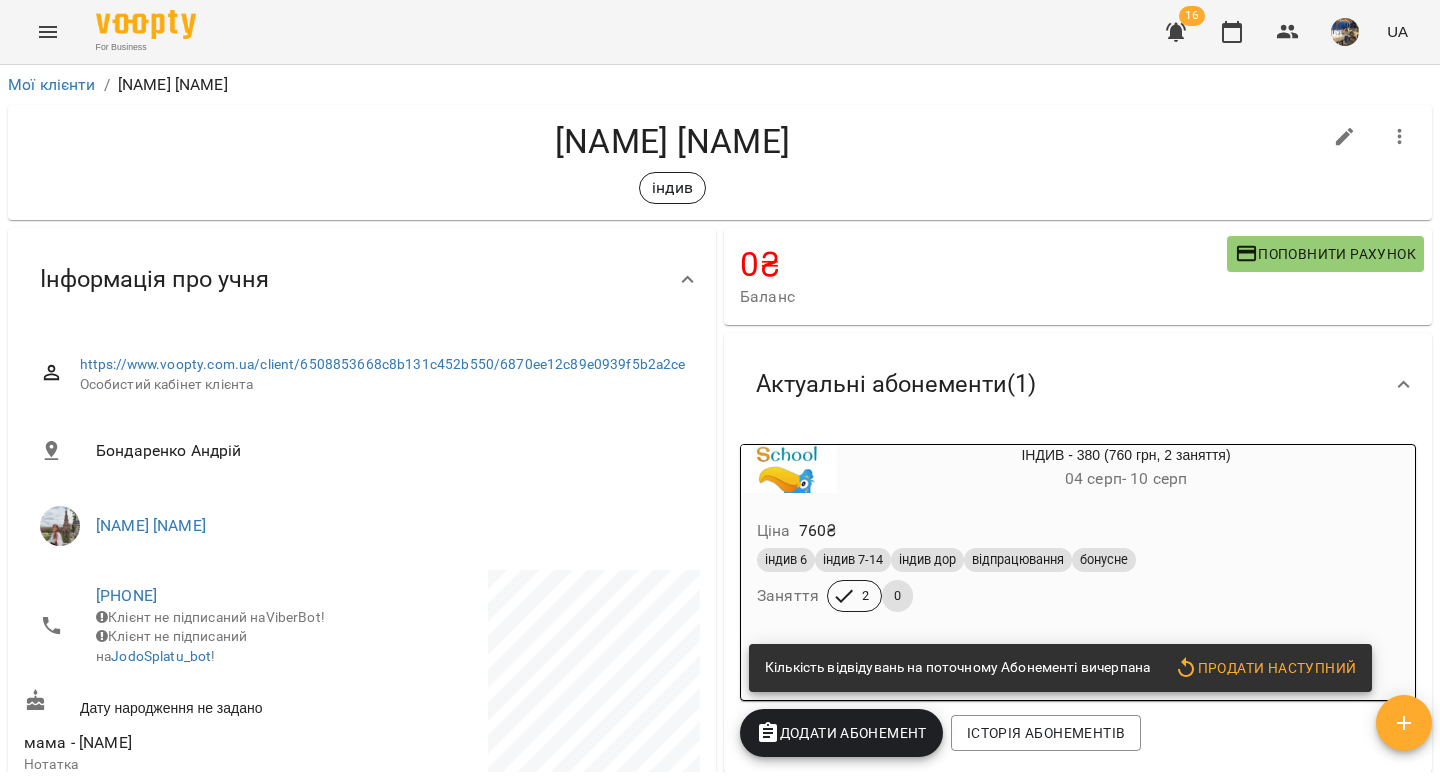 scroll, scrollTop: 0, scrollLeft: 0, axis: both 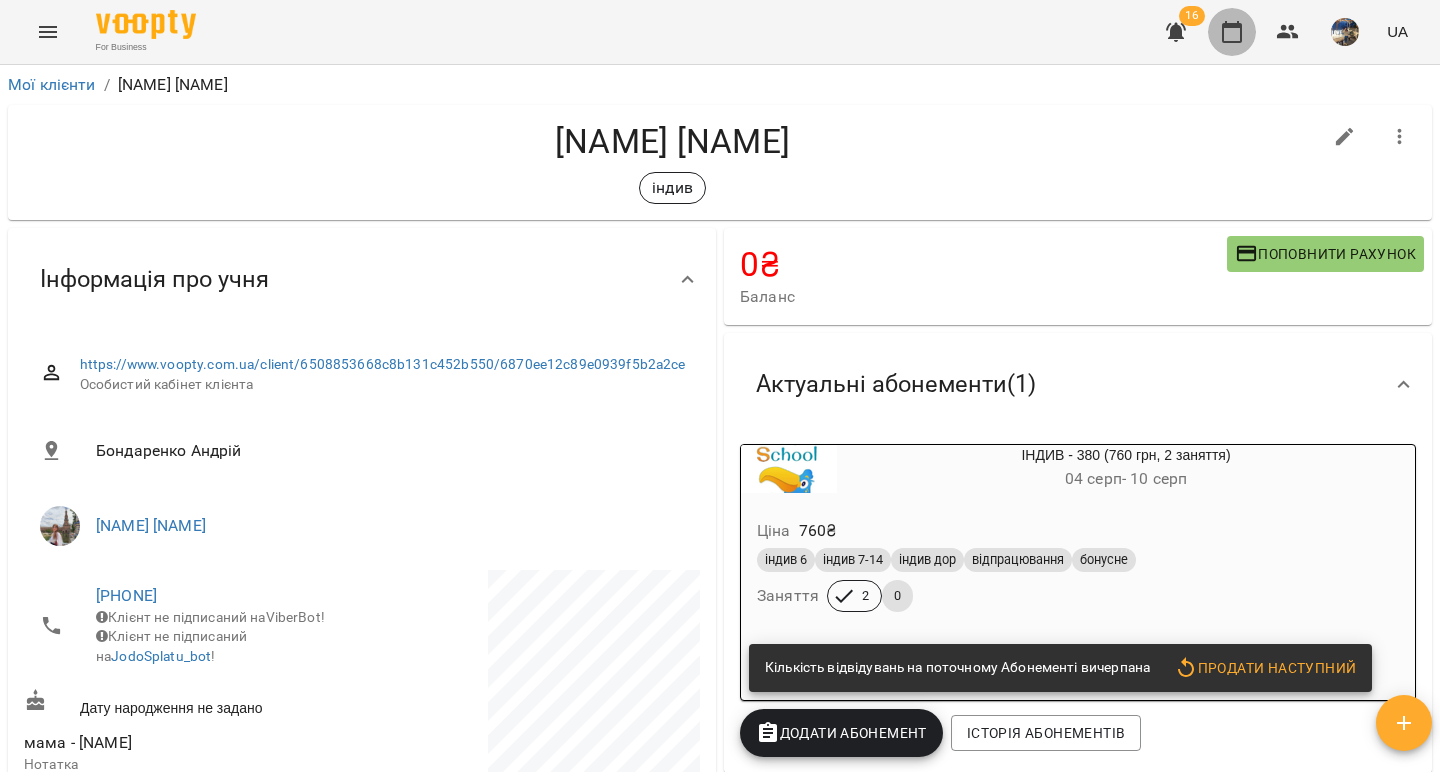click 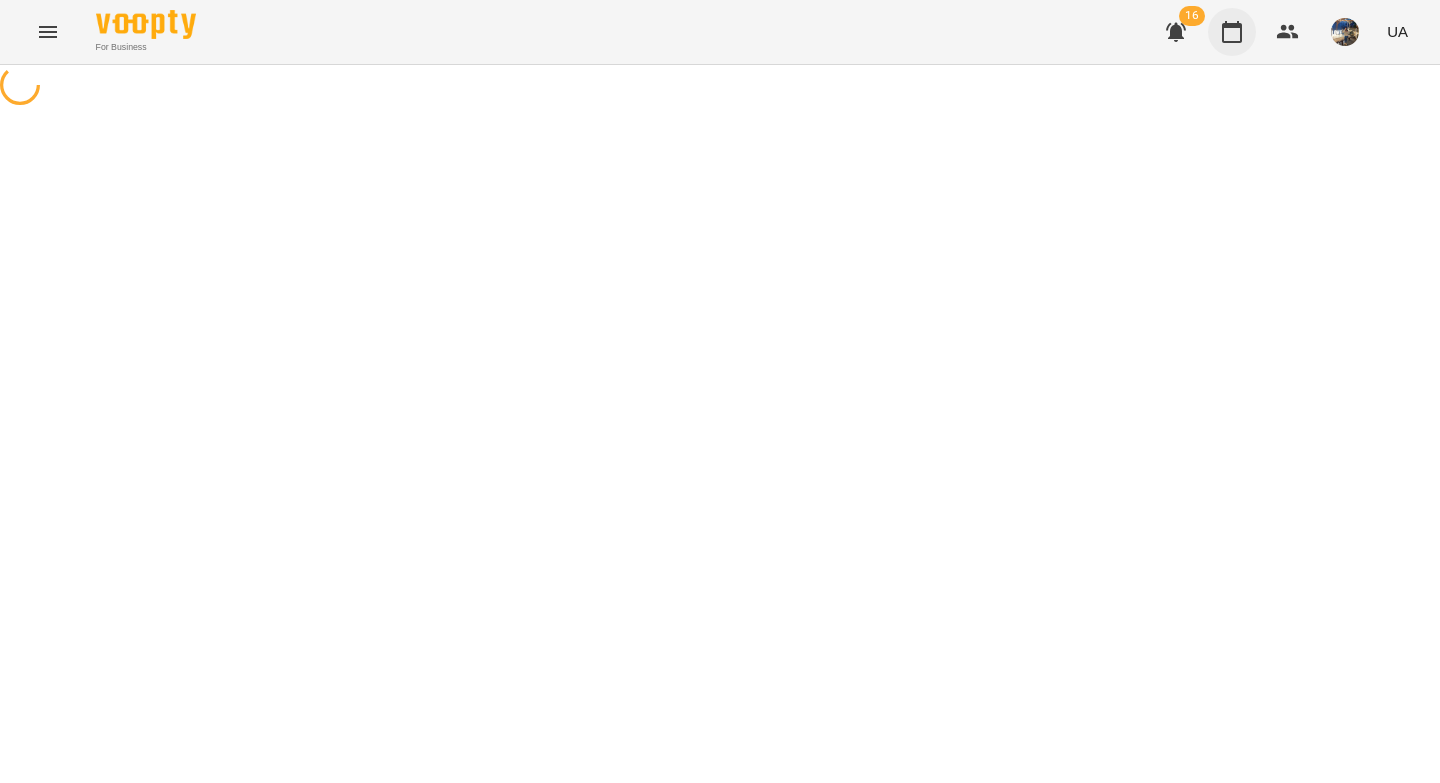 click 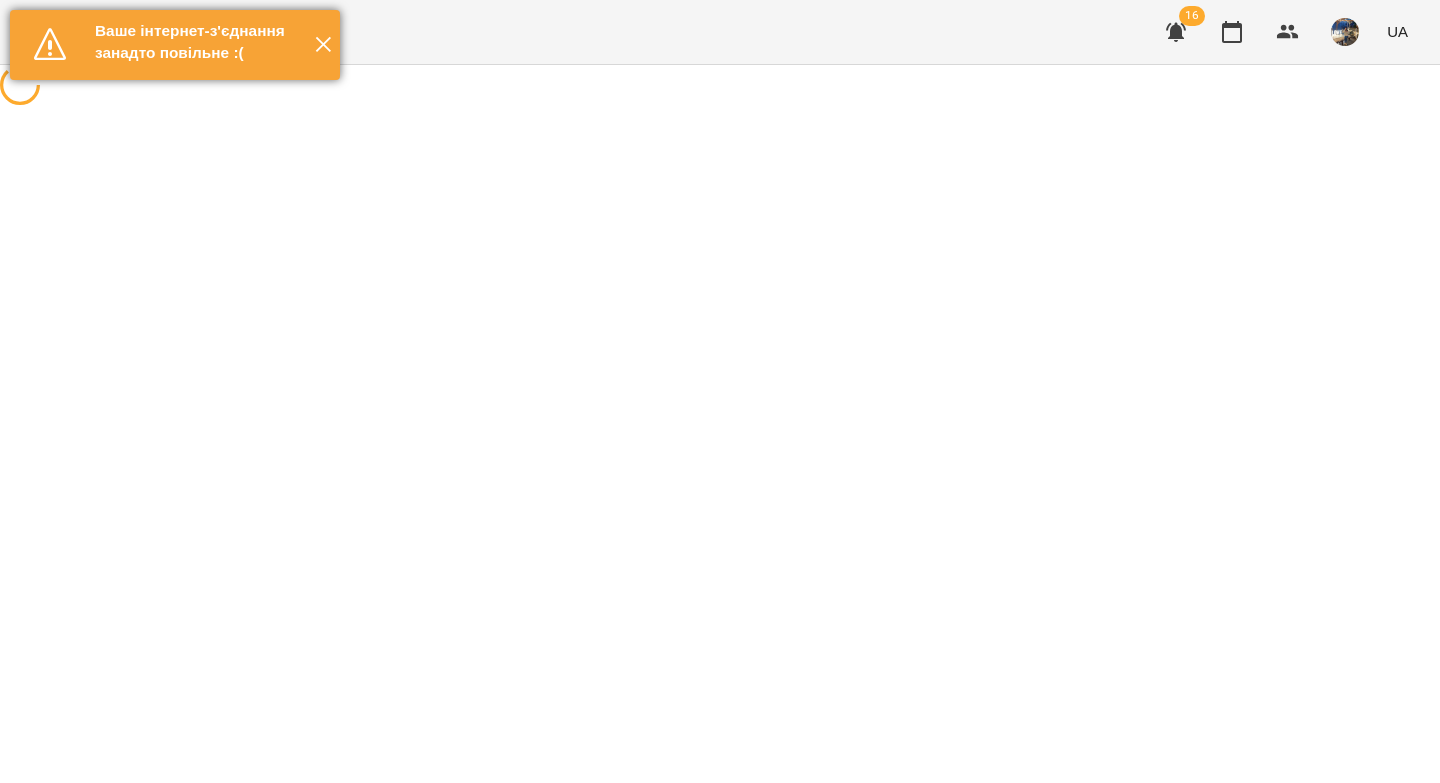 click on "✕" at bounding box center [323, 45] 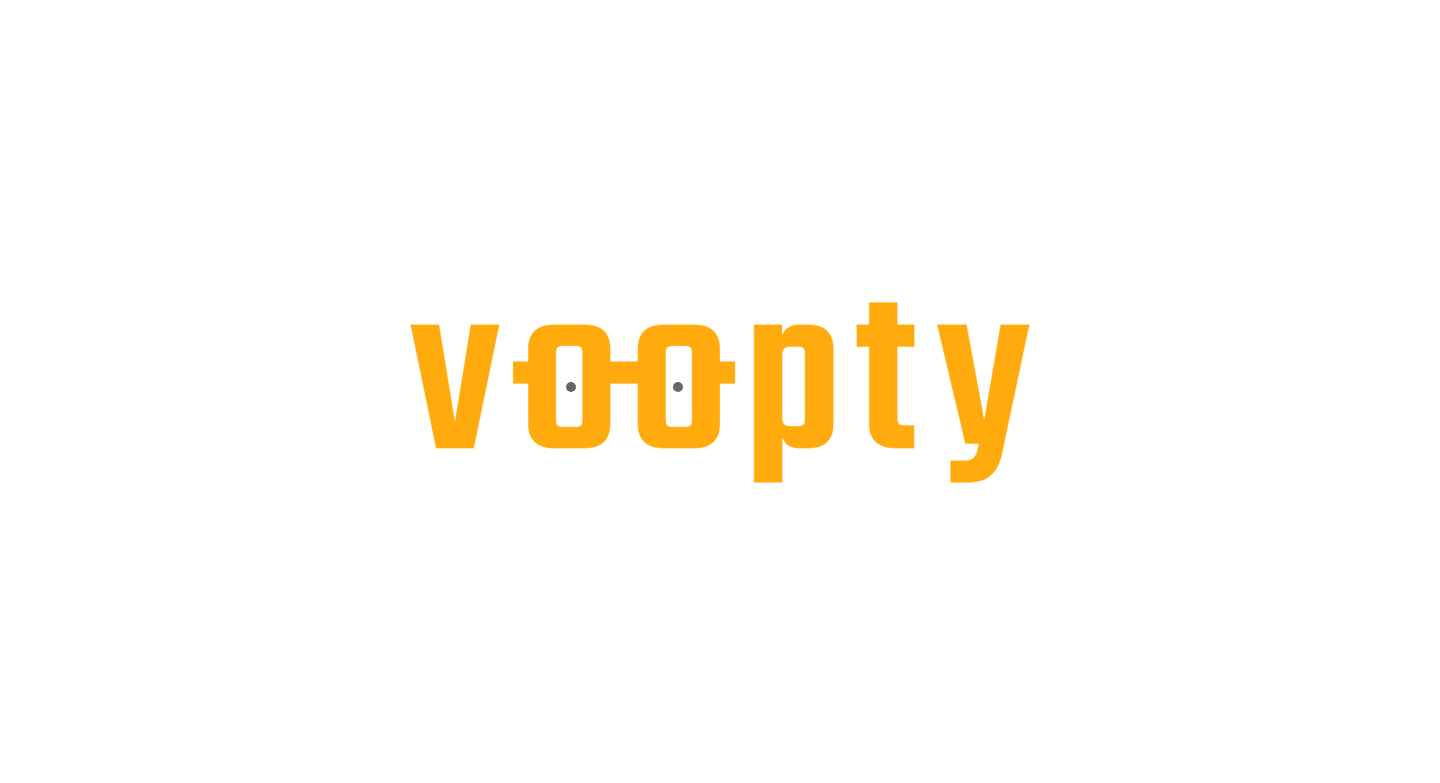 scroll, scrollTop: 0, scrollLeft: 0, axis: both 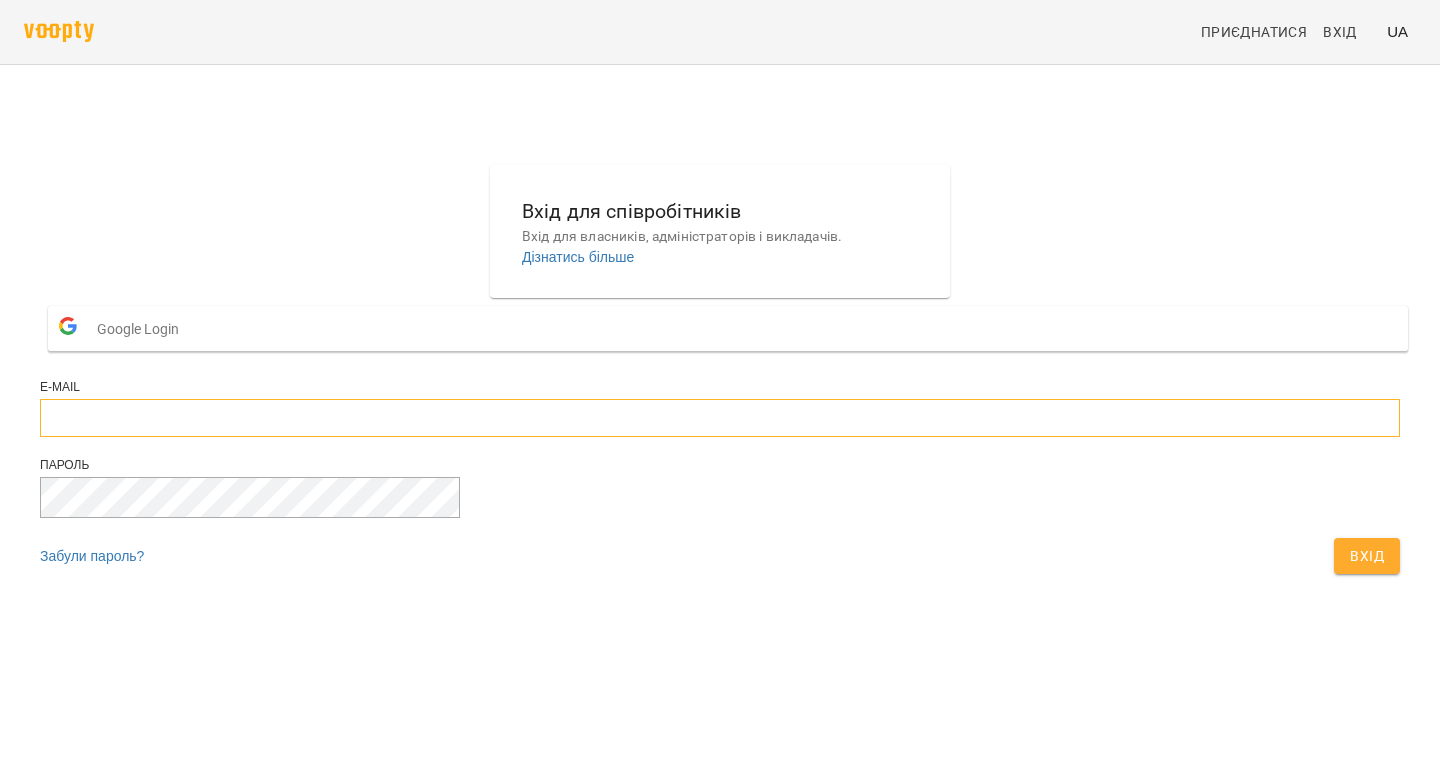 type on "**********" 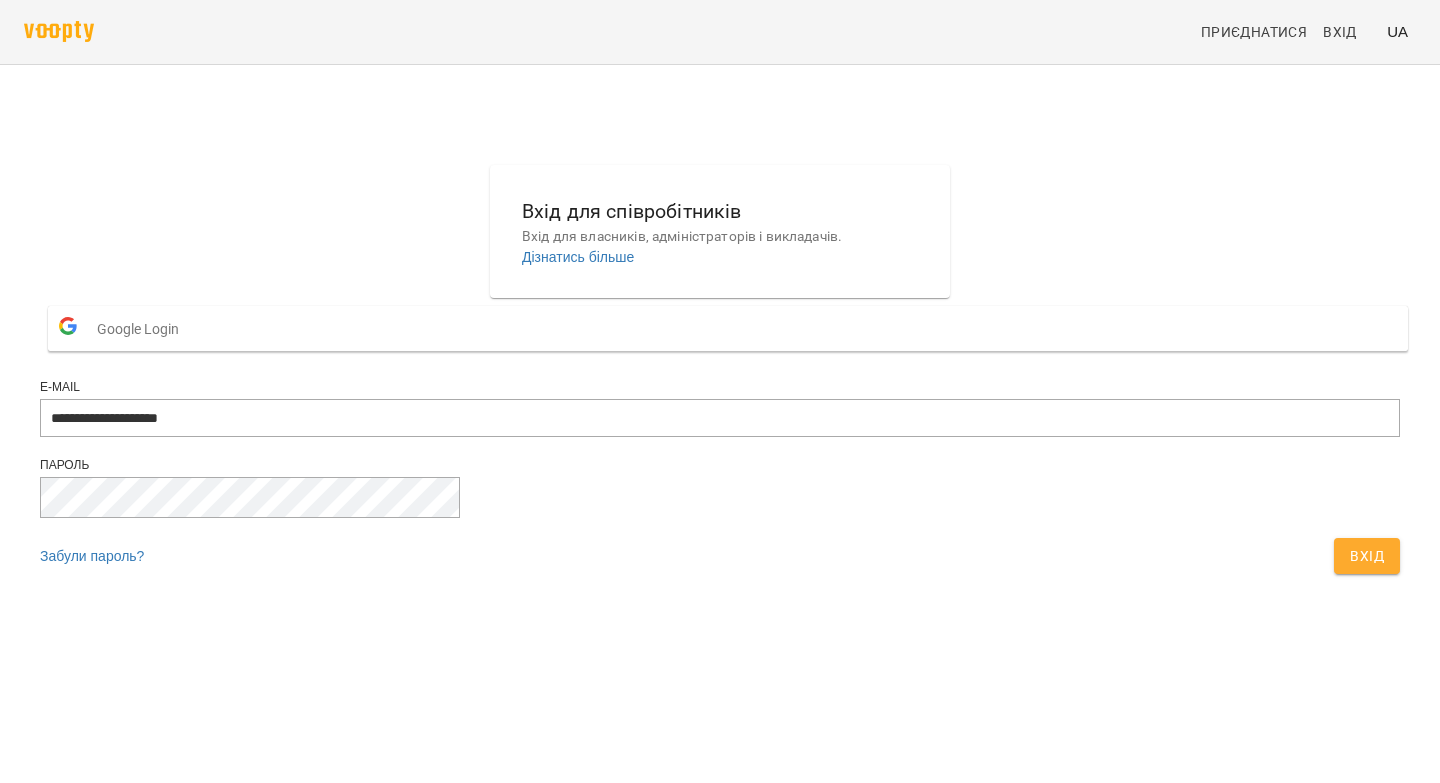 click on "Вхід" at bounding box center (1367, 556) 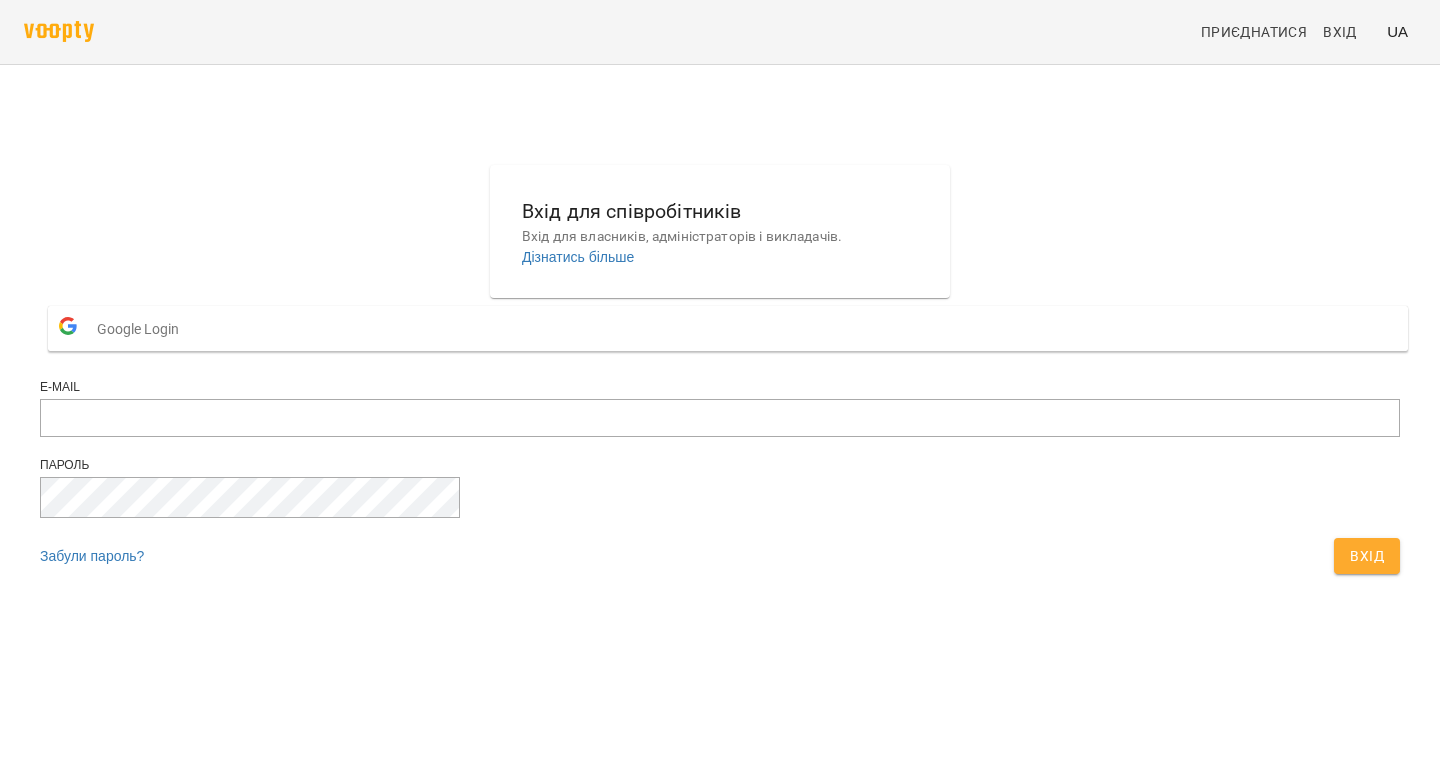 scroll, scrollTop: 0, scrollLeft: 0, axis: both 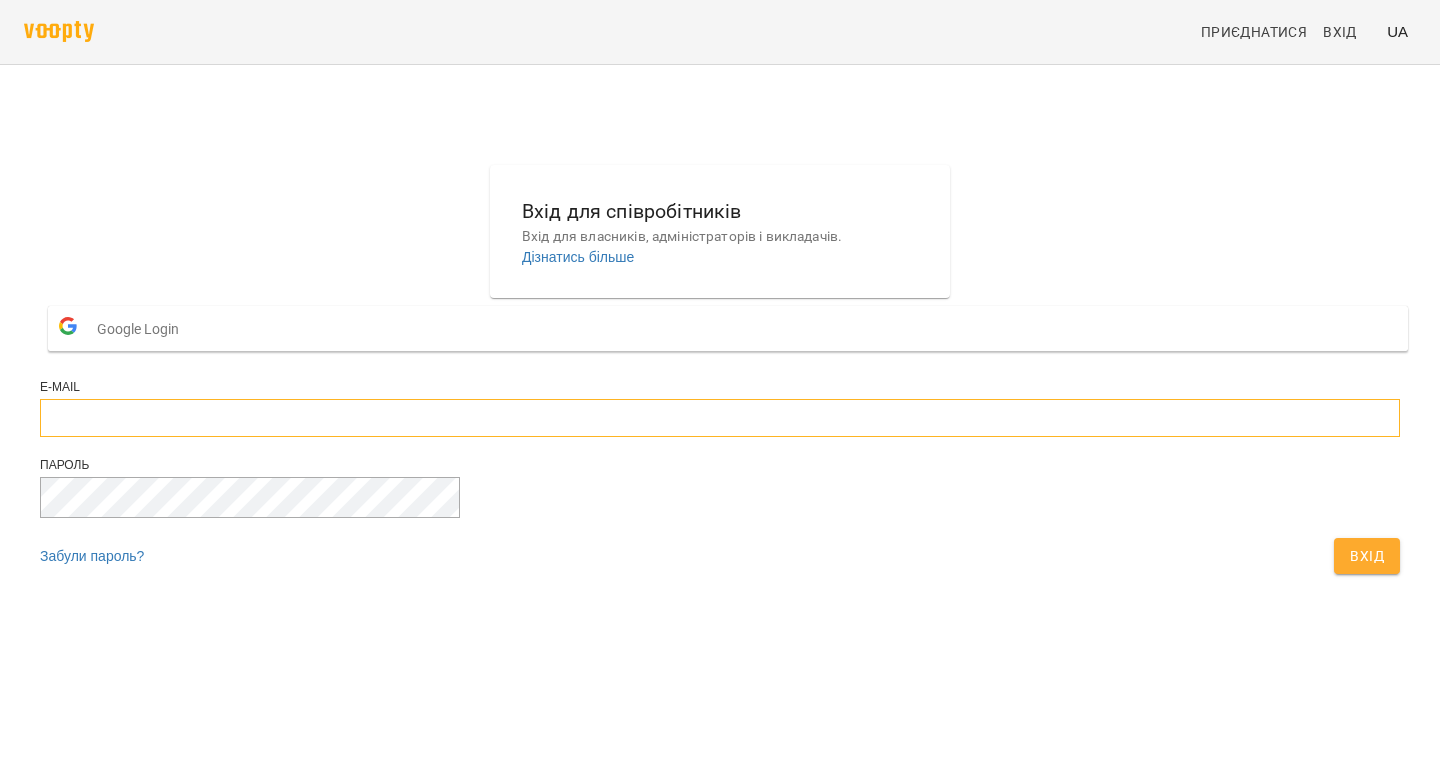 type on "**********" 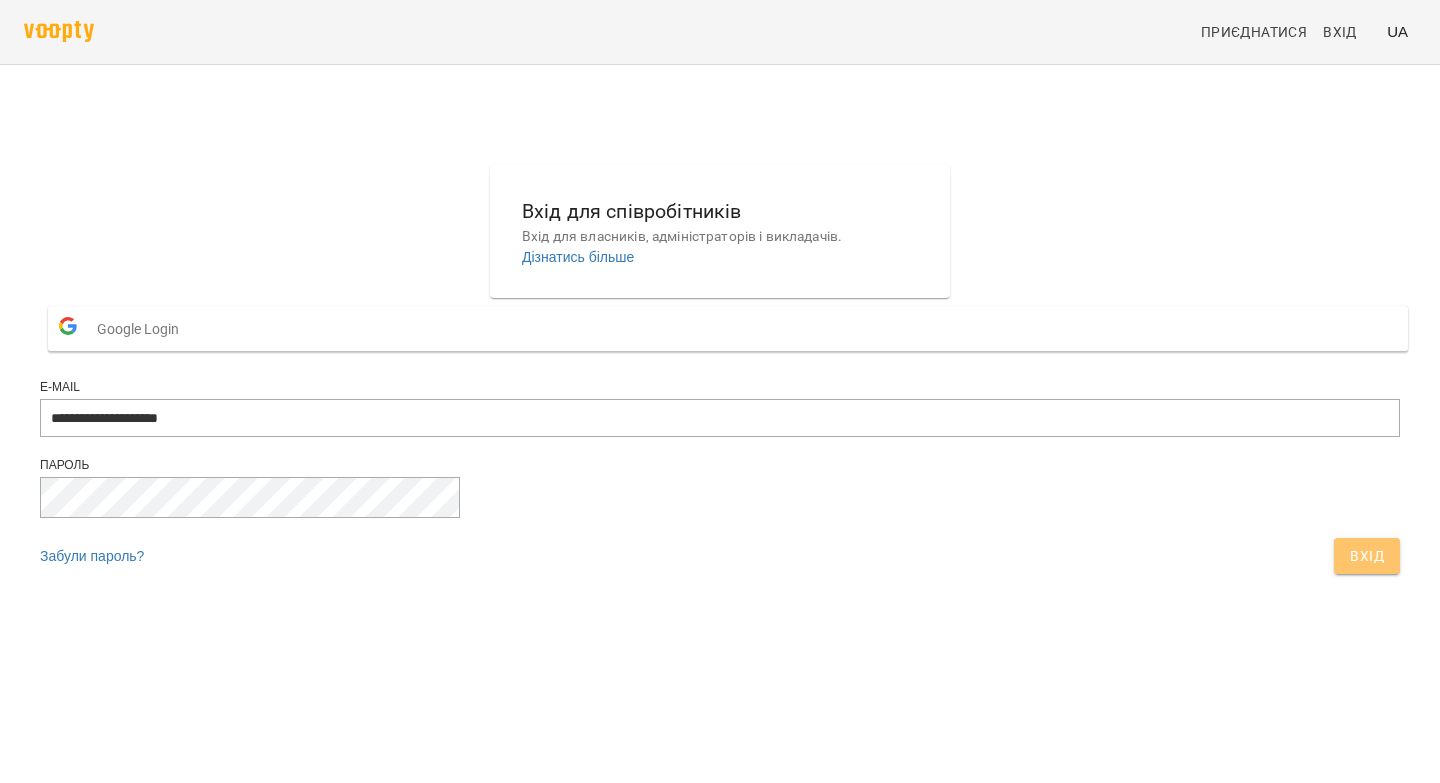 drag, startPoint x: 890, startPoint y: 603, endPoint x: 1004, endPoint y: 500, distance: 153.63919 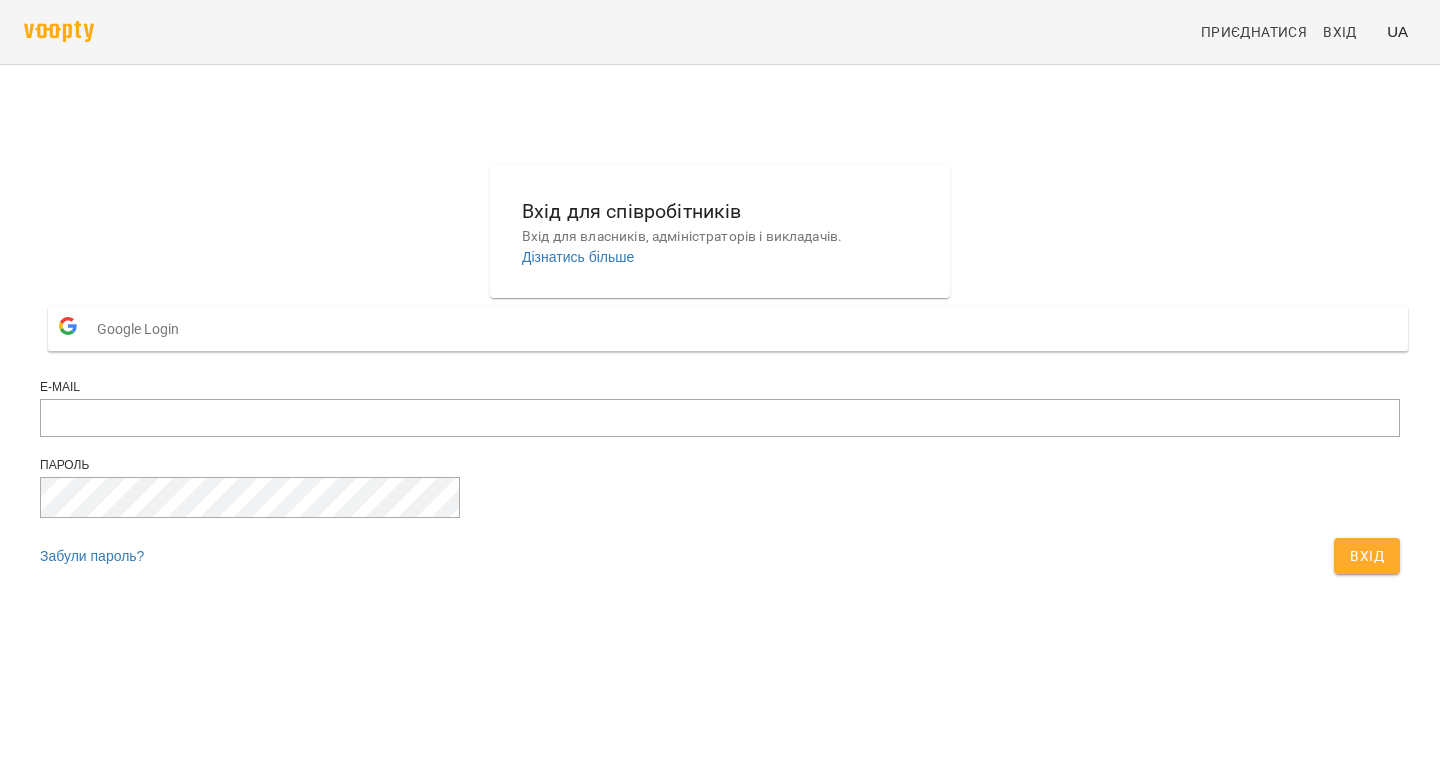 scroll, scrollTop: 0, scrollLeft: 0, axis: both 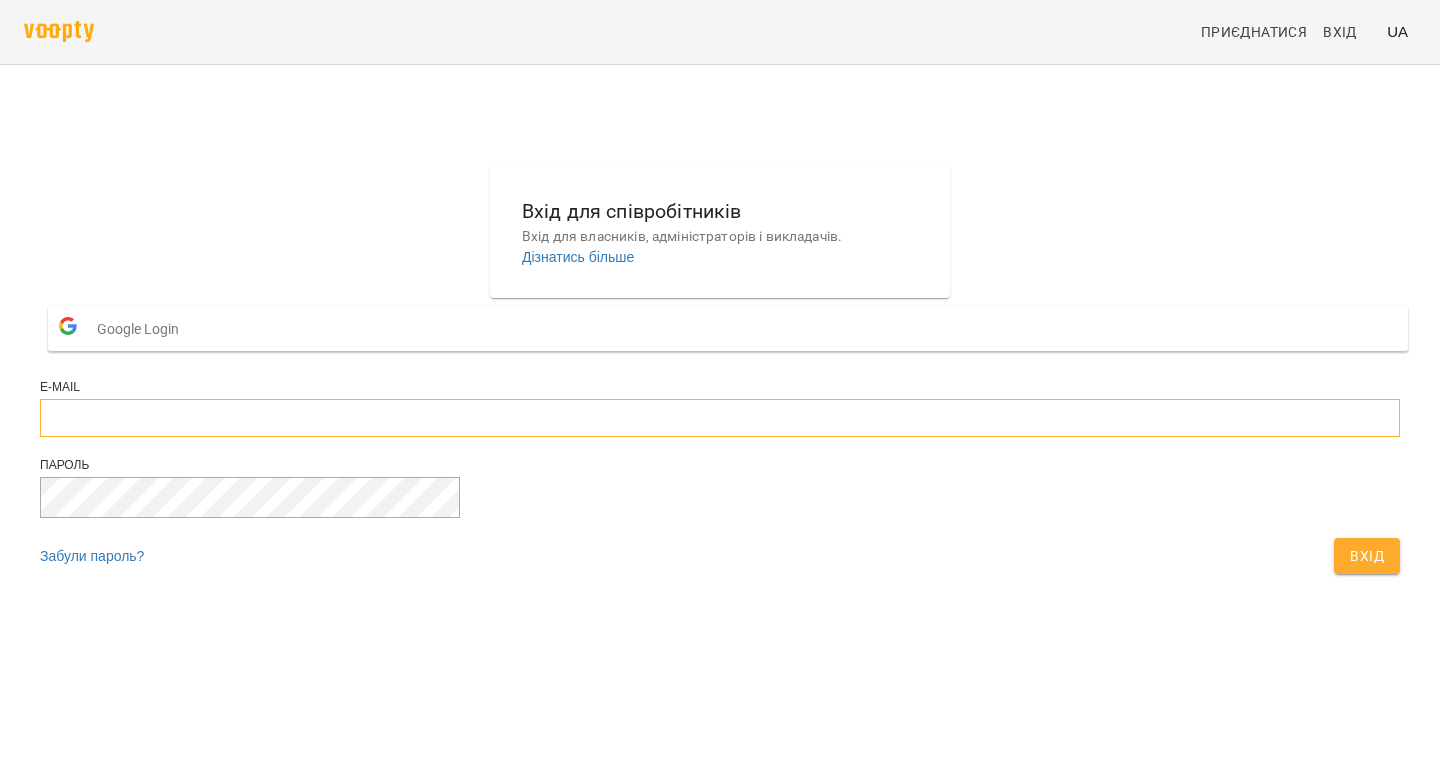 type on "**********" 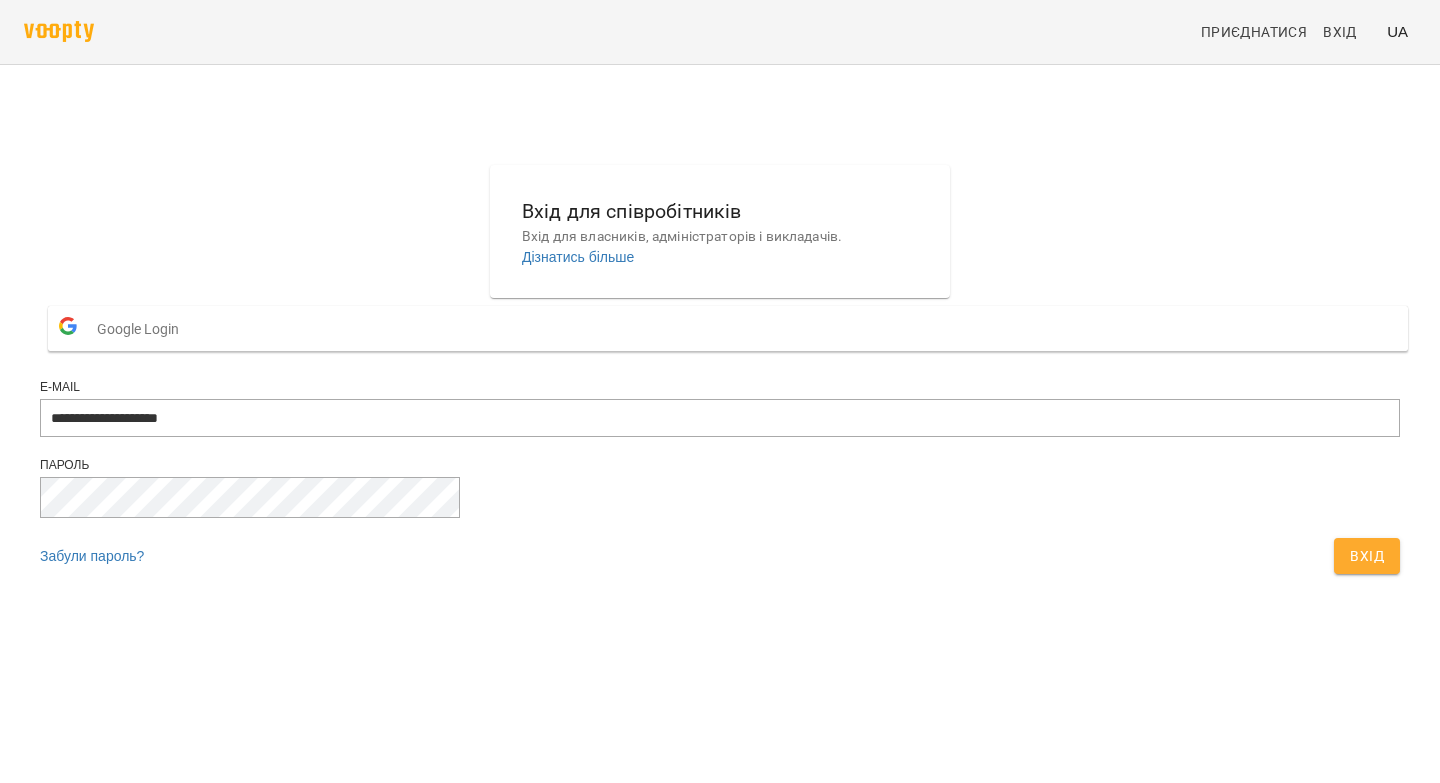 click on "Вхід" at bounding box center [1367, 556] 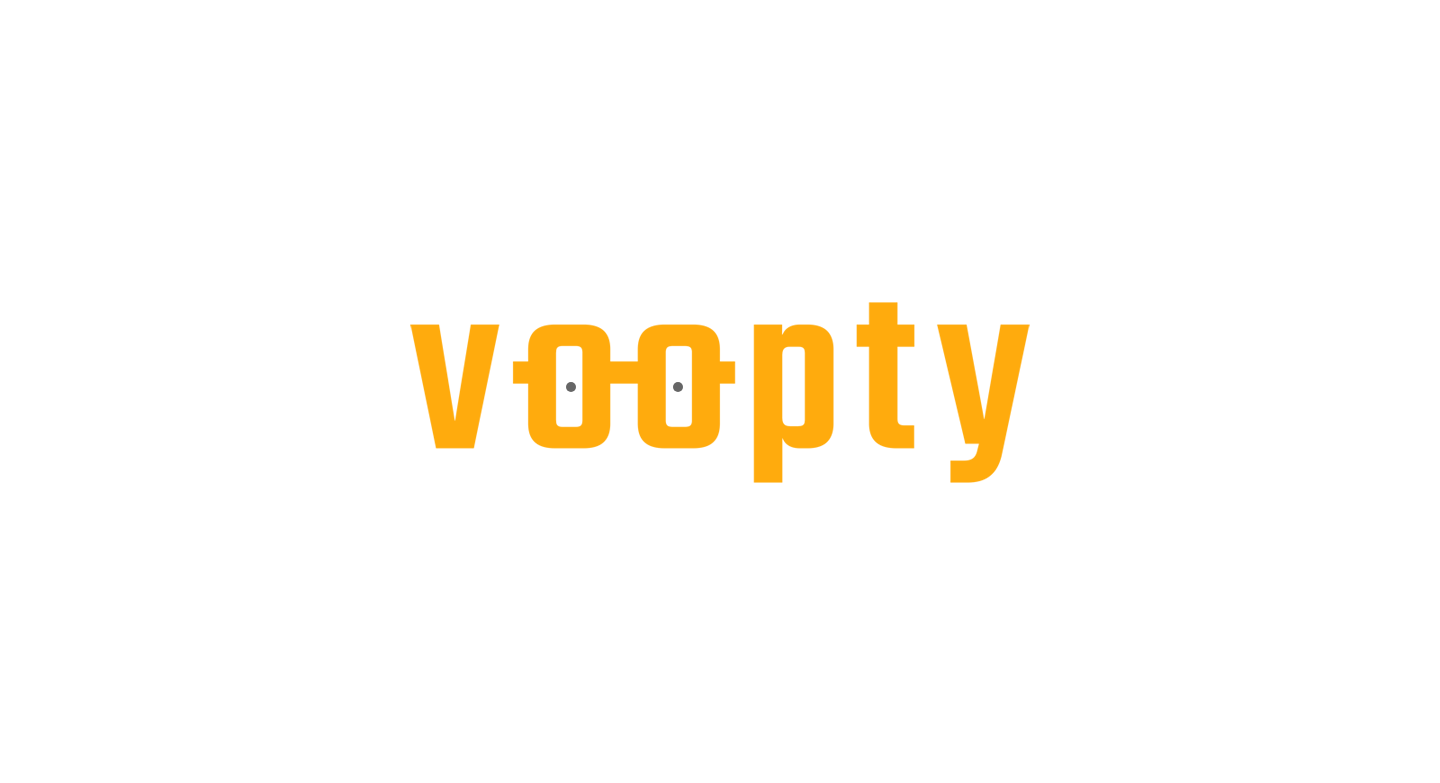 scroll, scrollTop: 0, scrollLeft: 0, axis: both 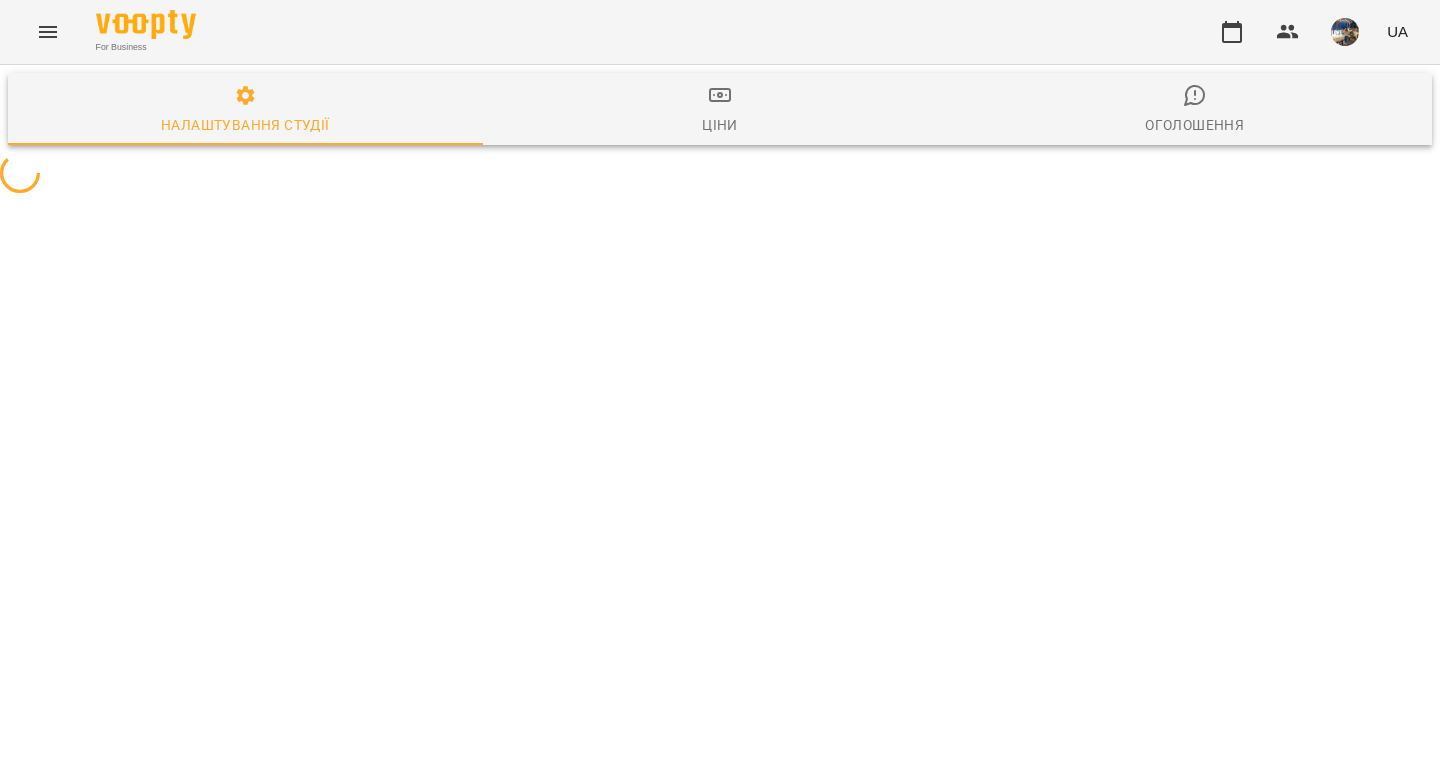 select on "**" 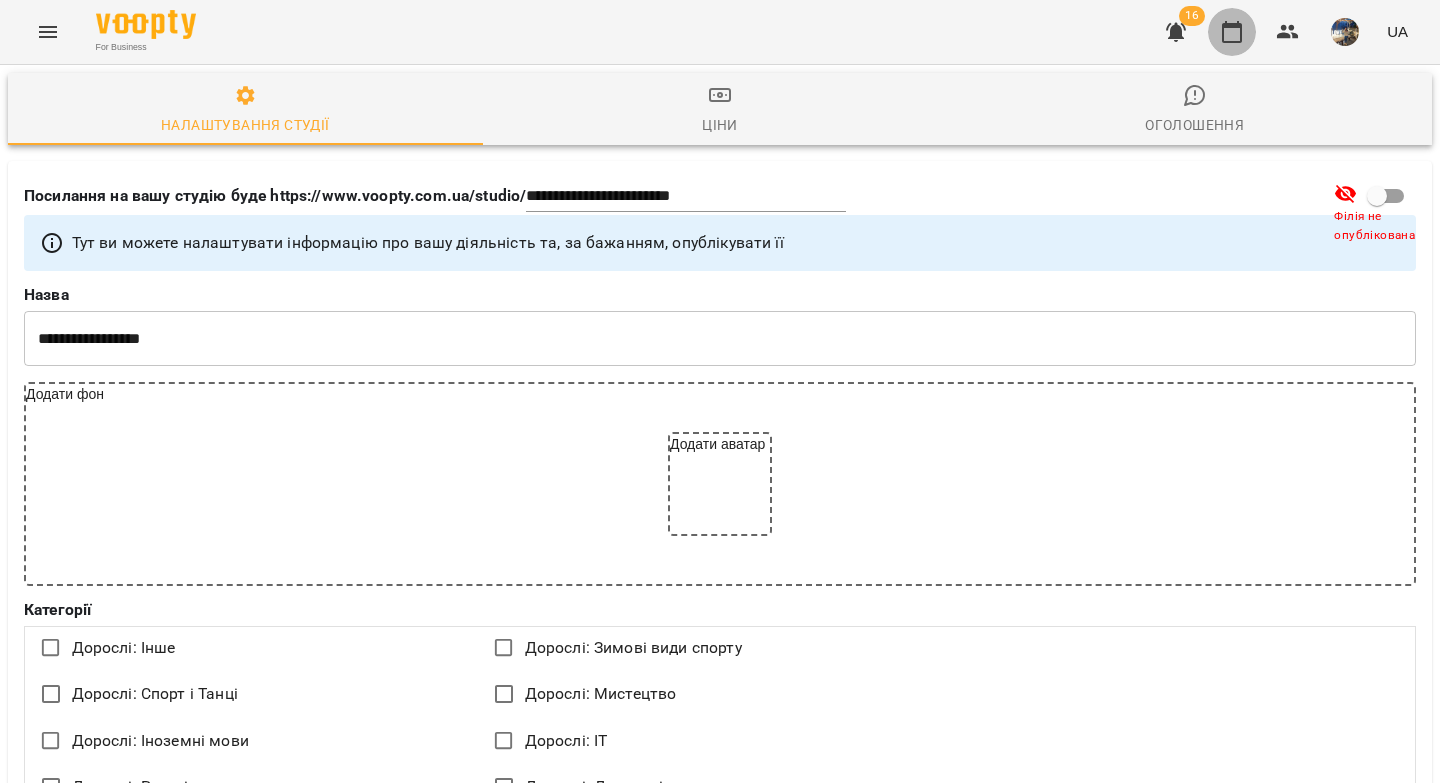 click 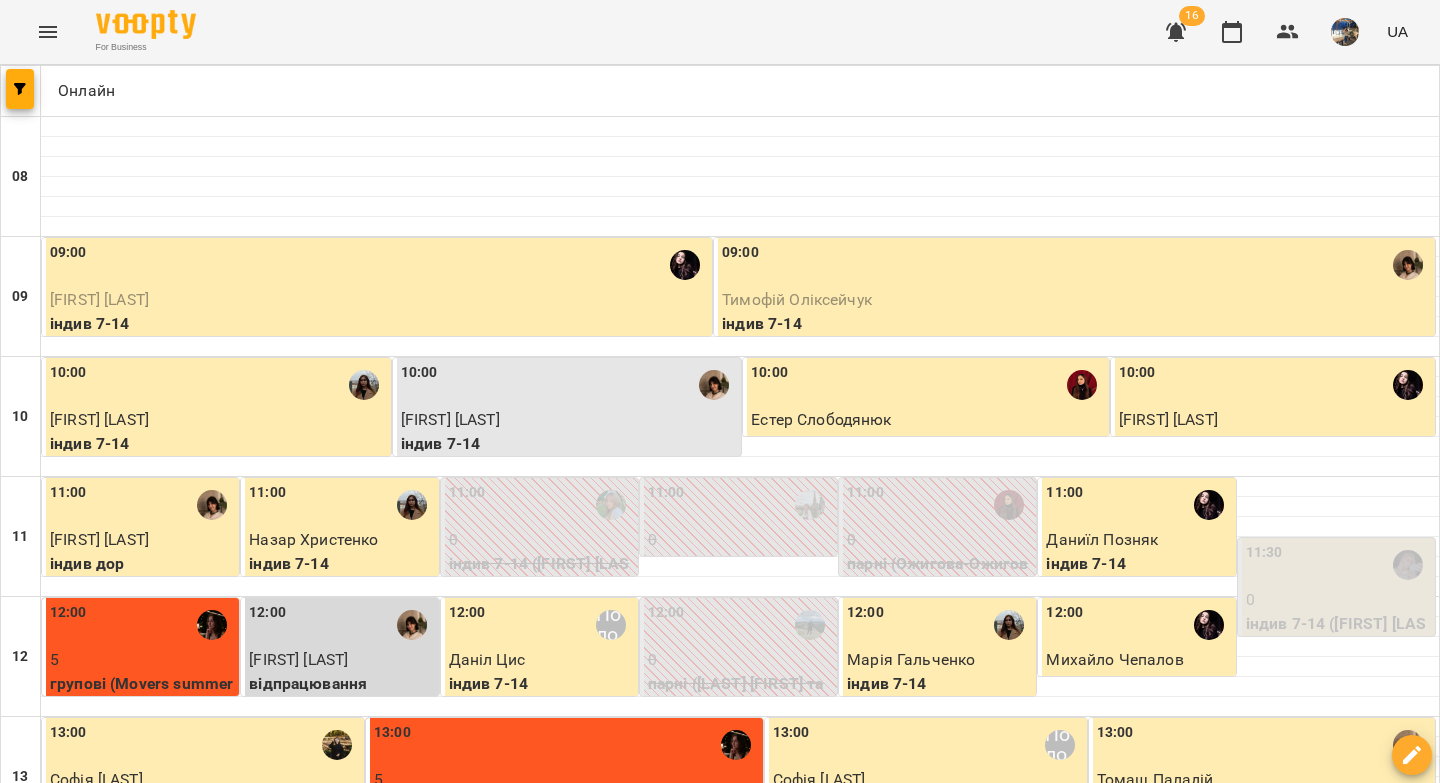 click 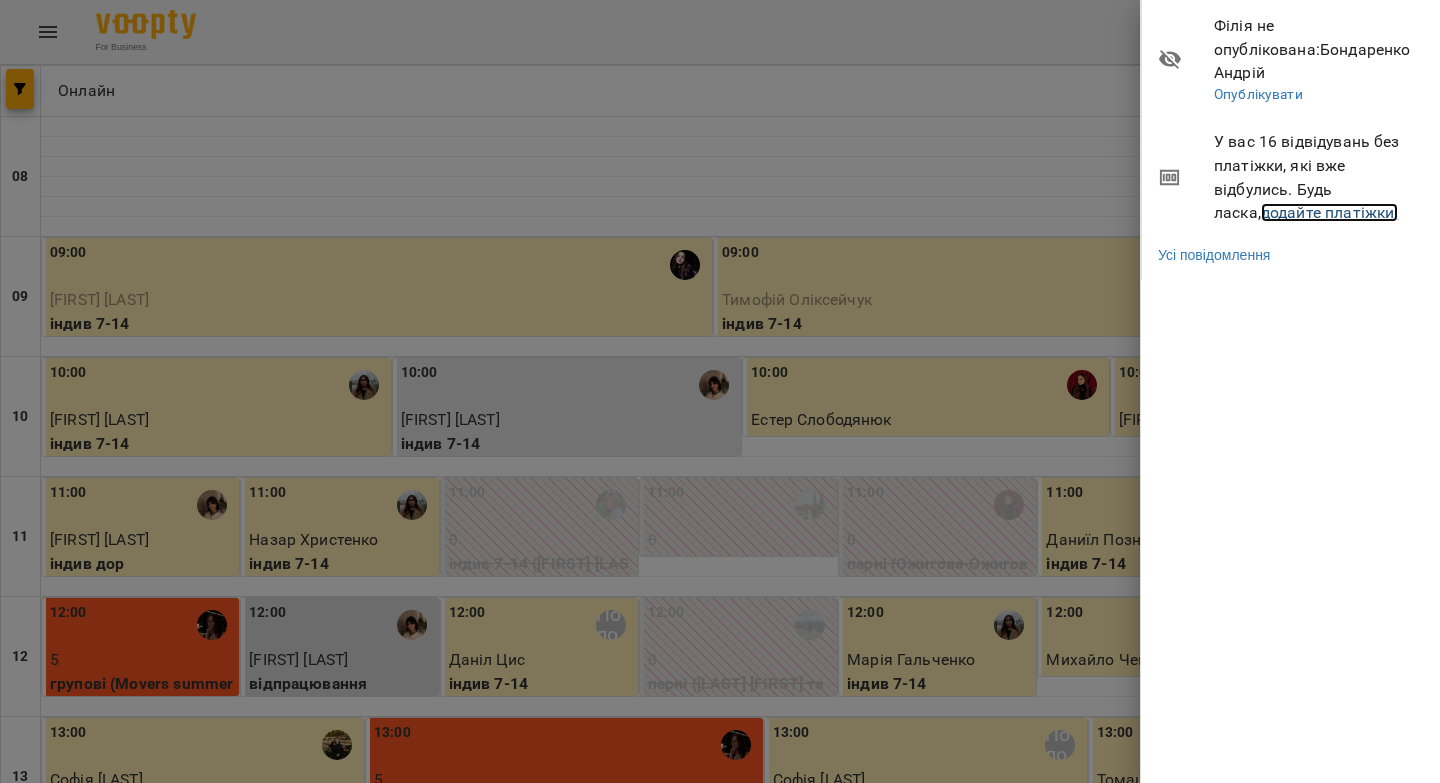 click on "додайте платіжки!" at bounding box center [1330, 212] 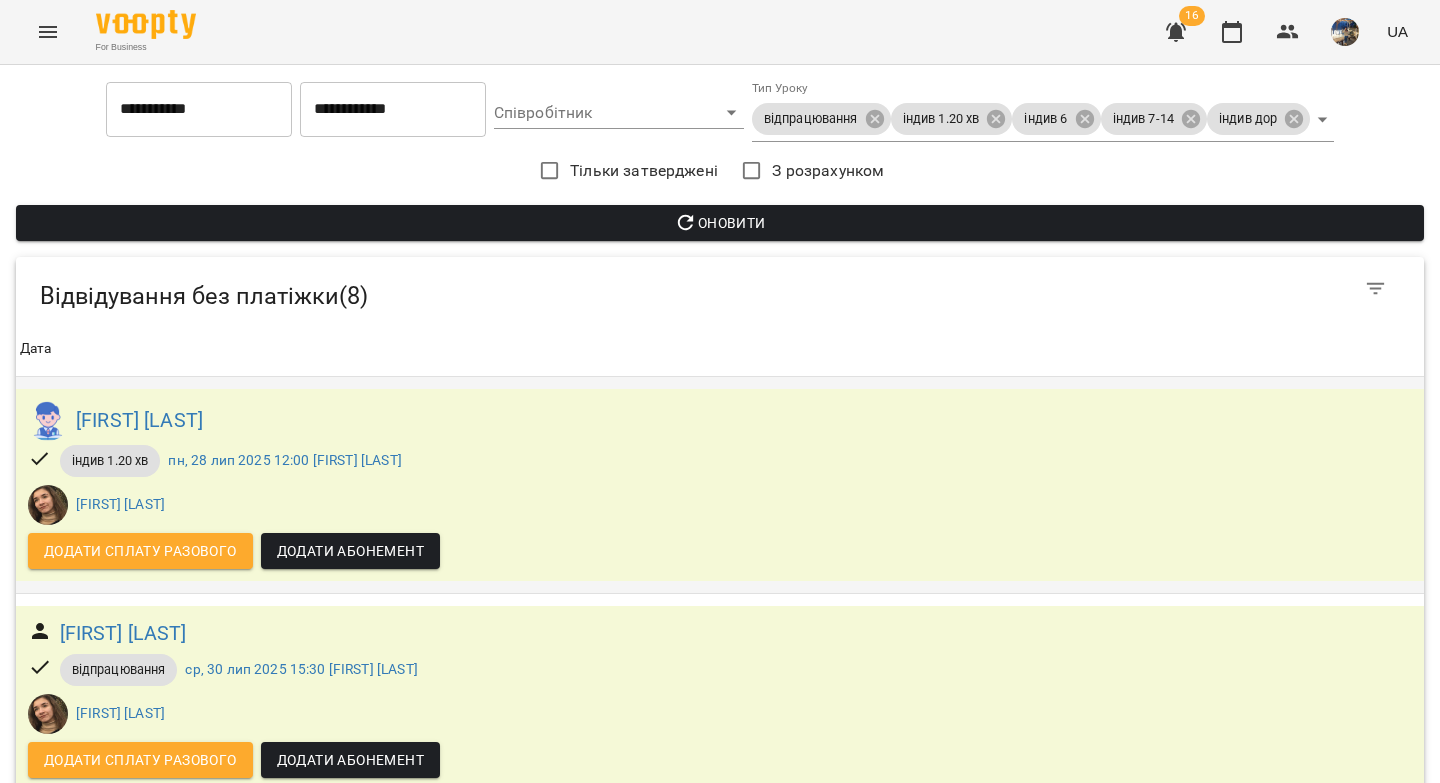 scroll, scrollTop: 1321, scrollLeft: 0, axis: vertical 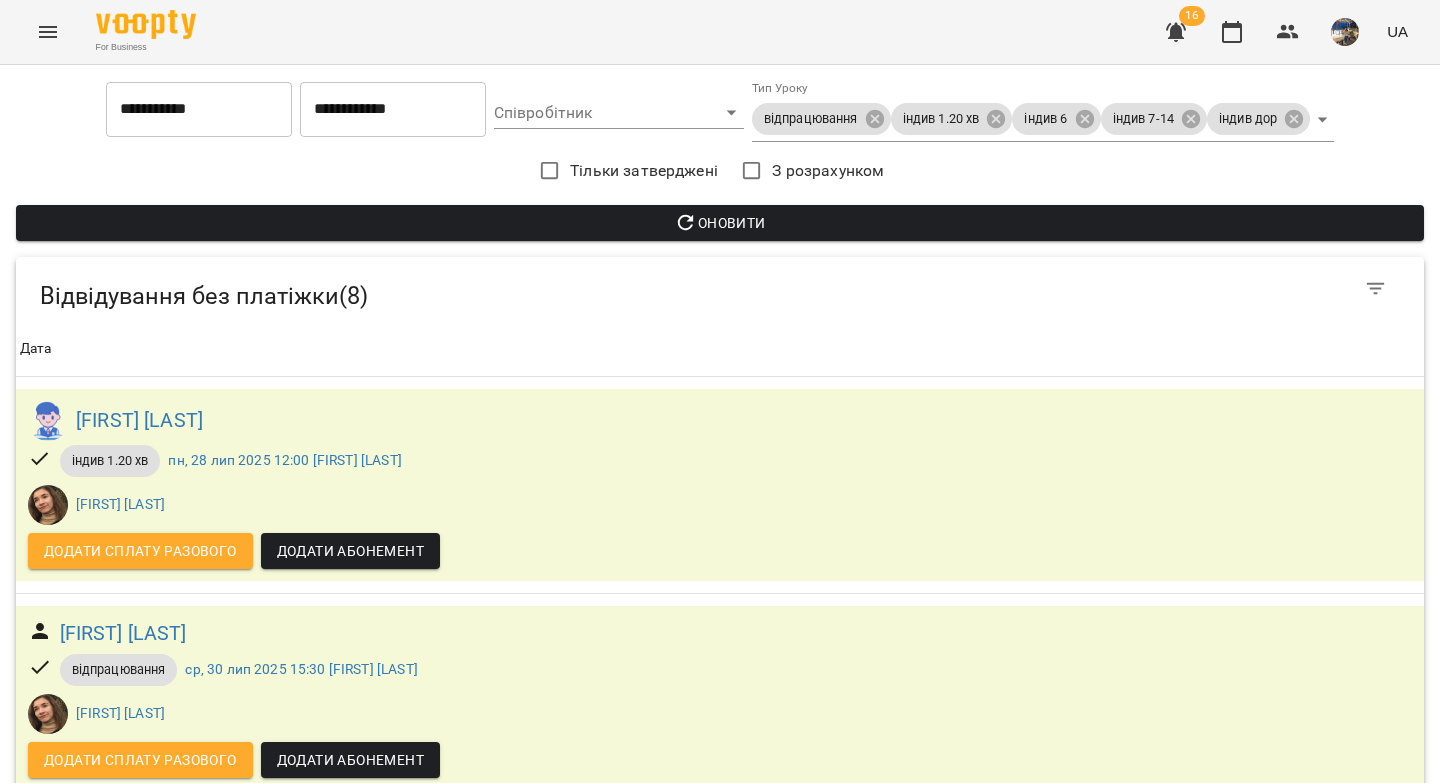 click on "Яна Німа" at bounding box center [103, 1918] 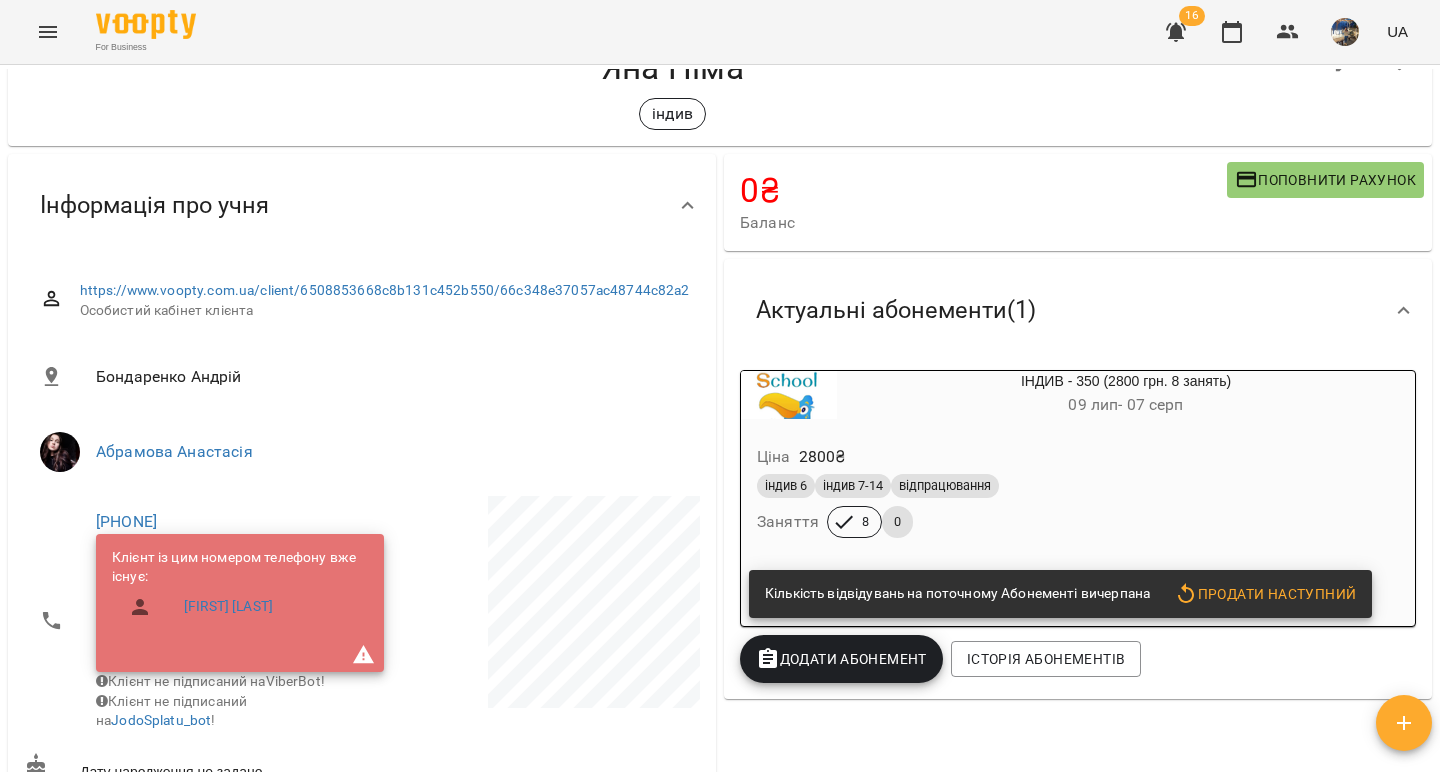 scroll, scrollTop: 127, scrollLeft: 0, axis: vertical 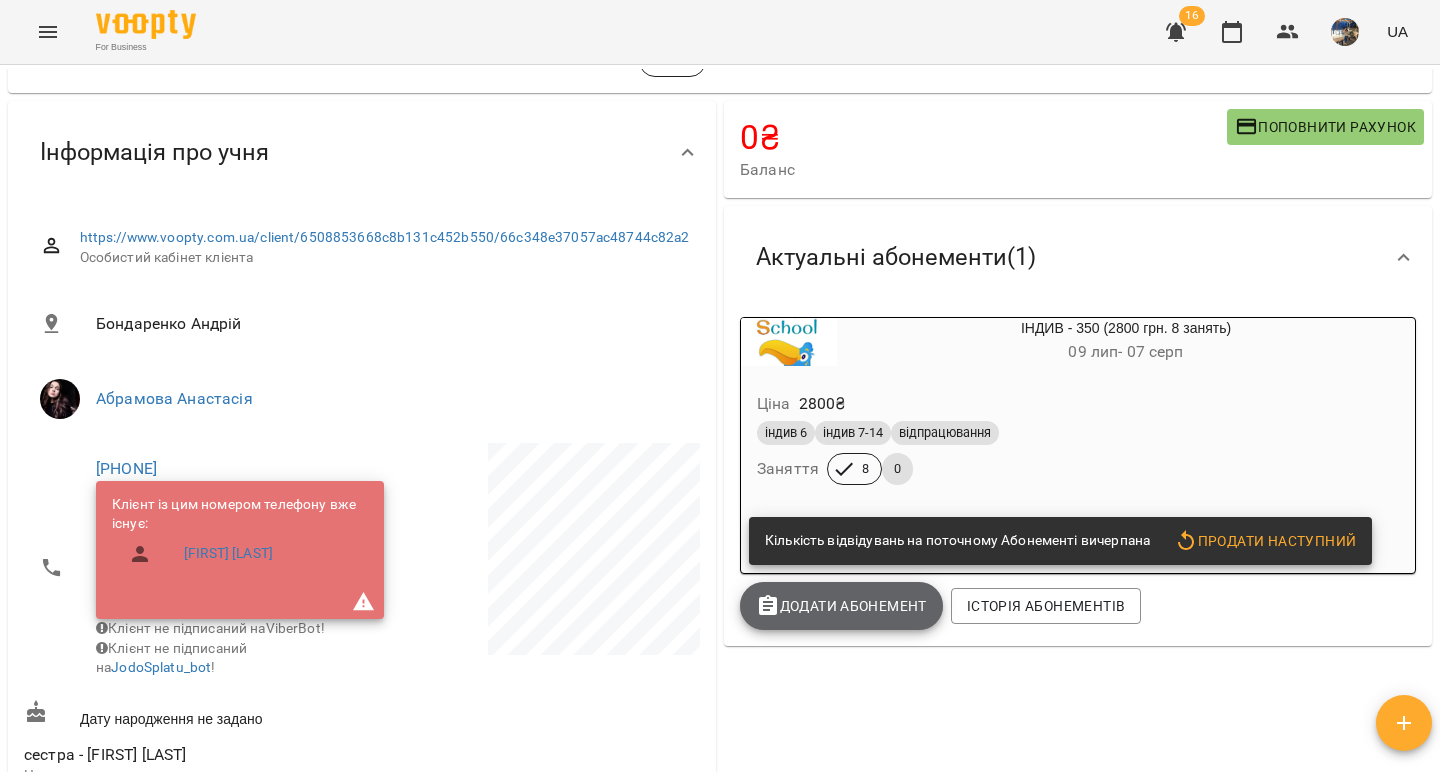 click on "Додати Абонемент" at bounding box center (841, 606) 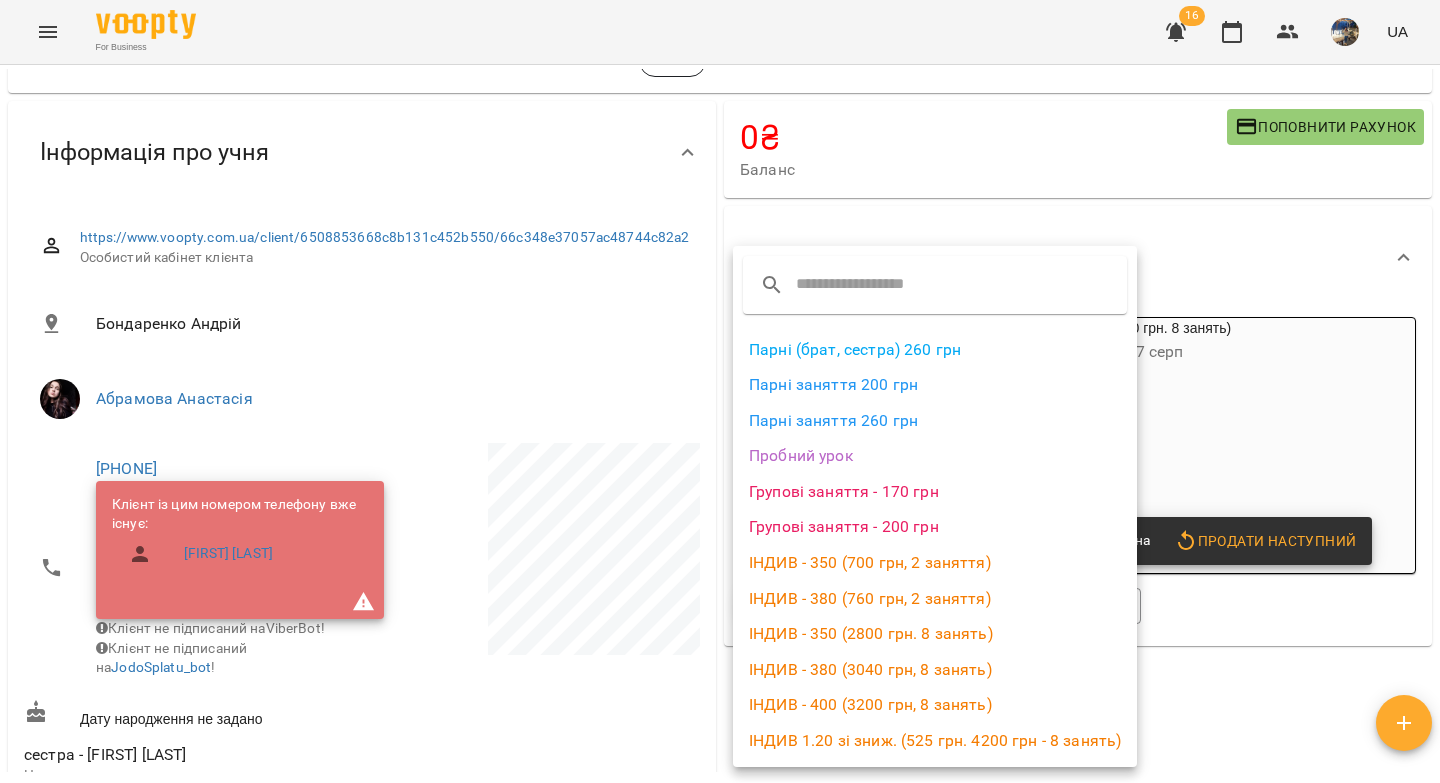 click on "ІНДИВ - 350 (2800 грн. 8 занять)" at bounding box center [935, 634] 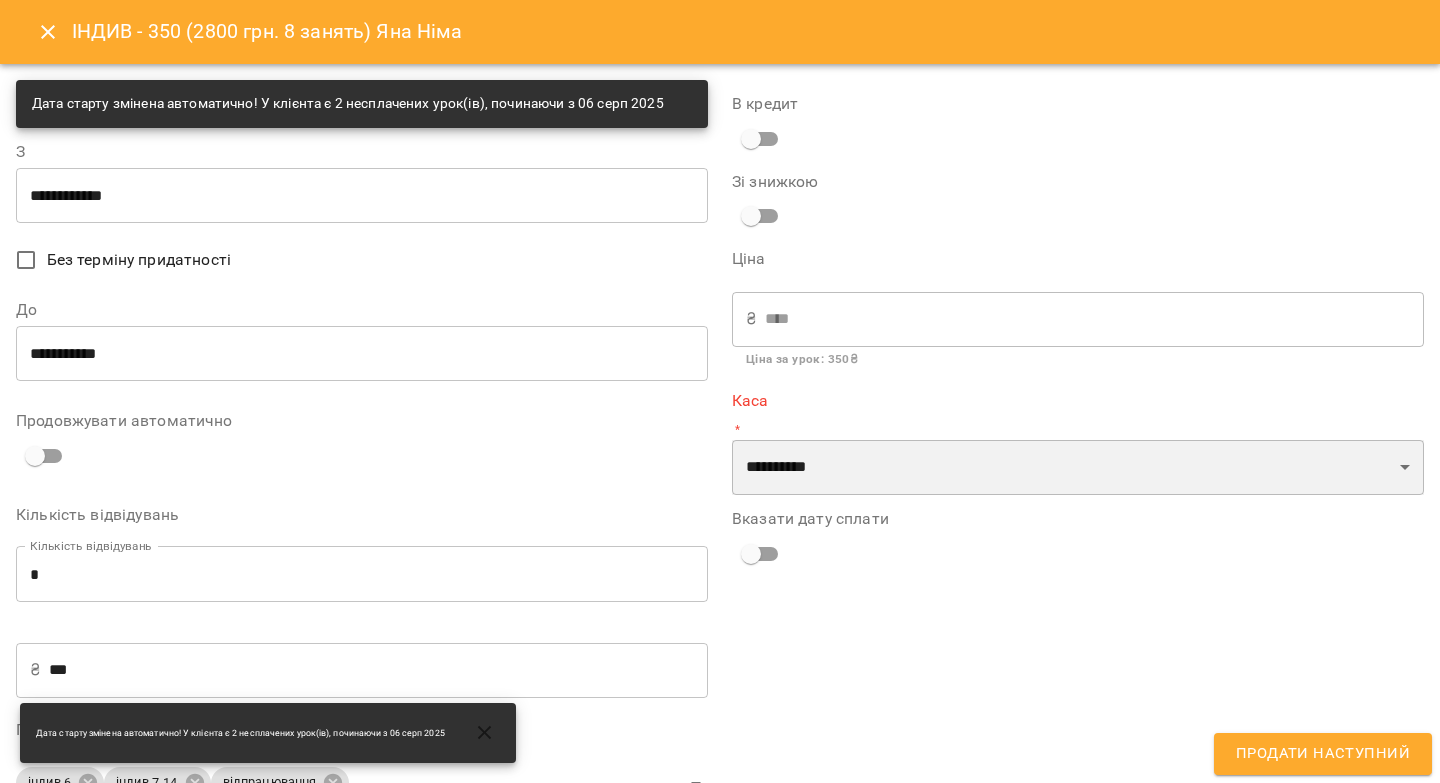 click on "**********" at bounding box center (1078, 468) 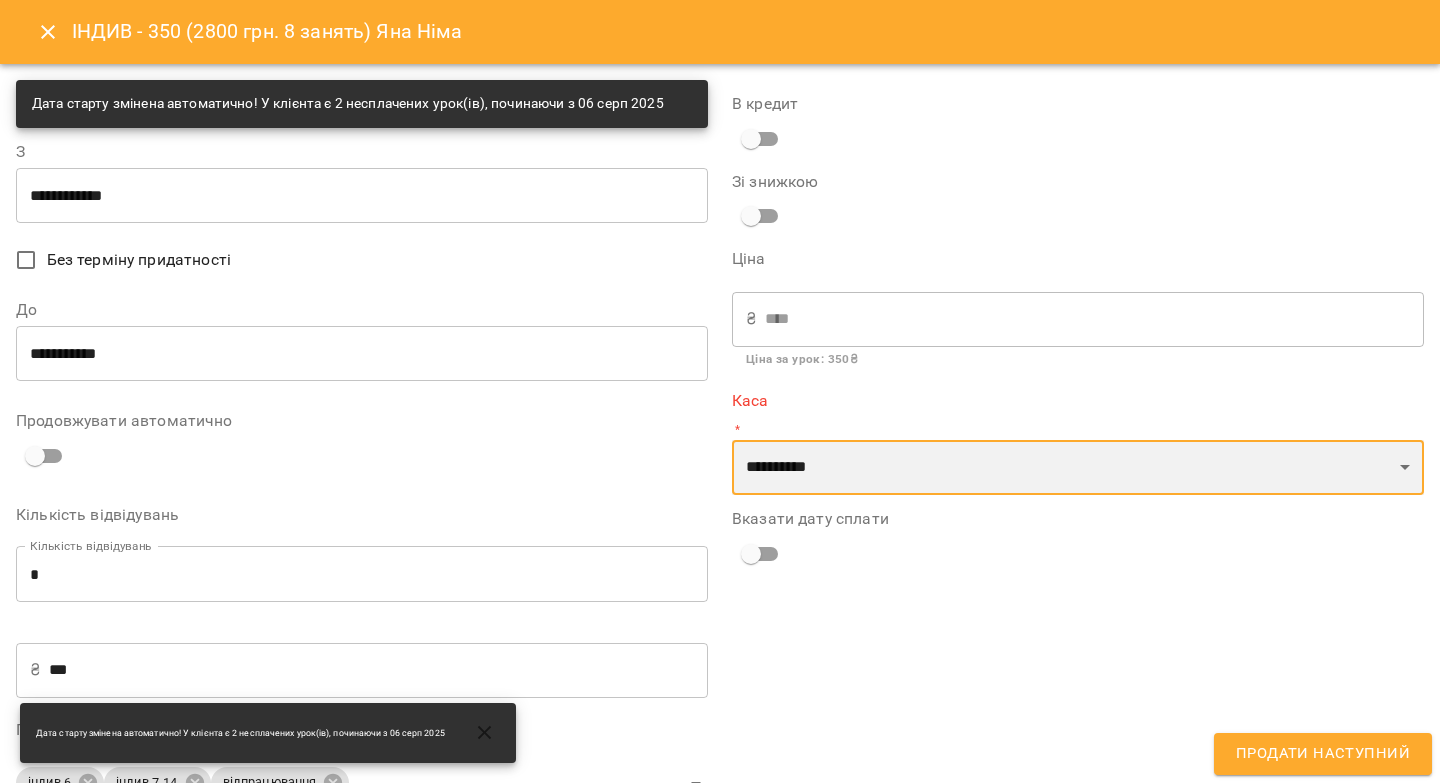 select on "****" 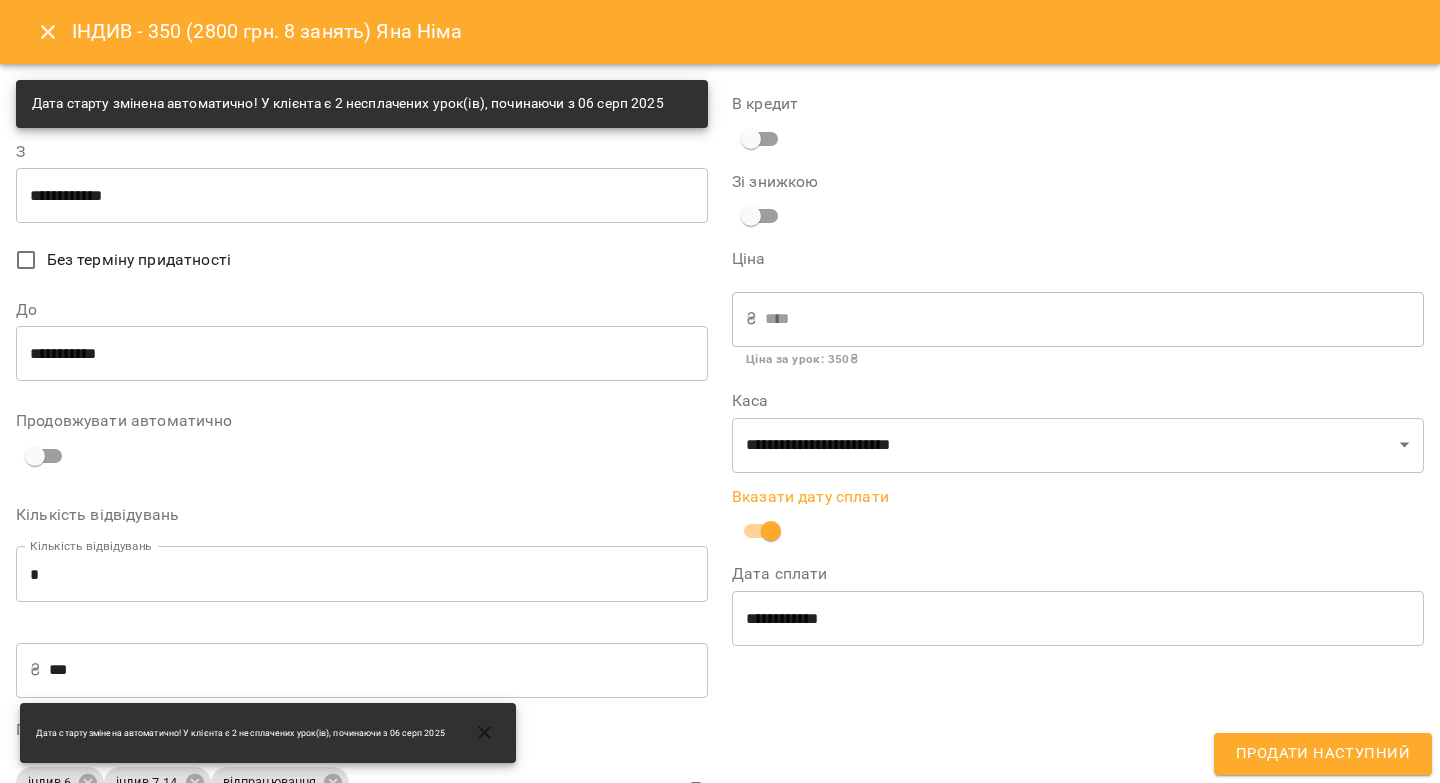 click on "Продати наступний" at bounding box center [1323, 754] 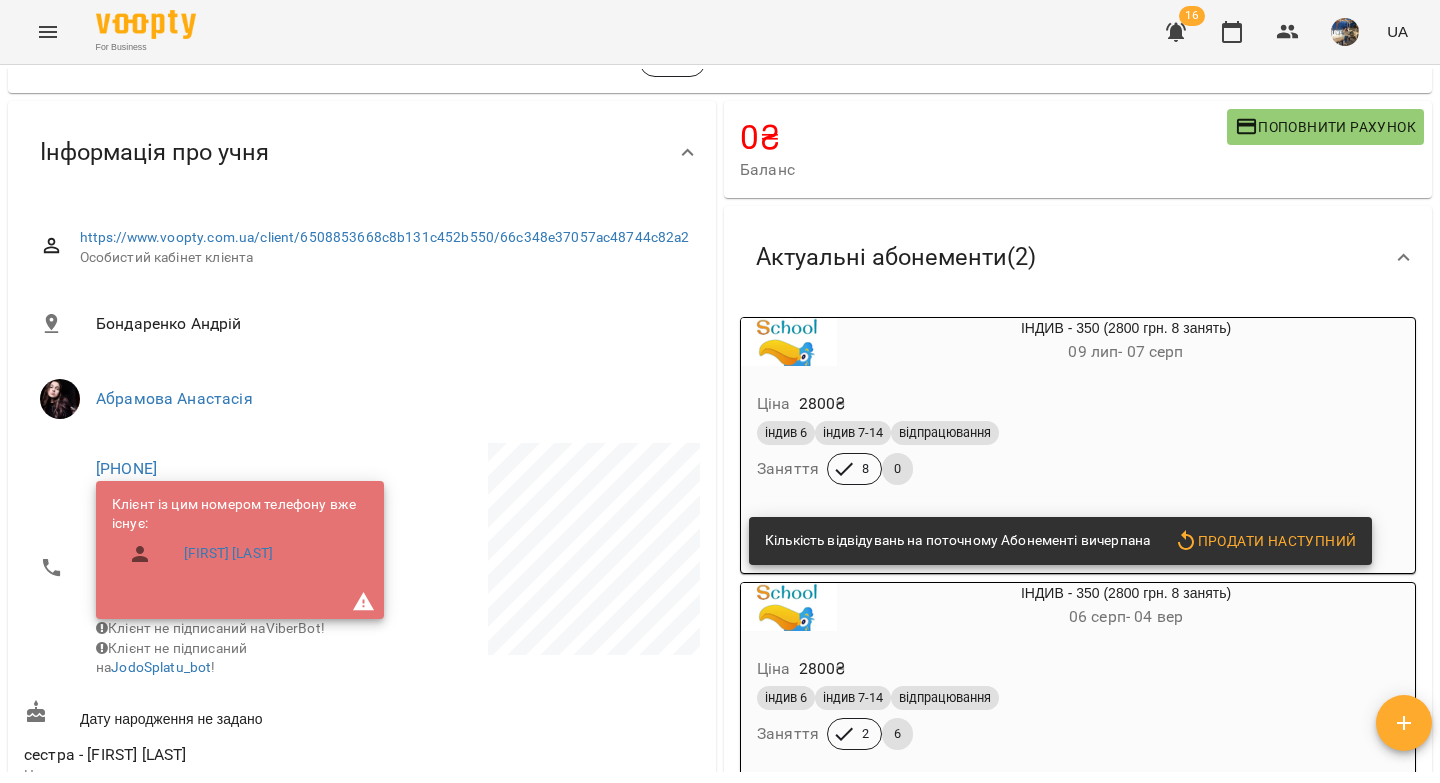 click on "Ціна 2800 ₴ індив 6 індив 7-14 відпрацювання Заняття 8 0" at bounding box center [1078, 442] 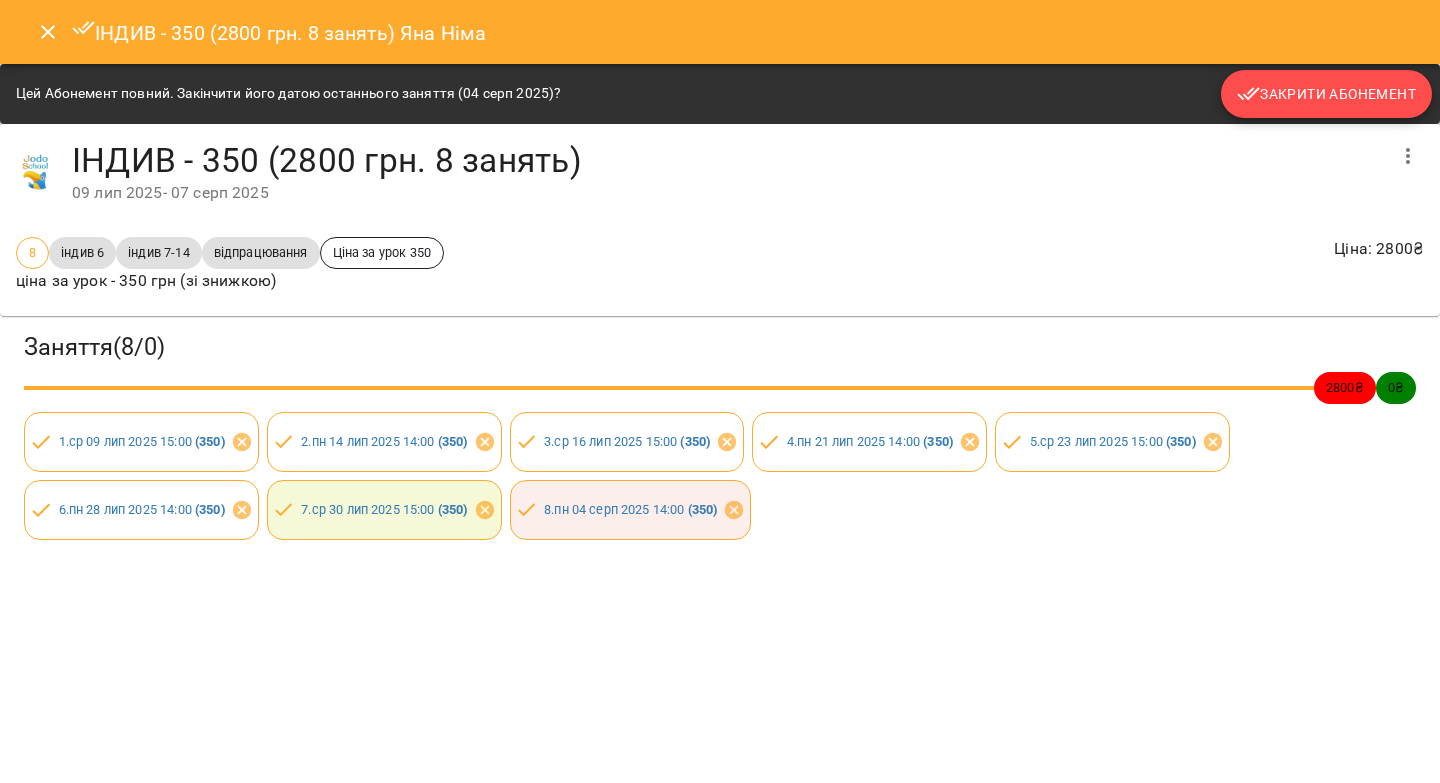 click 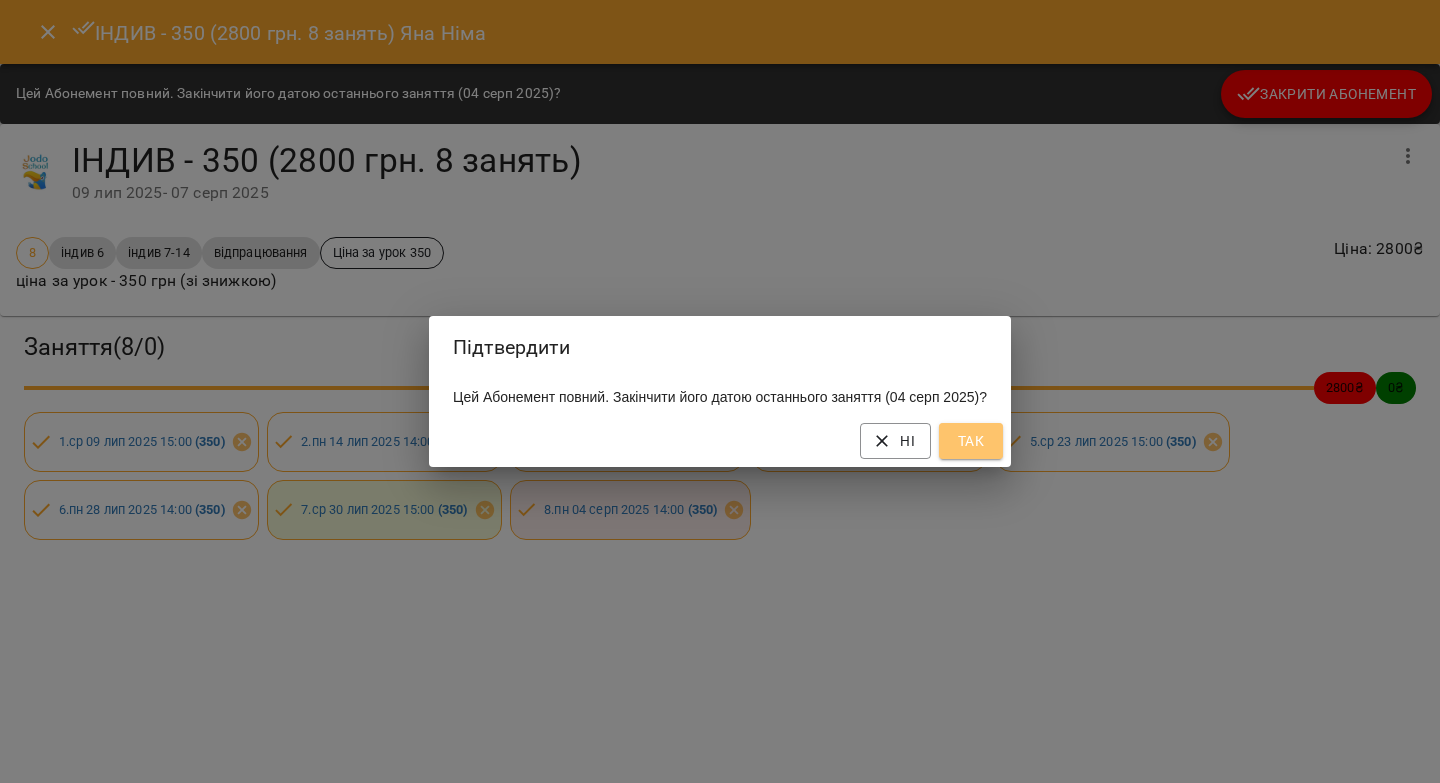 click on "Так" at bounding box center [971, 441] 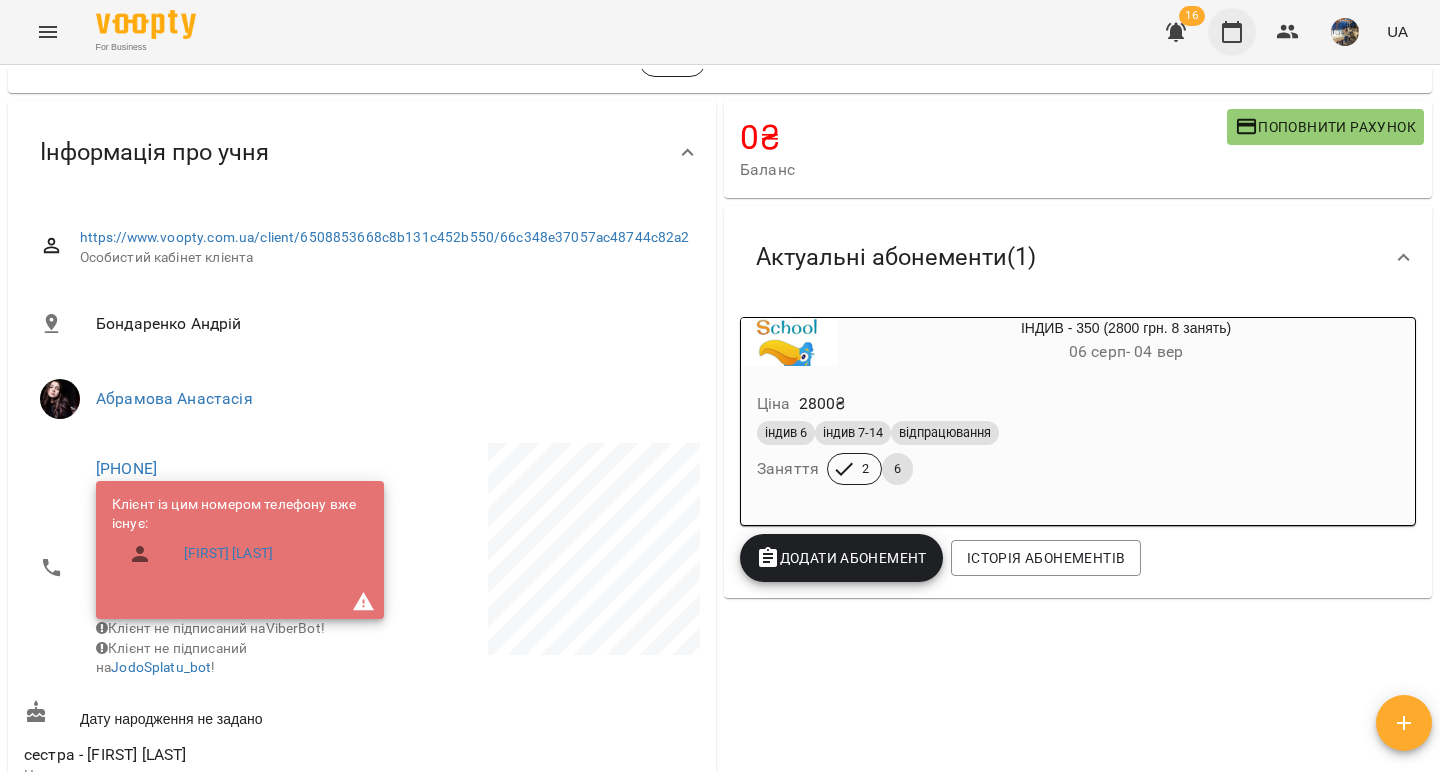 click 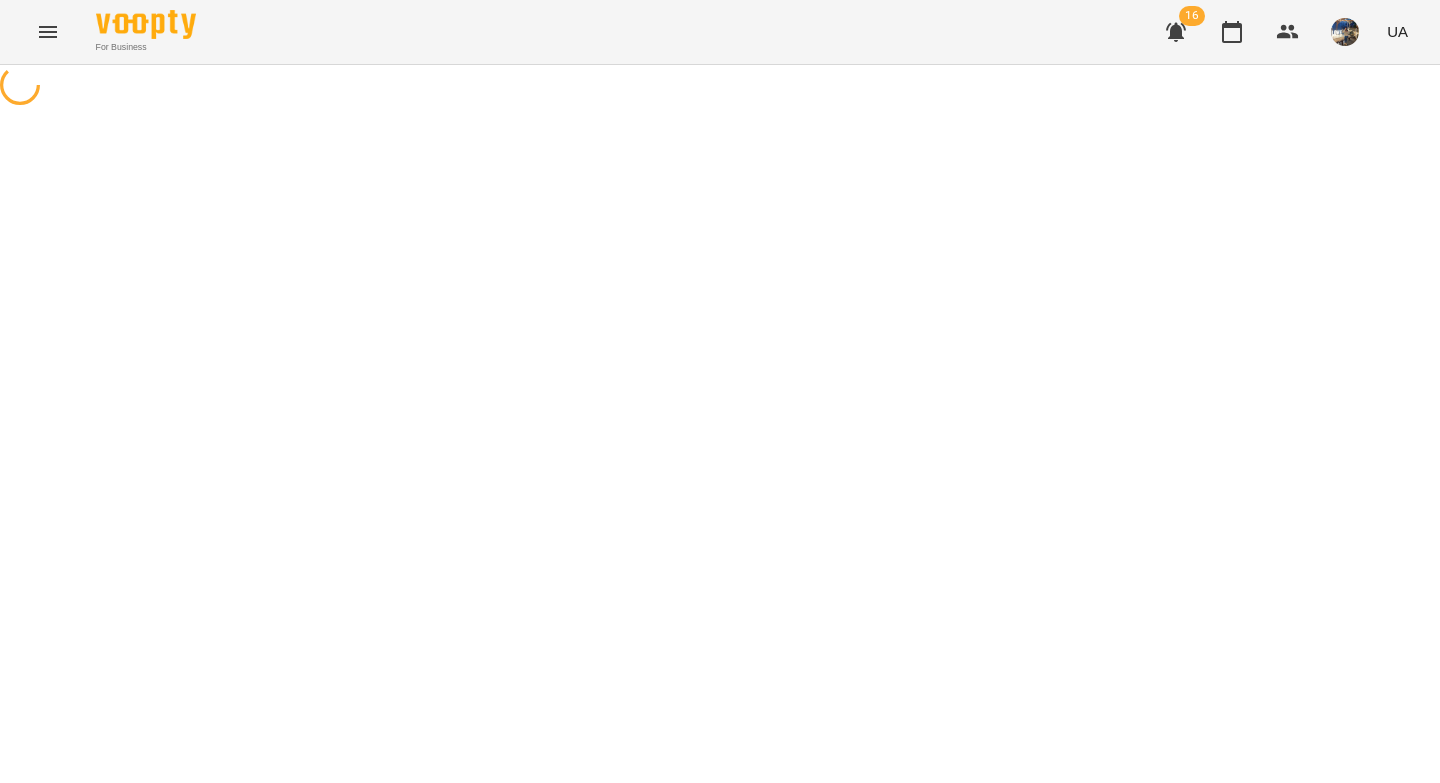 scroll, scrollTop: 0, scrollLeft: 0, axis: both 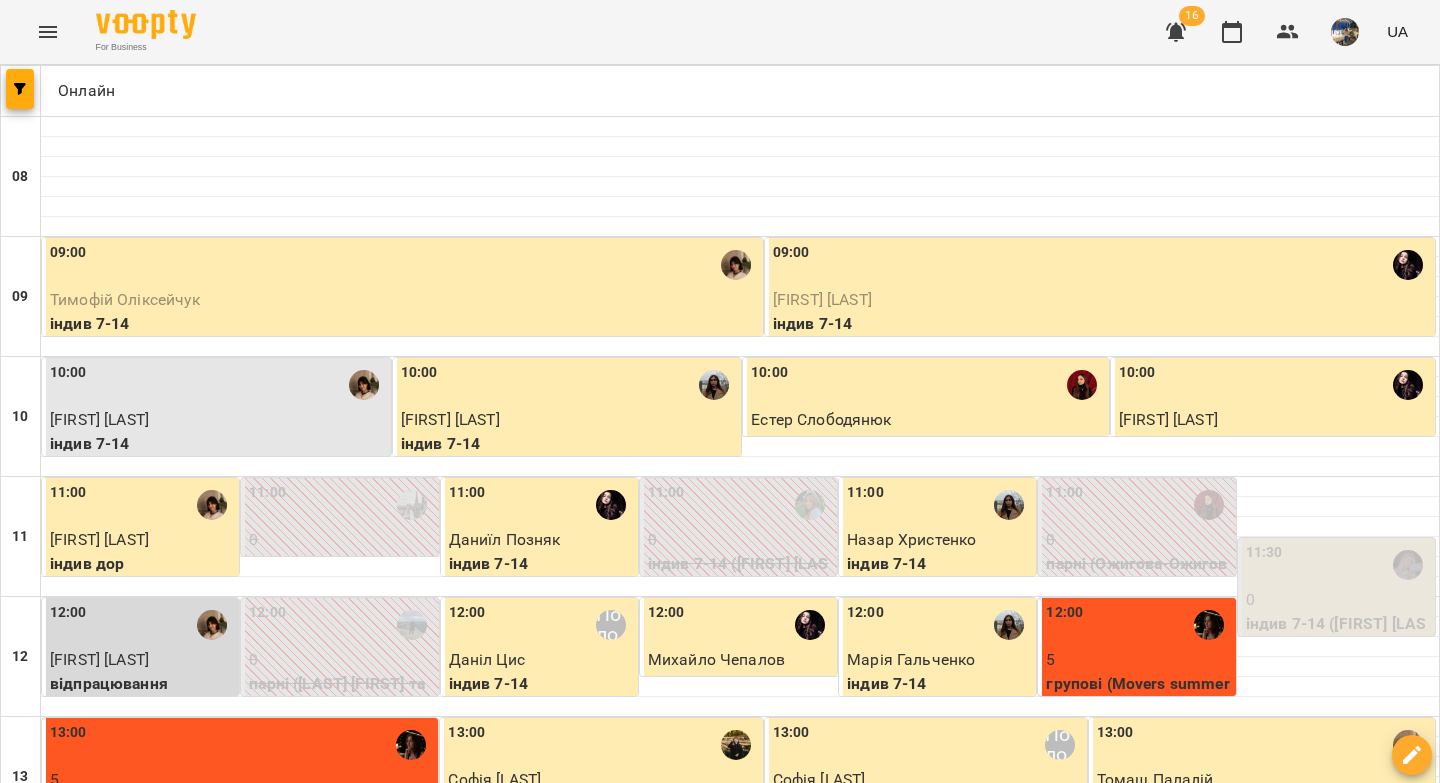 click on "16:00" at bounding box center (1080, 1105) 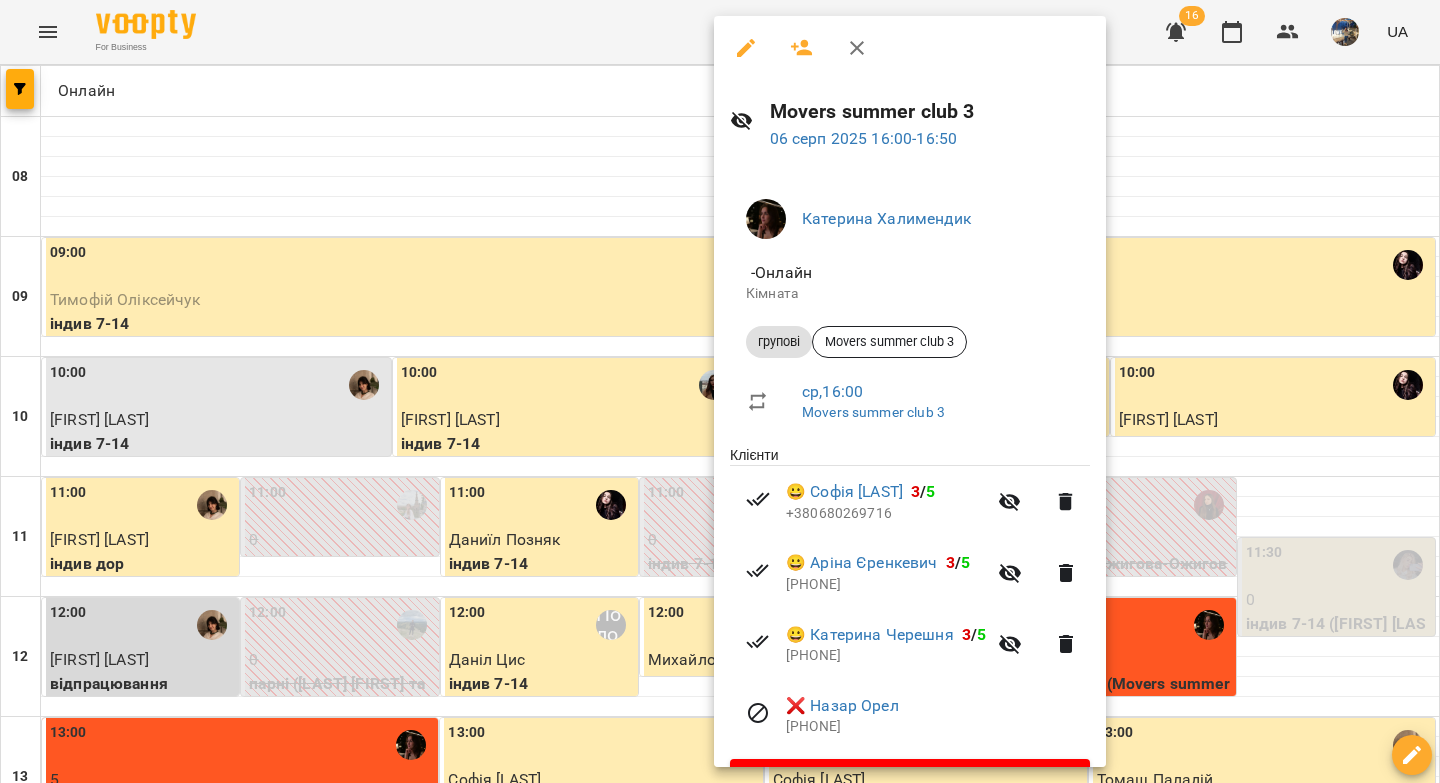 click 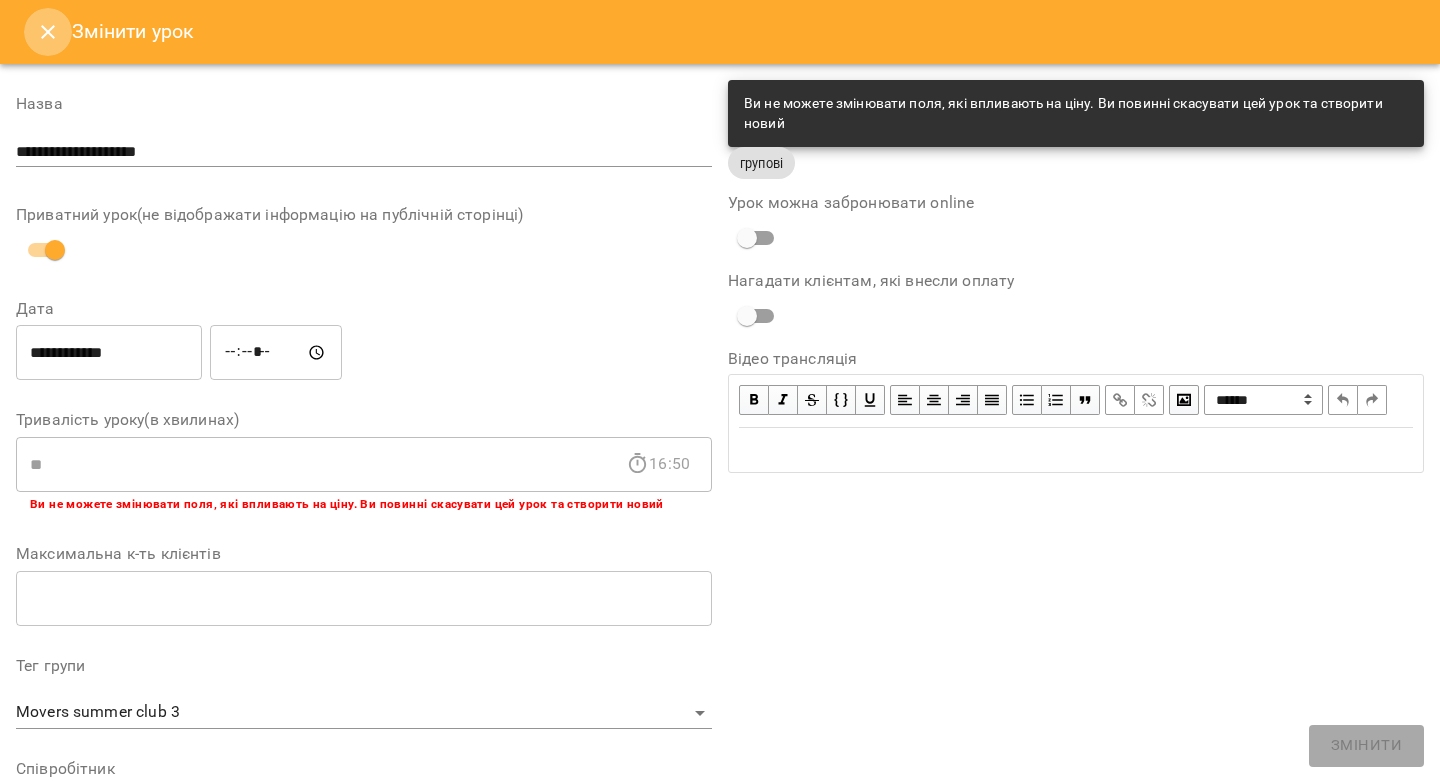 click 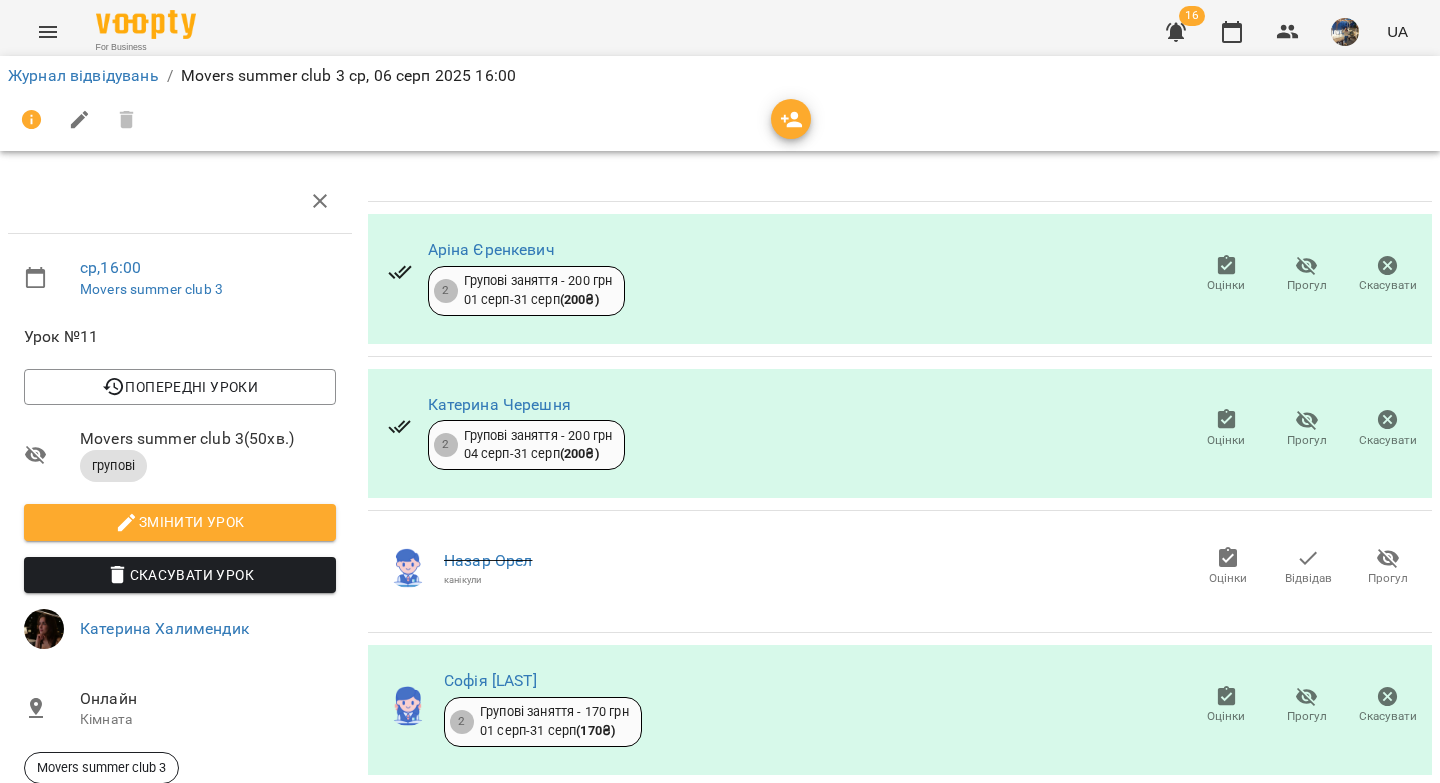 scroll, scrollTop: 0, scrollLeft: 0, axis: both 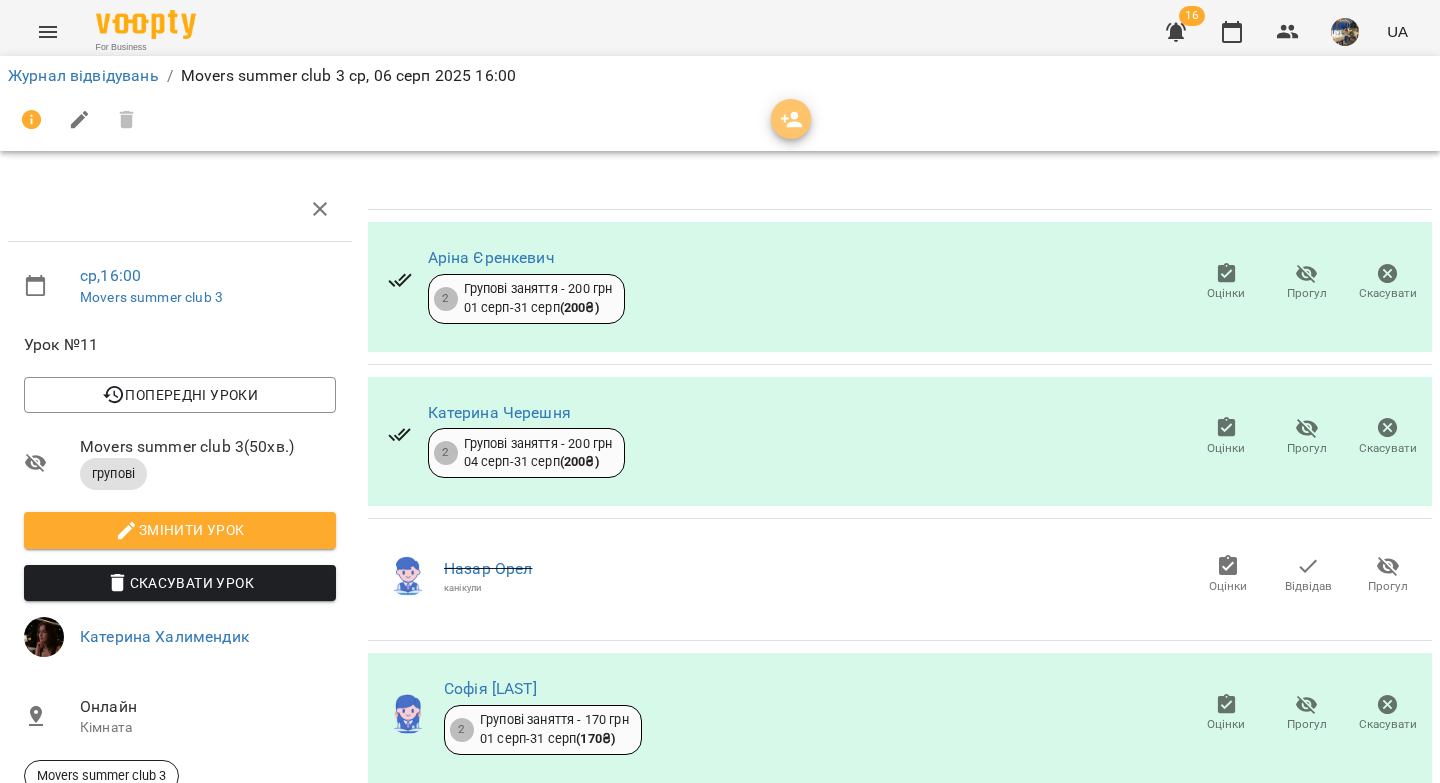 click 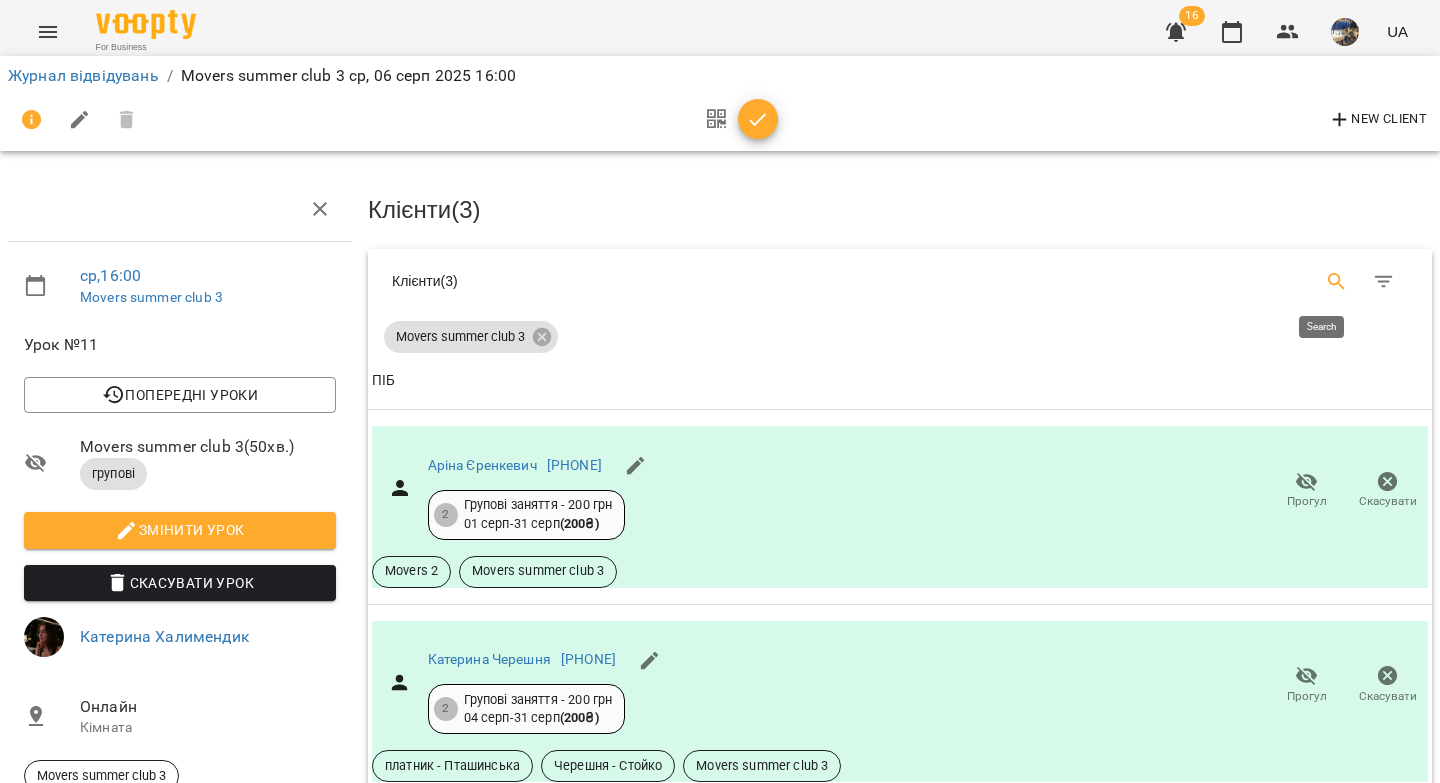 click 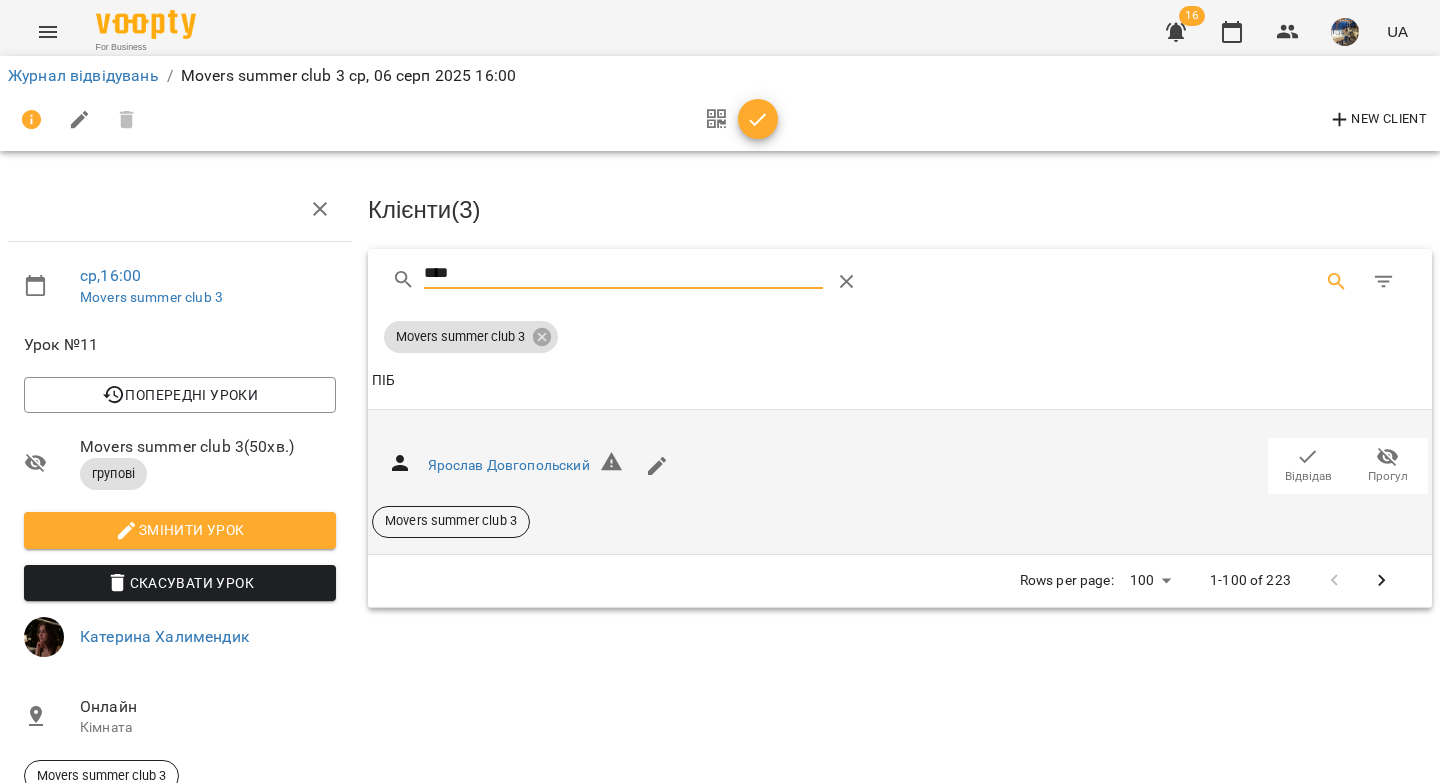 type on "****" 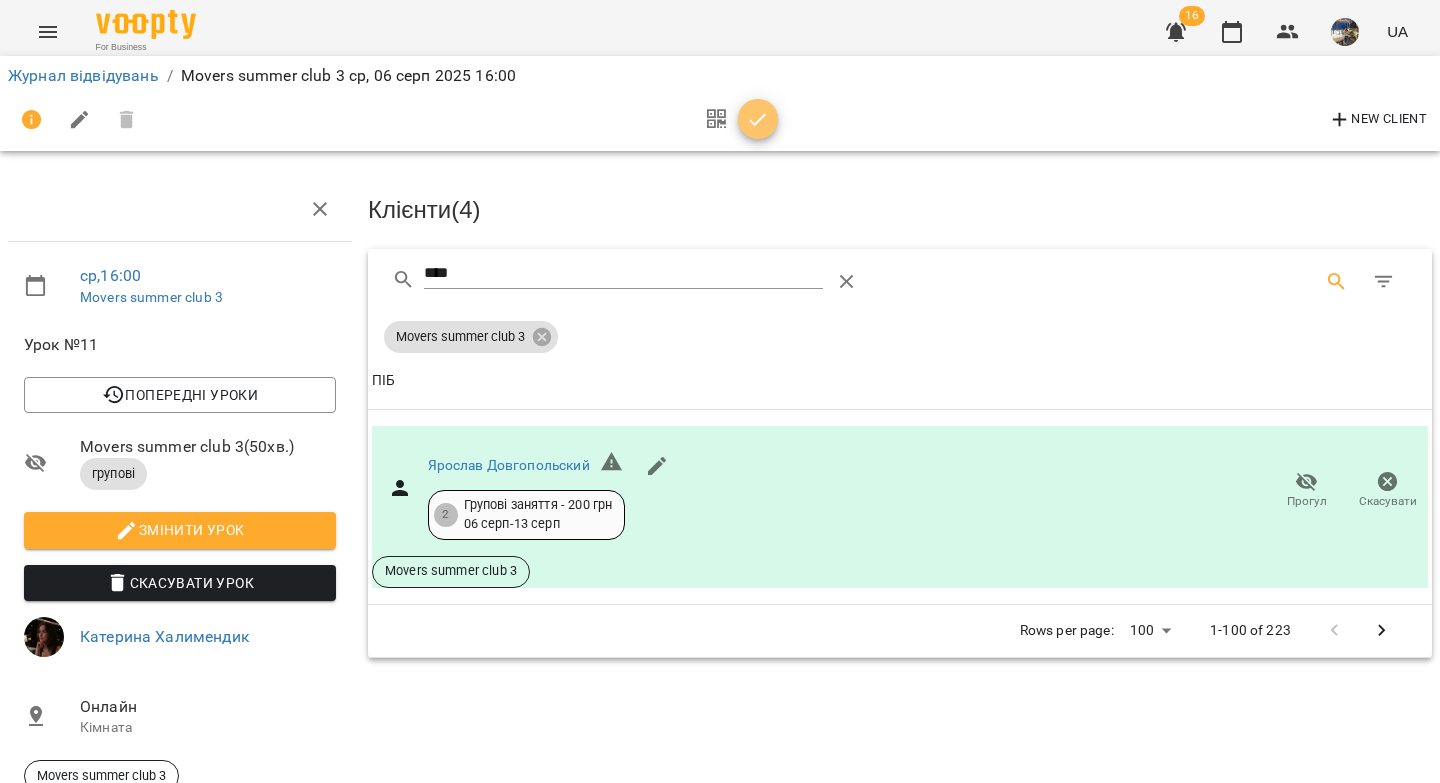 click at bounding box center [758, 119] 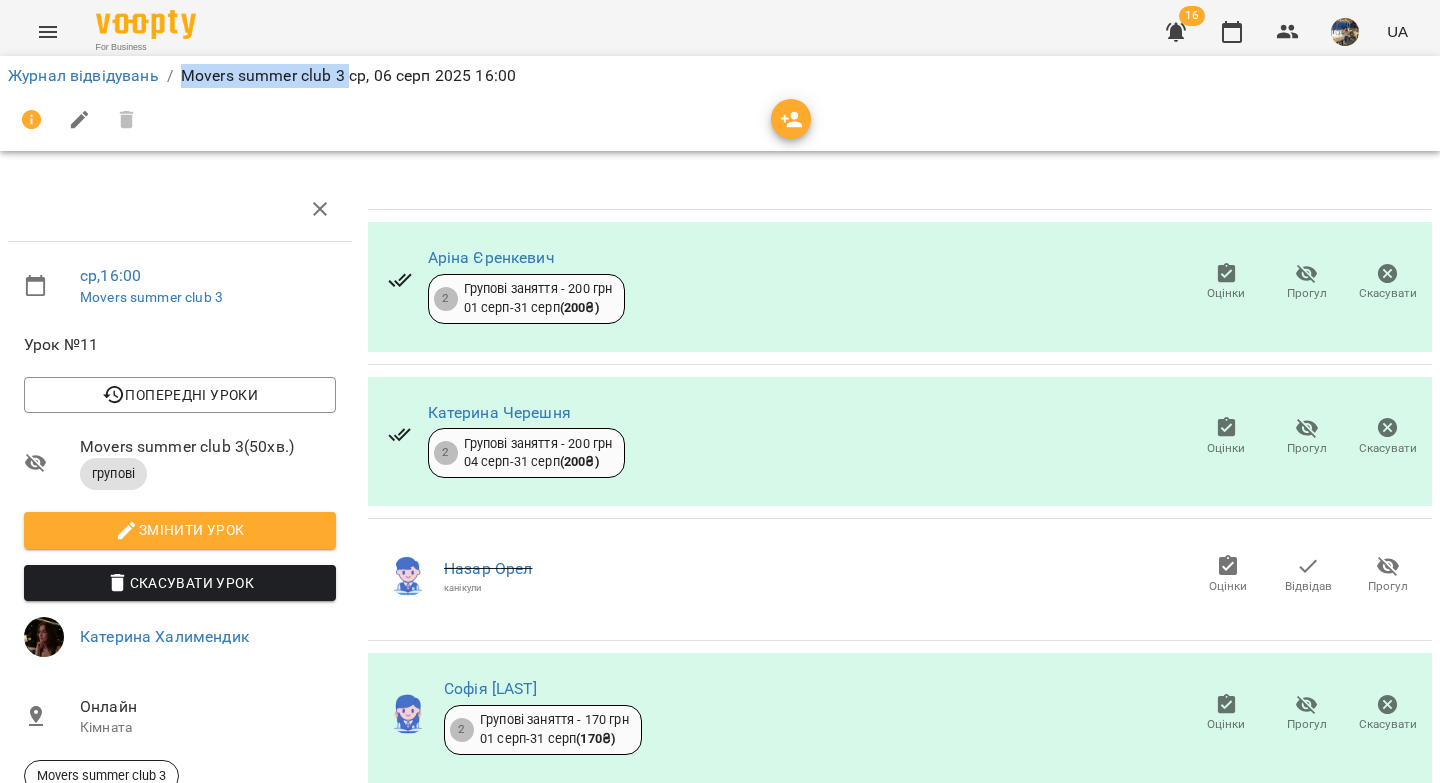drag, startPoint x: 183, startPoint y: 70, endPoint x: 345, endPoint y: 78, distance: 162.19742 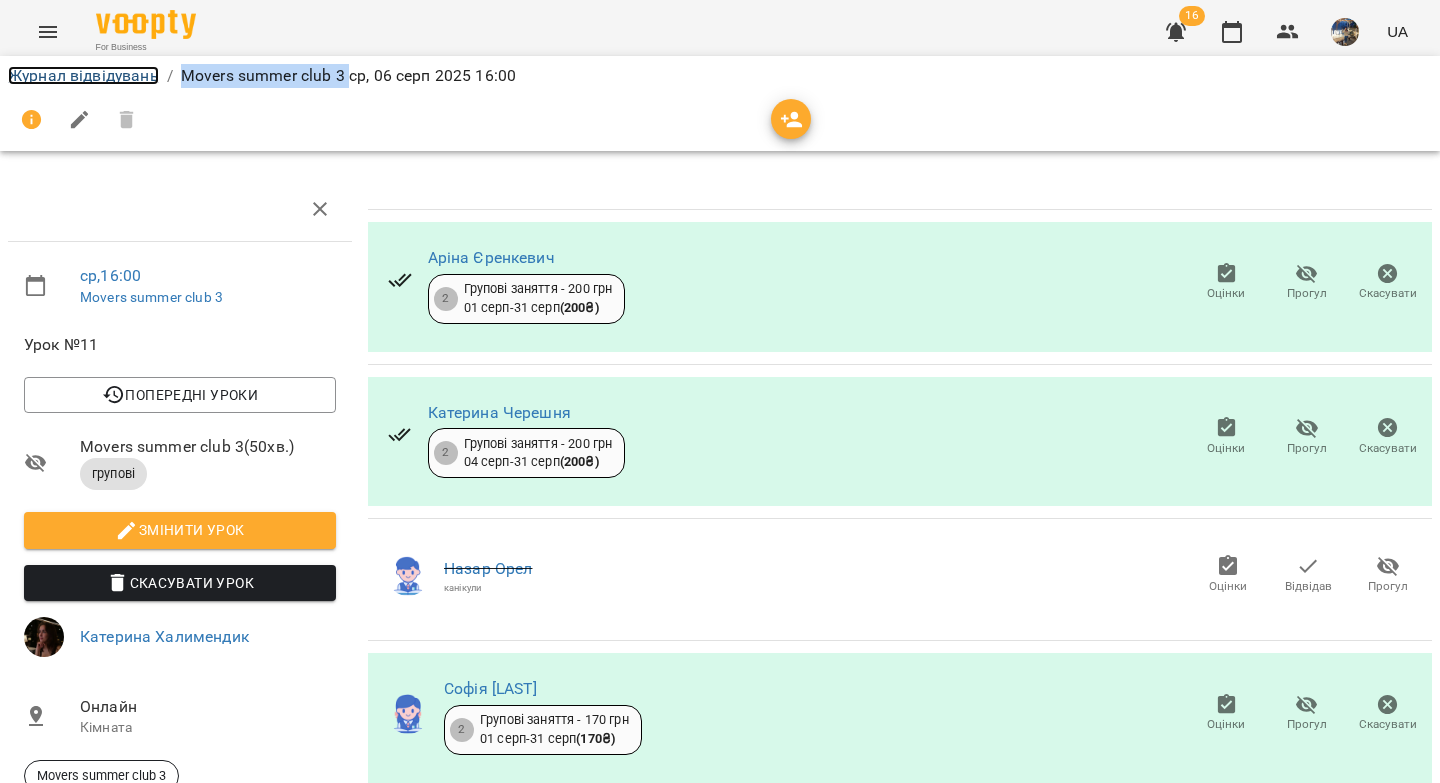 drag, startPoint x: 80, startPoint y: 72, endPoint x: 763, endPoint y: 280, distance: 713.9699 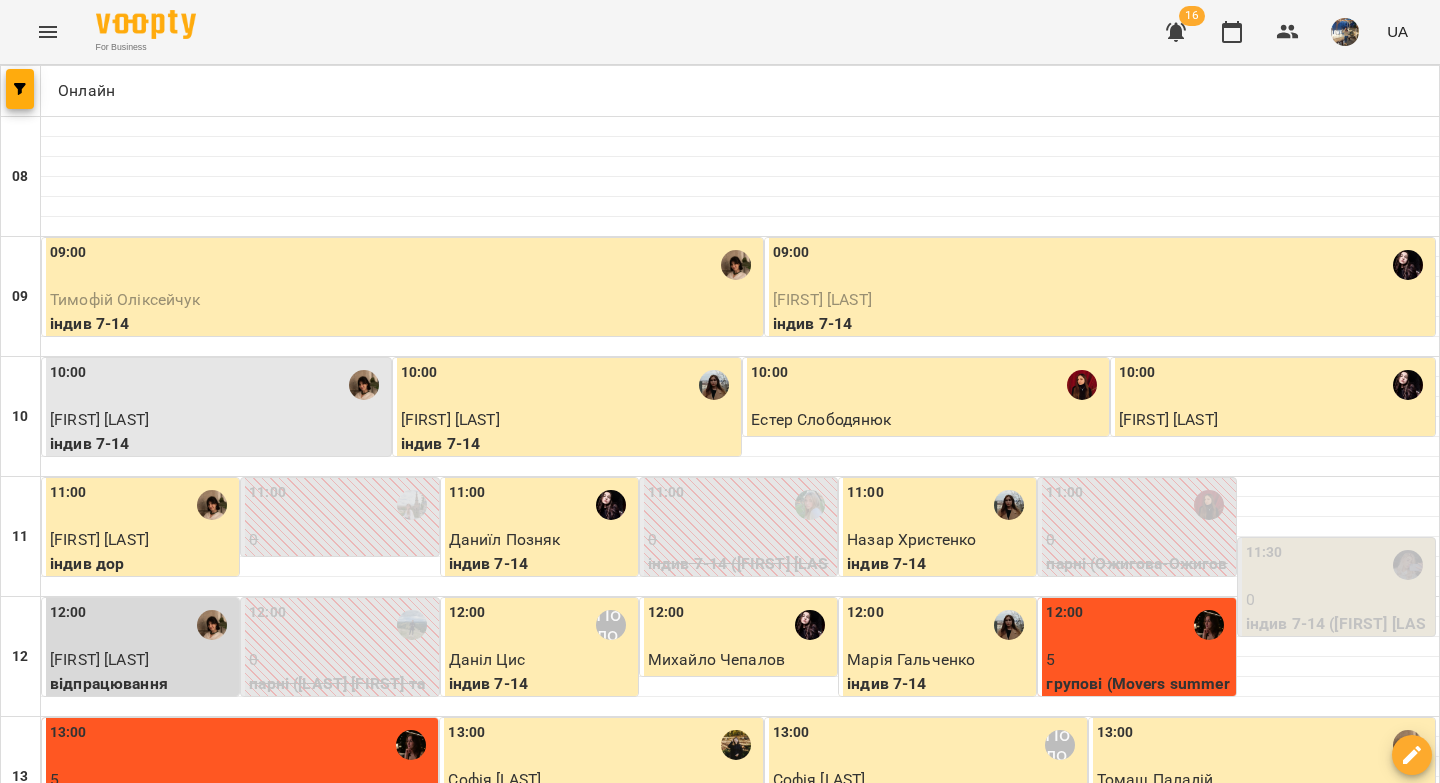 scroll, scrollTop: 840, scrollLeft: 0, axis: vertical 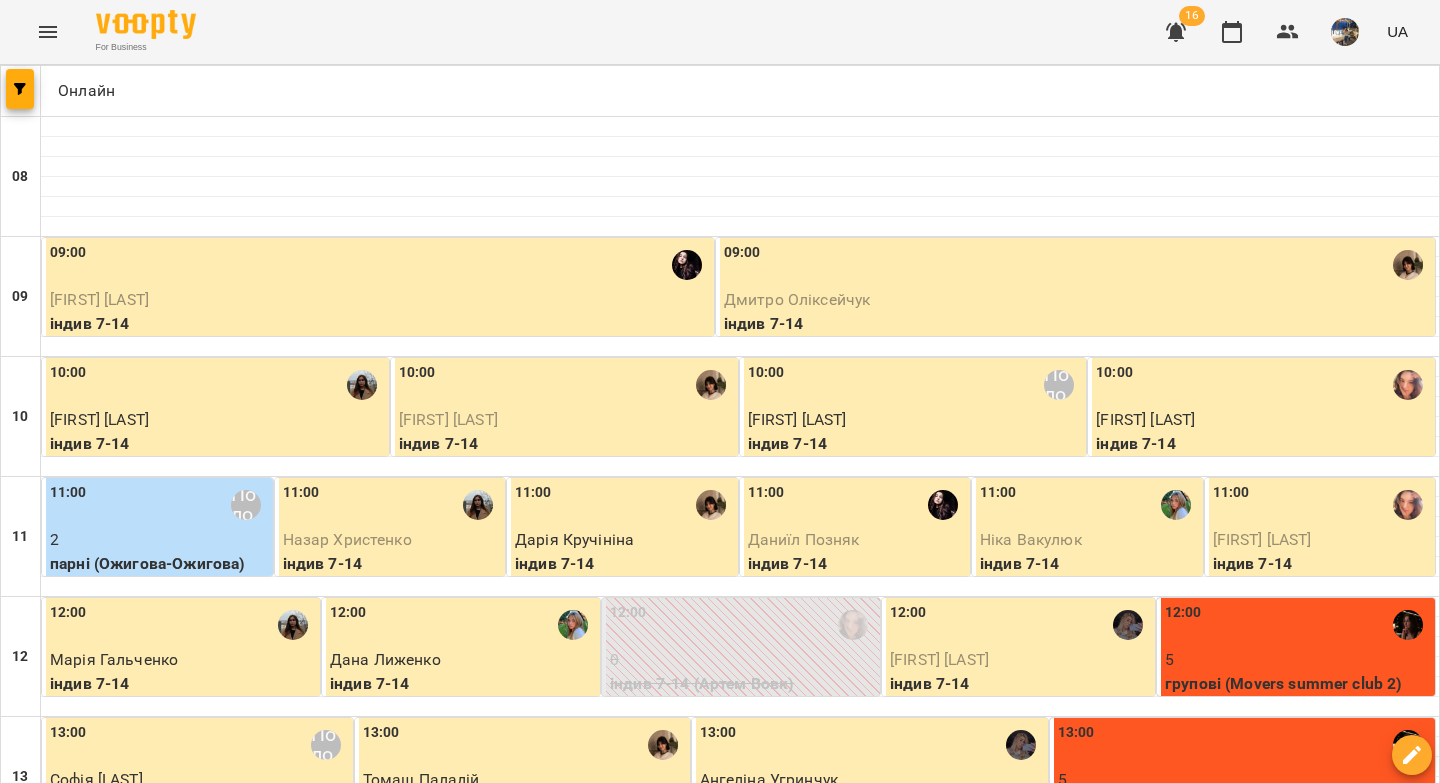 click on "16:00" at bounding box center (930, 1105) 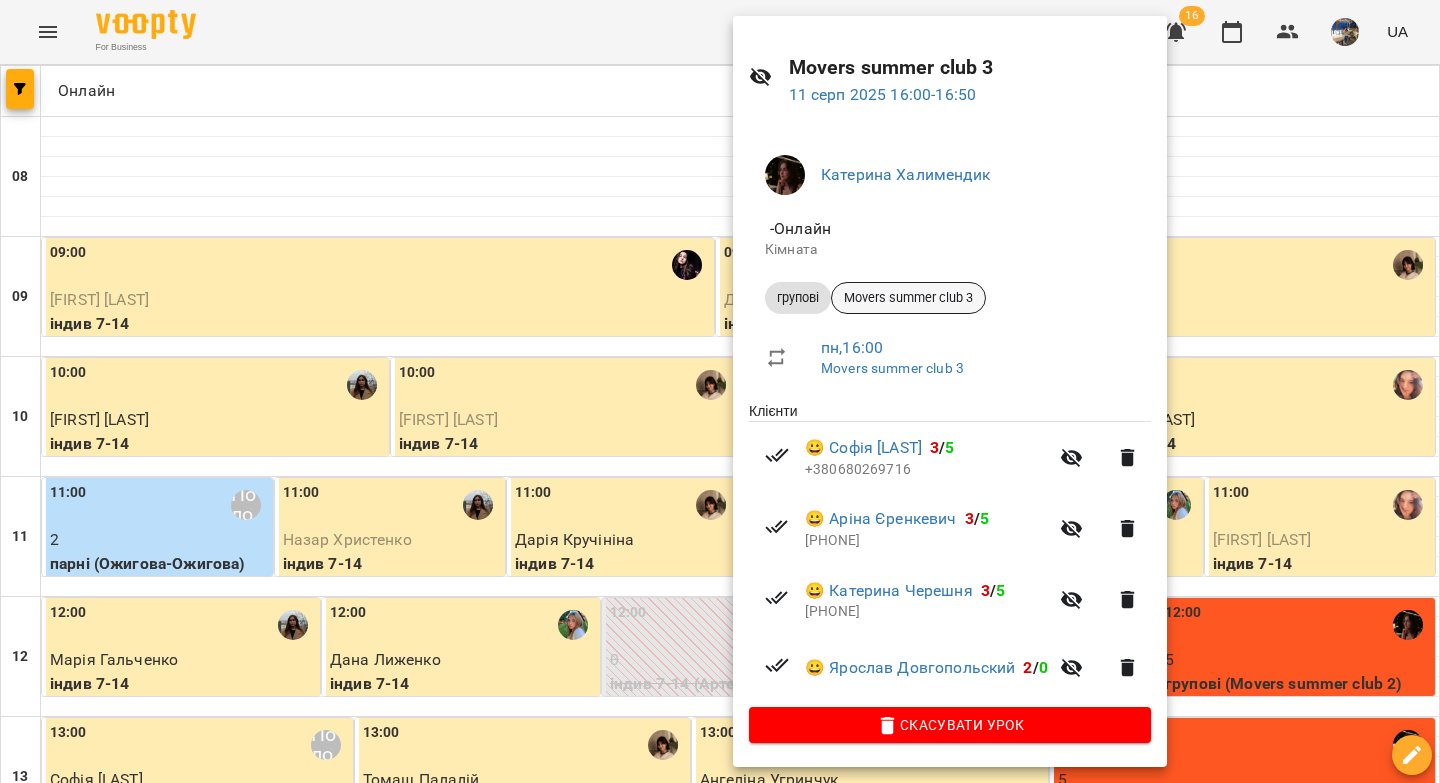 scroll, scrollTop: 47, scrollLeft: 0, axis: vertical 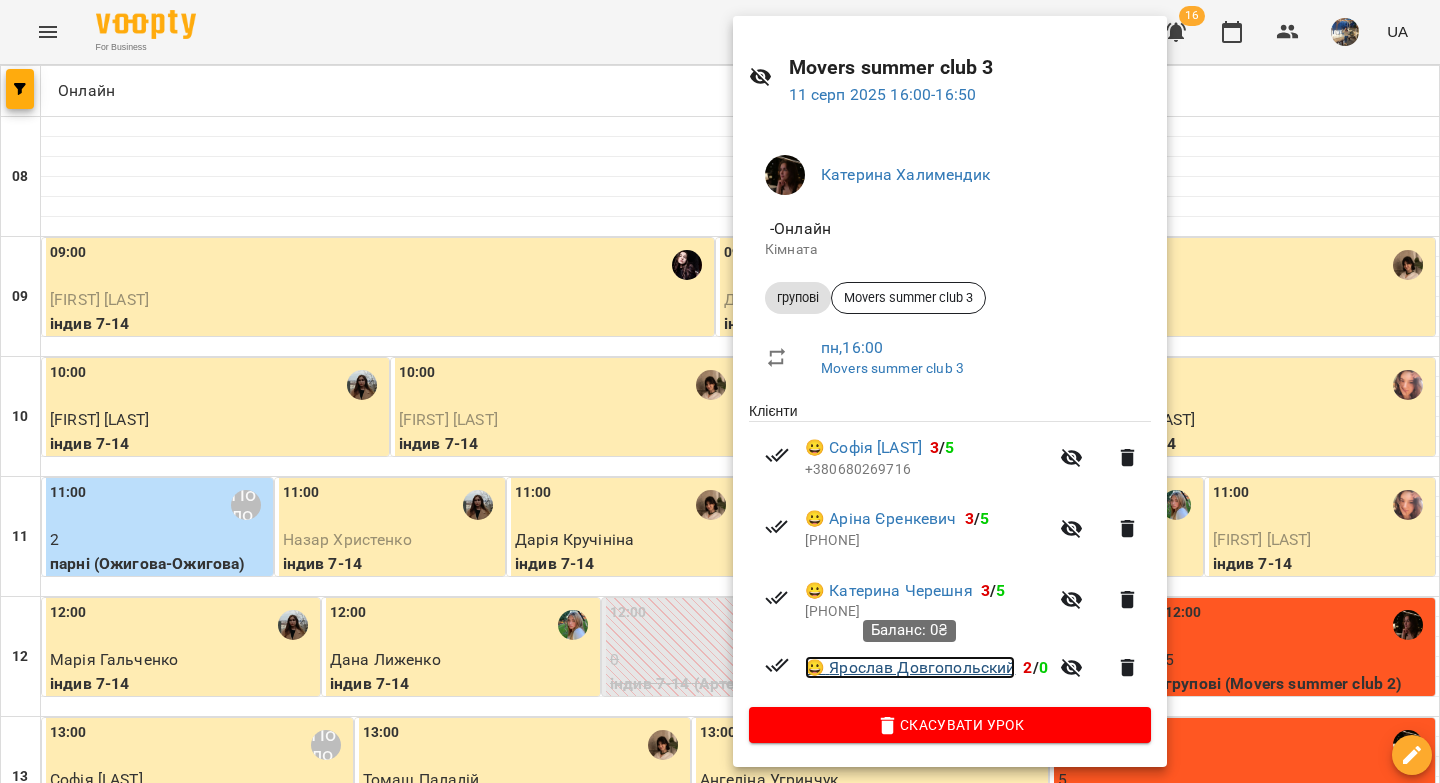 click on "😀   Ярослав Довгопольский" at bounding box center (910, 668) 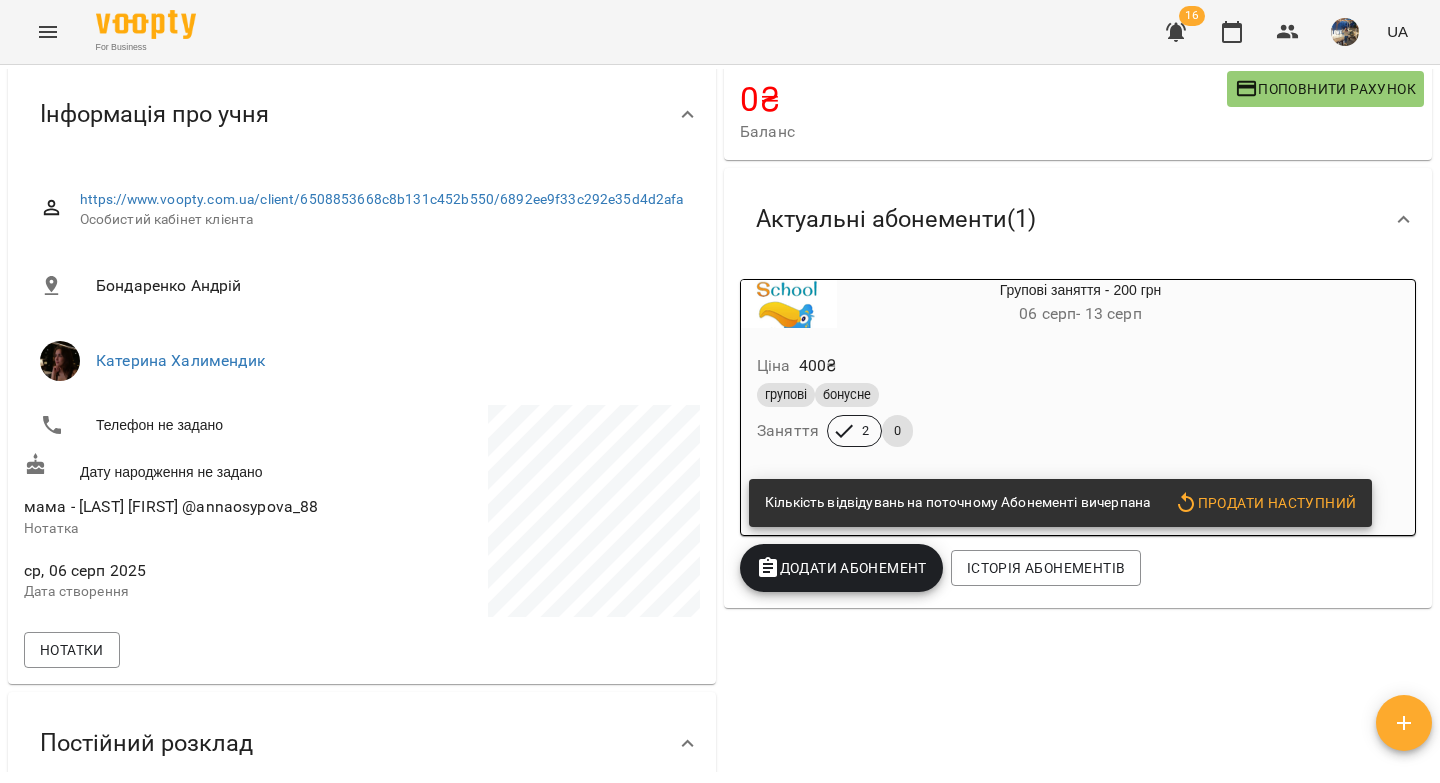 scroll, scrollTop: 0, scrollLeft: 0, axis: both 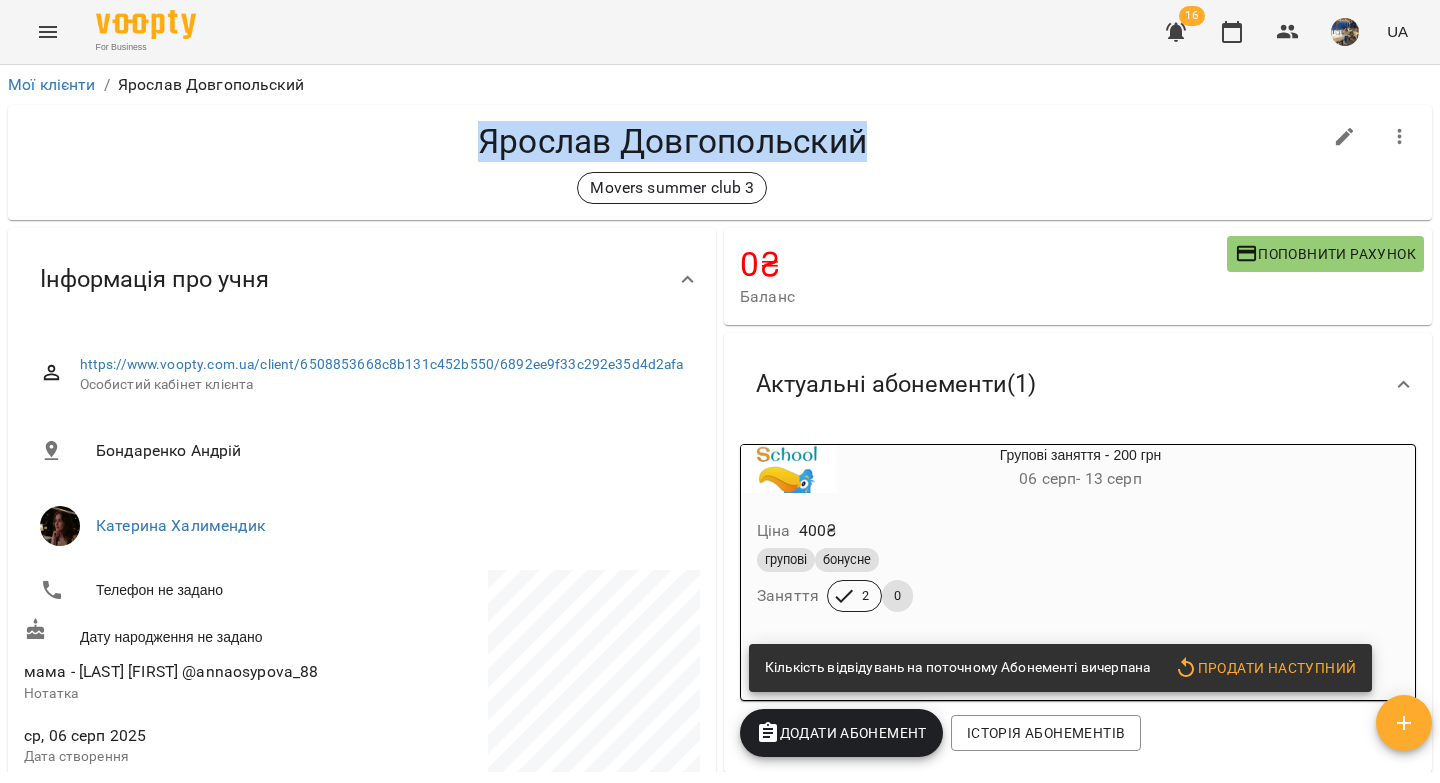 drag, startPoint x: 831, startPoint y: 157, endPoint x: 471, endPoint y: 147, distance: 360.13885 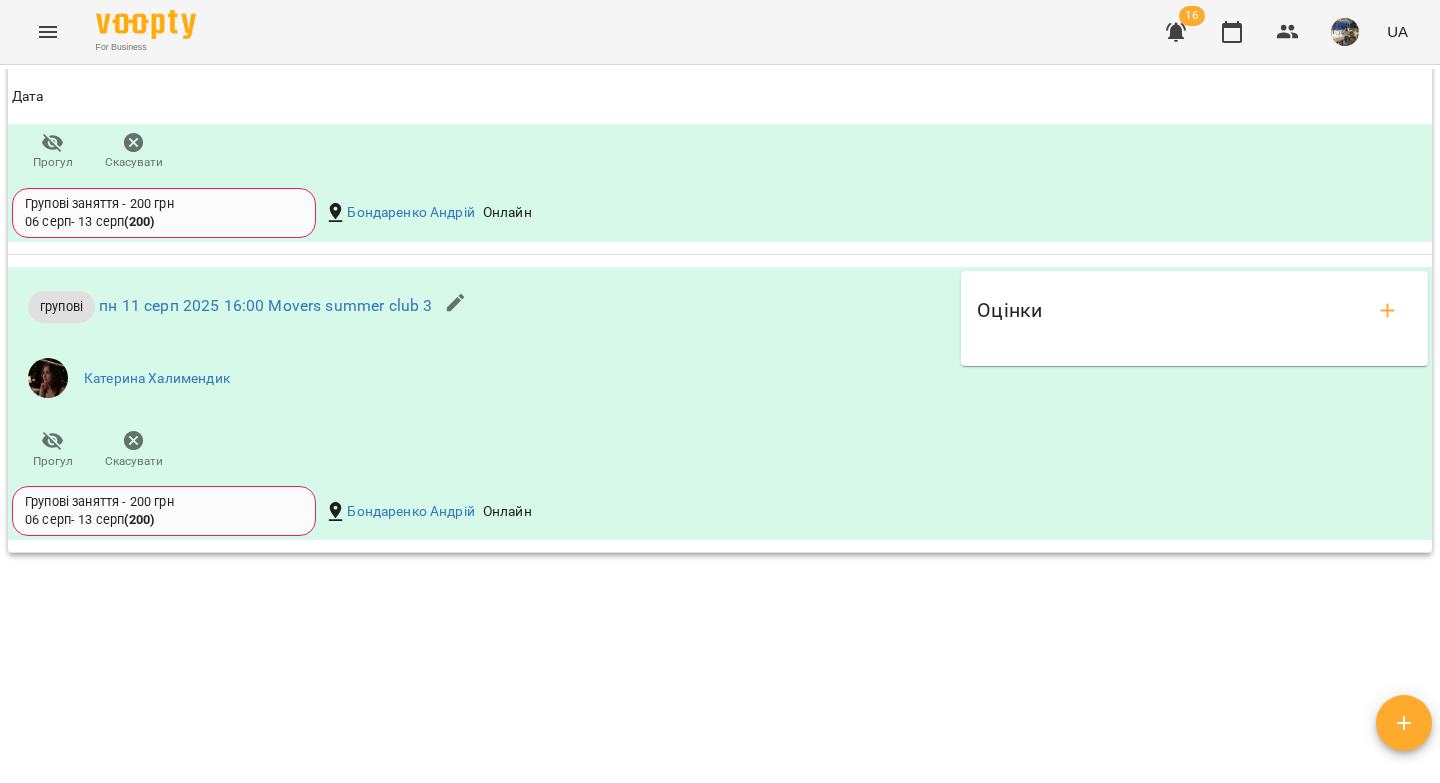 scroll, scrollTop: 1696, scrollLeft: 0, axis: vertical 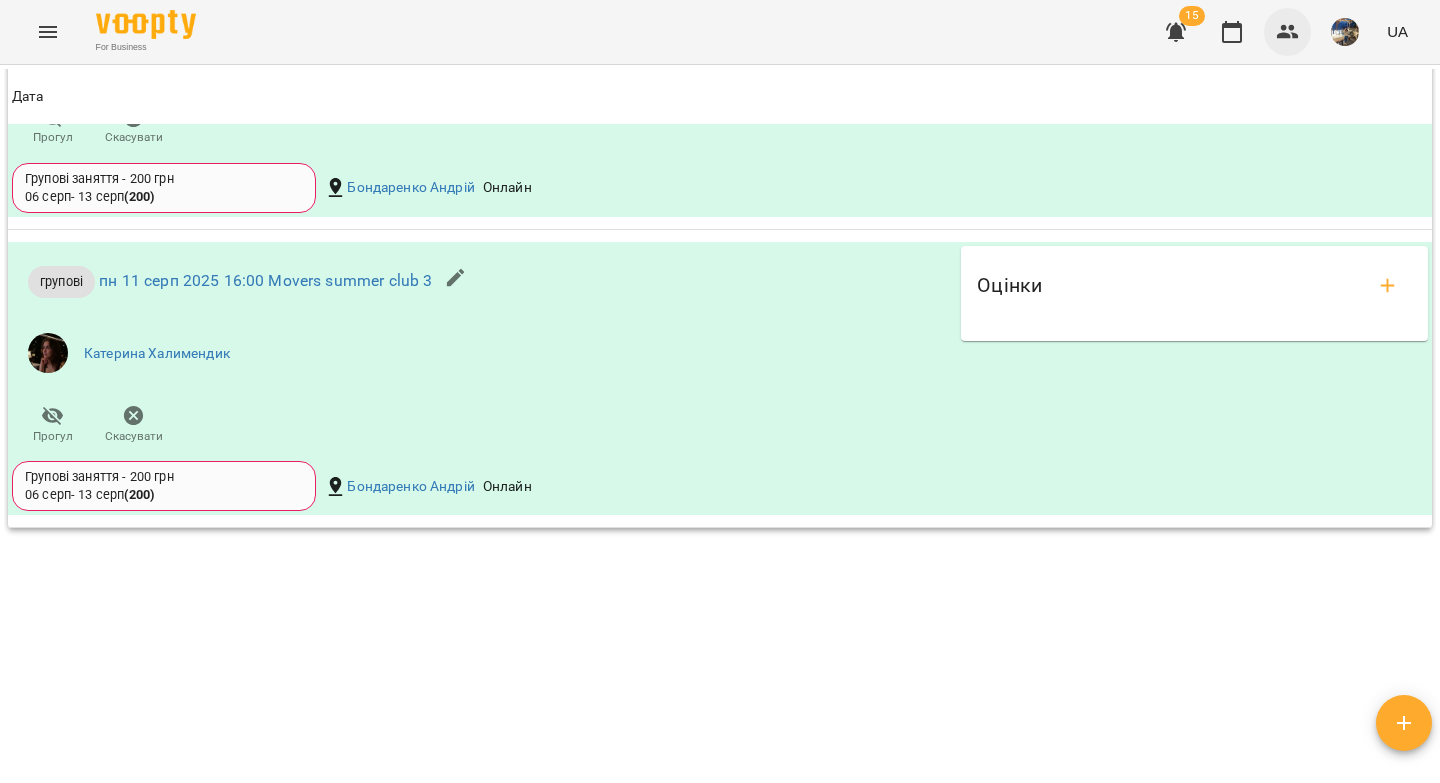 click 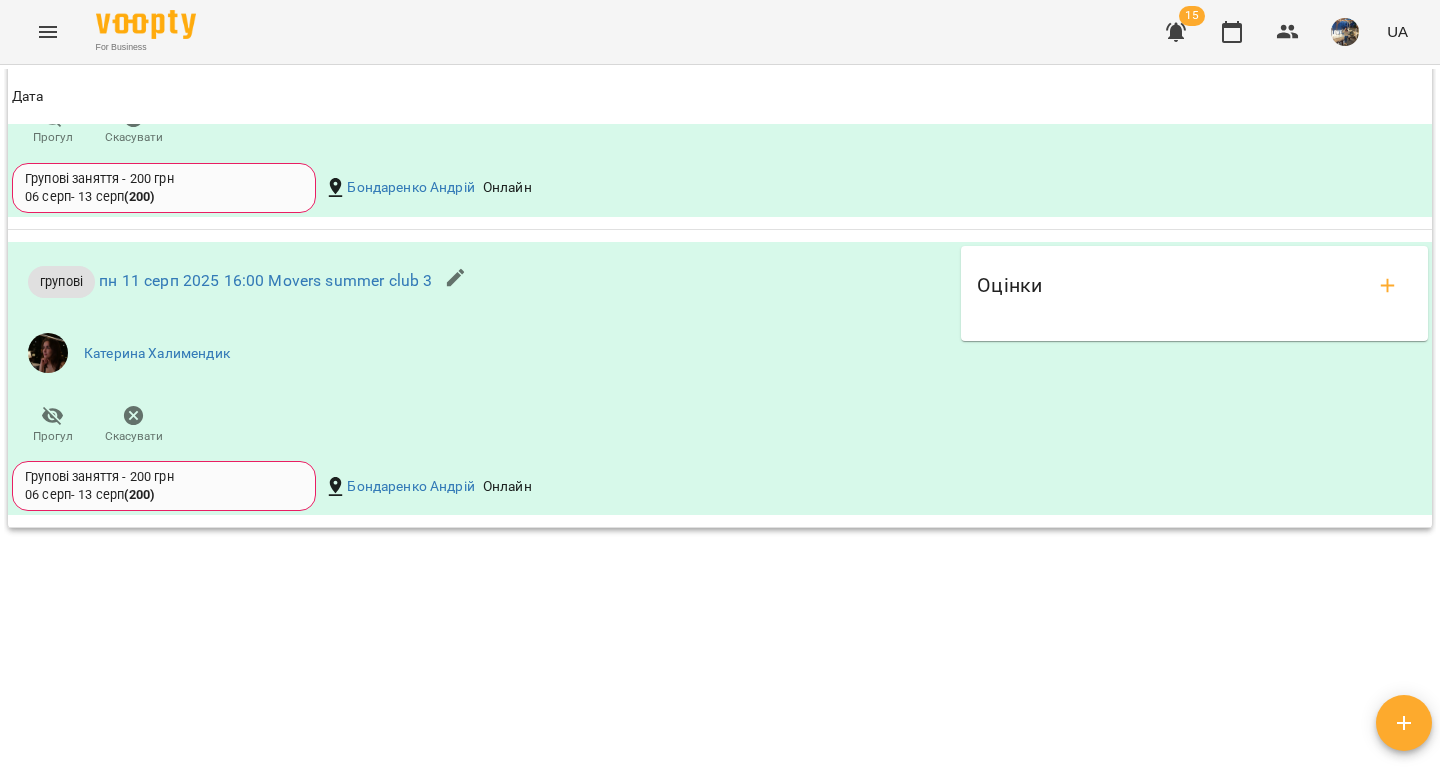 click 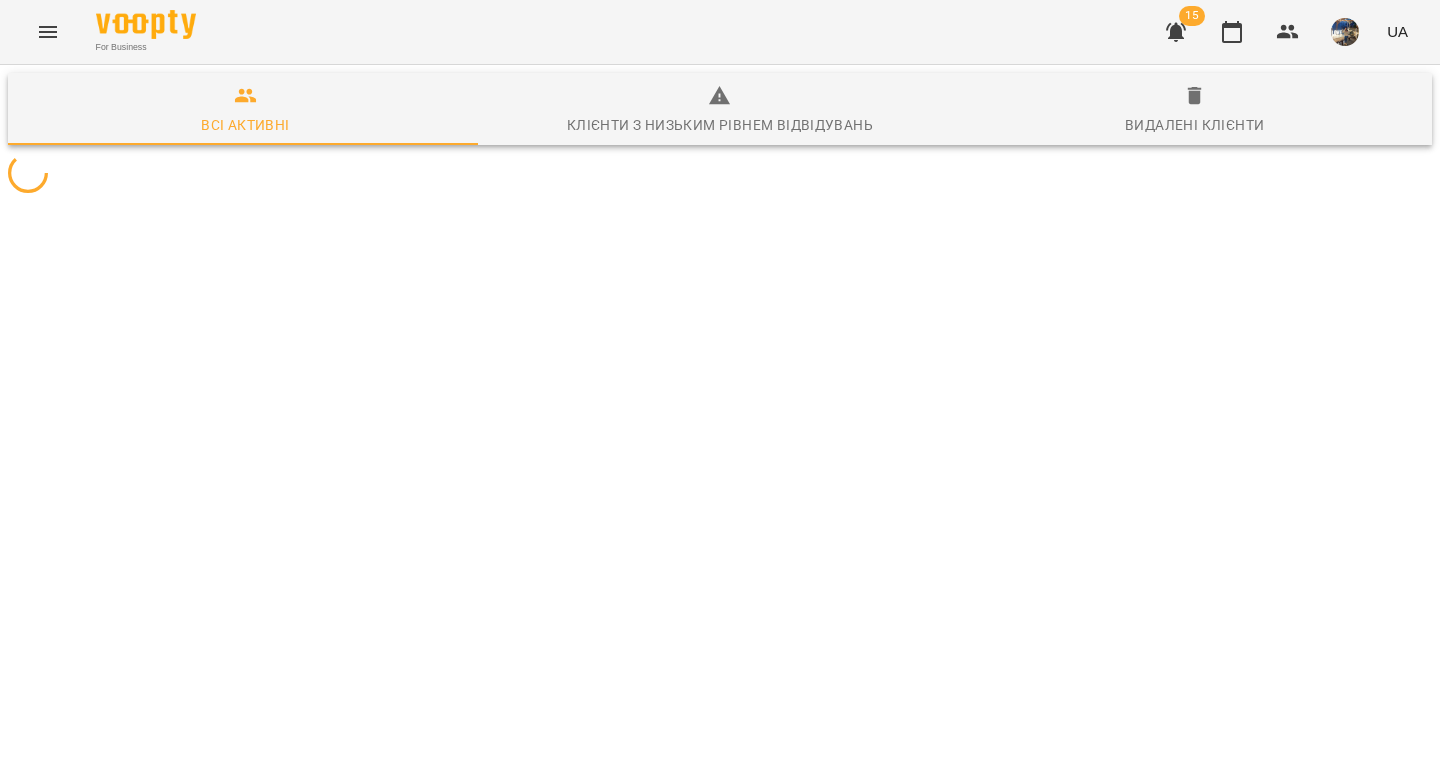 type 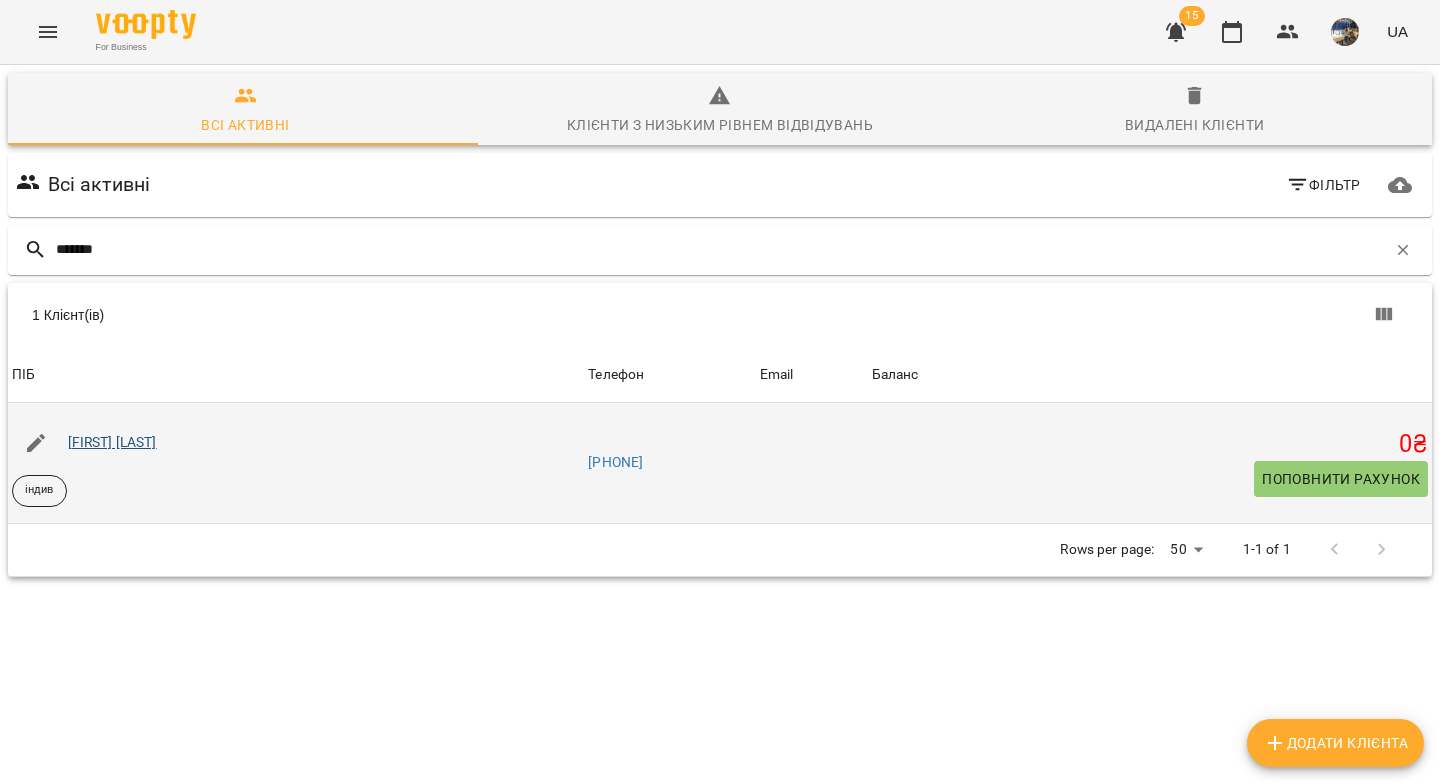 type on "*******" 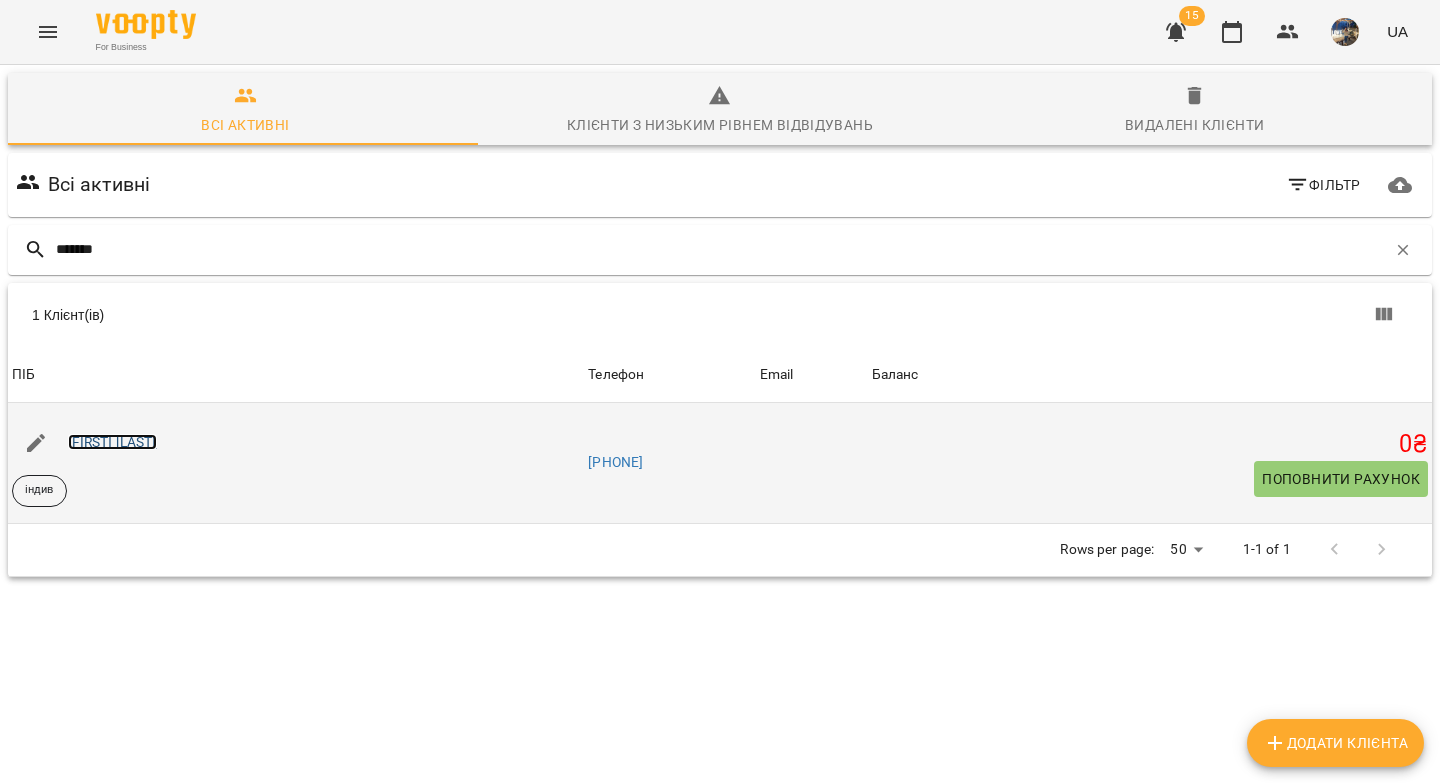 click on "[FIRST] [LAST]" at bounding box center [112, 442] 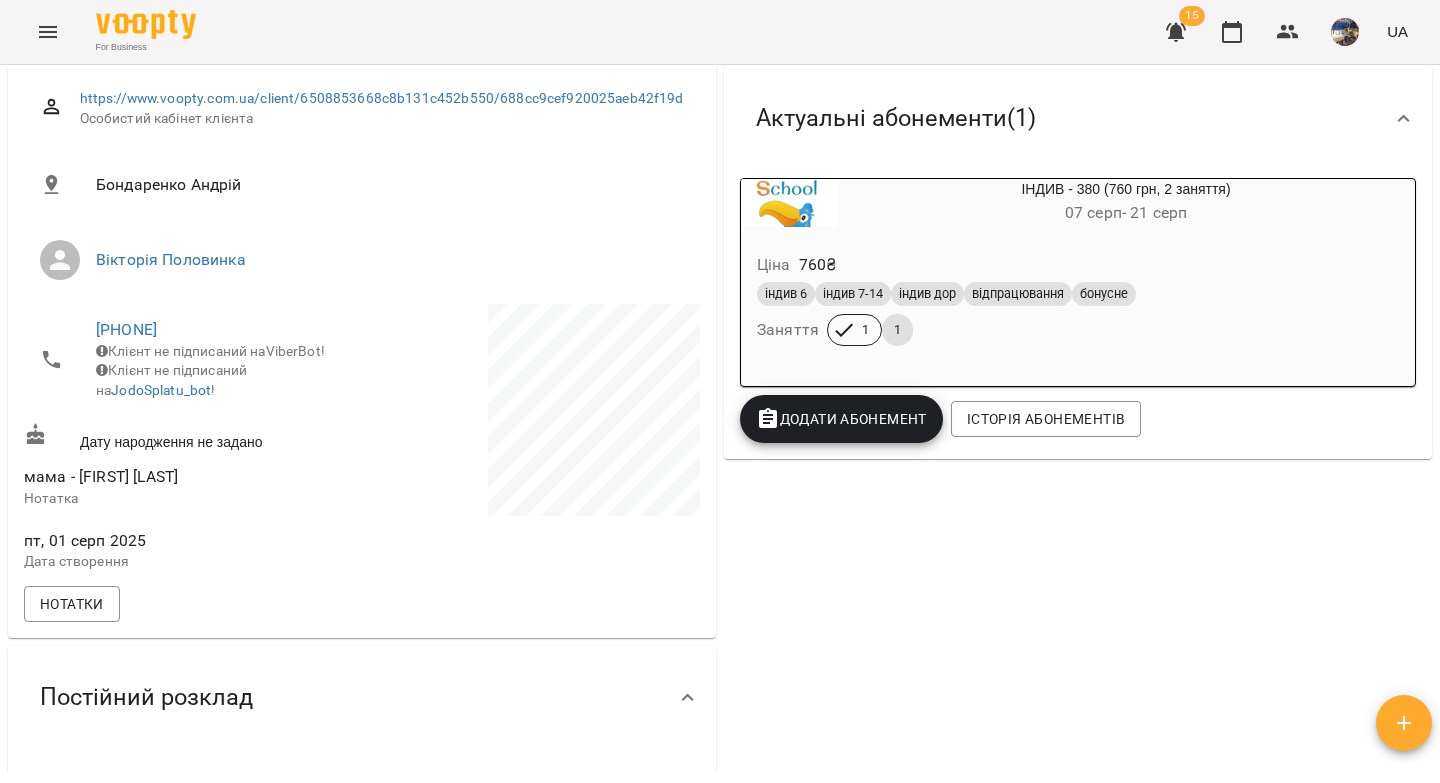 scroll, scrollTop: 0, scrollLeft: 0, axis: both 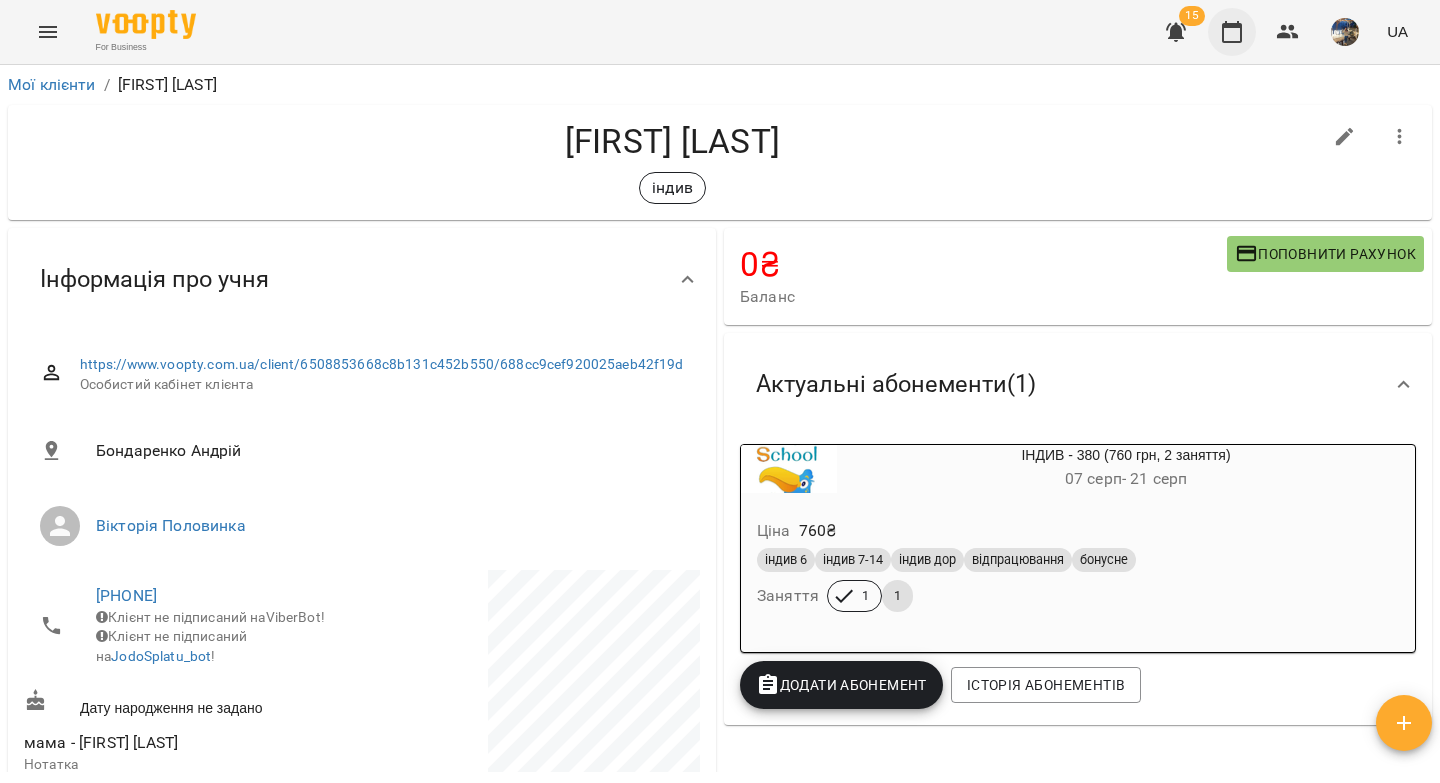 click 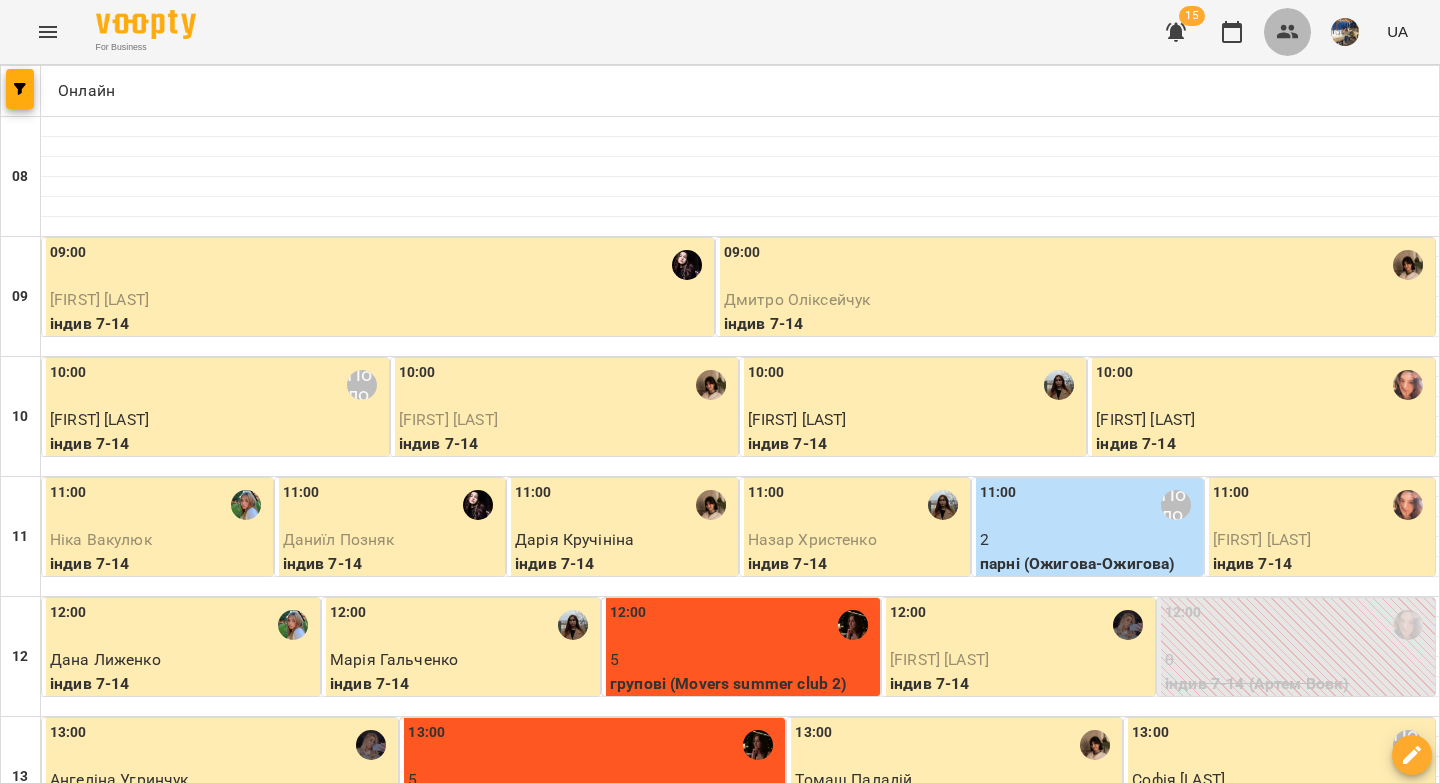 click 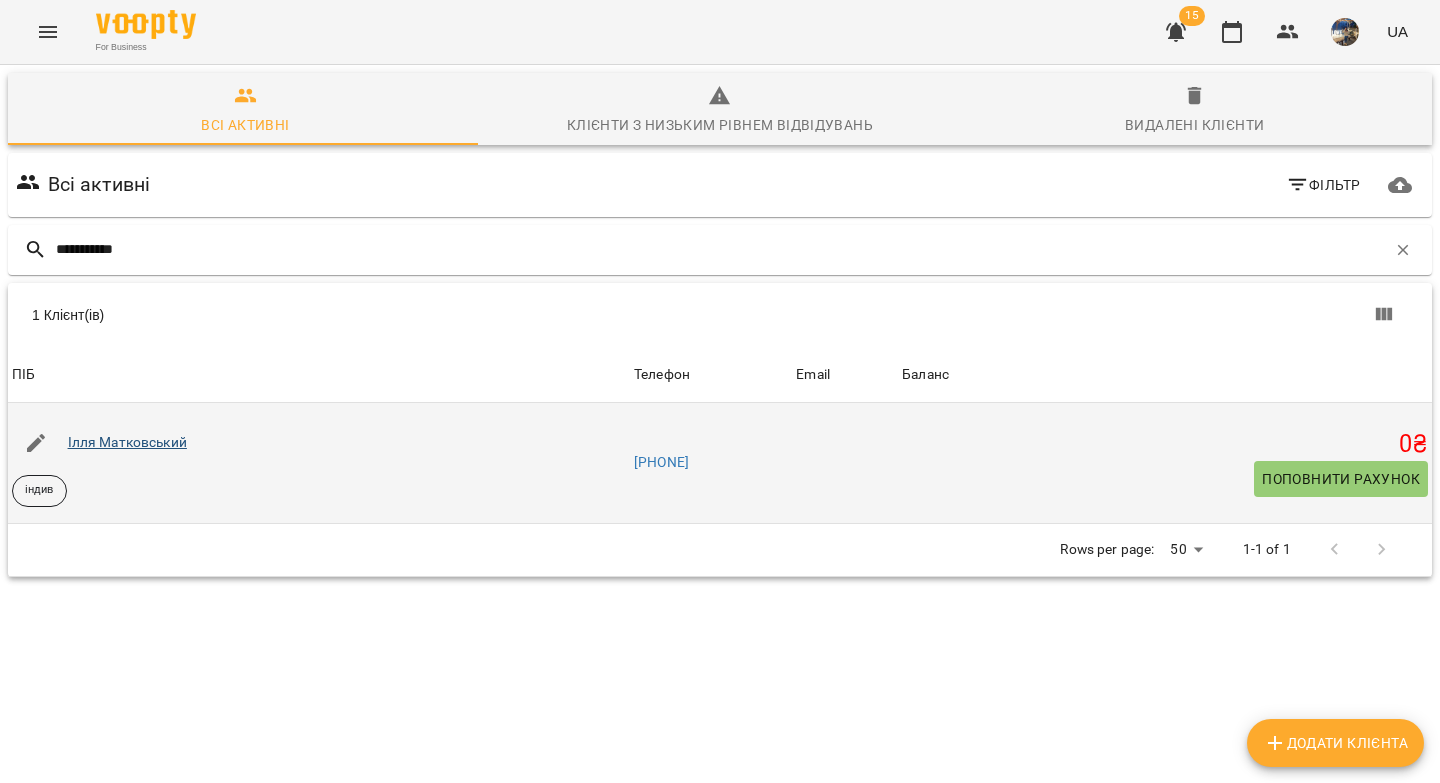 type on "**********" 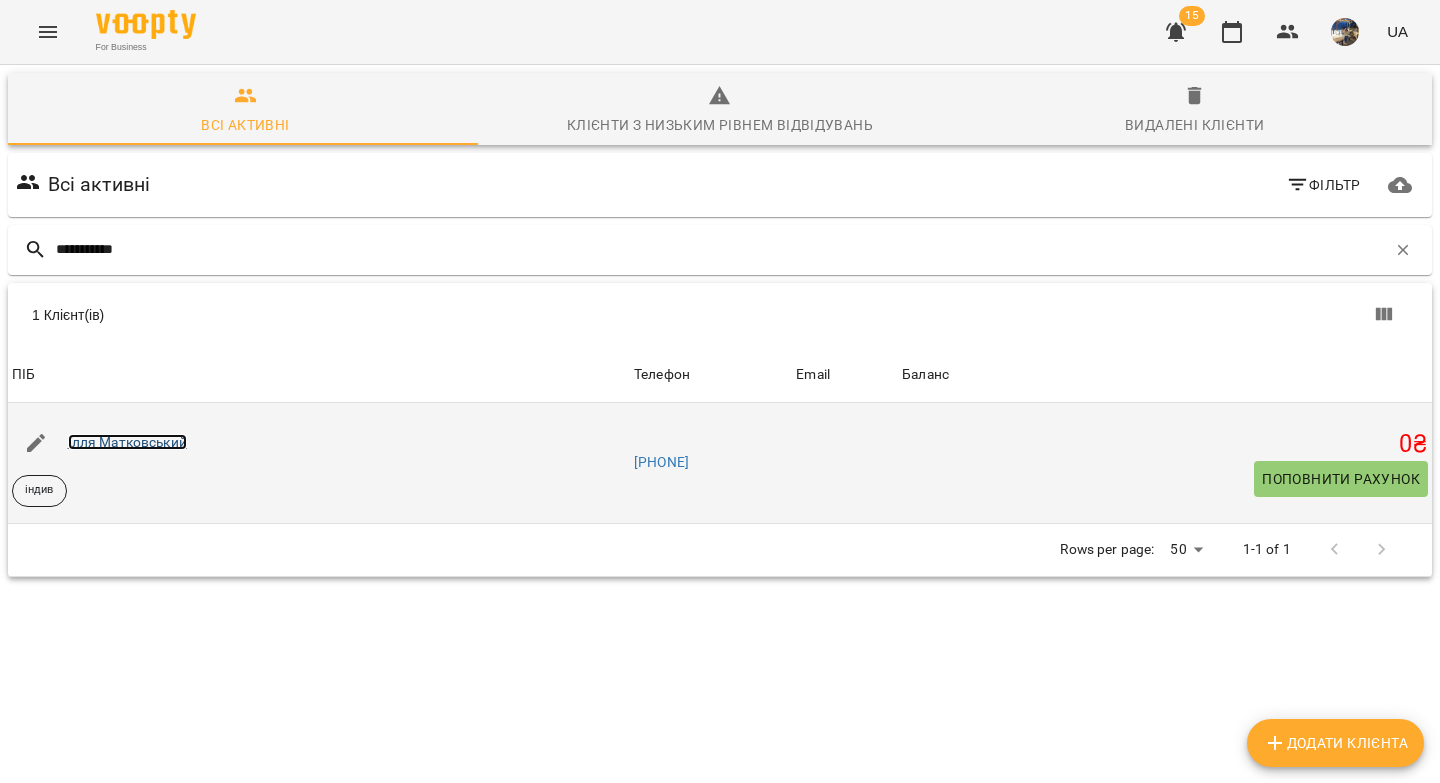 click on "Ілля Матковський" at bounding box center [127, 442] 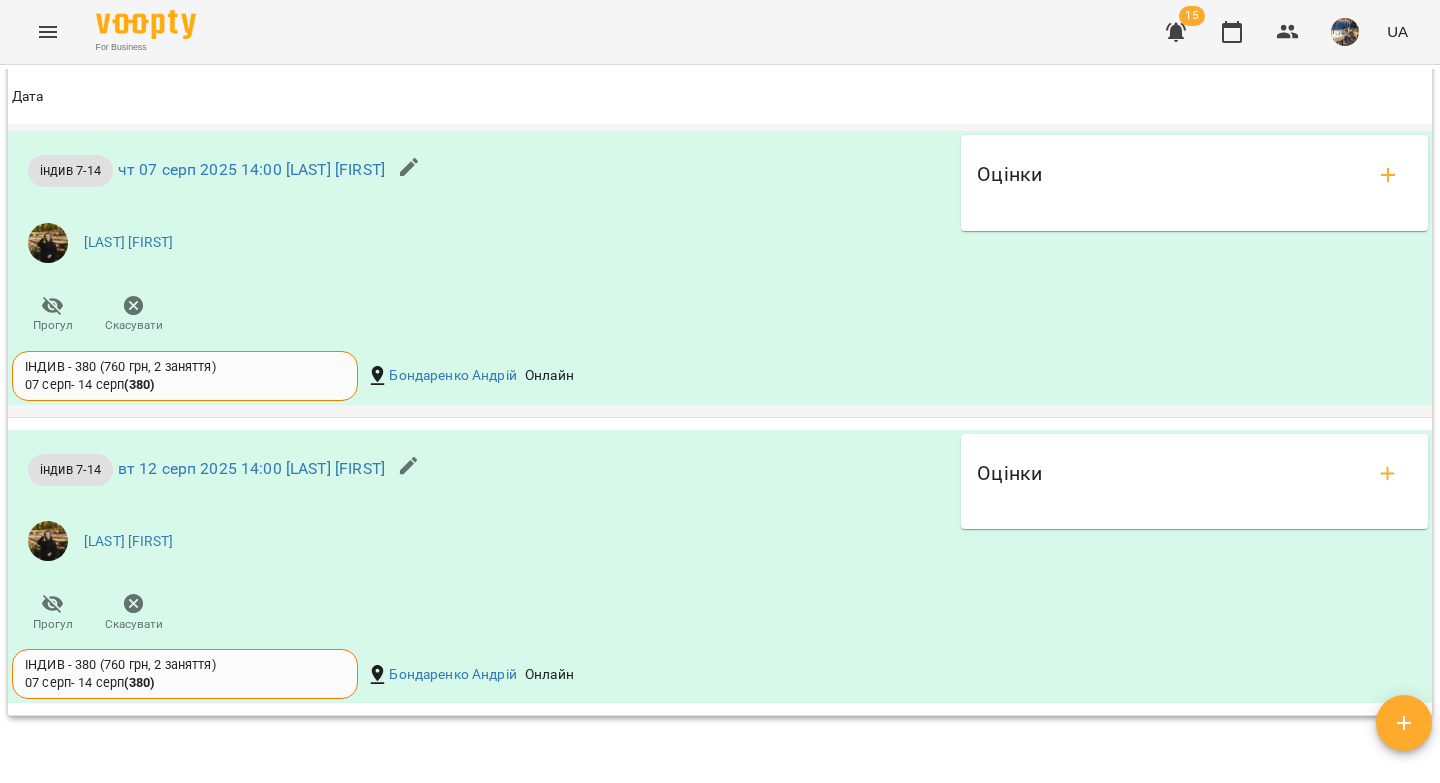 scroll, scrollTop: 1806, scrollLeft: 0, axis: vertical 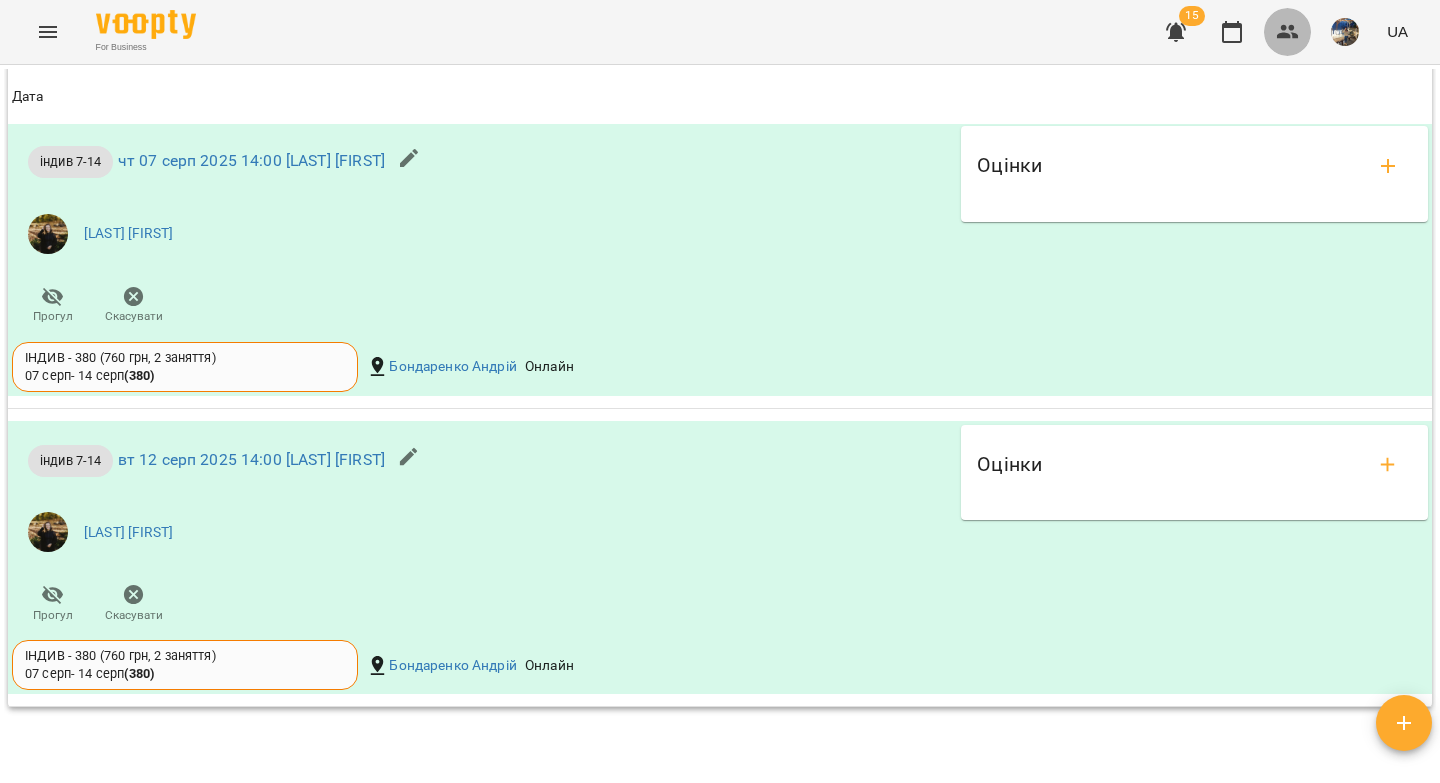 click 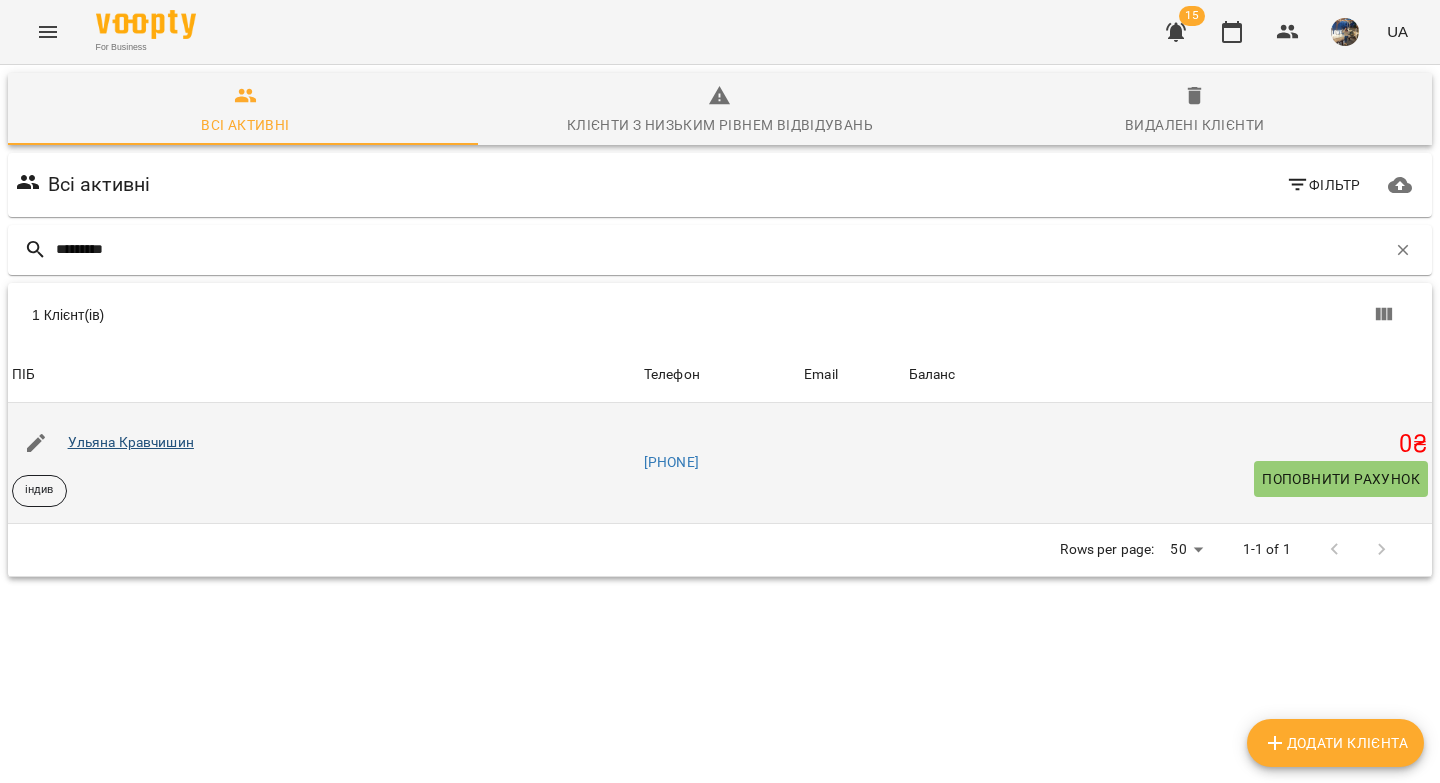 type on "*********" 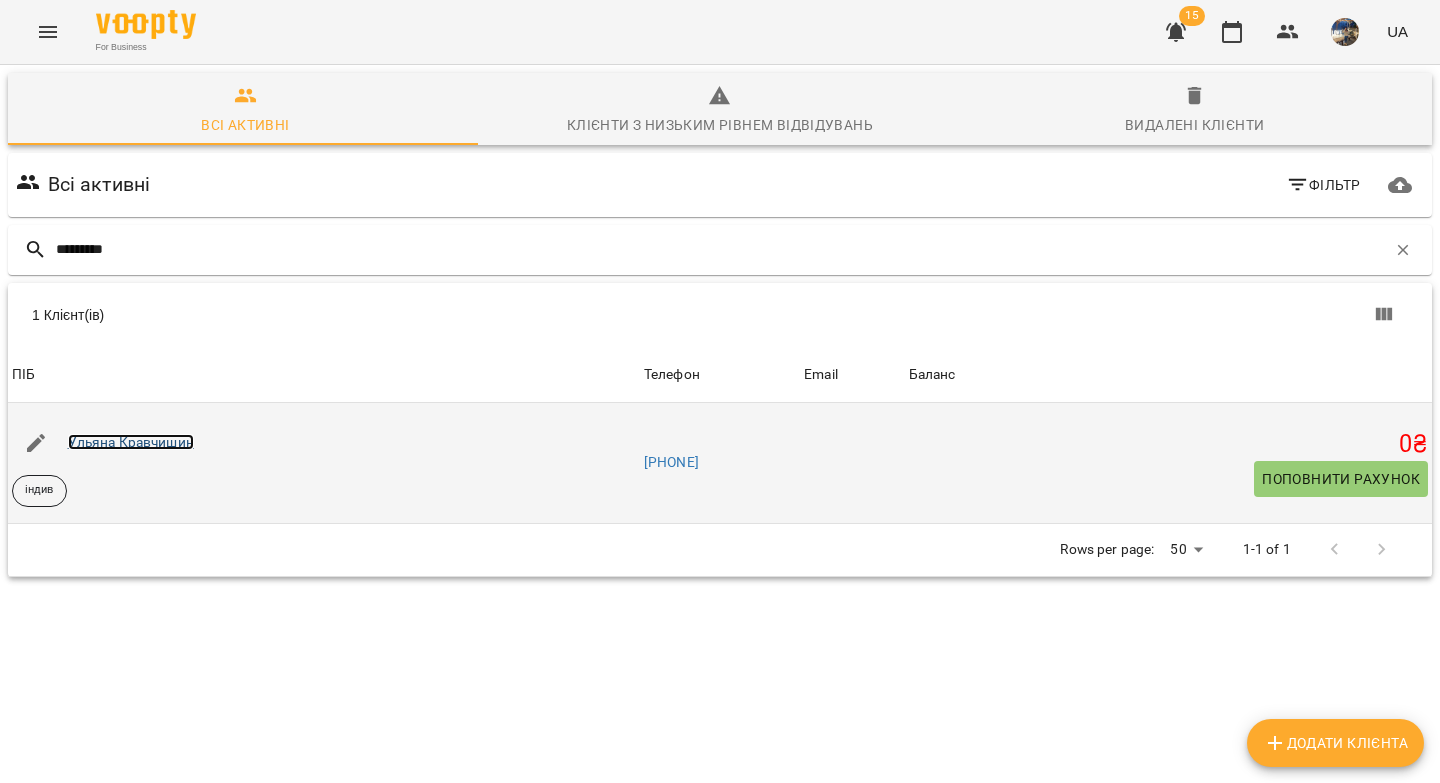 click on "Ульяна Кравчишин" at bounding box center [131, 442] 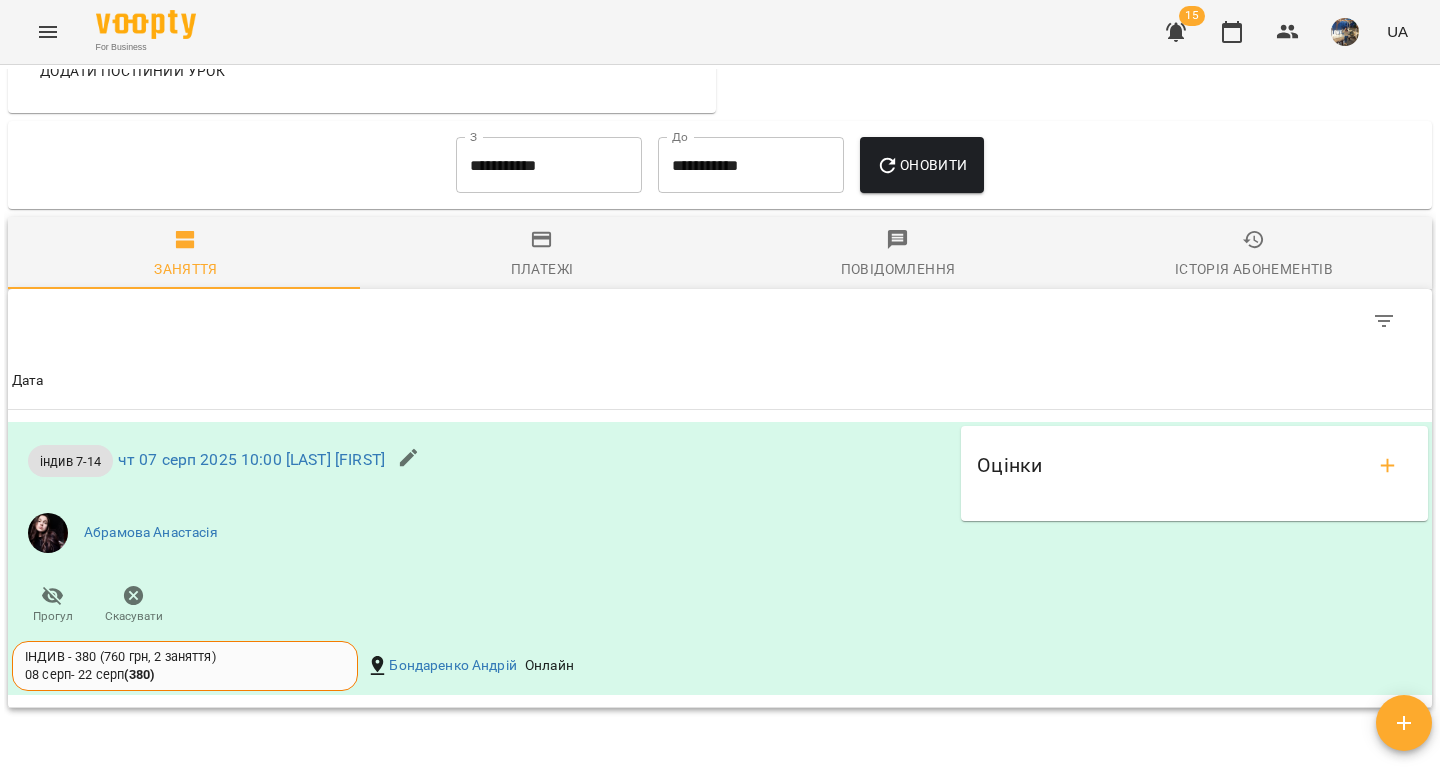 scroll, scrollTop: 1369, scrollLeft: 0, axis: vertical 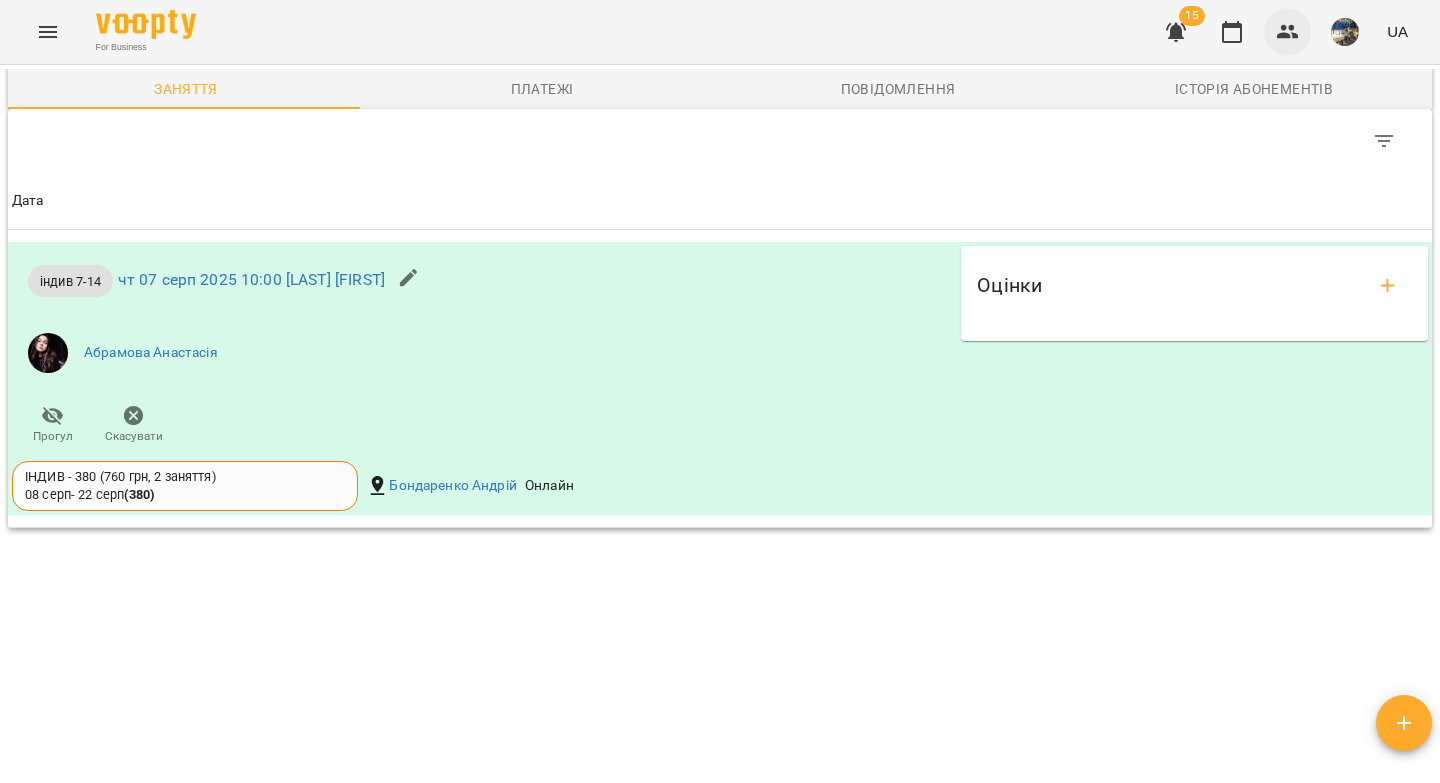 click 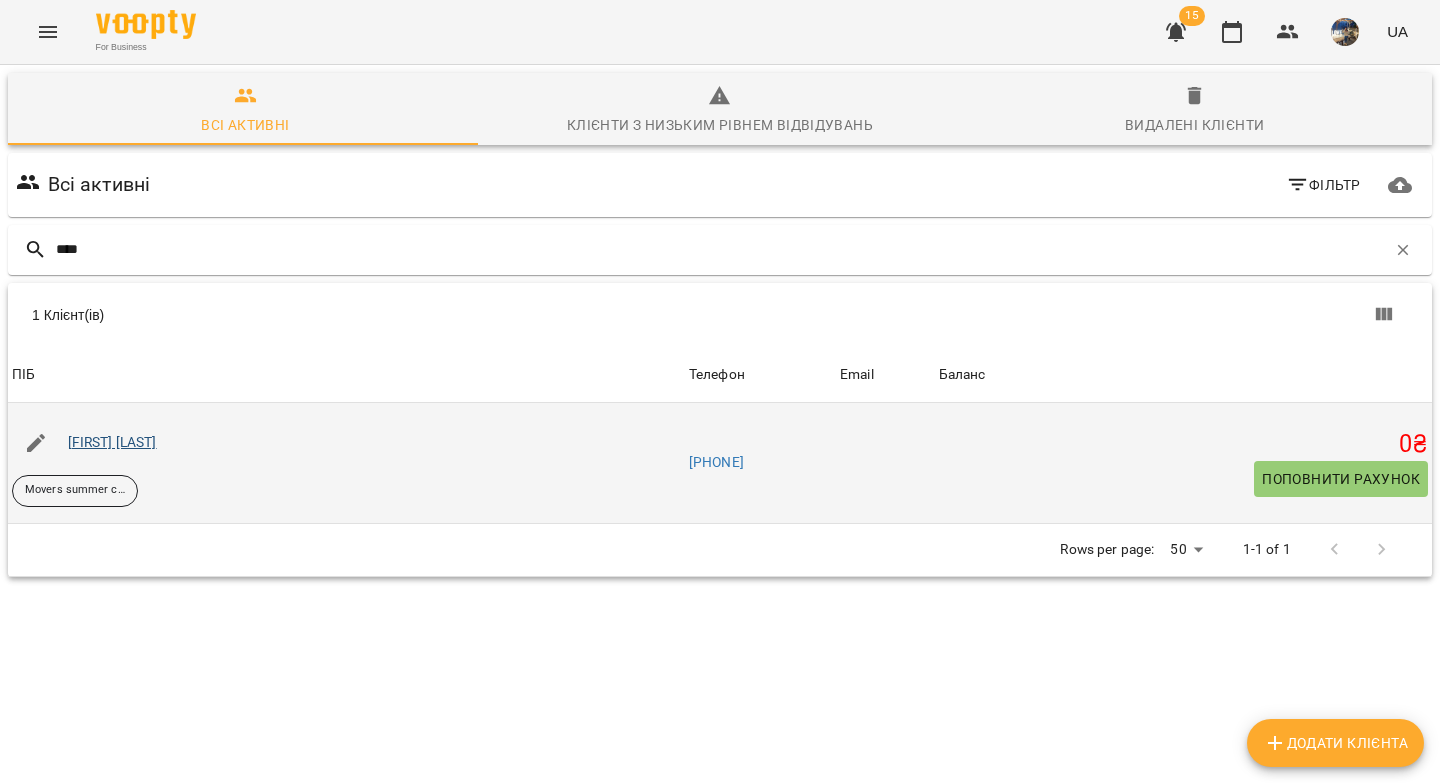 type on "****" 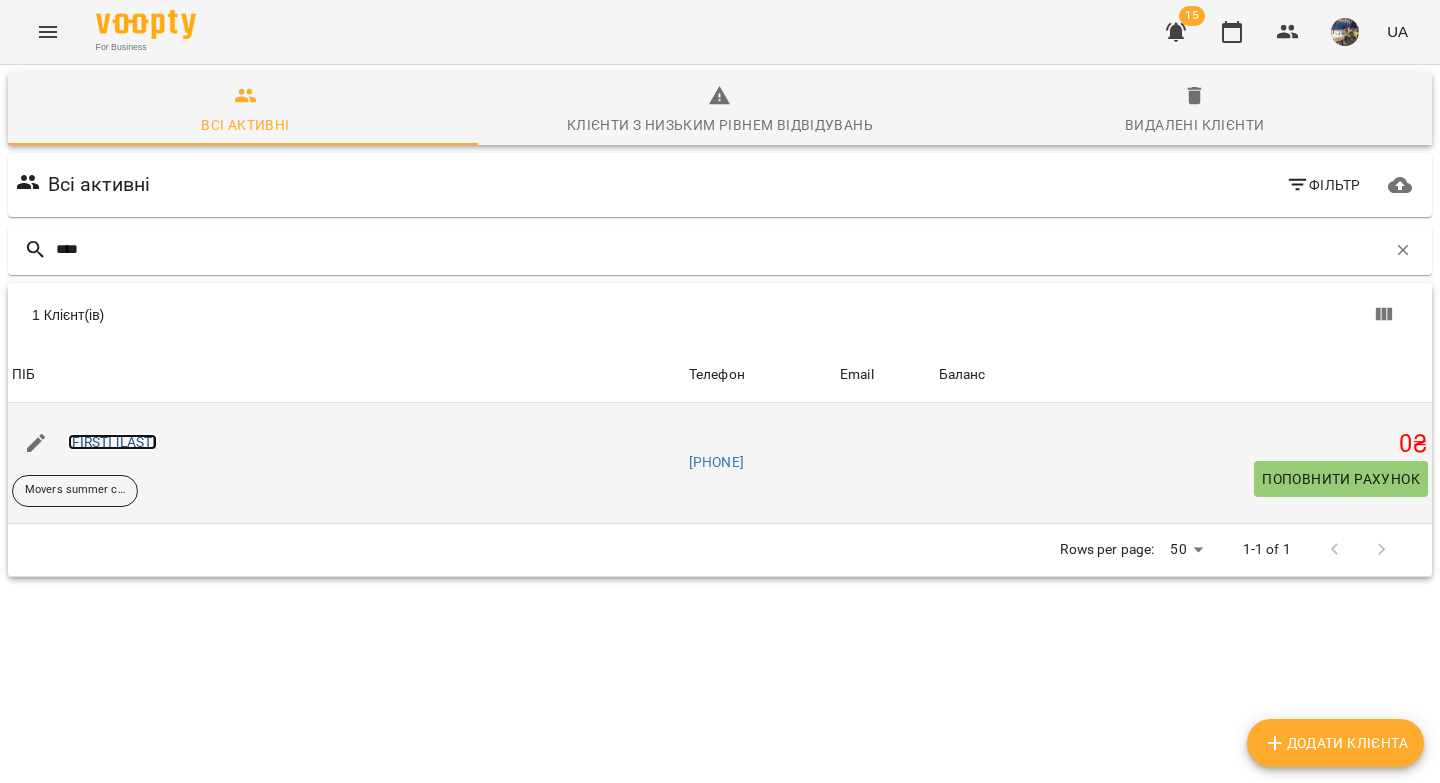 click on "[FIRST] [LAST]" at bounding box center (112, 442) 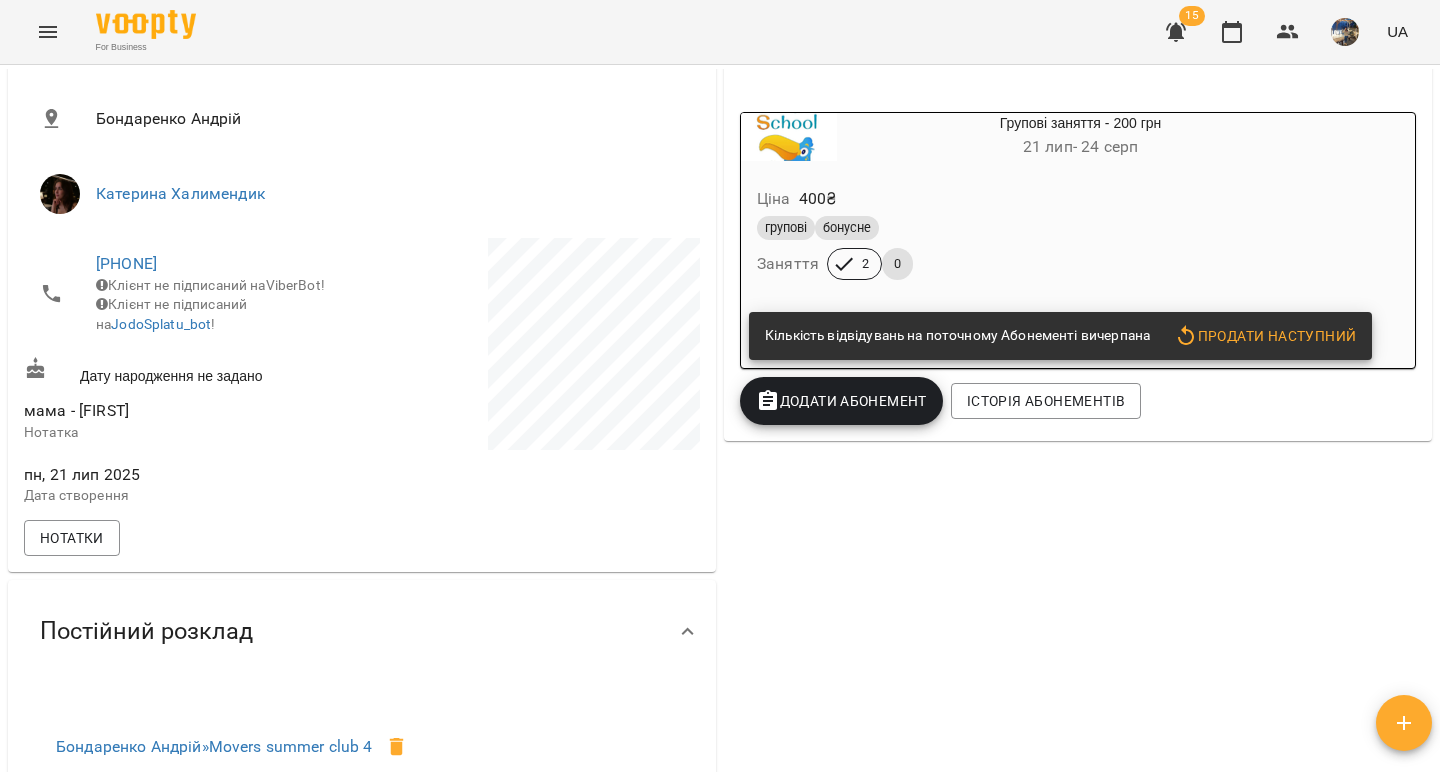 scroll, scrollTop: 0, scrollLeft: 0, axis: both 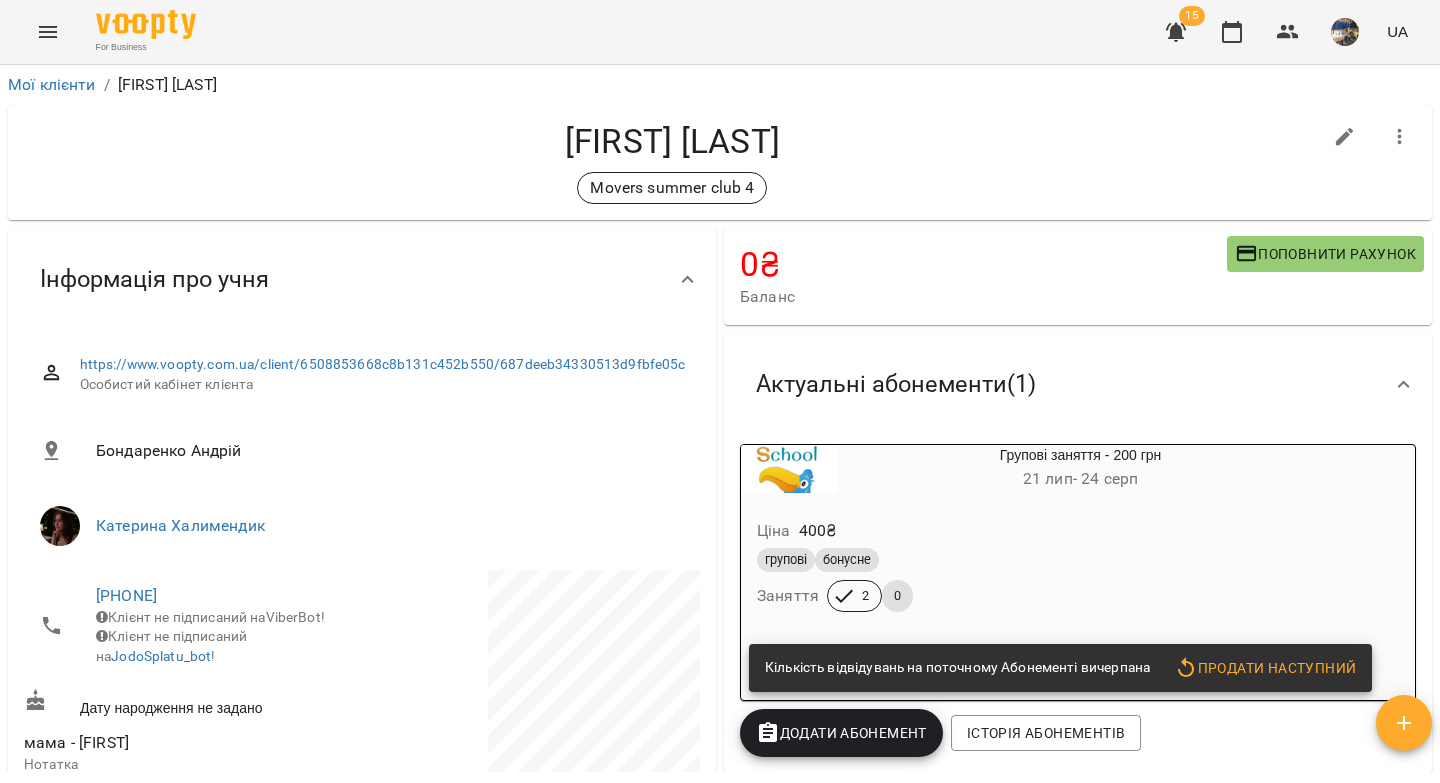 drag, startPoint x: 799, startPoint y: 150, endPoint x: 634, endPoint y: 155, distance: 165.07574 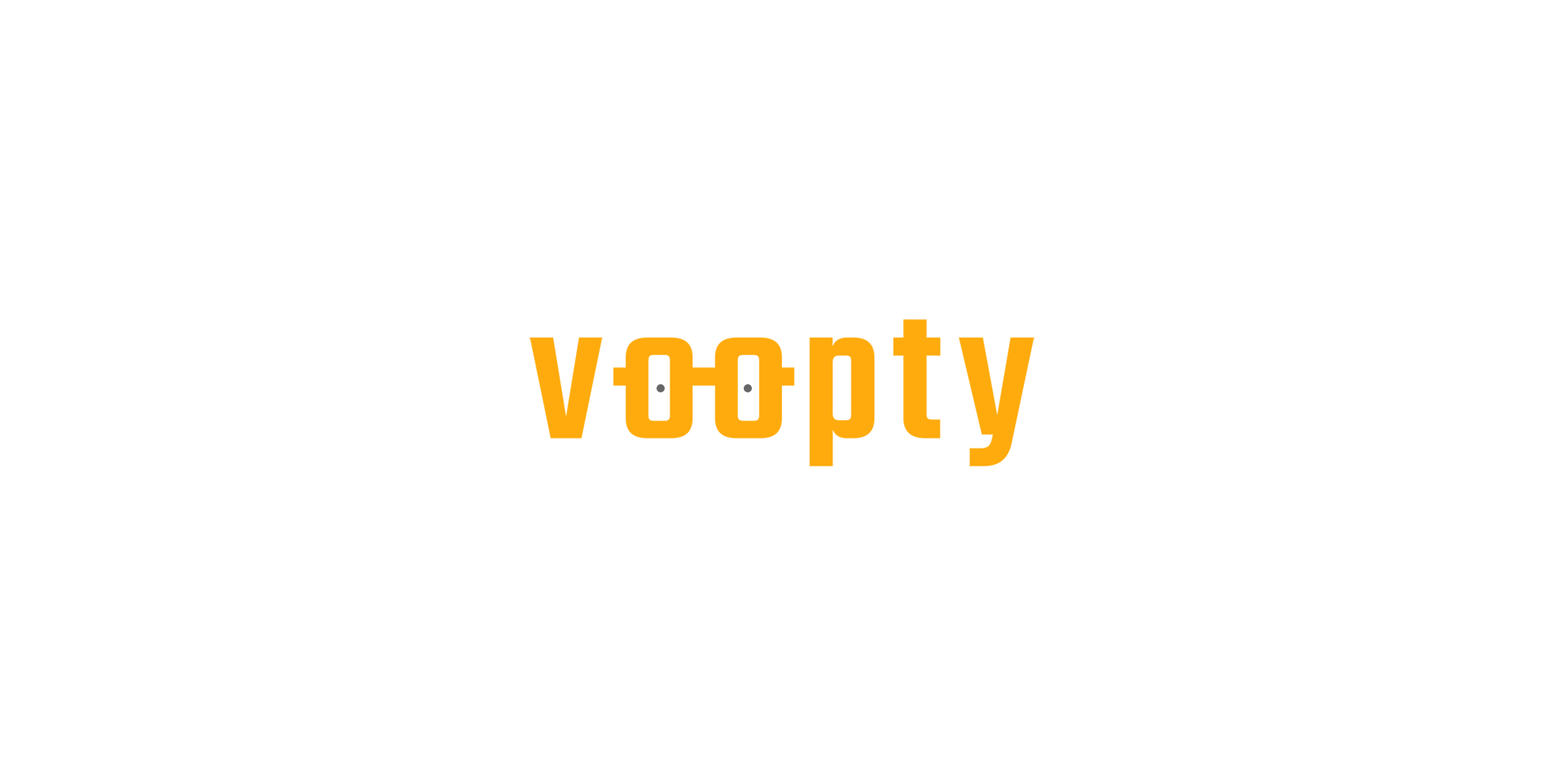 scroll, scrollTop: 0, scrollLeft: 0, axis: both 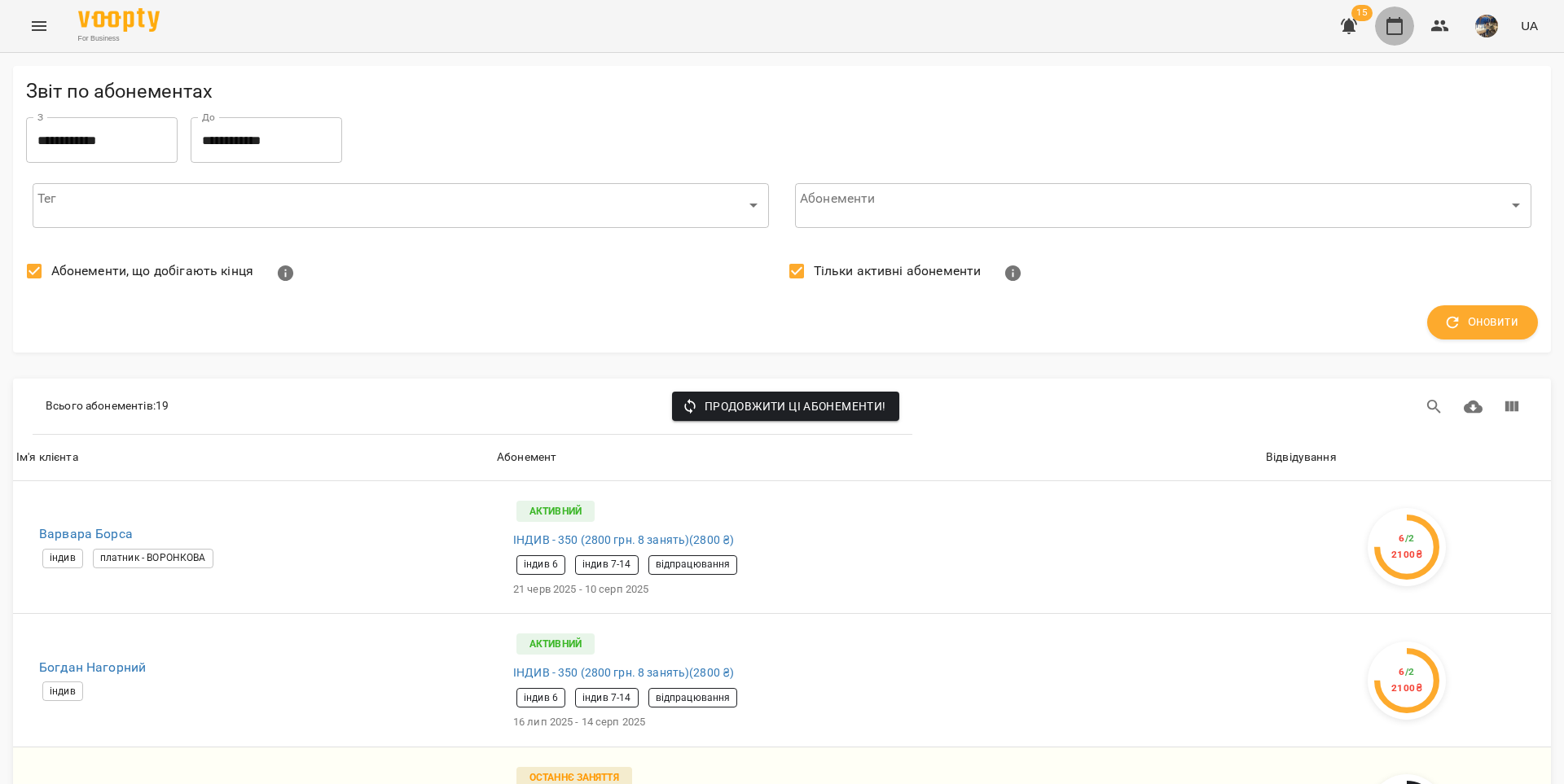 click 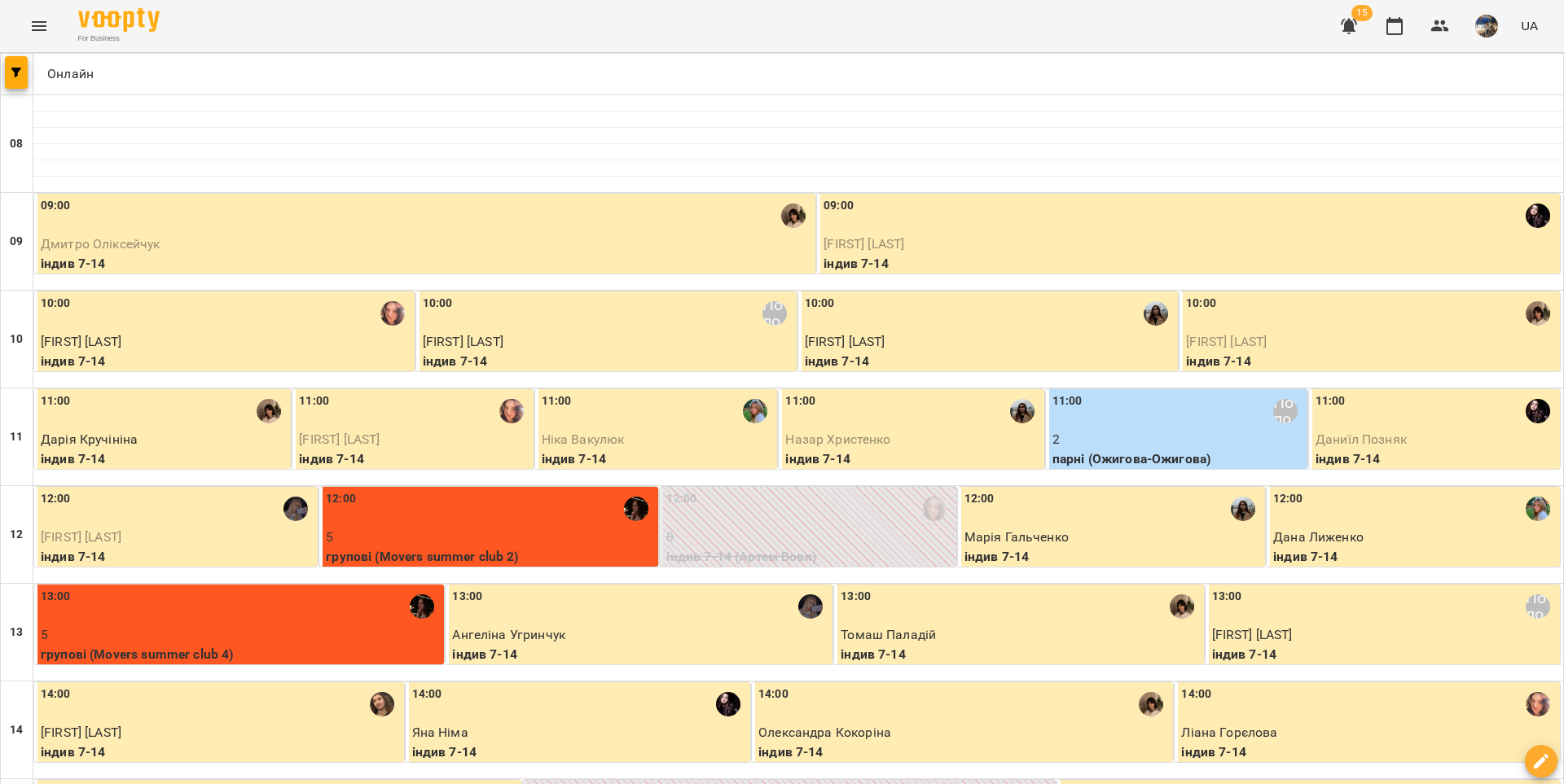click at bounding box center (701, 1537) 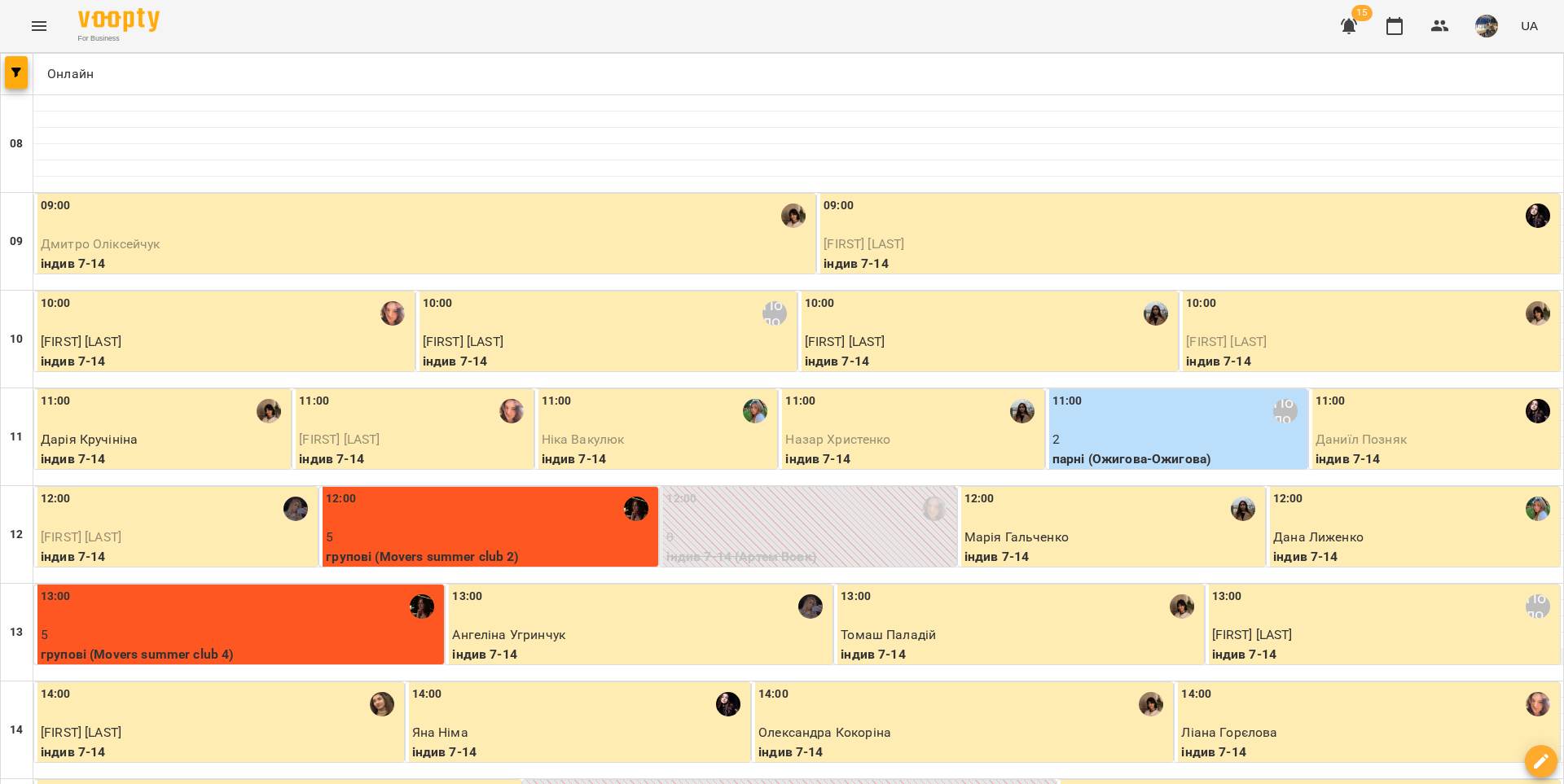 type on "**********" 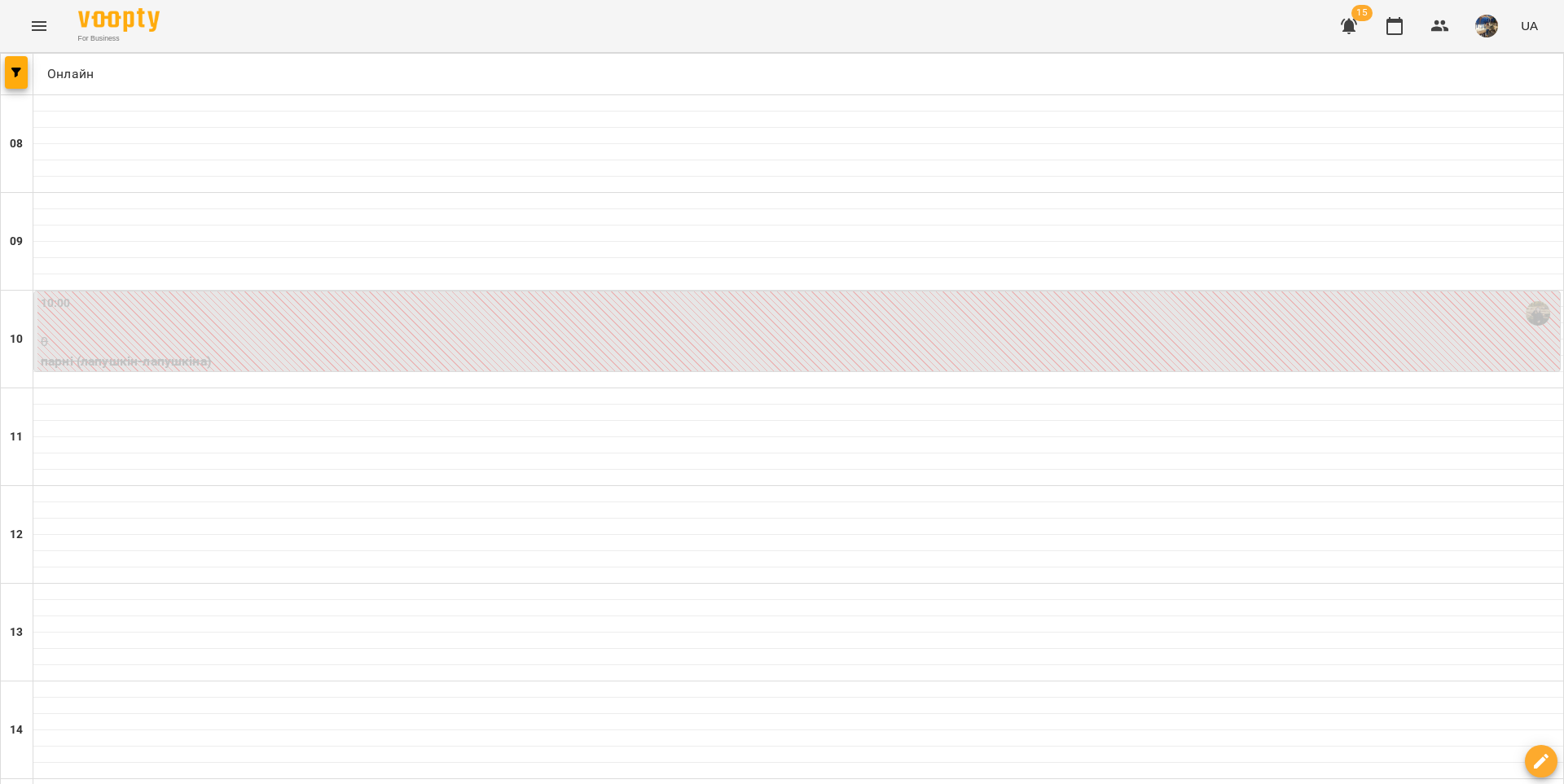 click on "ср" at bounding box center (485, 1484) 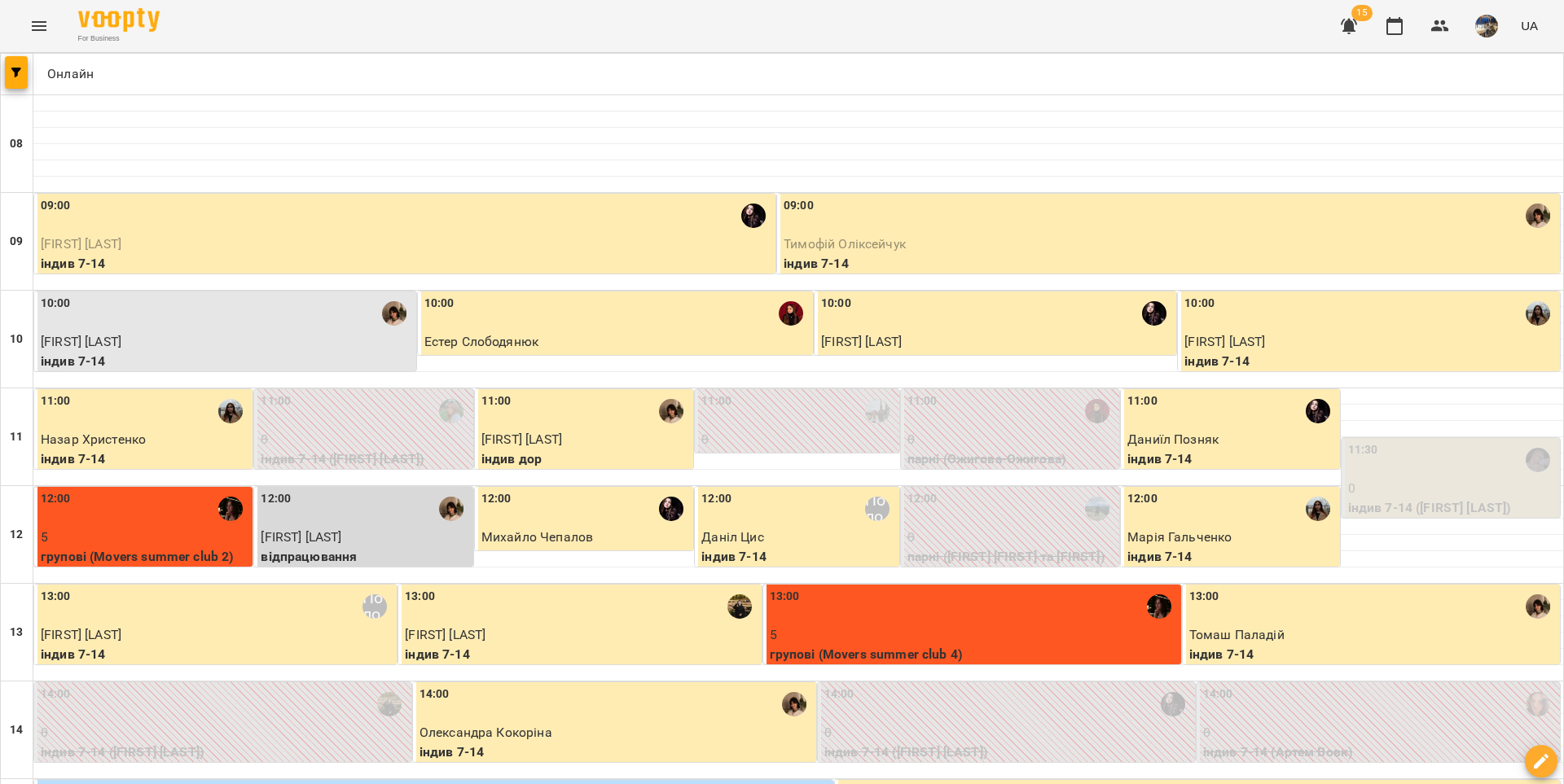 scroll, scrollTop: 512, scrollLeft: 0, axis: vertical 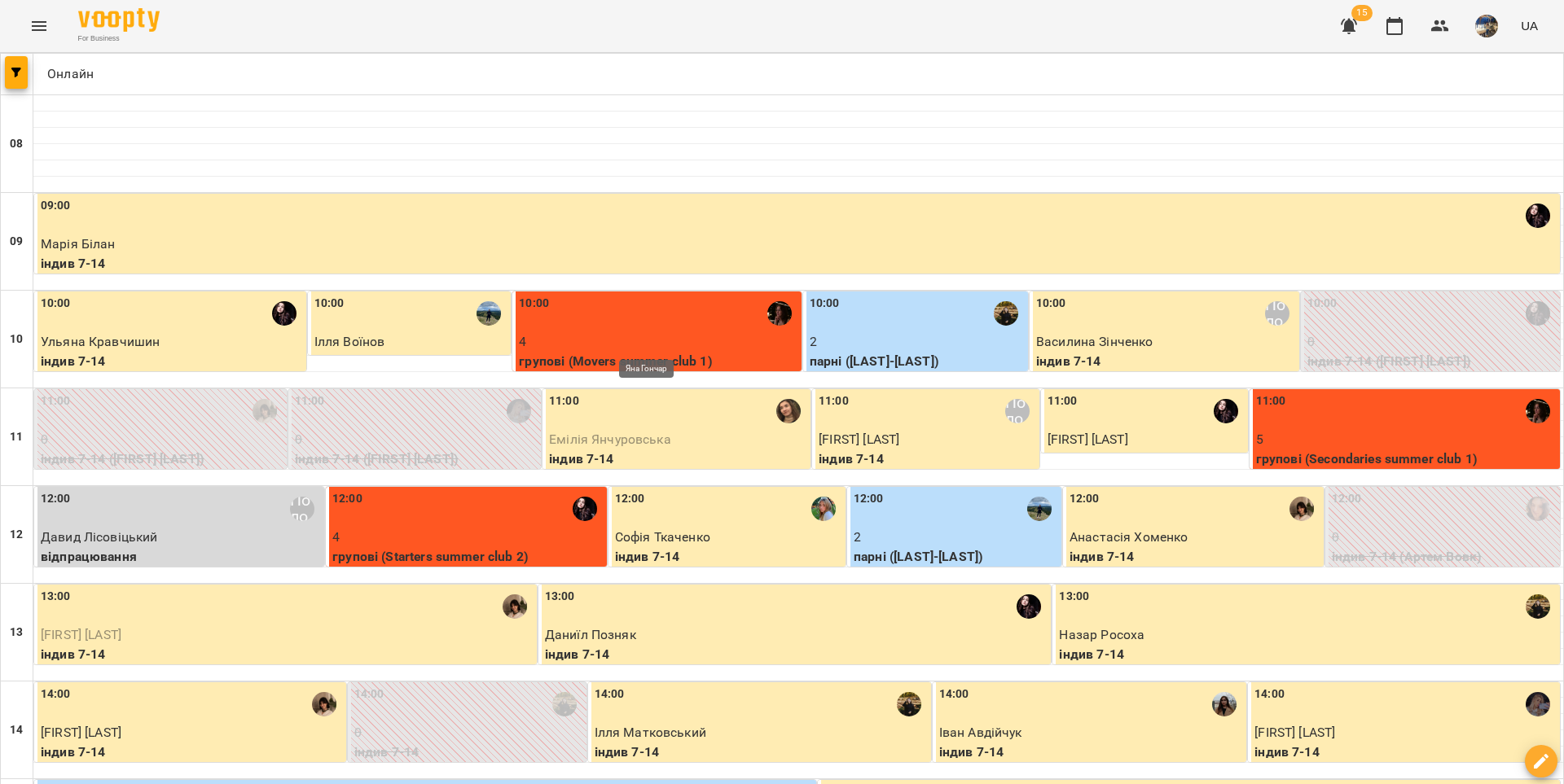 click at bounding box center (674, 997) 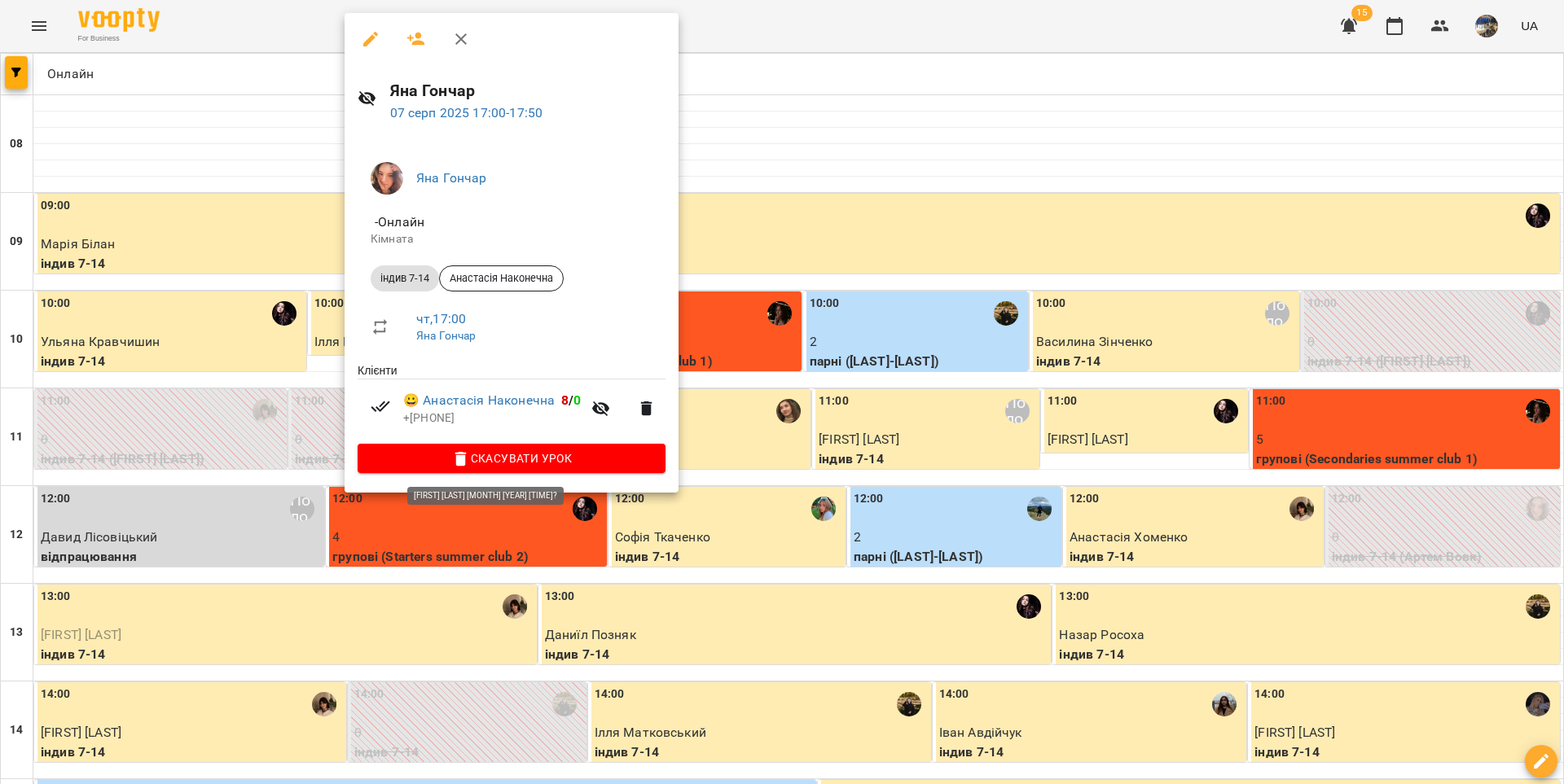 click on "Скасувати Урок" at bounding box center (512, 458) 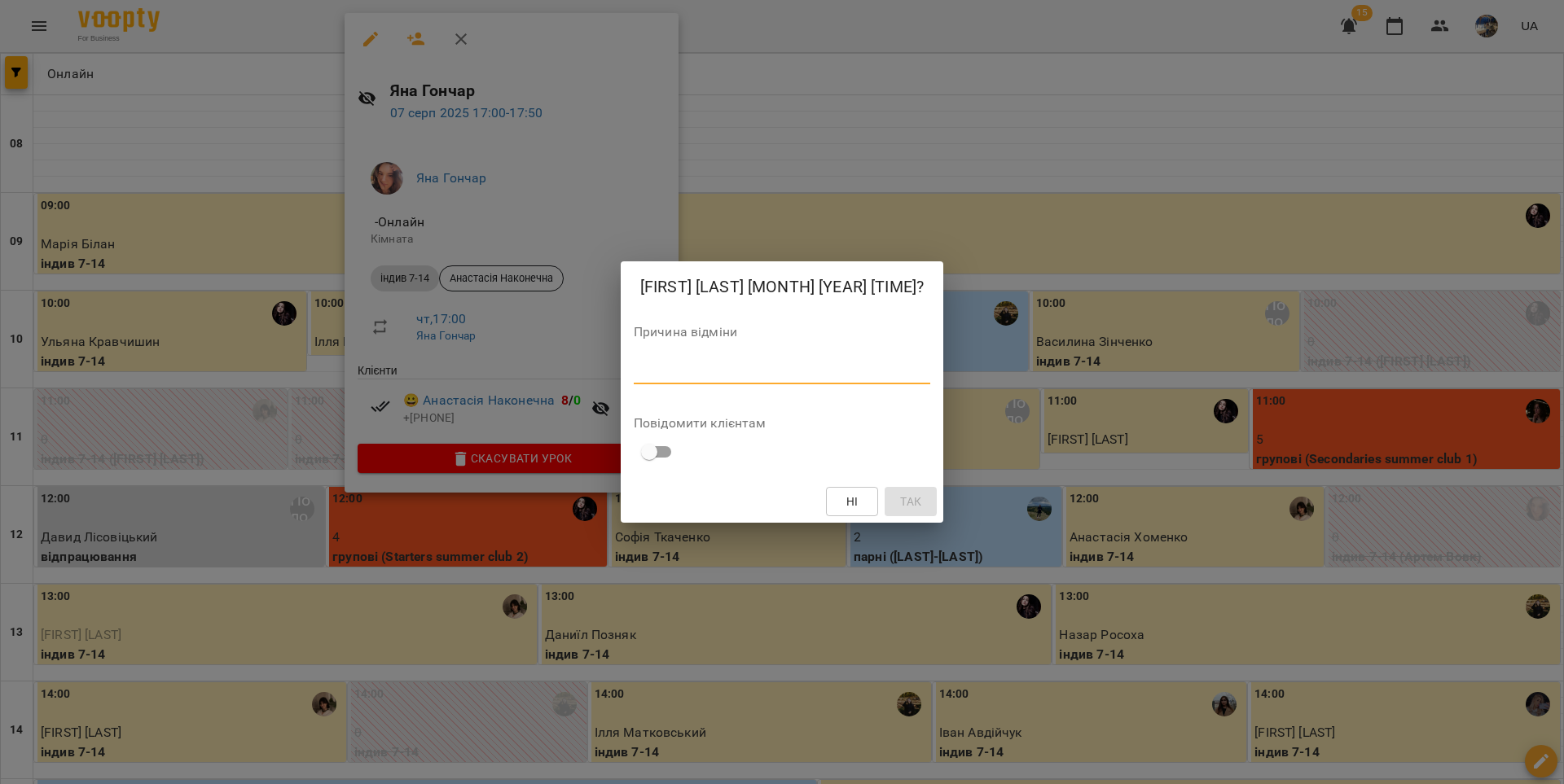 click at bounding box center (782, 370) 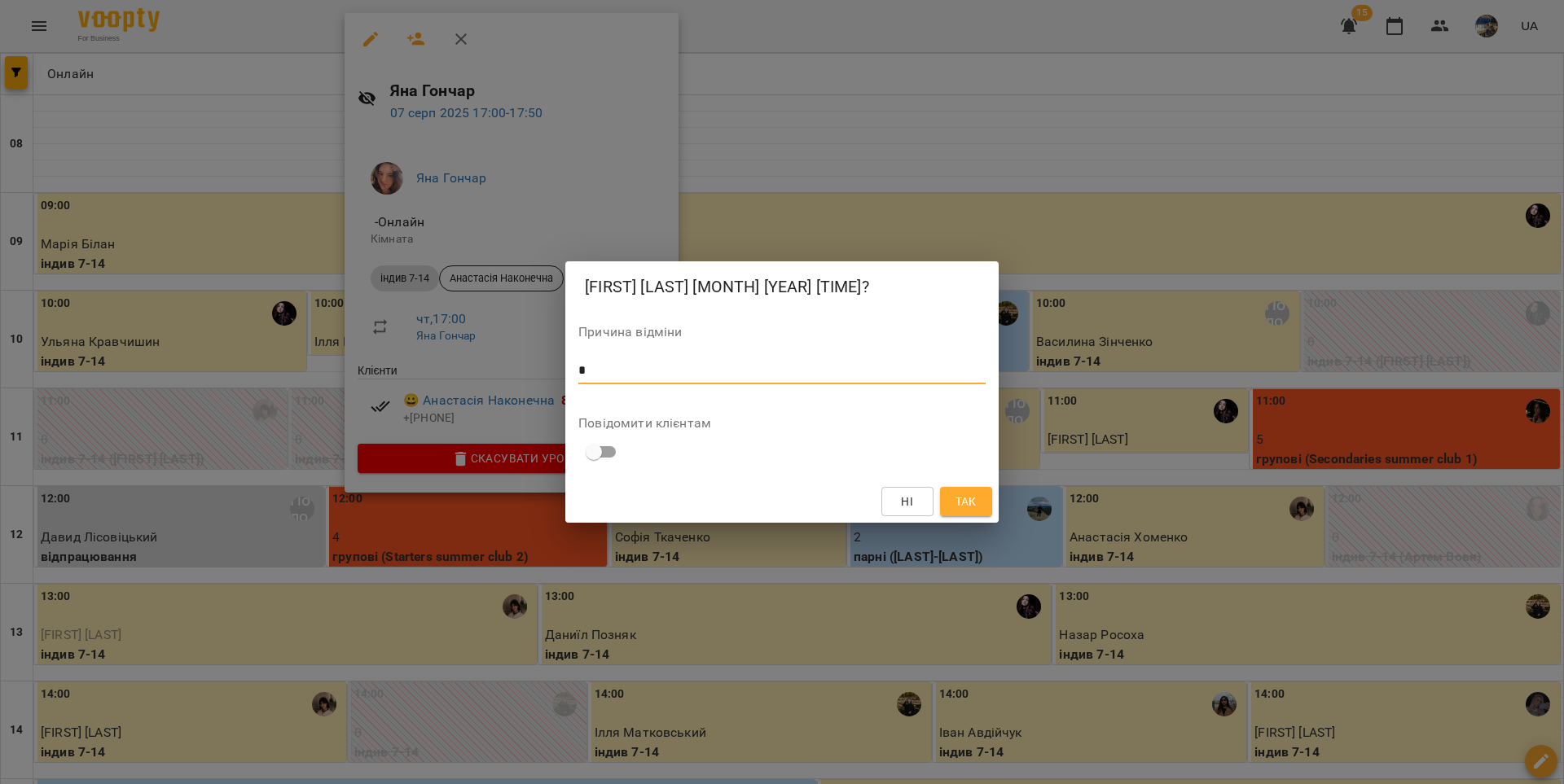 type on "*" 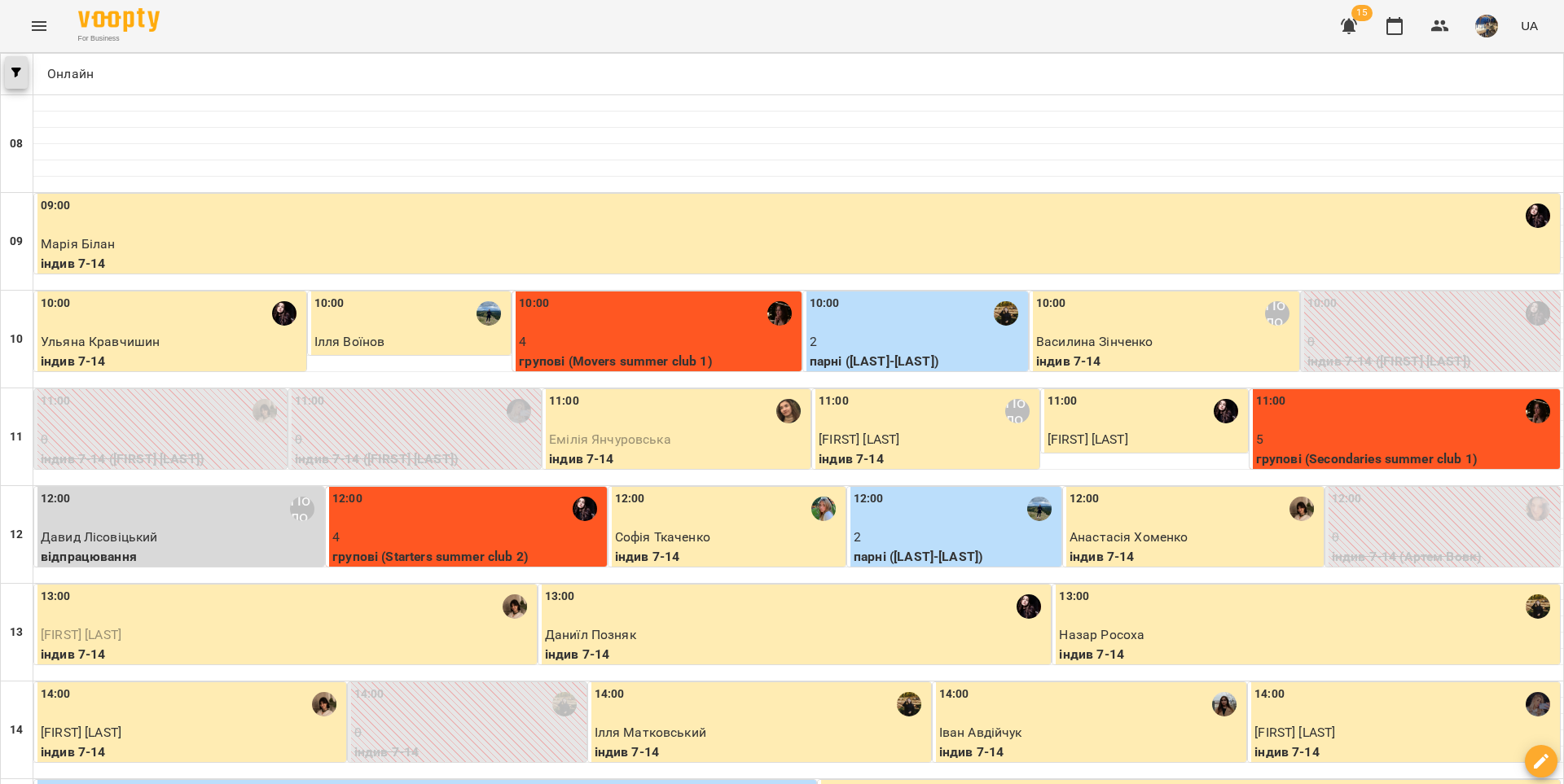 click 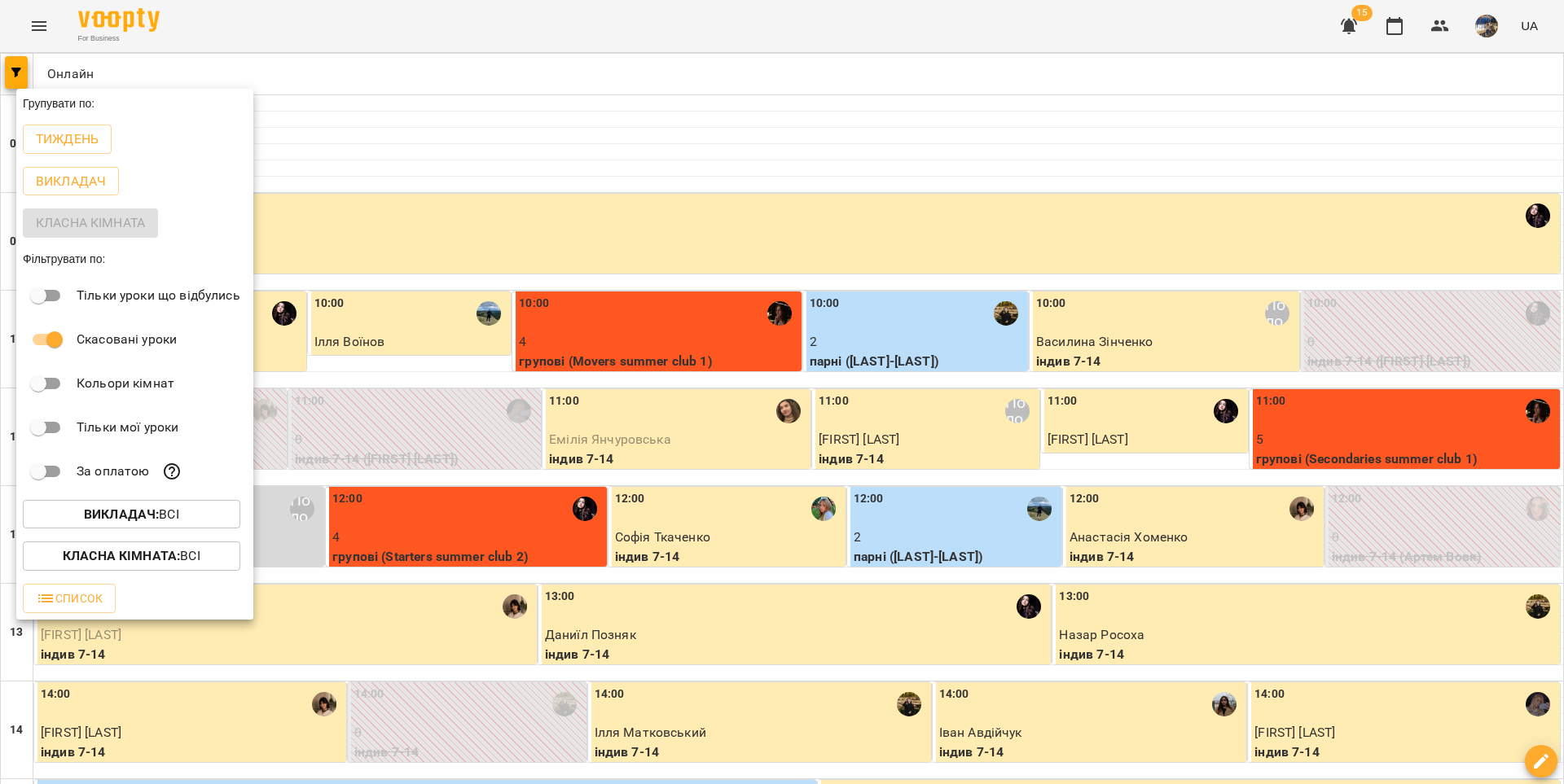 click on "Викладач :  Всі" at bounding box center [131, 515] 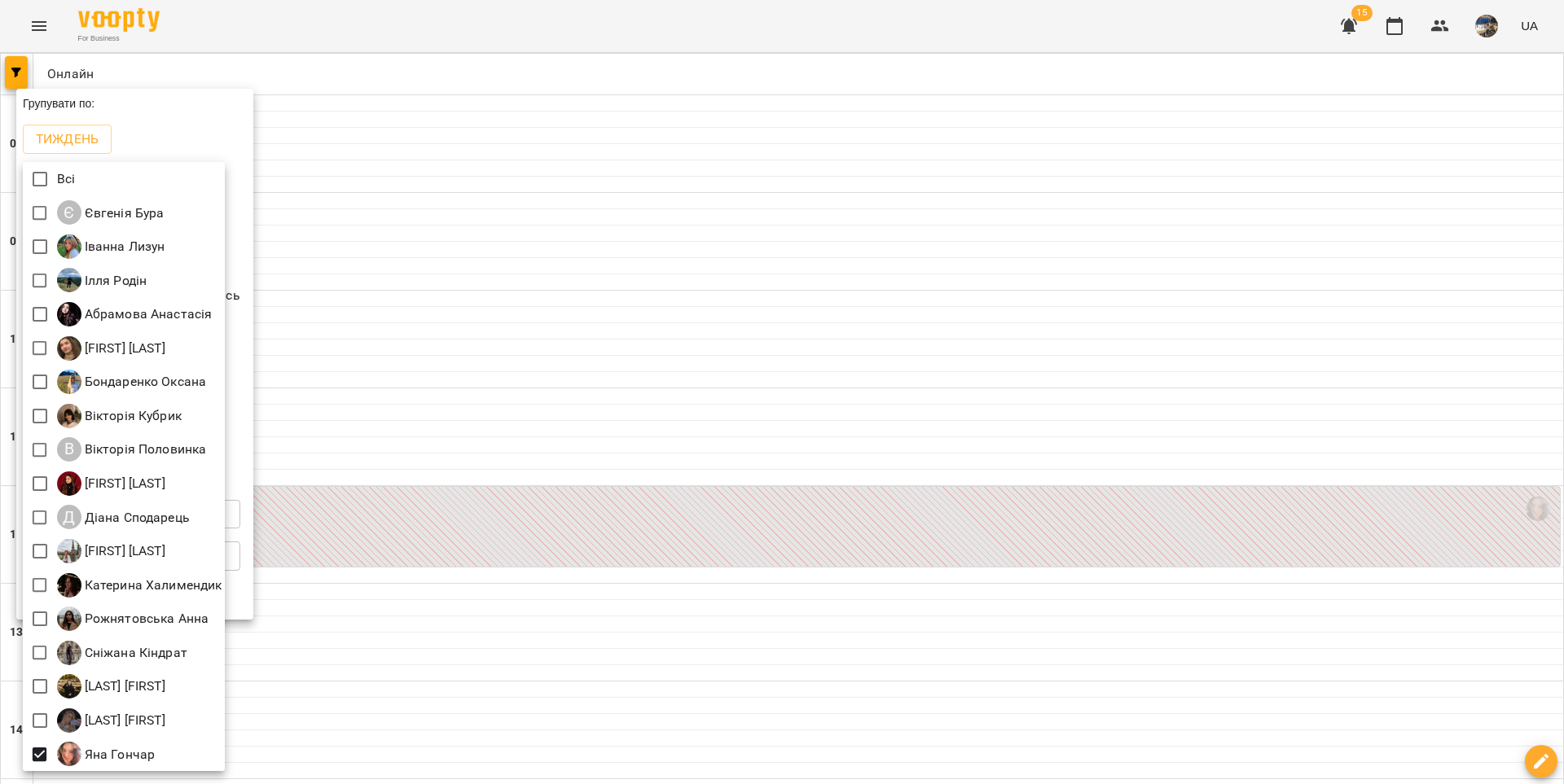 click at bounding box center (782, 392) 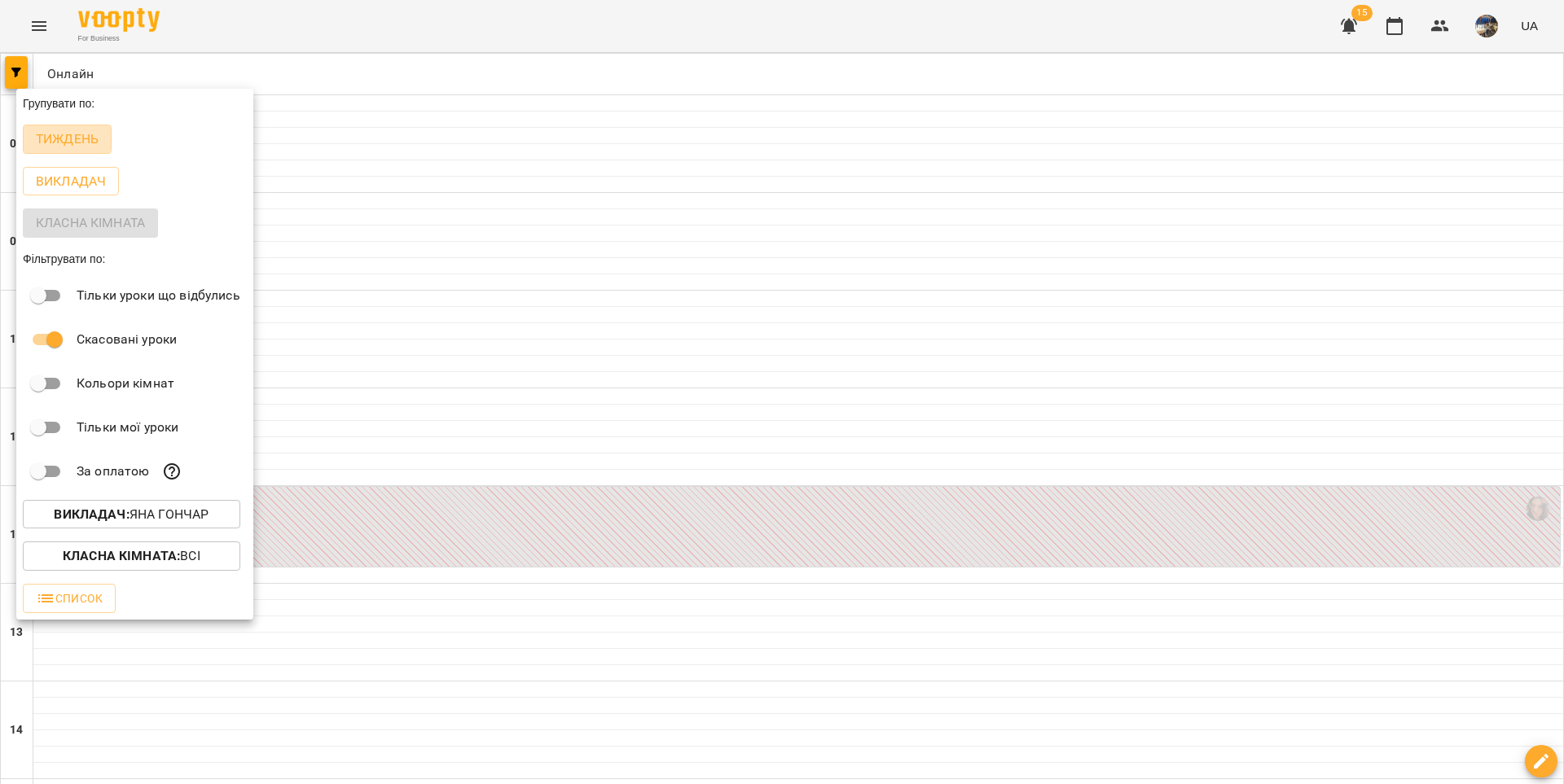 drag, startPoint x: 90, startPoint y: 148, endPoint x: 1034, endPoint y: 45, distance: 949.6025 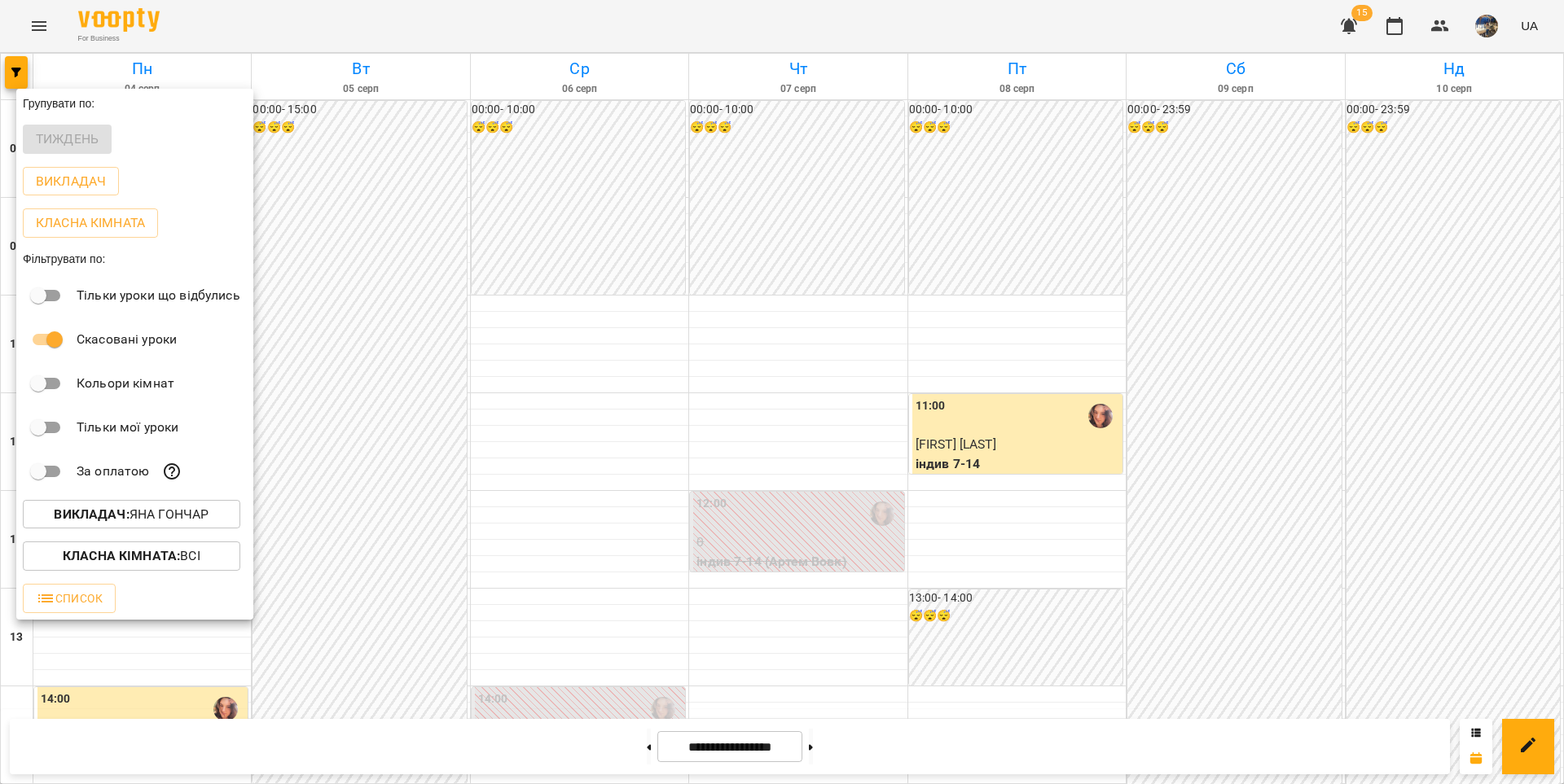 click at bounding box center [782, 392] 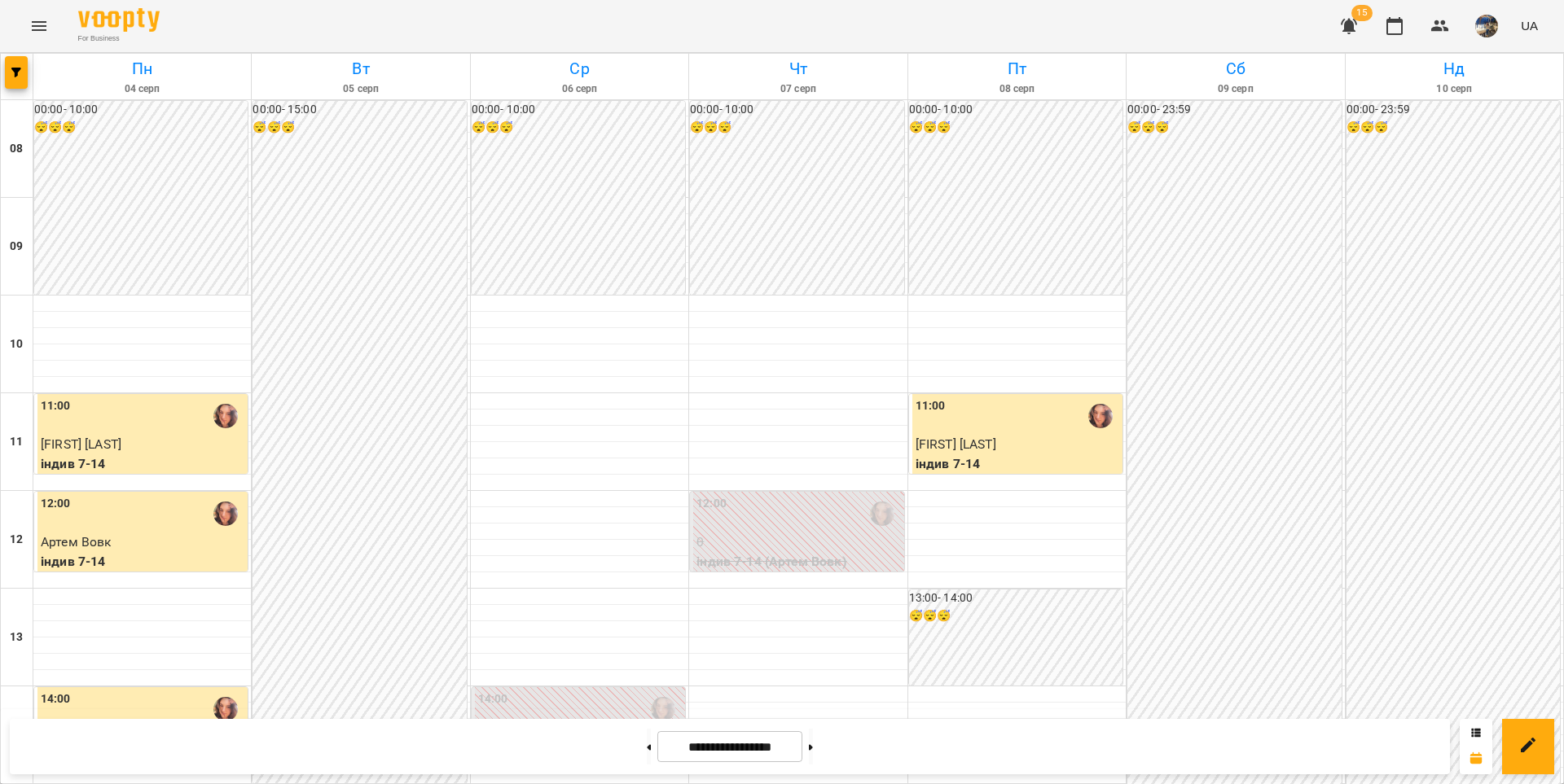 scroll, scrollTop: 680, scrollLeft: 0, axis: vertical 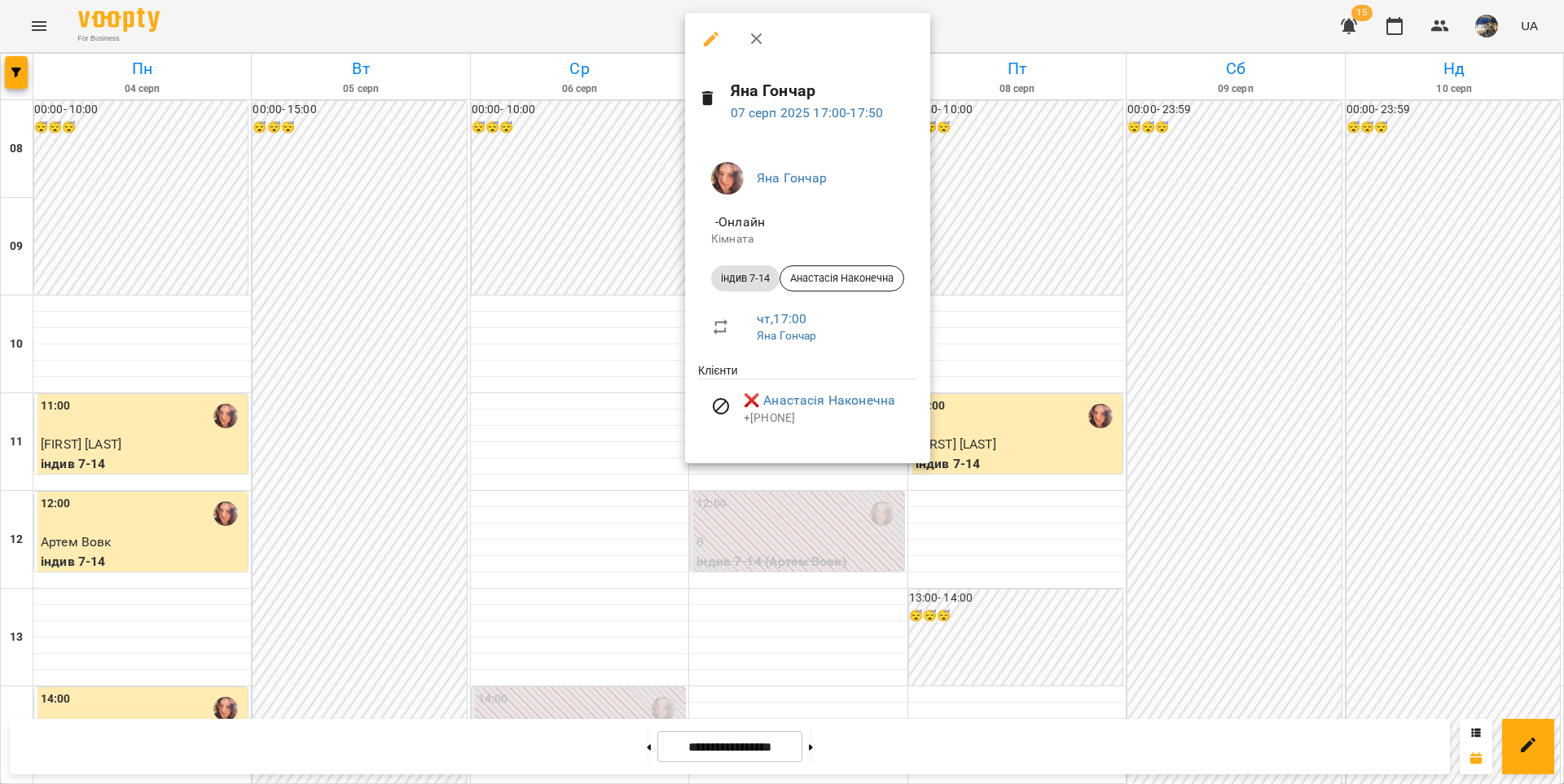 click at bounding box center [782, 392] 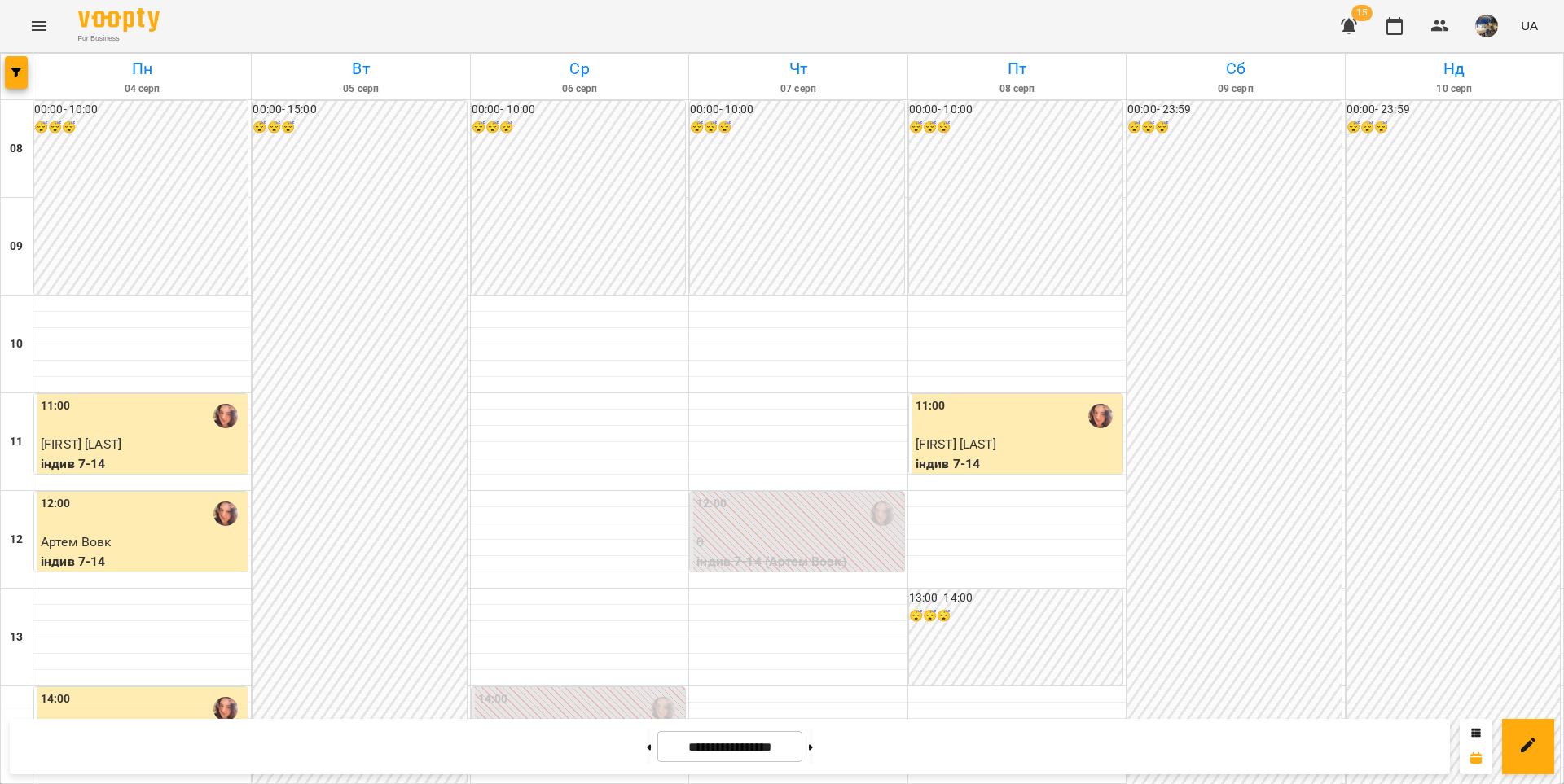 click 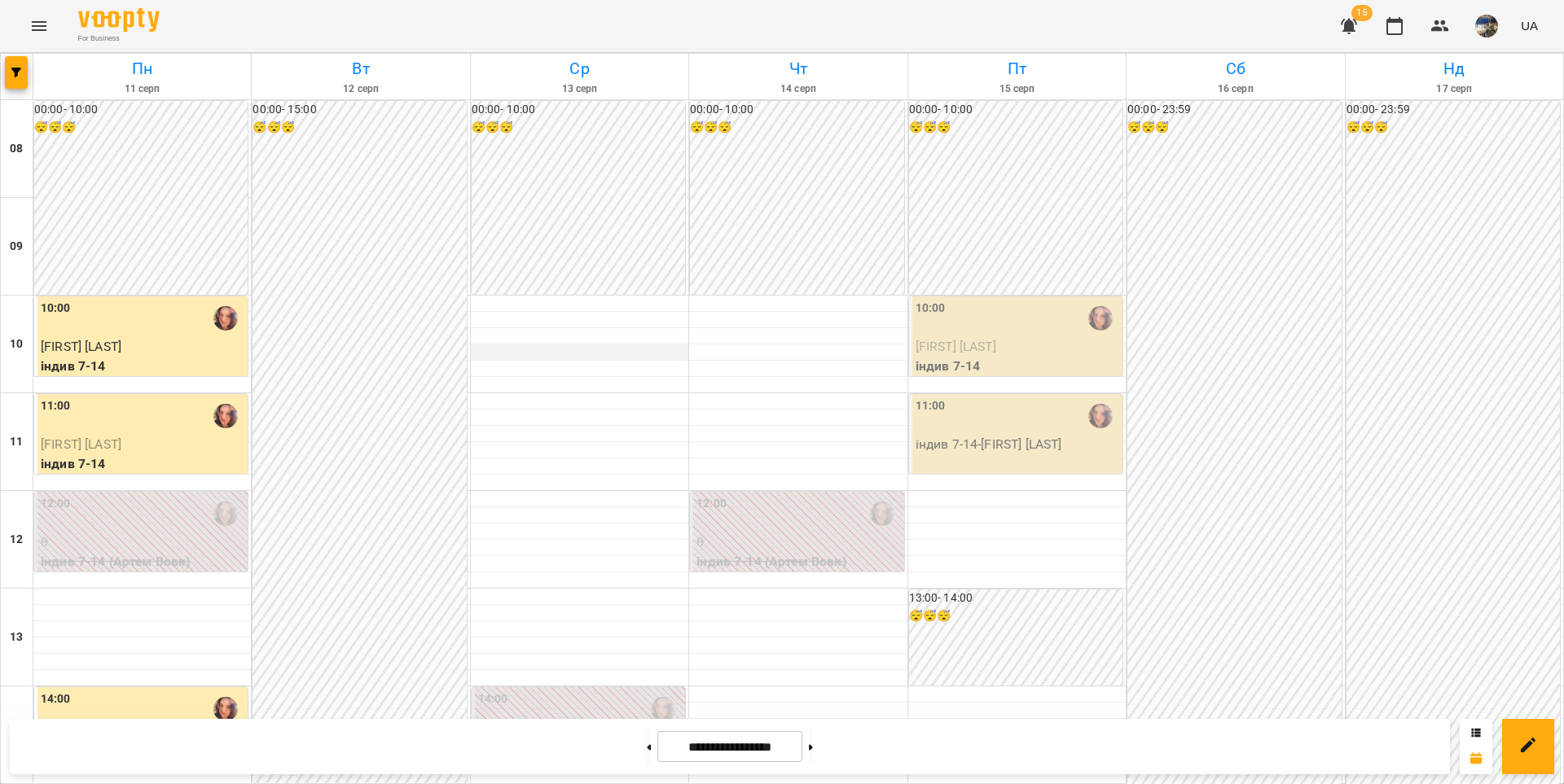 scroll, scrollTop: 757, scrollLeft: 0, axis: vertical 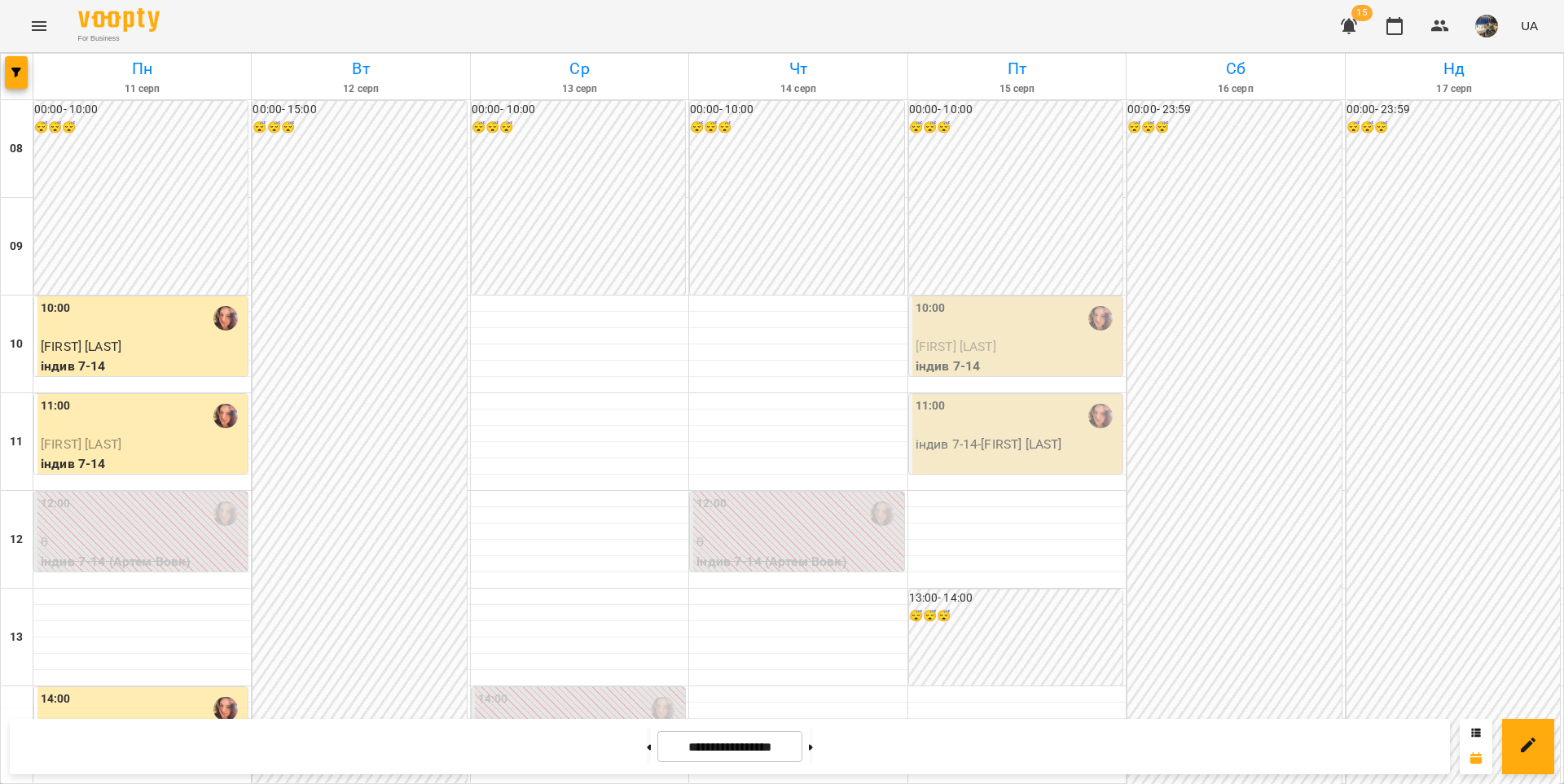 drag, startPoint x: 631, startPoint y: 749, endPoint x: 641, endPoint y: 722, distance: 28.7924 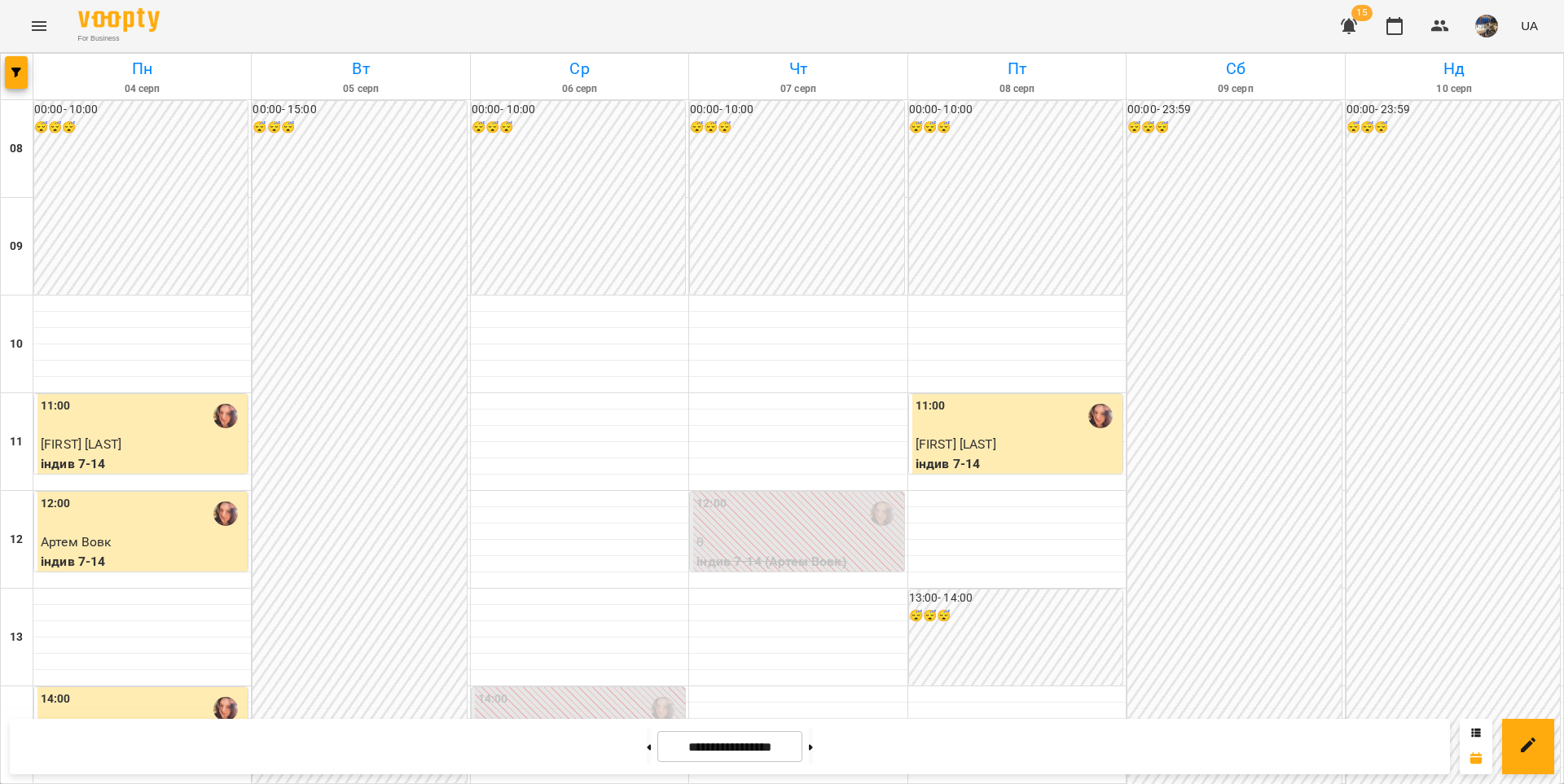 scroll, scrollTop: 598, scrollLeft: 0, axis: vertical 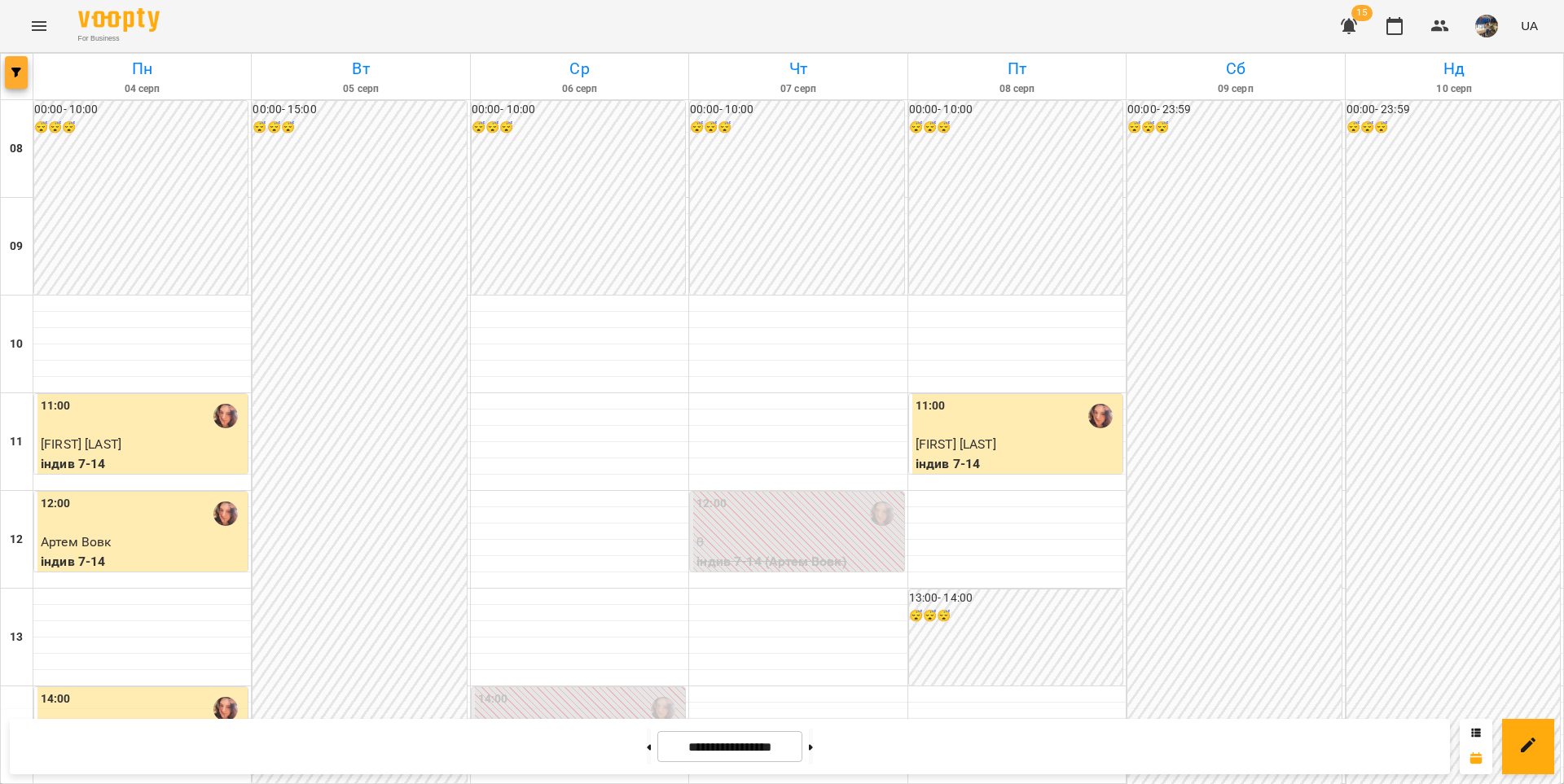 click at bounding box center (16, 72) 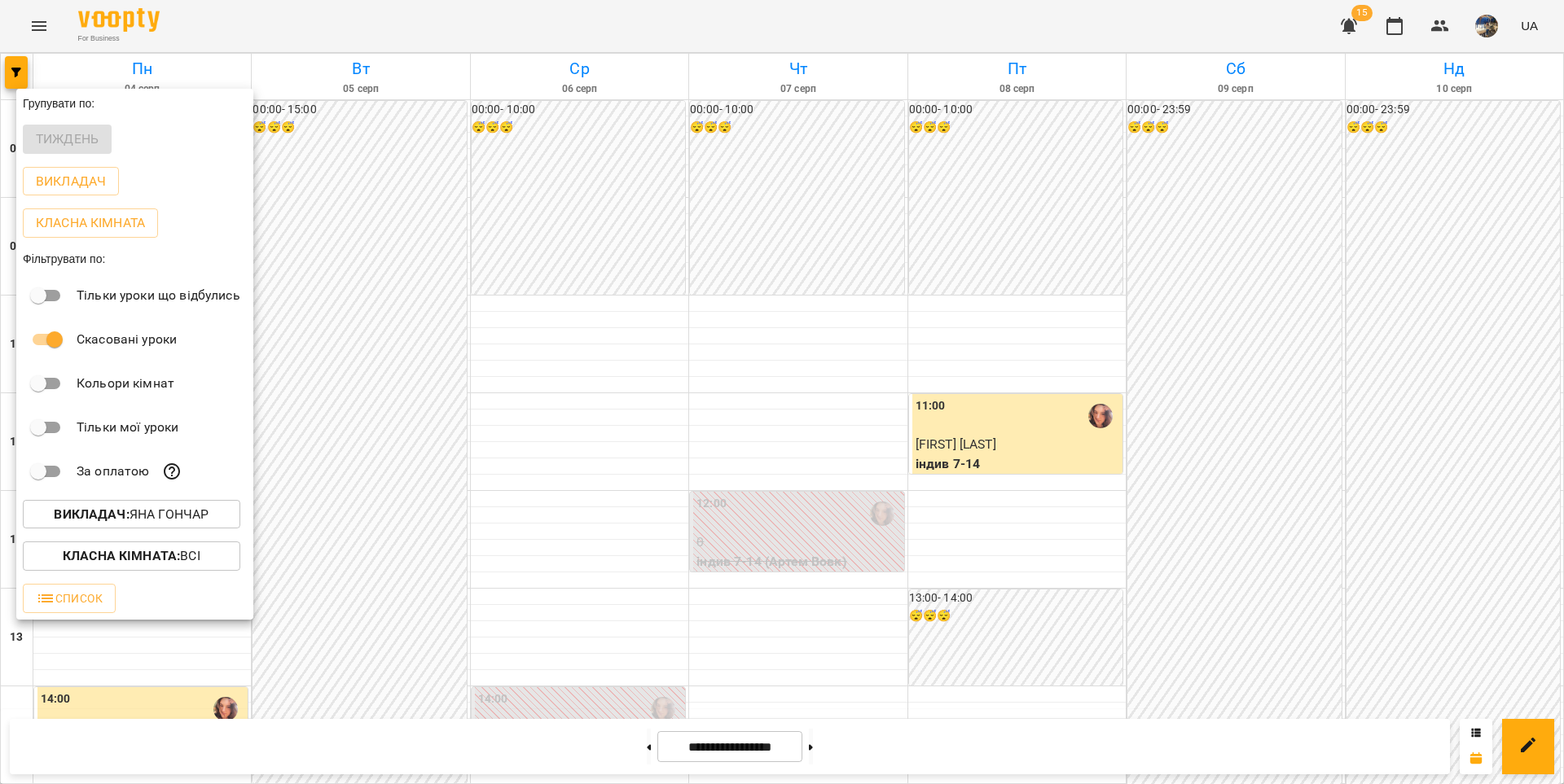 click on "Викладач :  Яна Гончар" at bounding box center (131, 515) 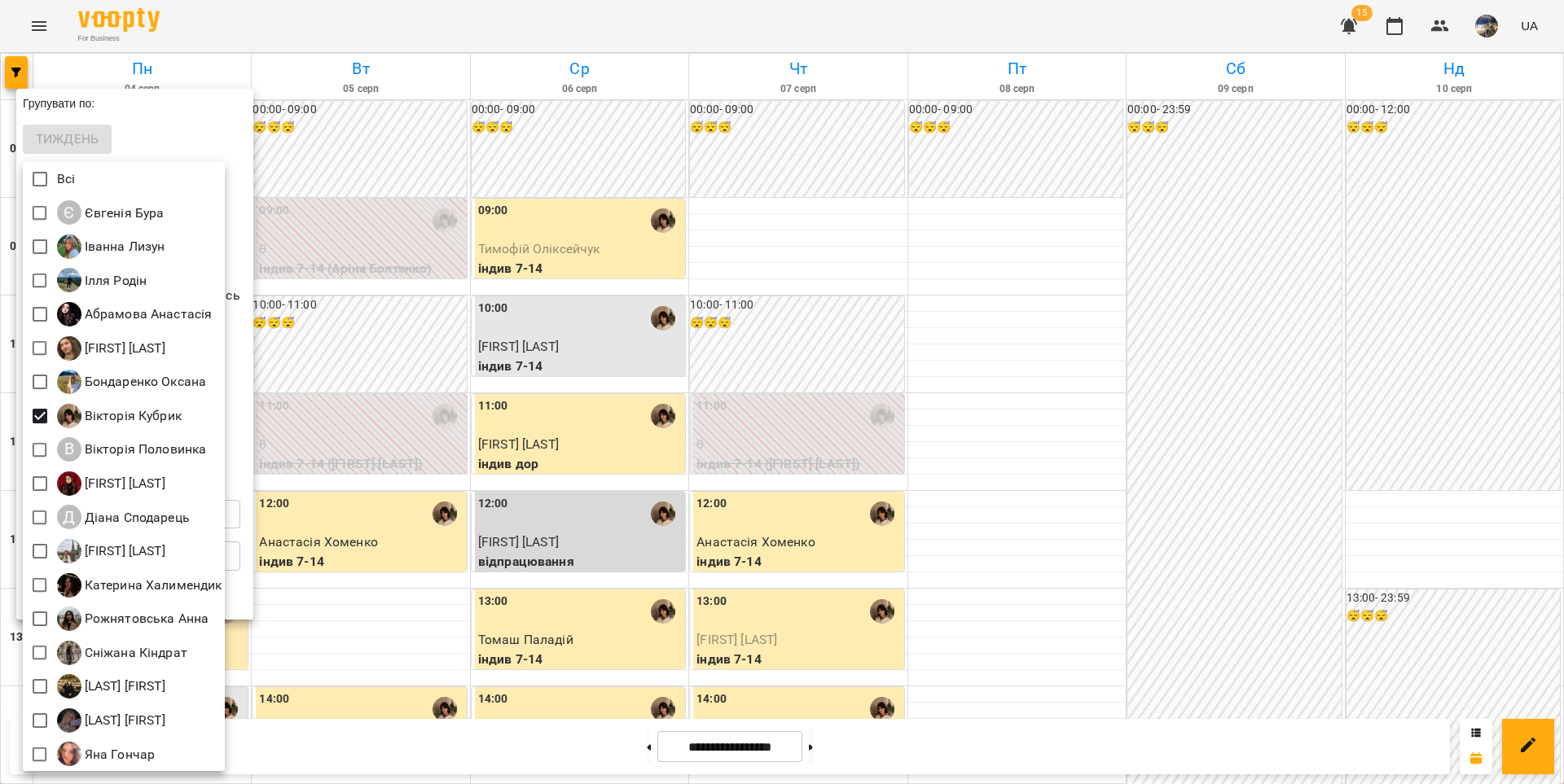 click at bounding box center (782, 392) 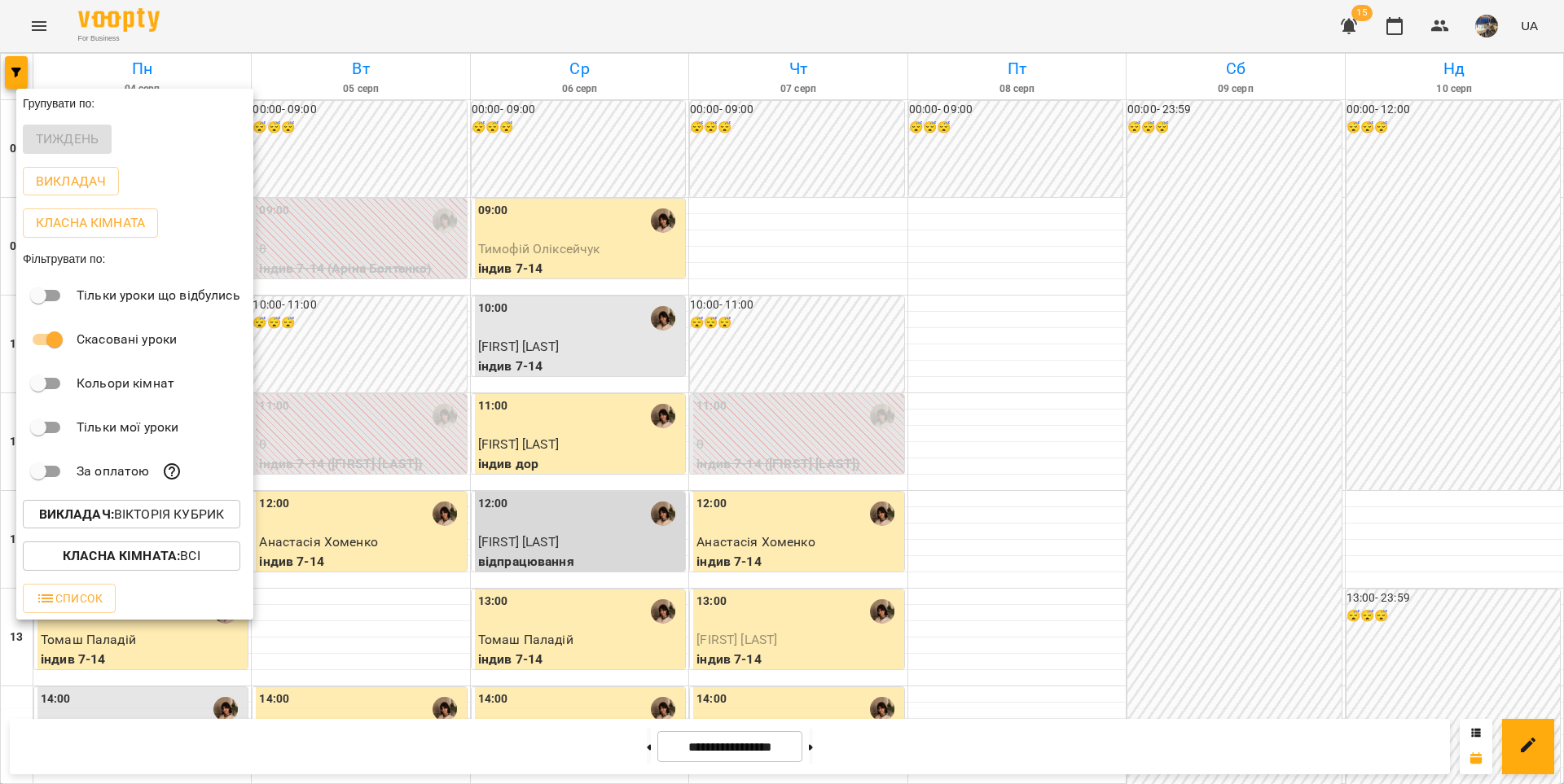 click at bounding box center (782, 392) 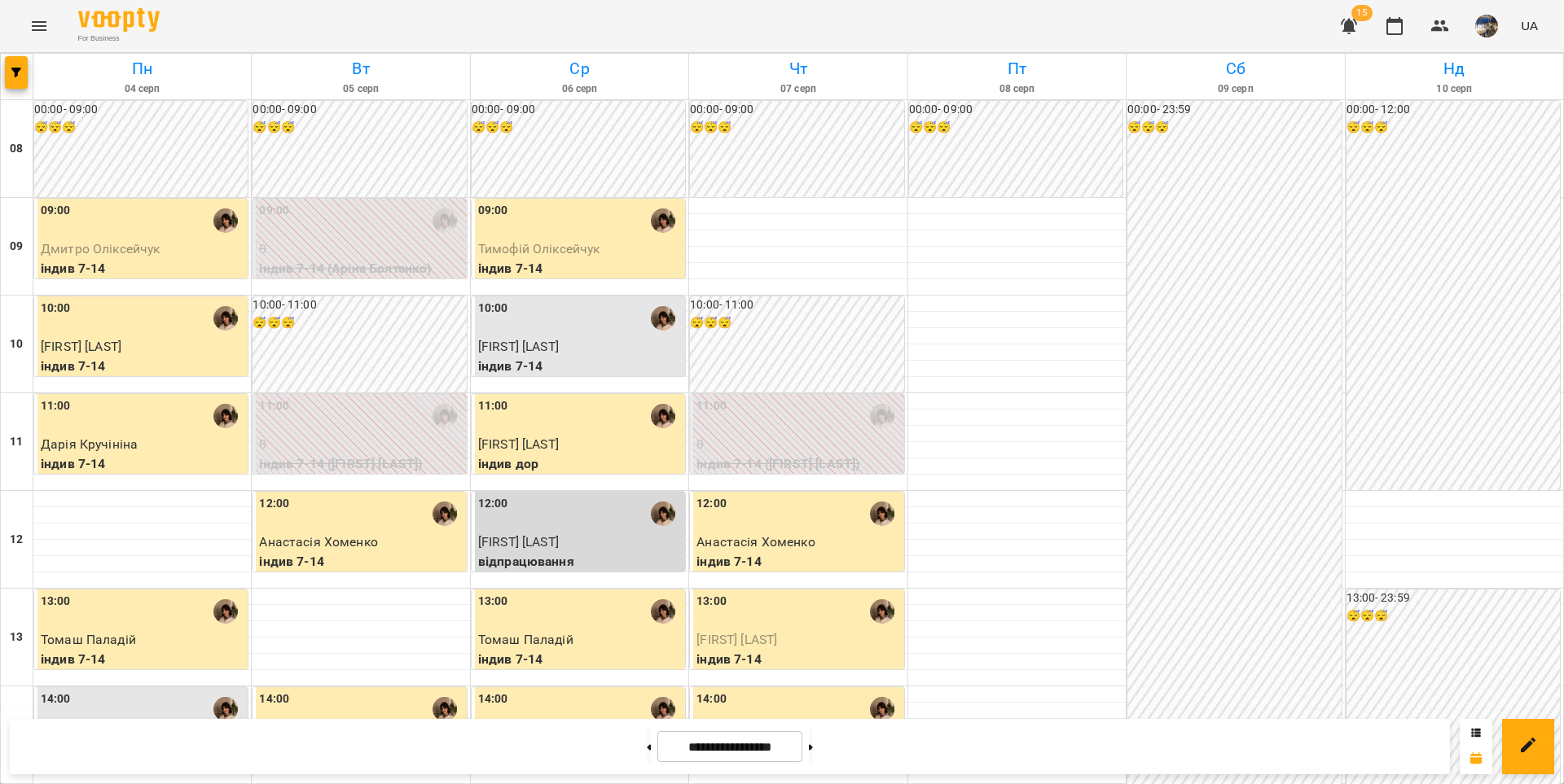 scroll, scrollTop: 191, scrollLeft: 0, axis: vertical 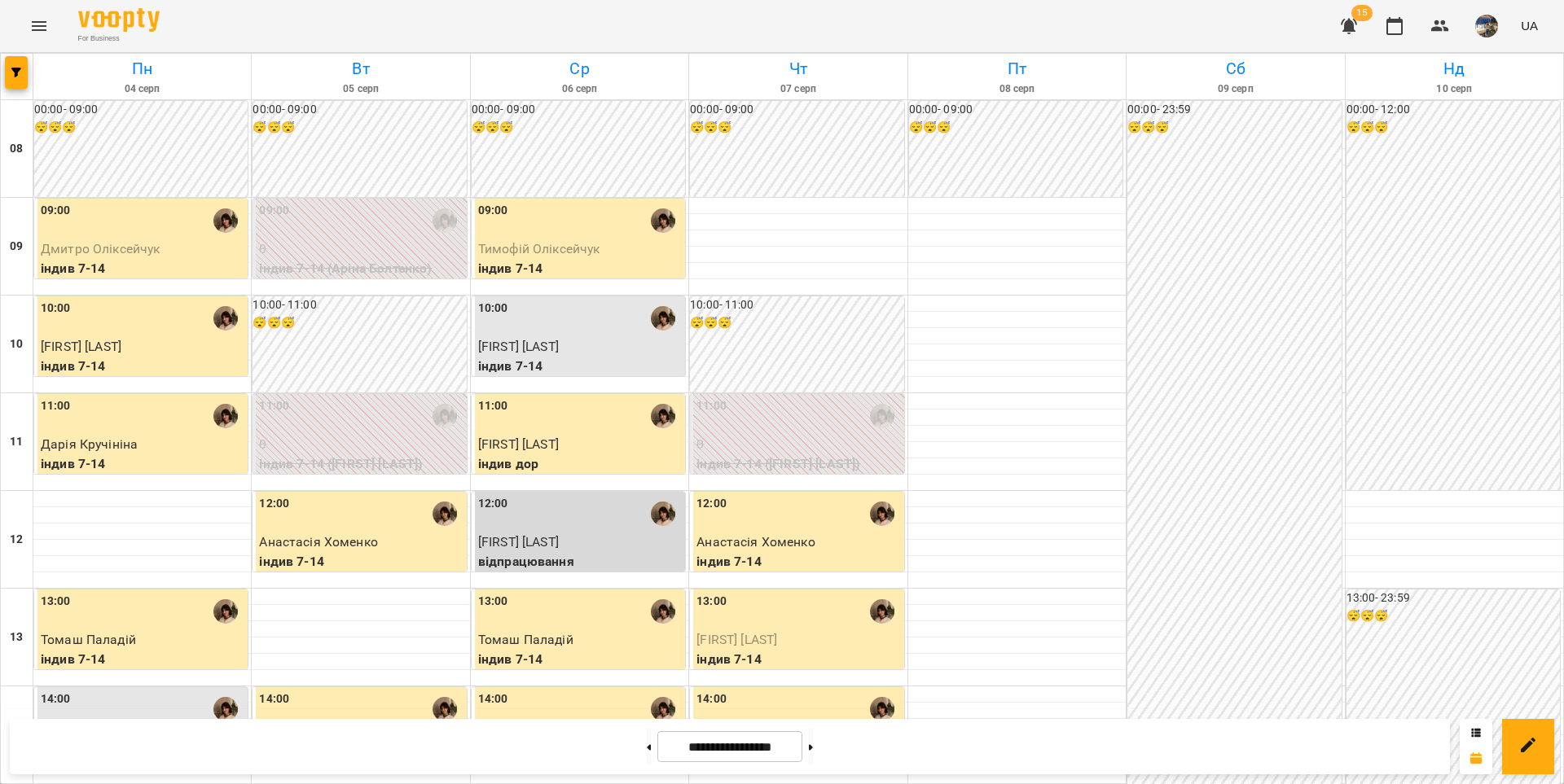 click at bounding box center (797, 988) 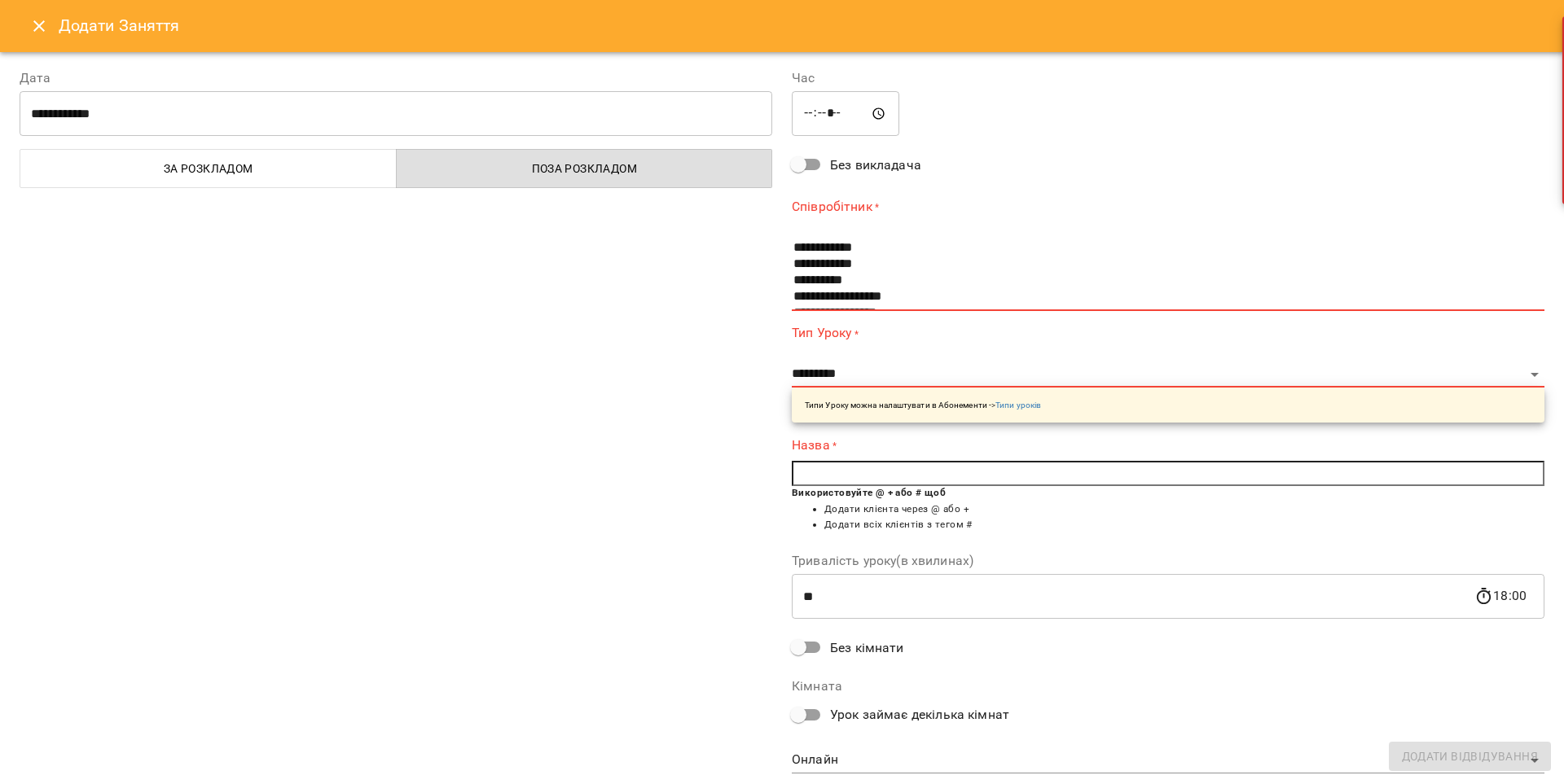 scroll, scrollTop: 85, scrollLeft: 0, axis: vertical 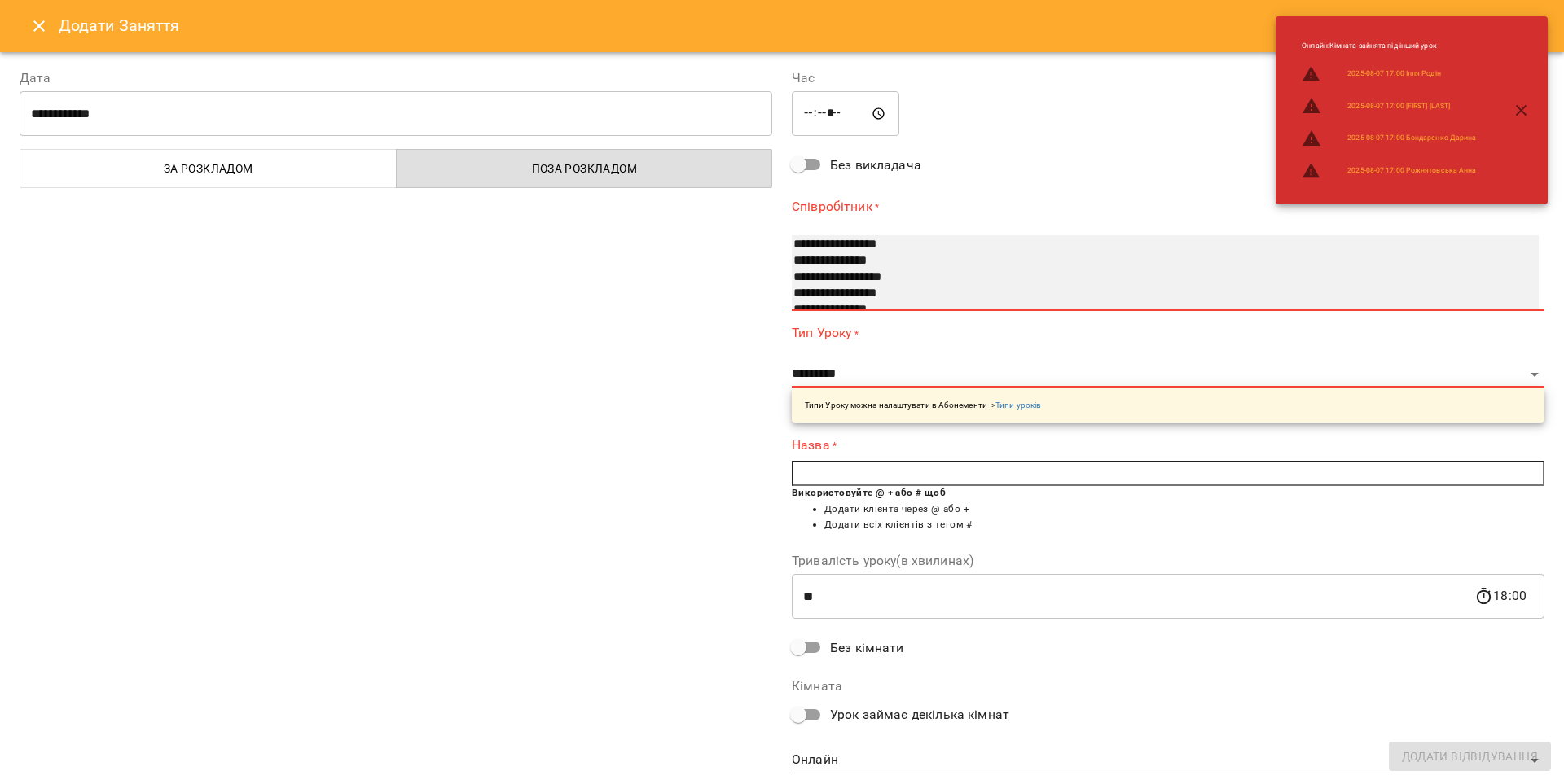 select on "**********" 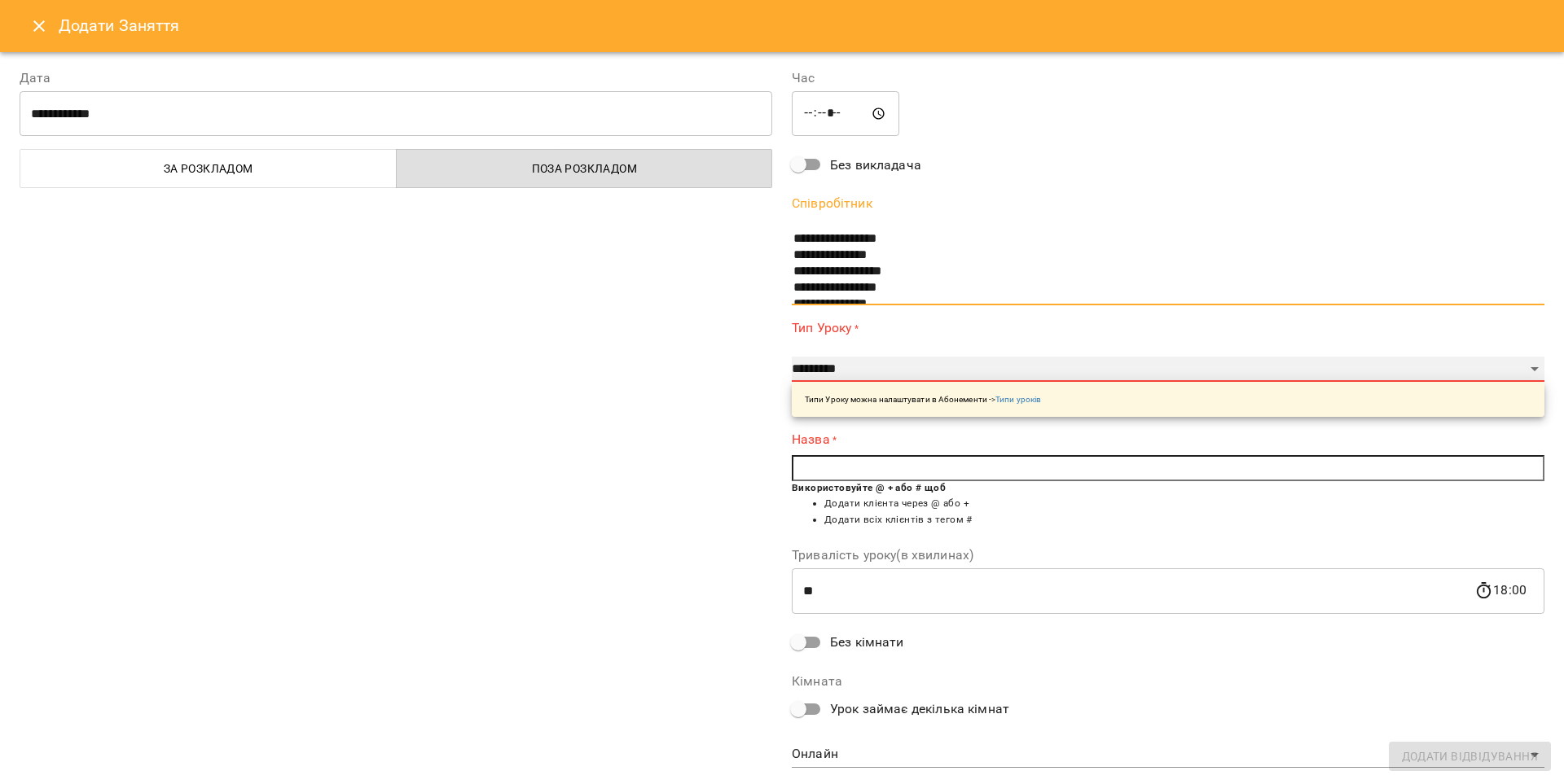 click on "**********" at bounding box center [1168, 370] 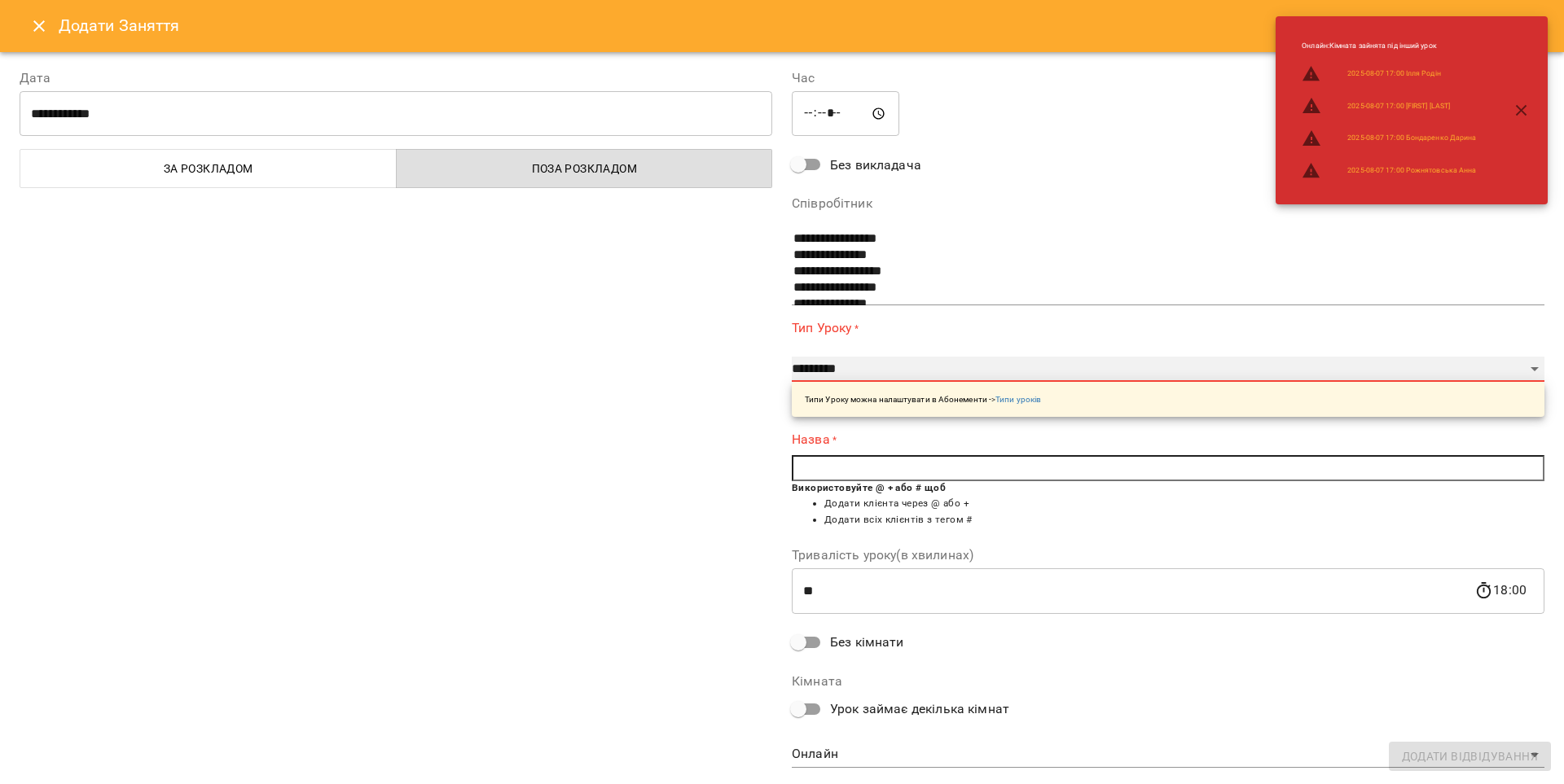 select on "**********" 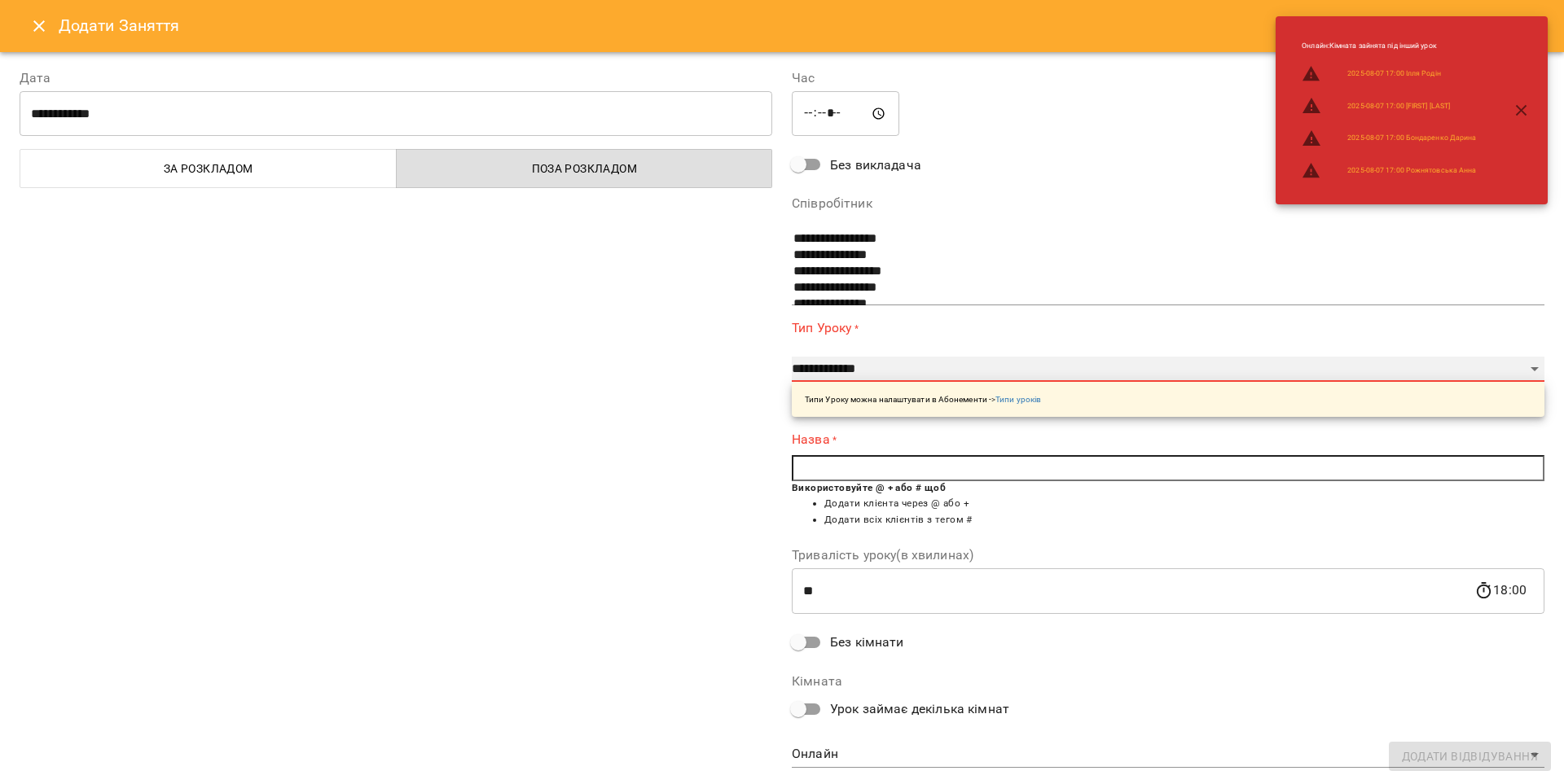 type on "**" 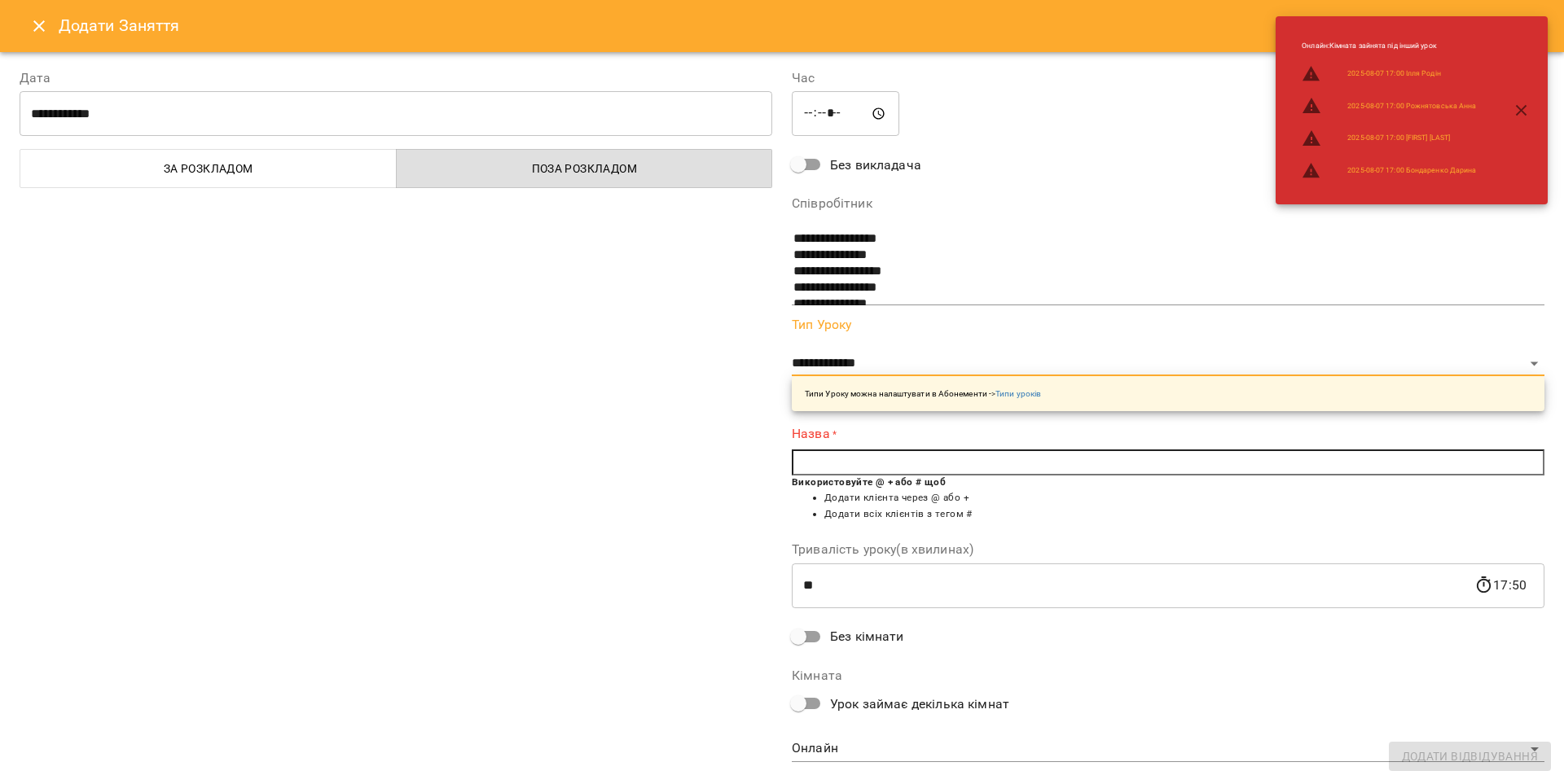 click at bounding box center [1168, 462] 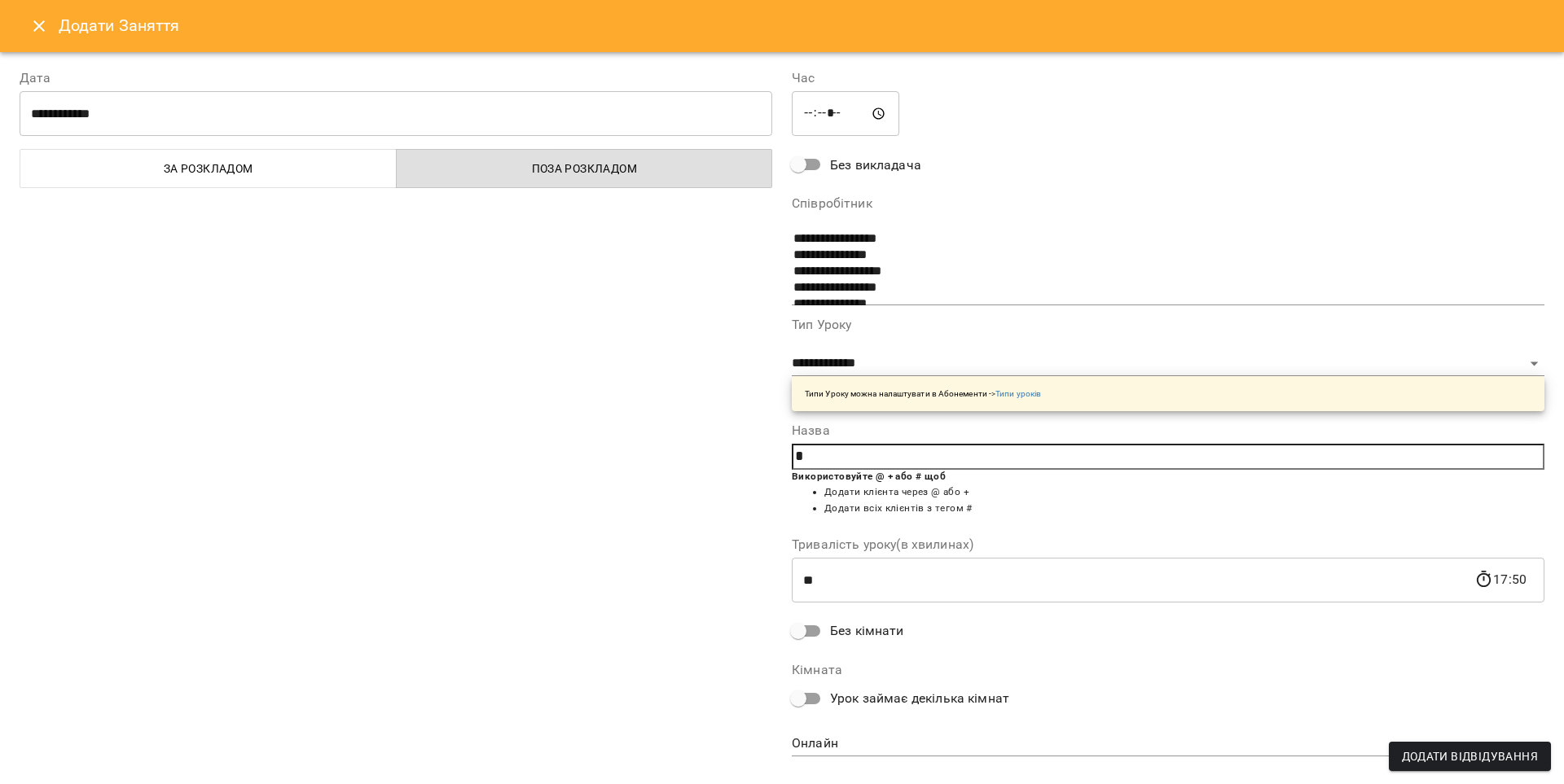 click on "*" at bounding box center (1168, 457) 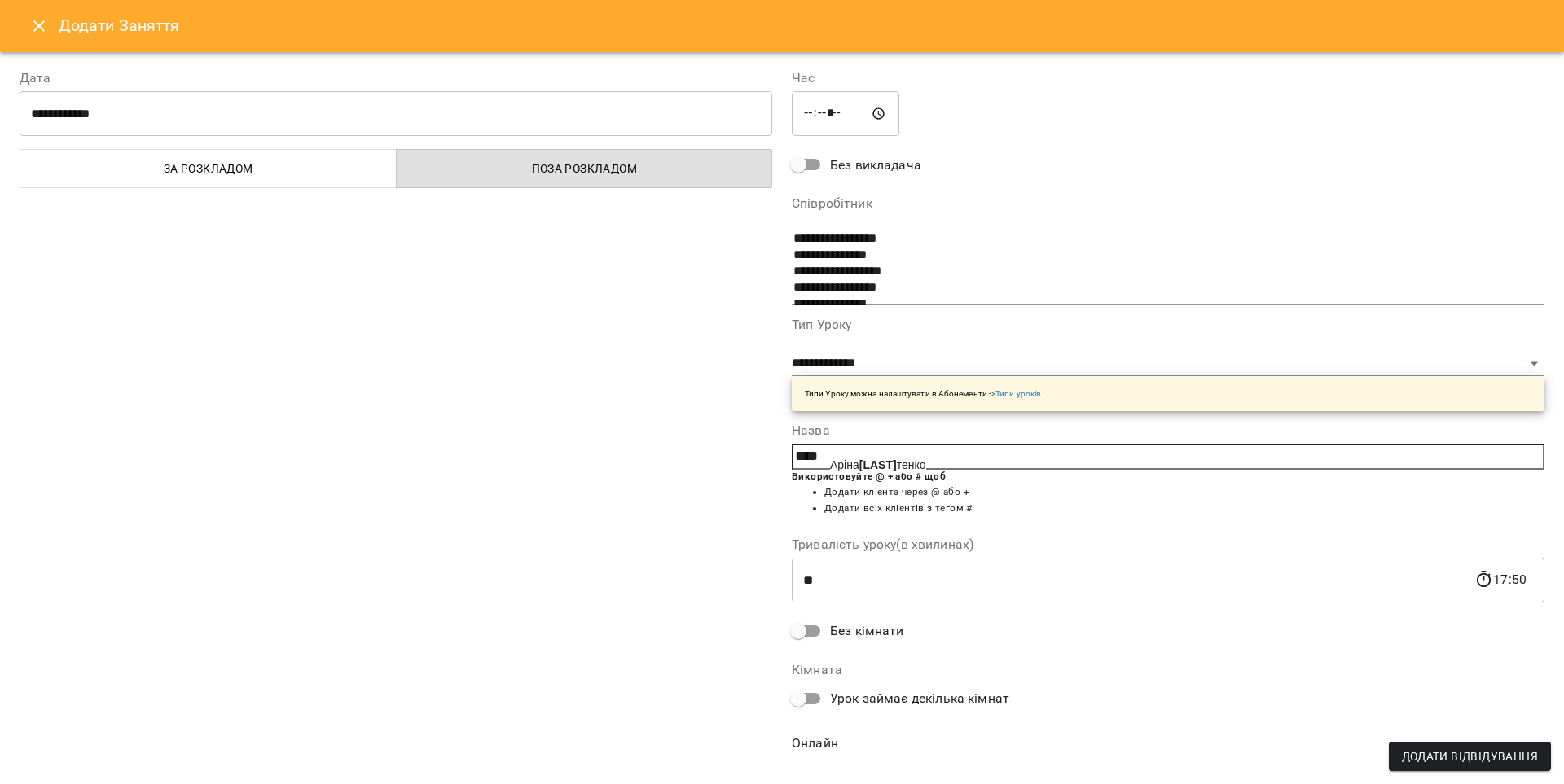 drag, startPoint x: 900, startPoint y: 462, endPoint x: 917, endPoint y: 456, distance: 18.027756 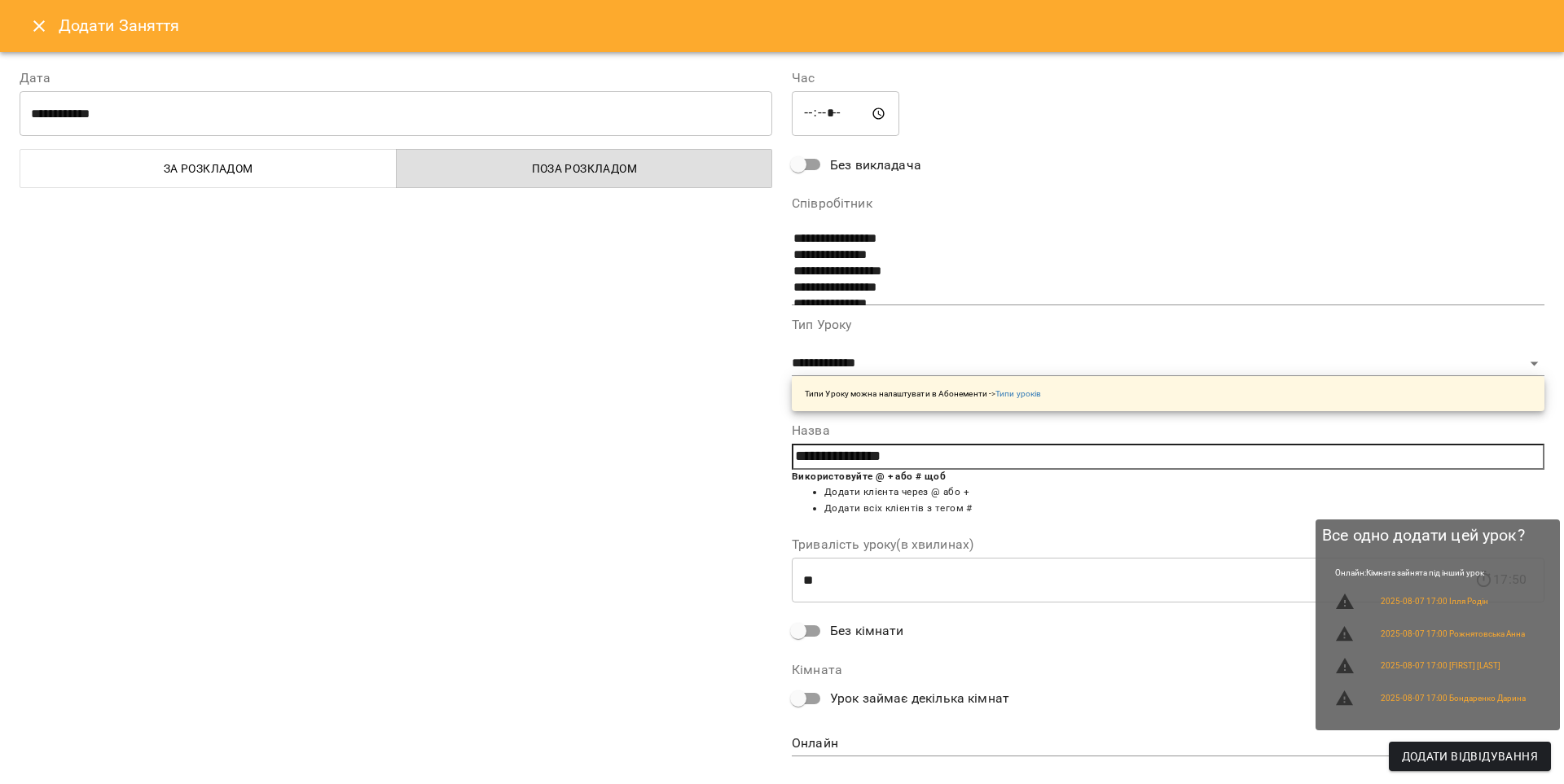 click on "Додати Відвідування" at bounding box center [1470, 756] 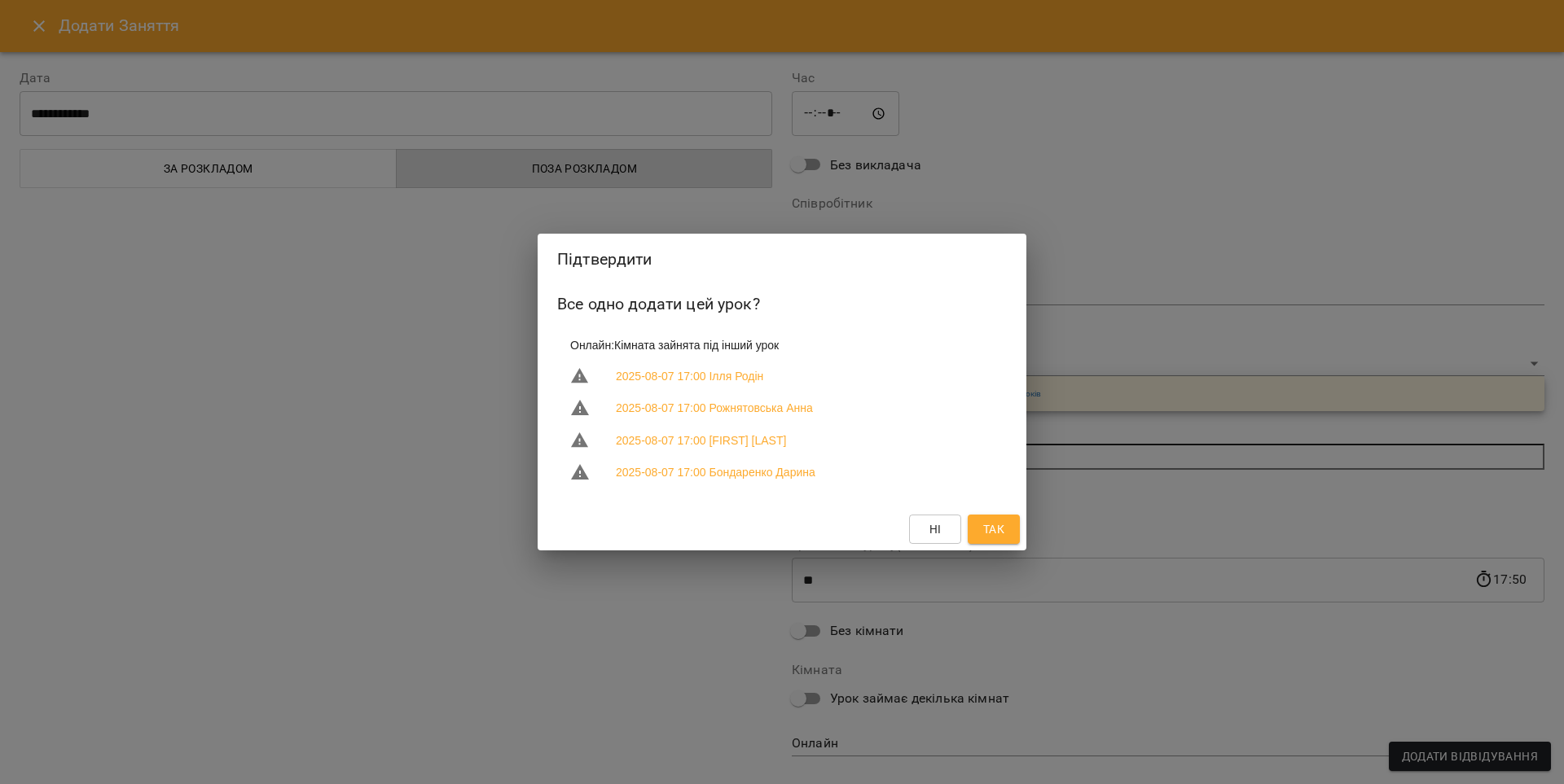 click on "Так" at bounding box center [994, 529] 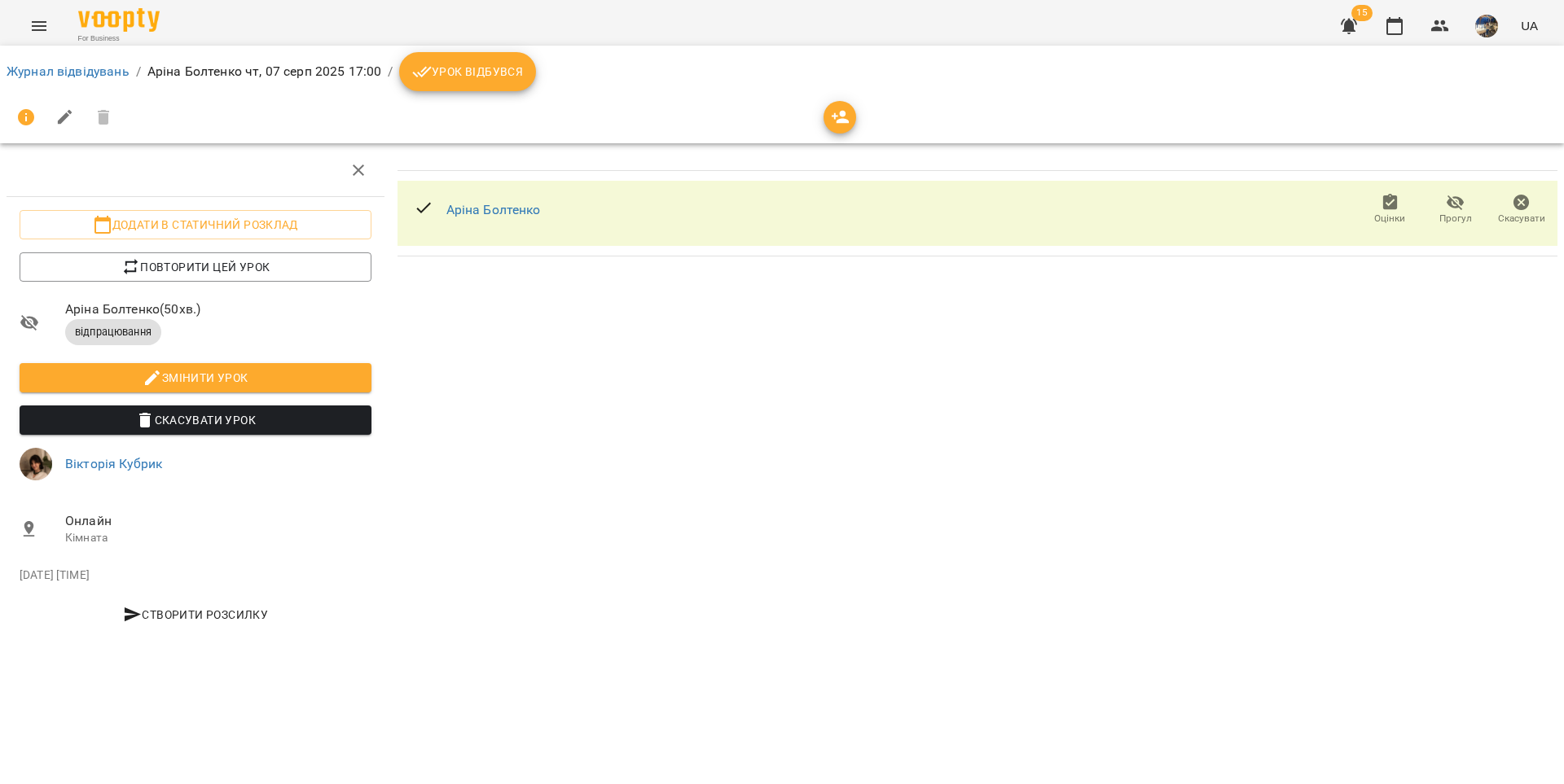 click on "Урок відбувся" at bounding box center [468, 72] 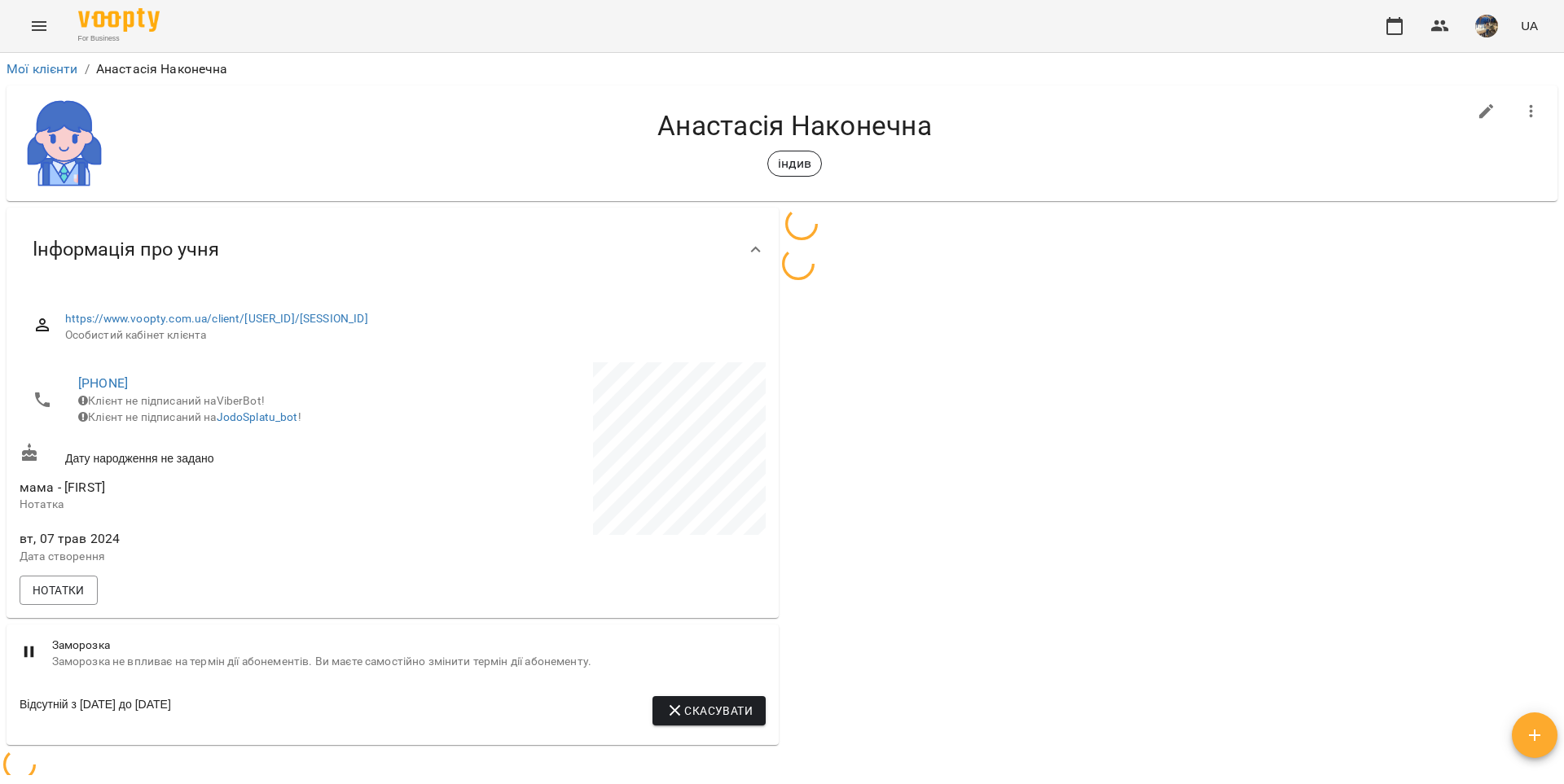 scroll, scrollTop: 0, scrollLeft: 0, axis: both 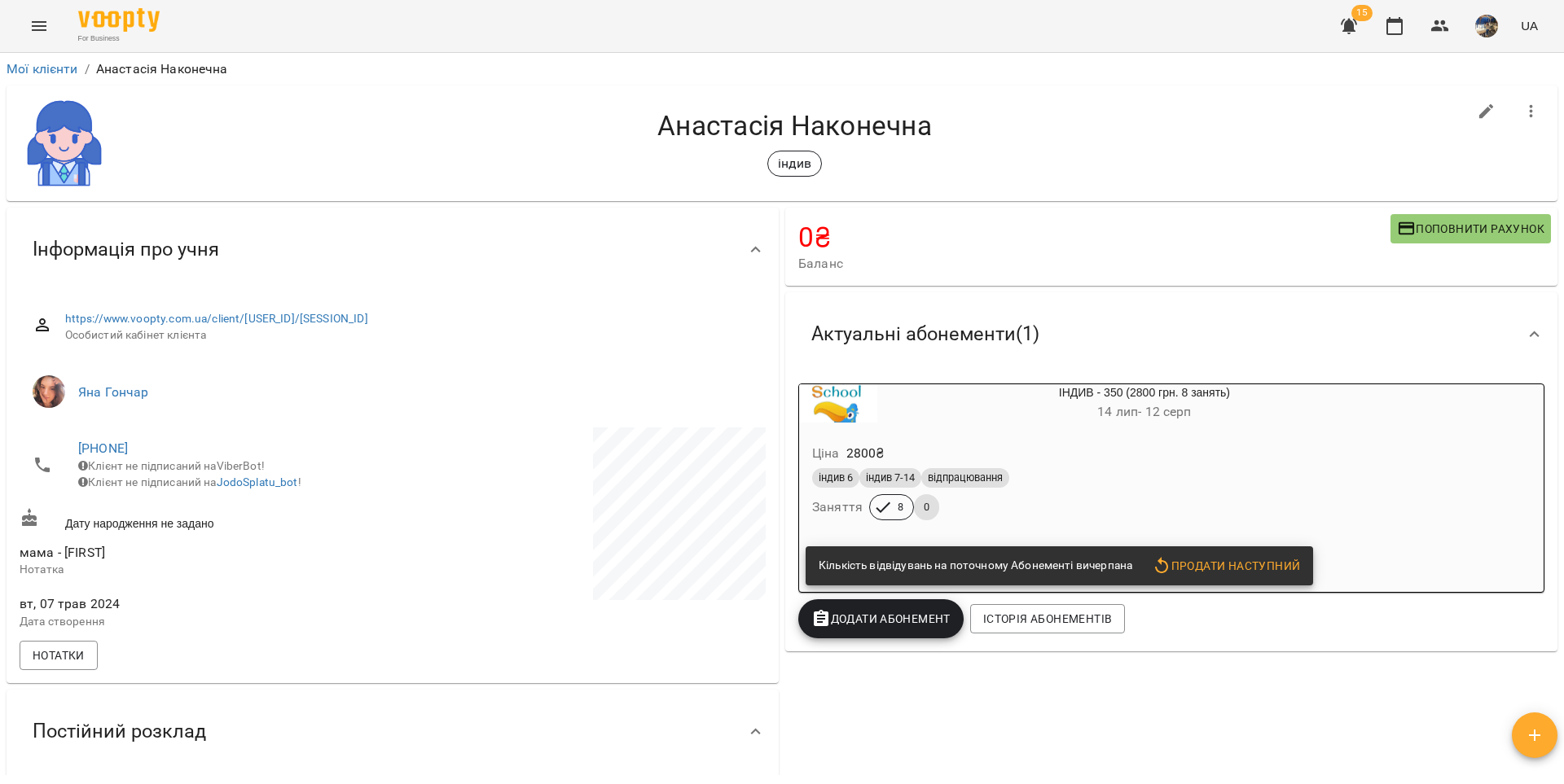 click on "індив 6 індив 7-14 відпрацювання" at bounding box center [1105, 478] 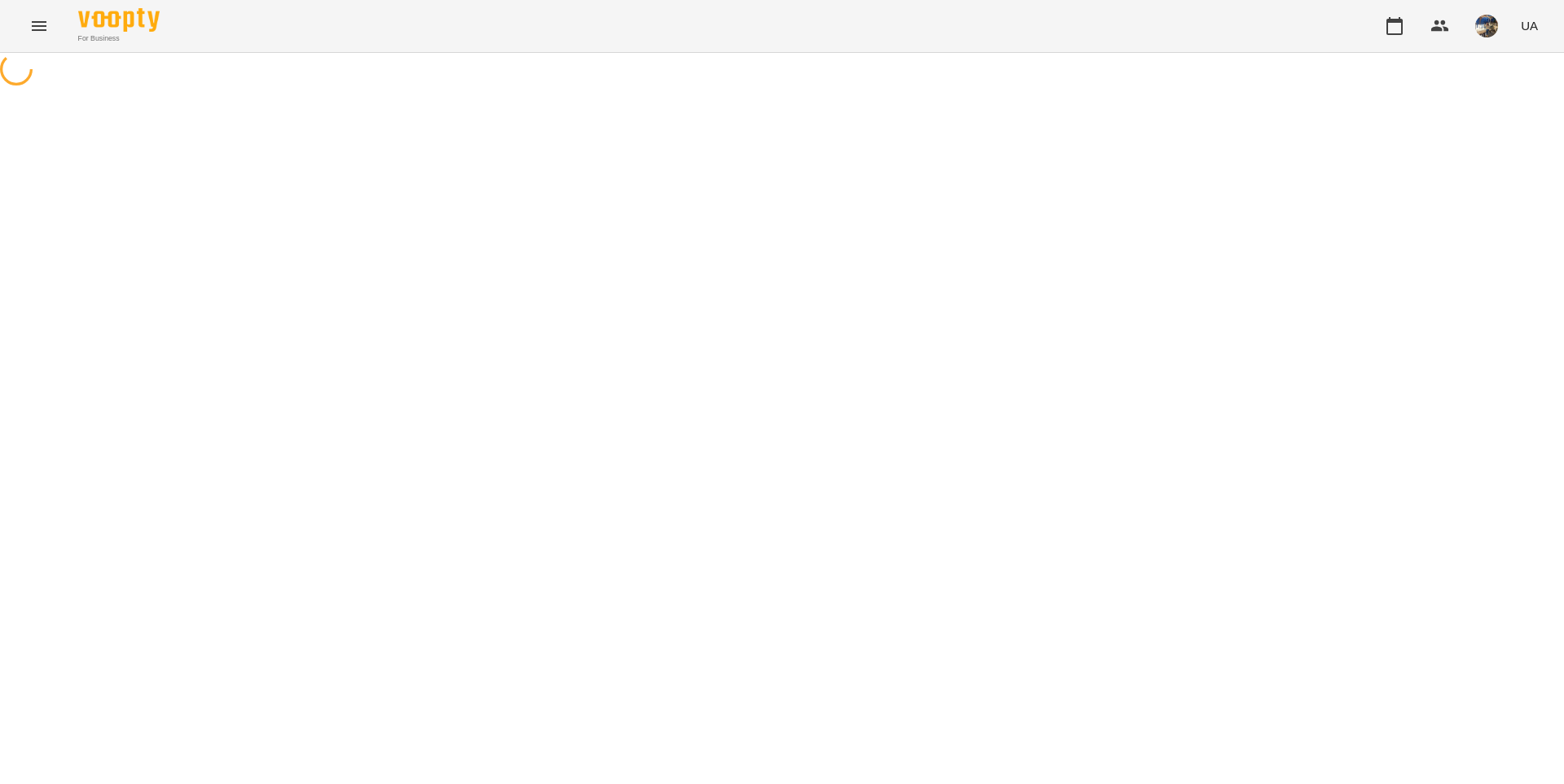 scroll, scrollTop: 0, scrollLeft: 0, axis: both 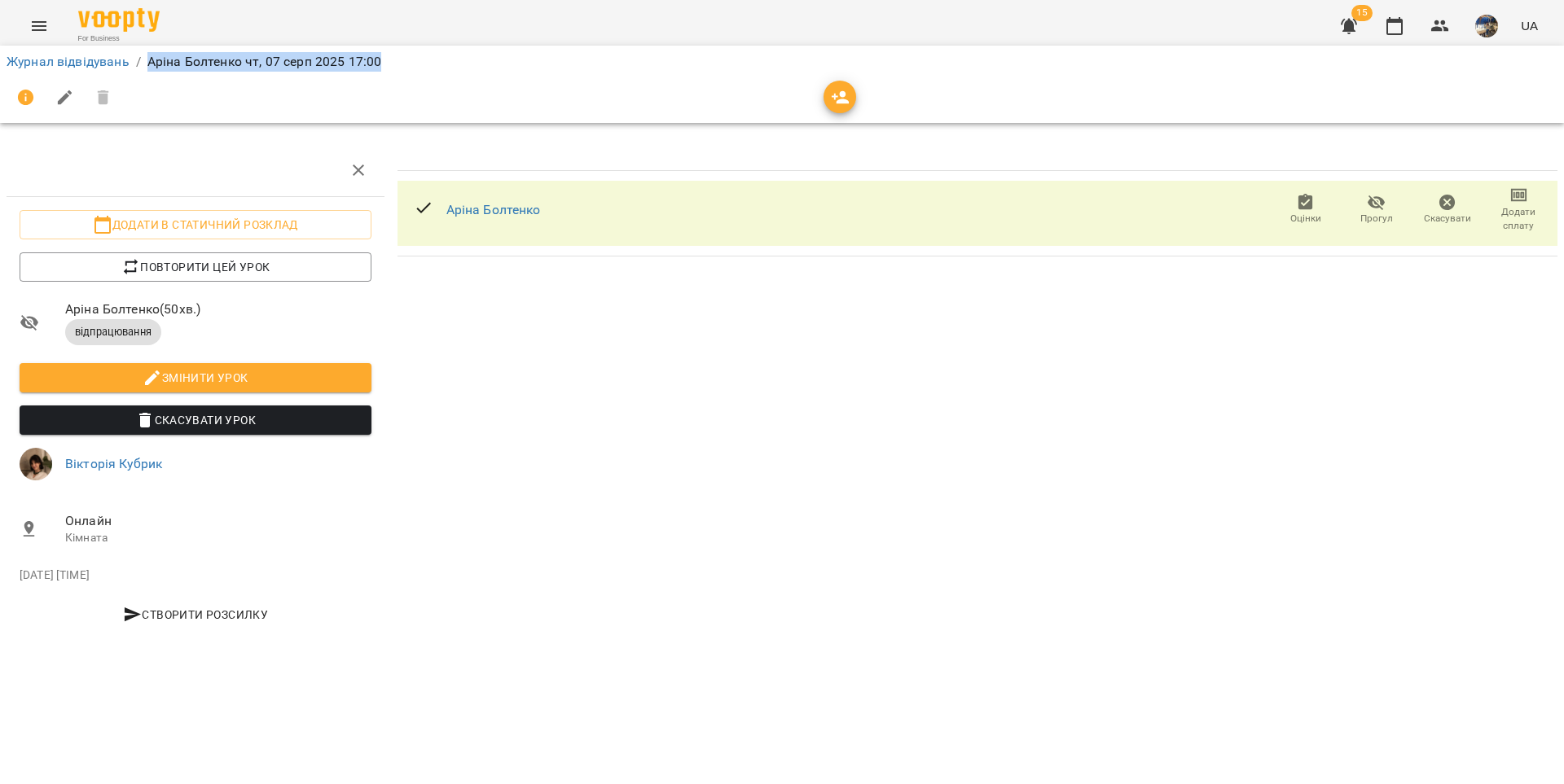 drag, startPoint x: 398, startPoint y: 60, endPoint x: 150, endPoint y: 64, distance: 248.0323 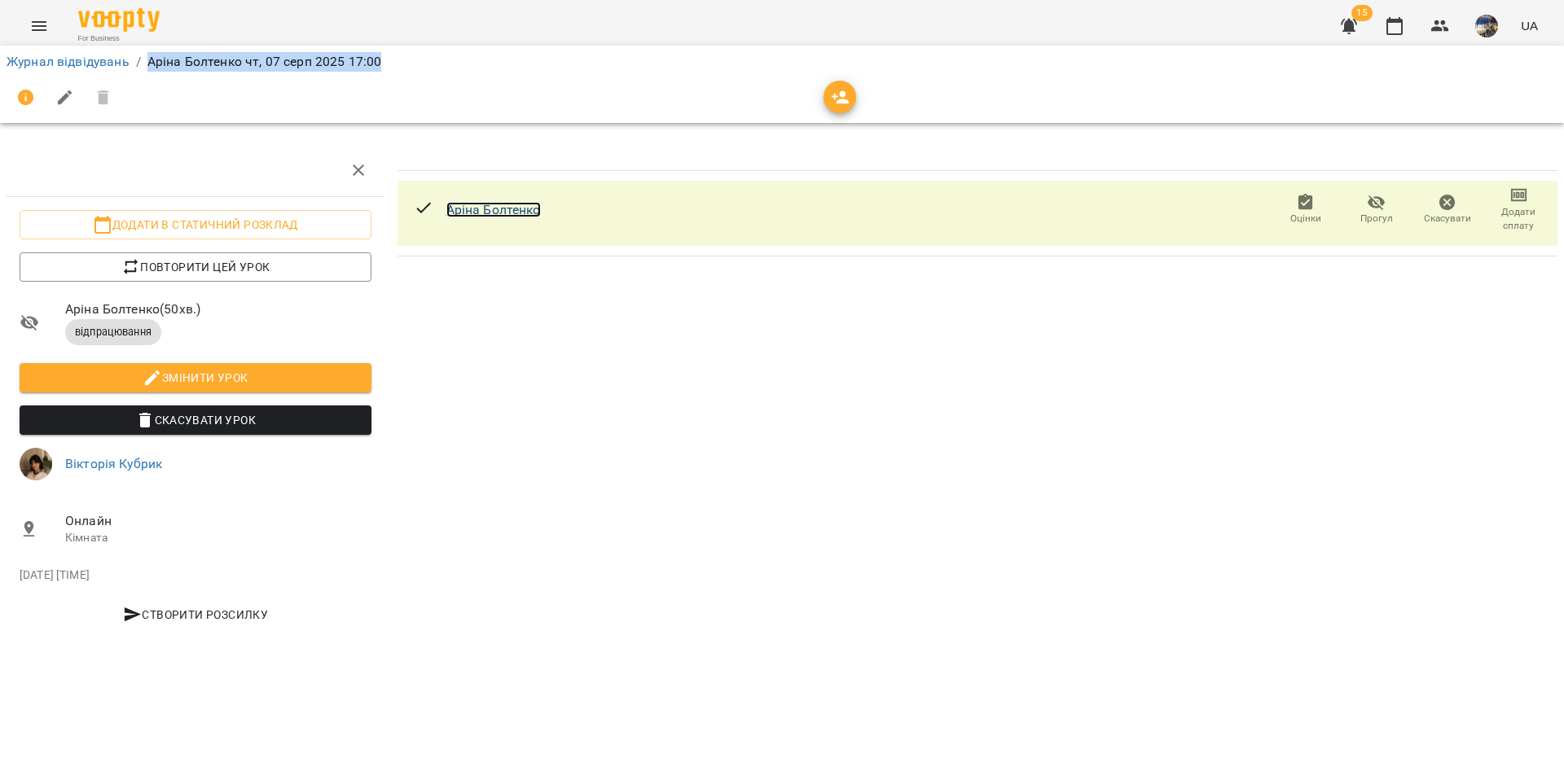 click on "Аріна Болтенко" at bounding box center (494, 209) 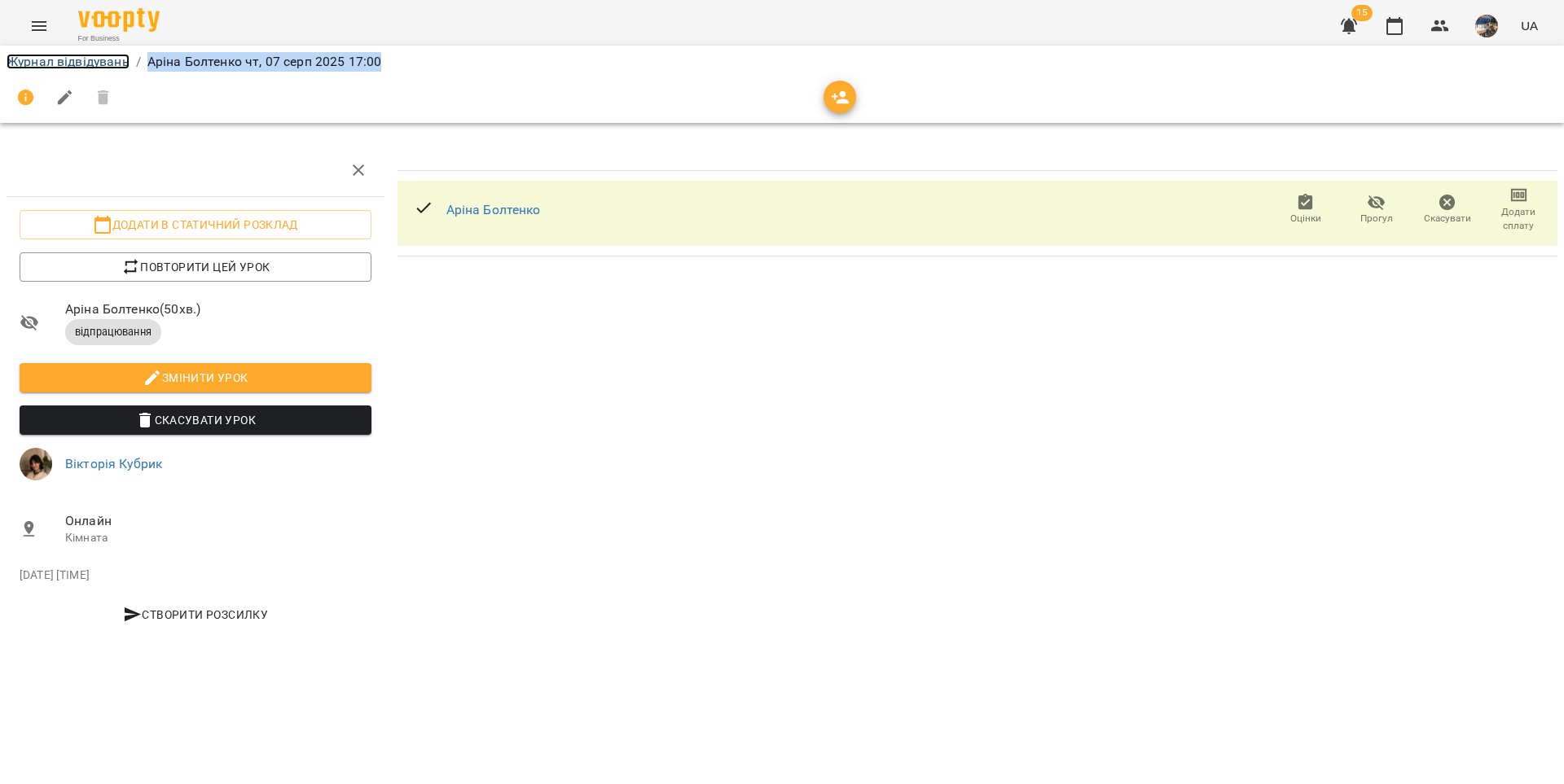 click on "Журнал відвідувань" at bounding box center (68, 61) 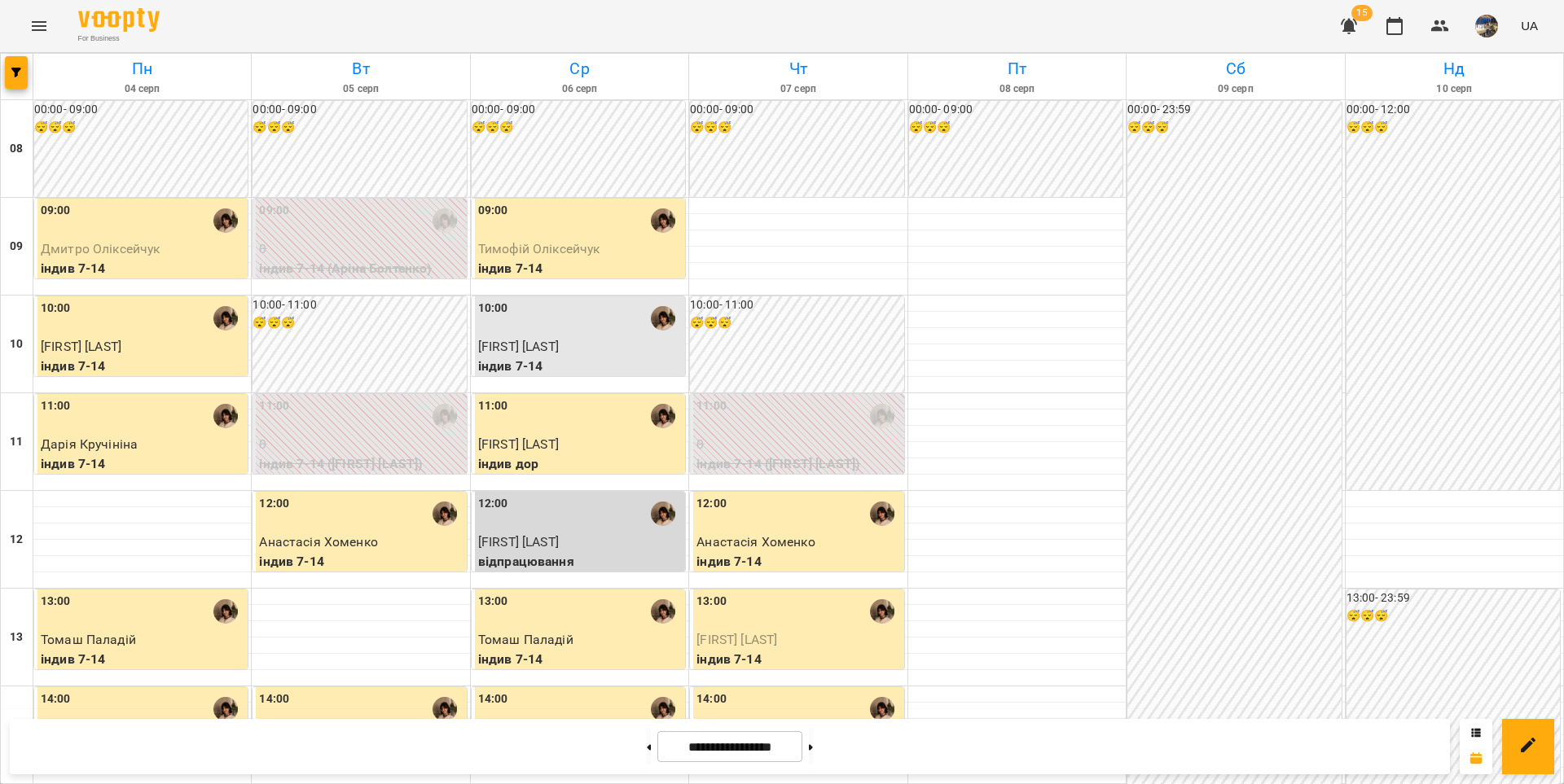 scroll, scrollTop: 696, scrollLeft: 0, axis: vertical 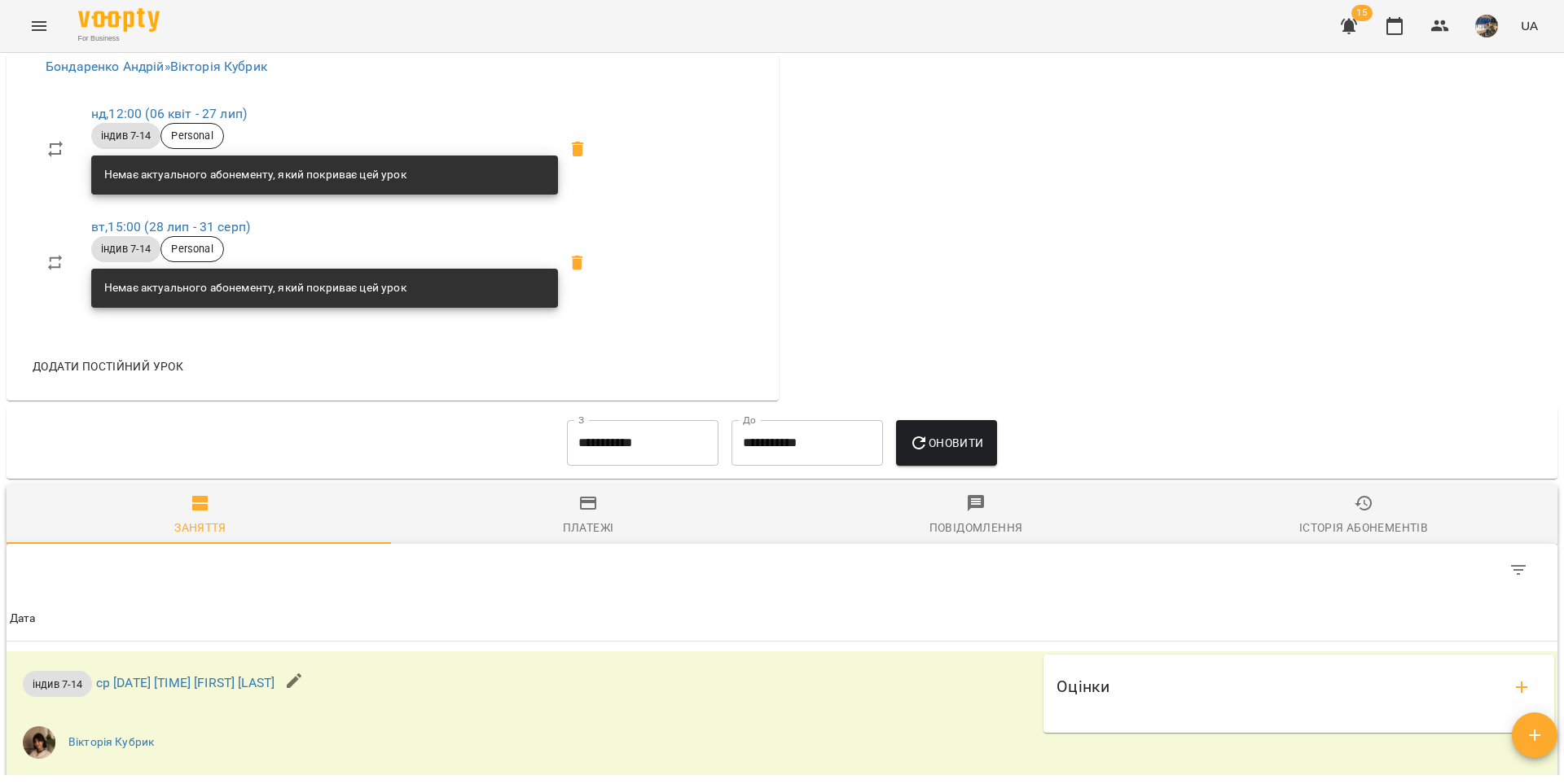 click on "**********" at bounding box center (643, 443) 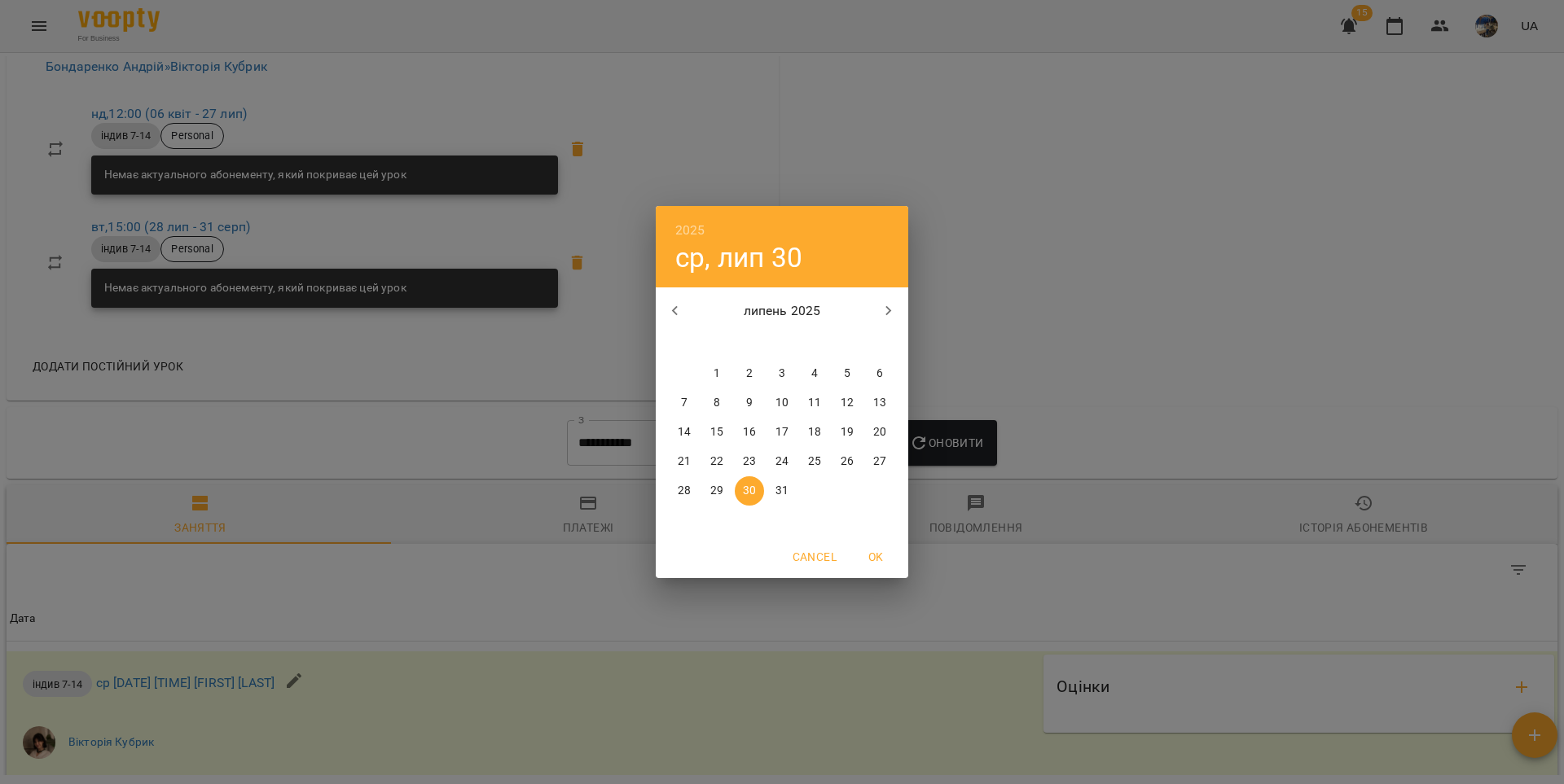 click on "2025 ср, лип 30 липень 2025 пн вт ср чт пт сб нд 30 1 2 3 4 5 6 7 8 9 10 11 12 13 14 15 16 17 18 19 20 21 22 23 24 25 26 27 28 29 30 31 1 2 3 Cancel OK" at bounding box center [782, 392] 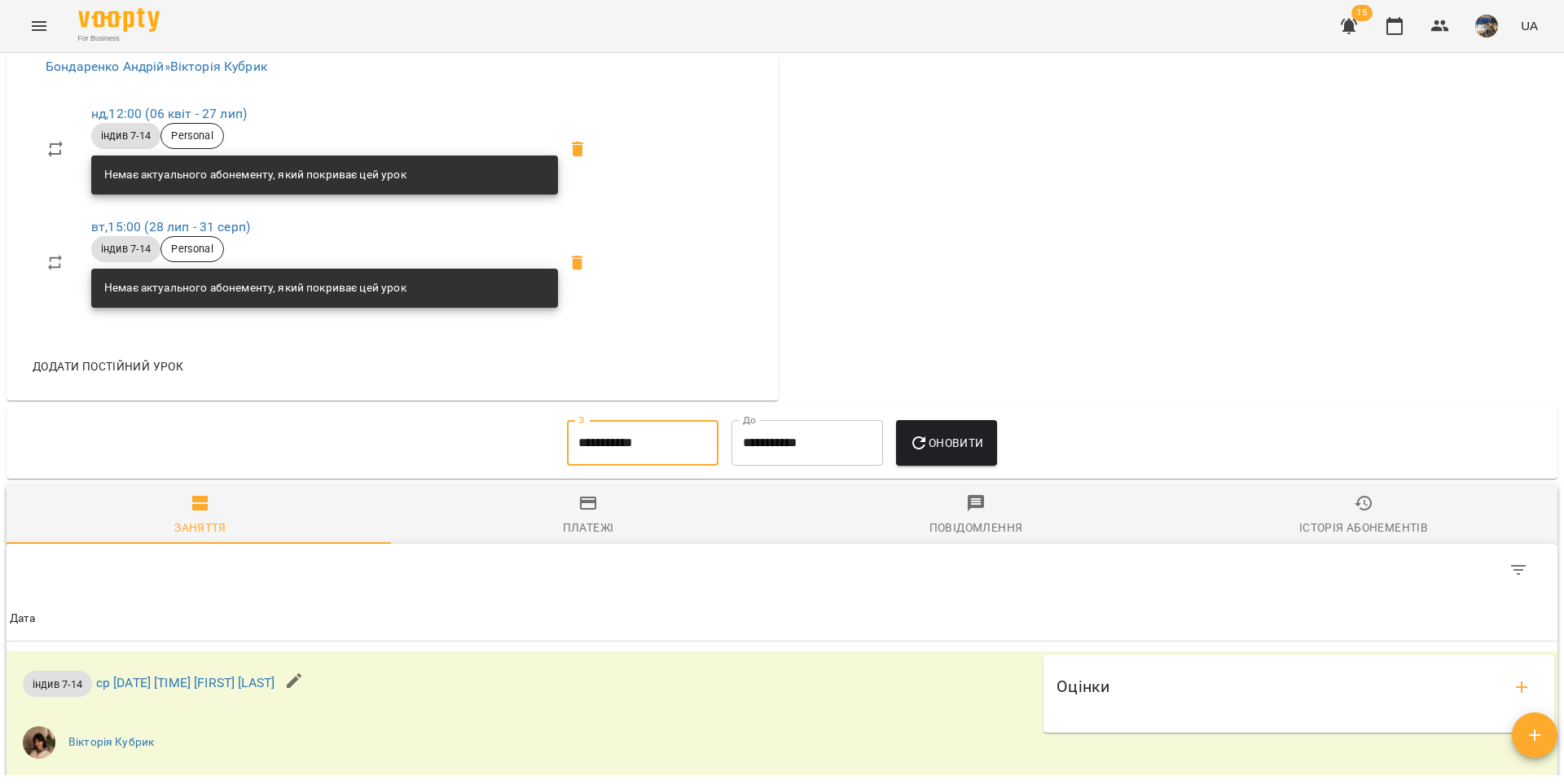 click on "Оновити" at bounding box center (946, 443) 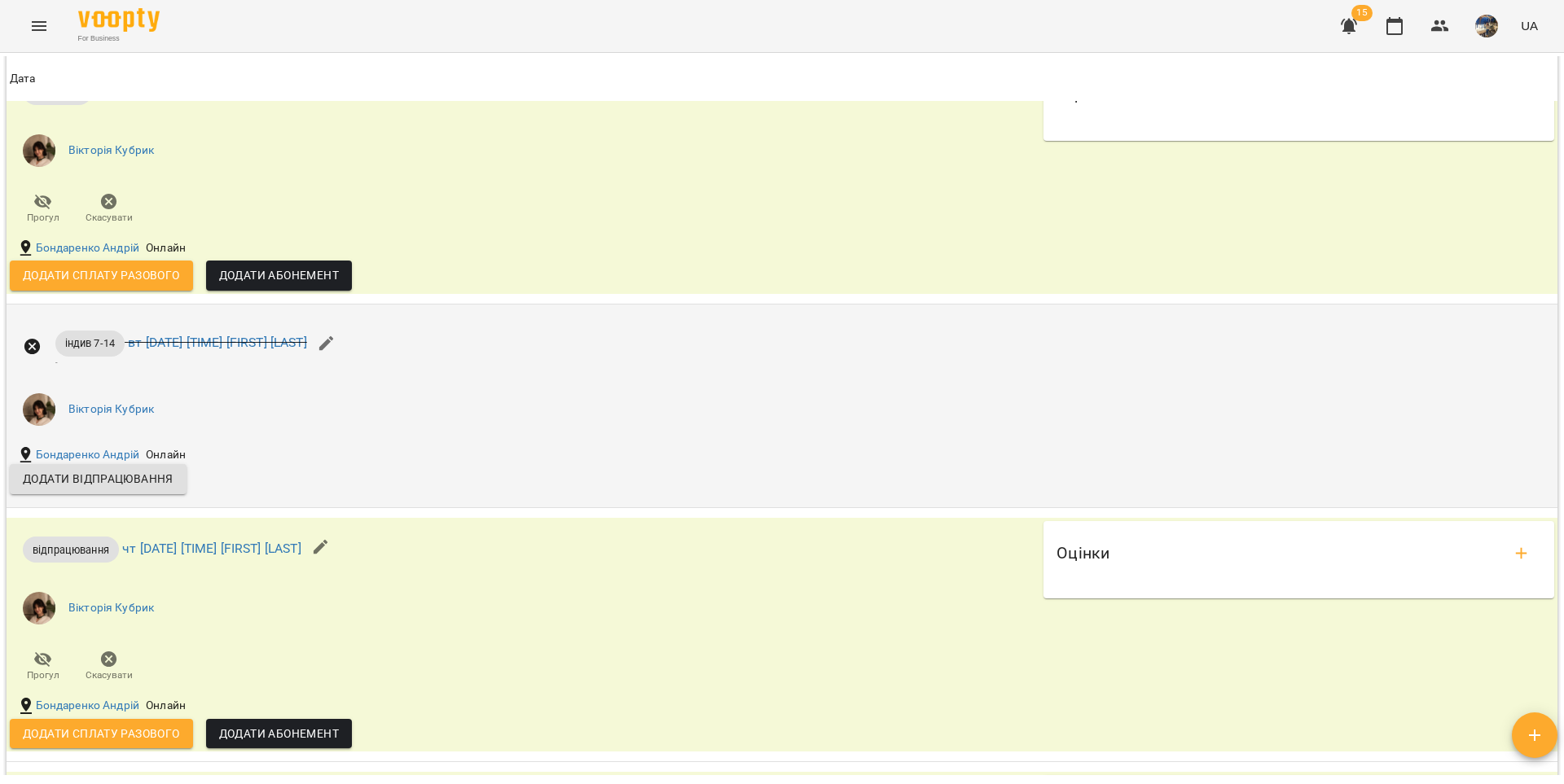 scroll, scrollTop: 1301, scrollLeft: 0, axis: vertical 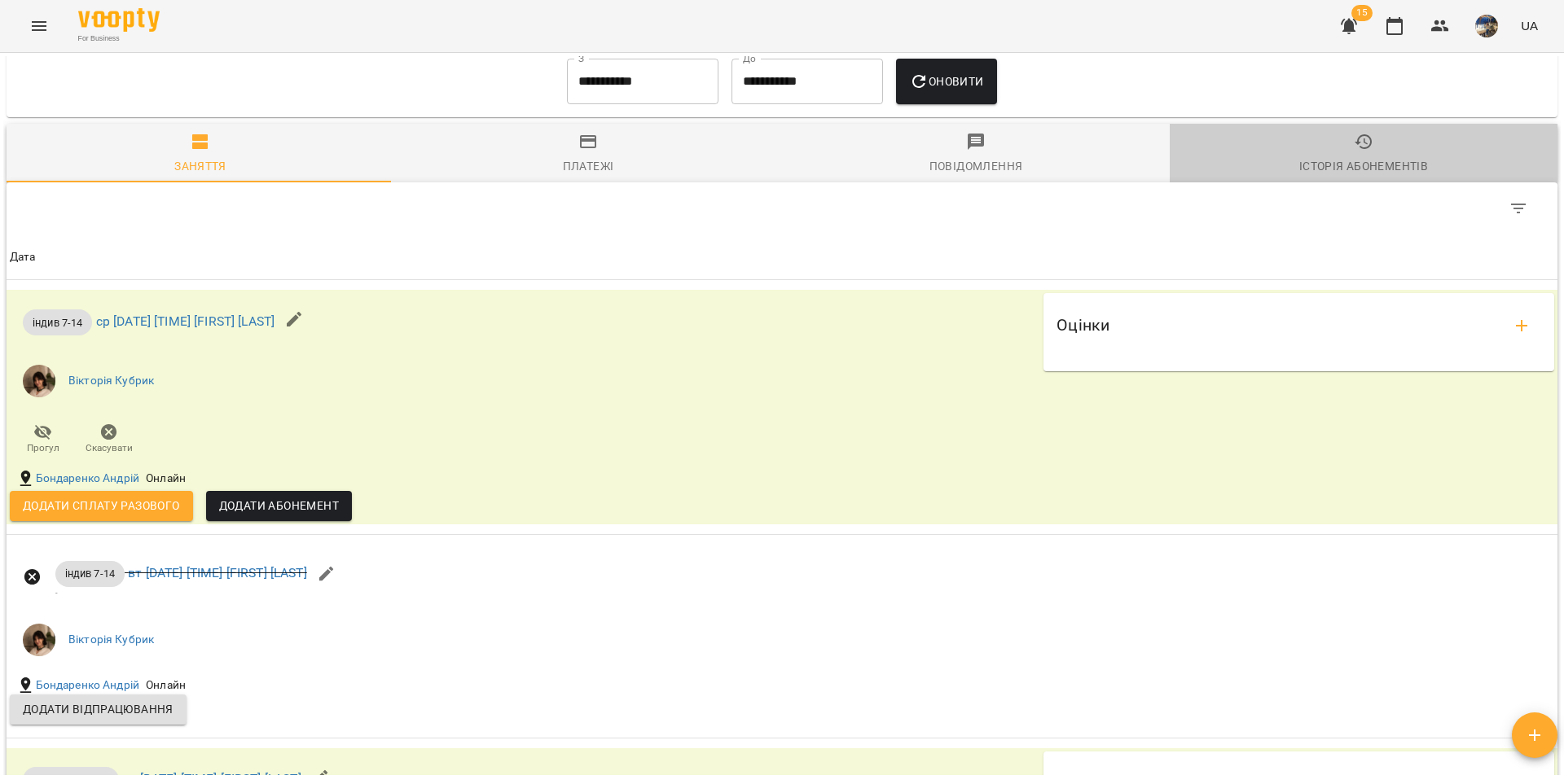 click 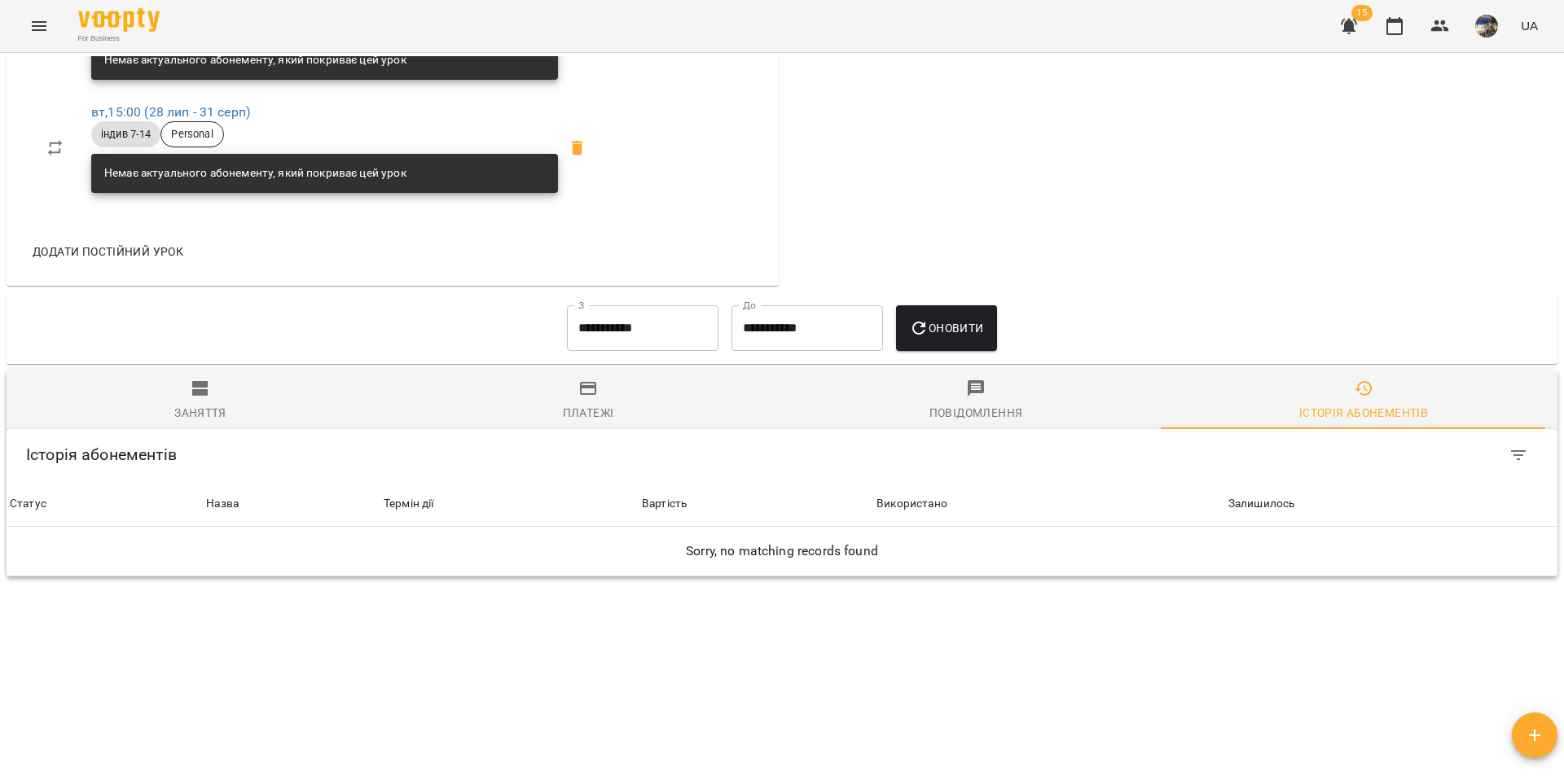 scroll, scrollTop: 859, scrollLeft: 0, axis: vertical 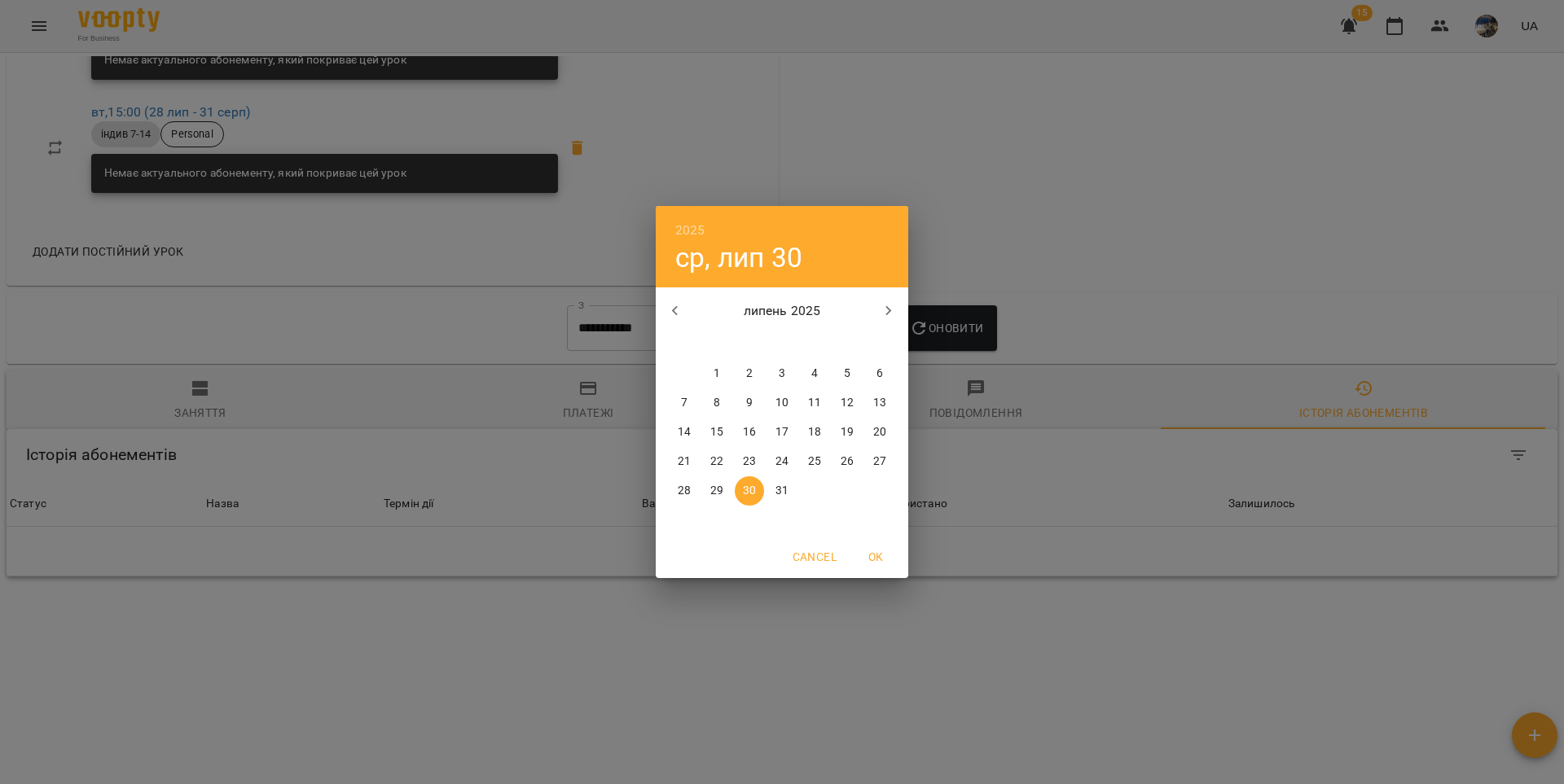 click 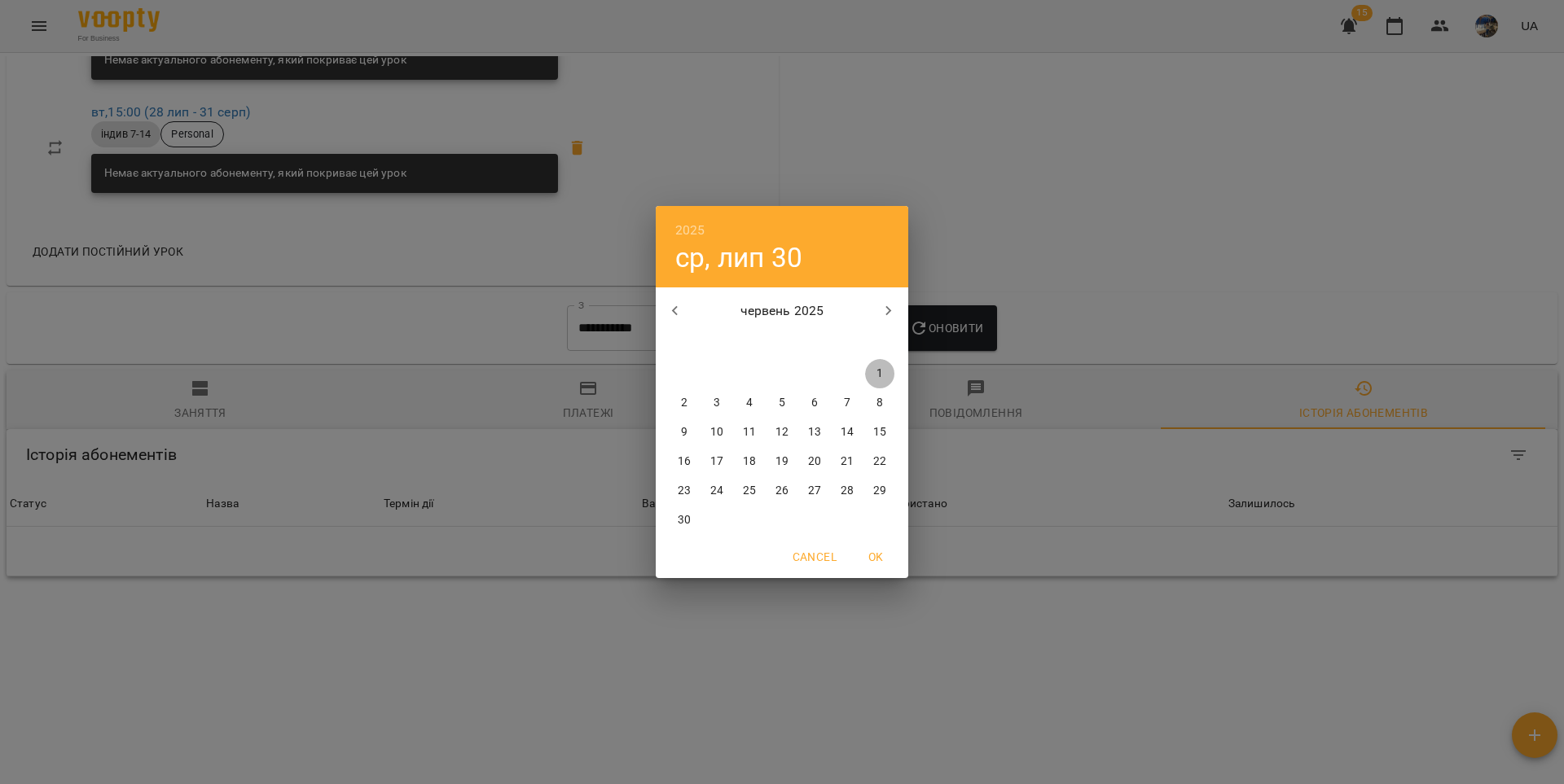 click on "1" at bounding box center [880, 374] 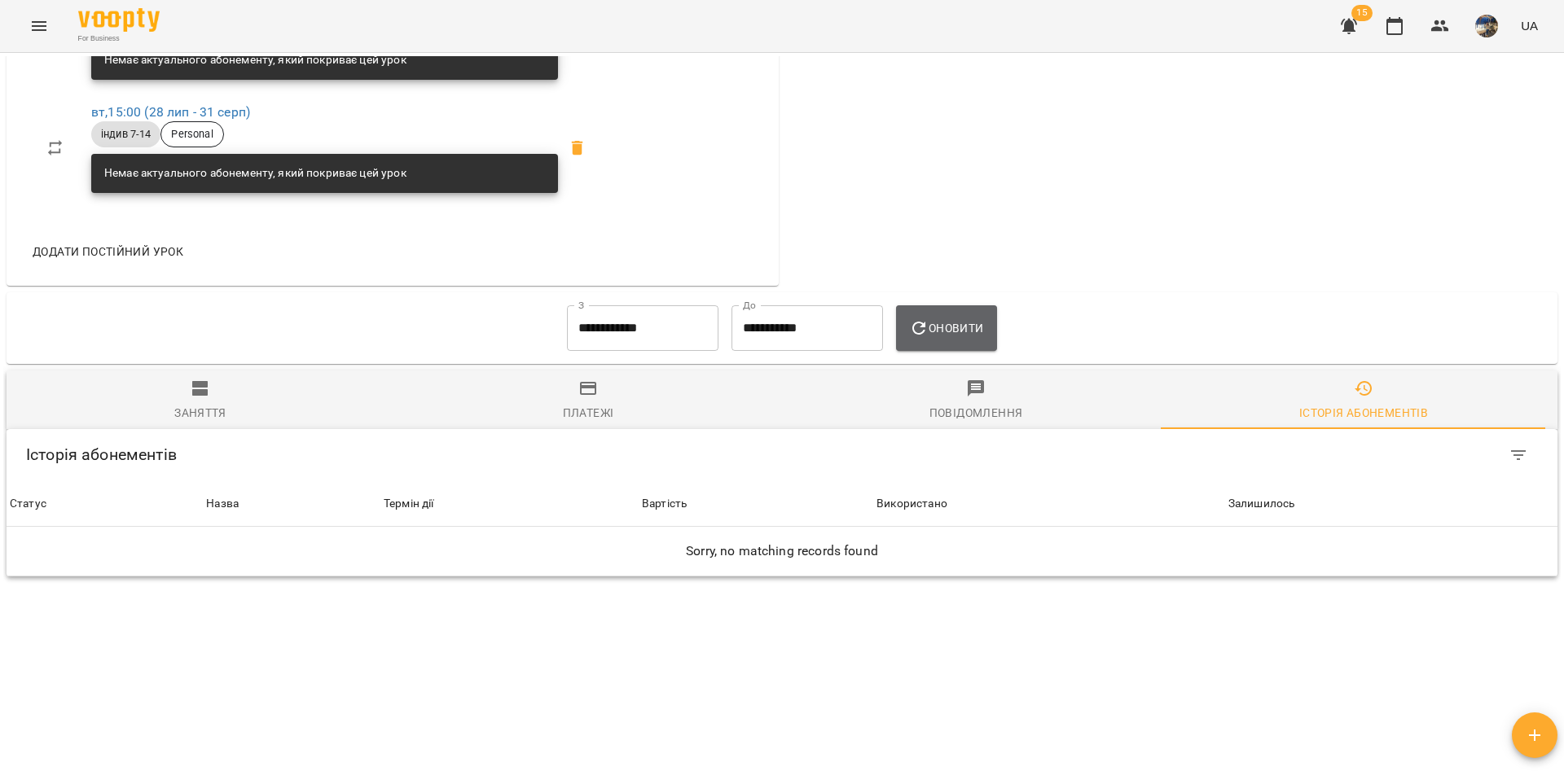 click on "Оновити" at bounding box center (946, 328) 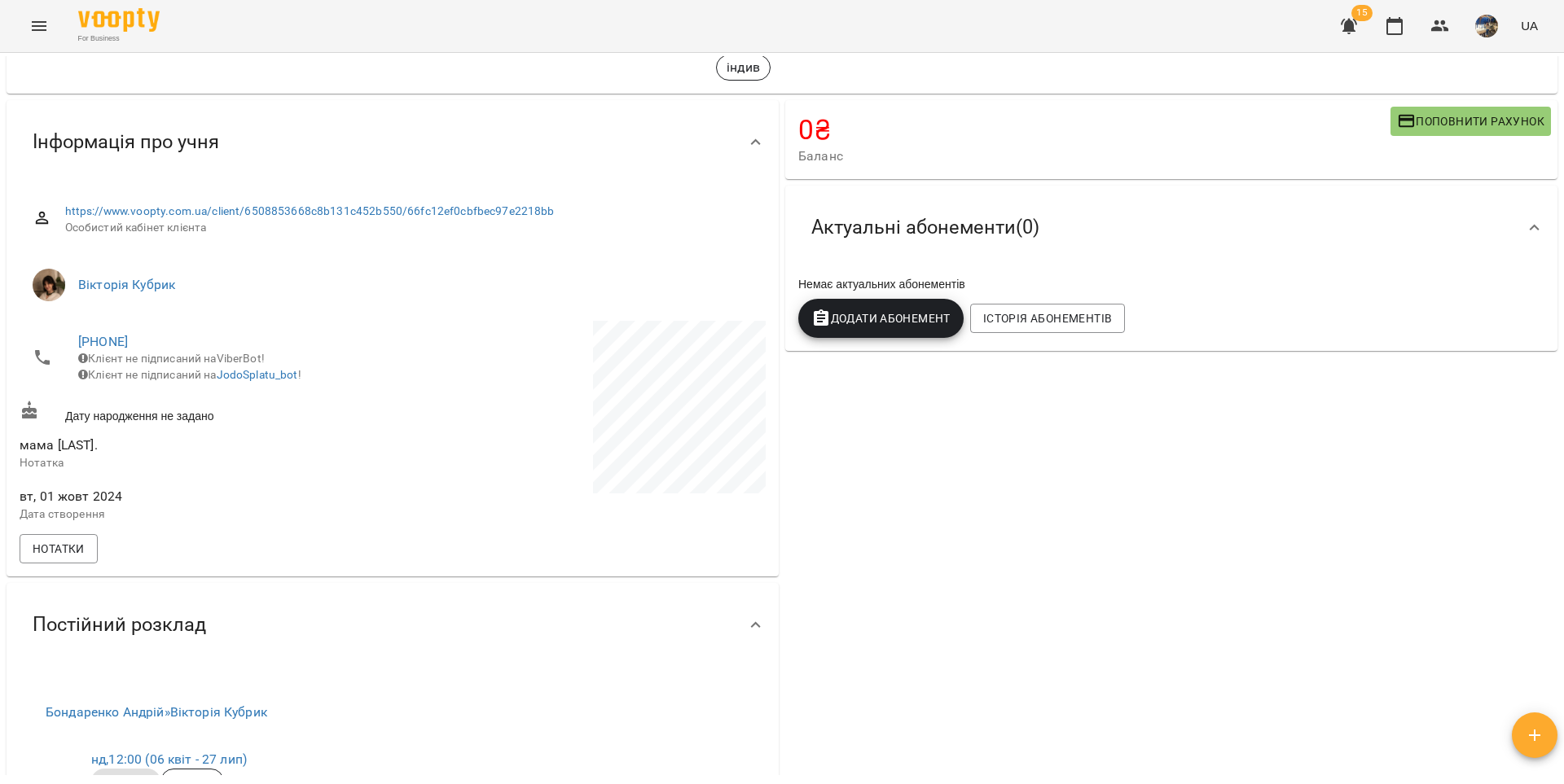 scroll, scrollTop: 0, scrollLeft: 0, axis: both 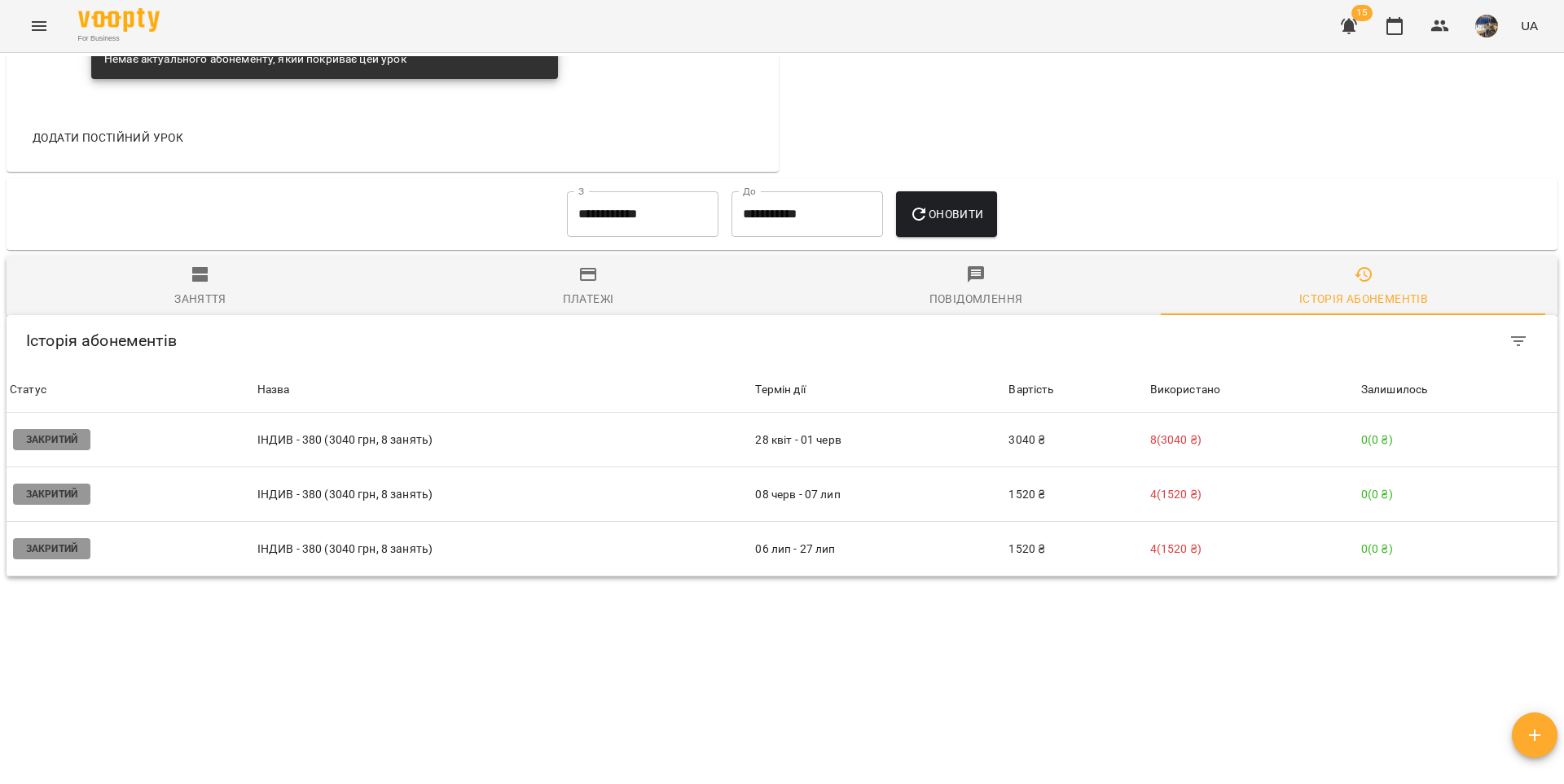 click on "Заняття" at bounding box center (200, 287) 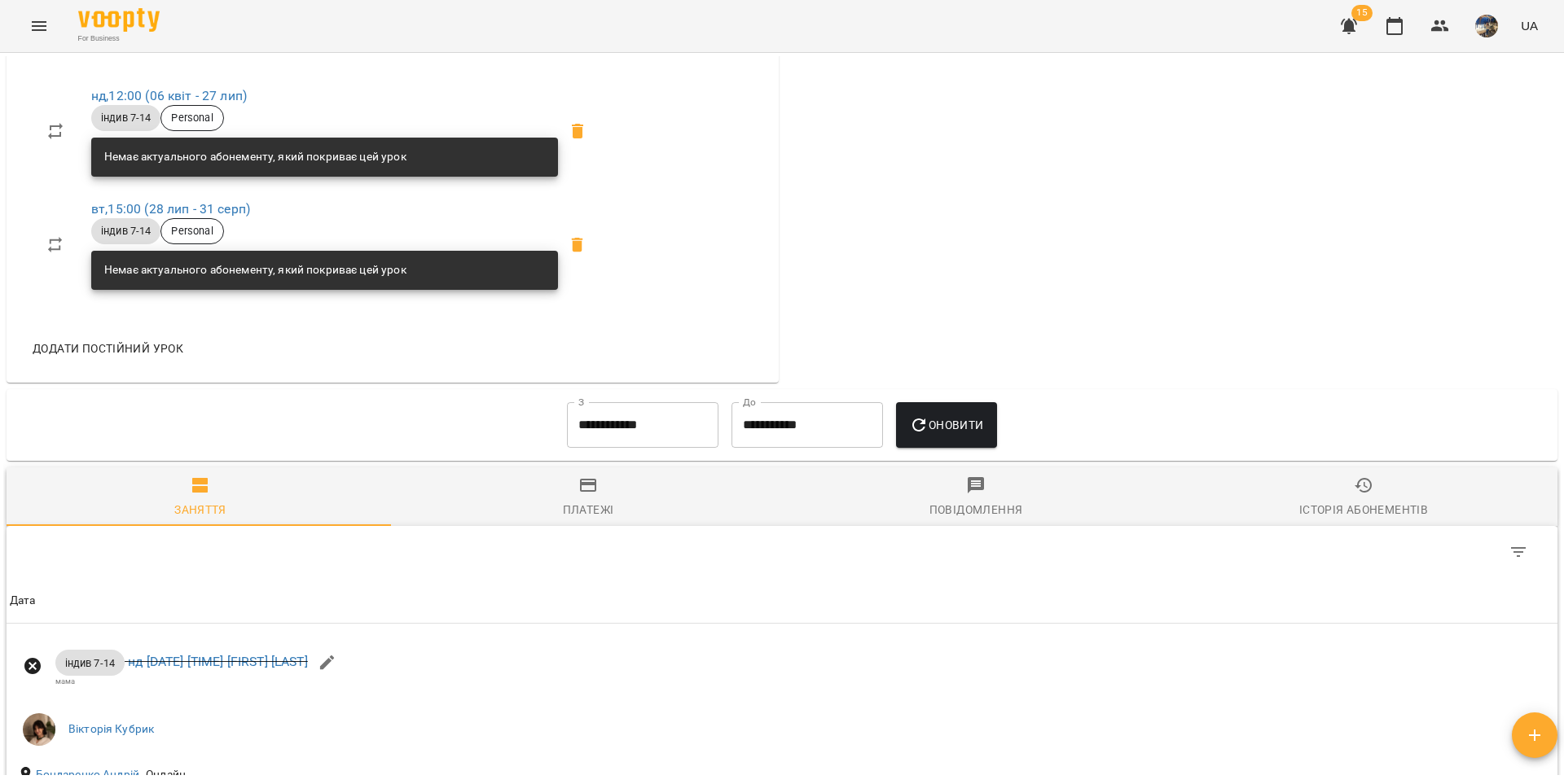scroll, scrollTop: 973, scrollLeft: 0, axis: vertical 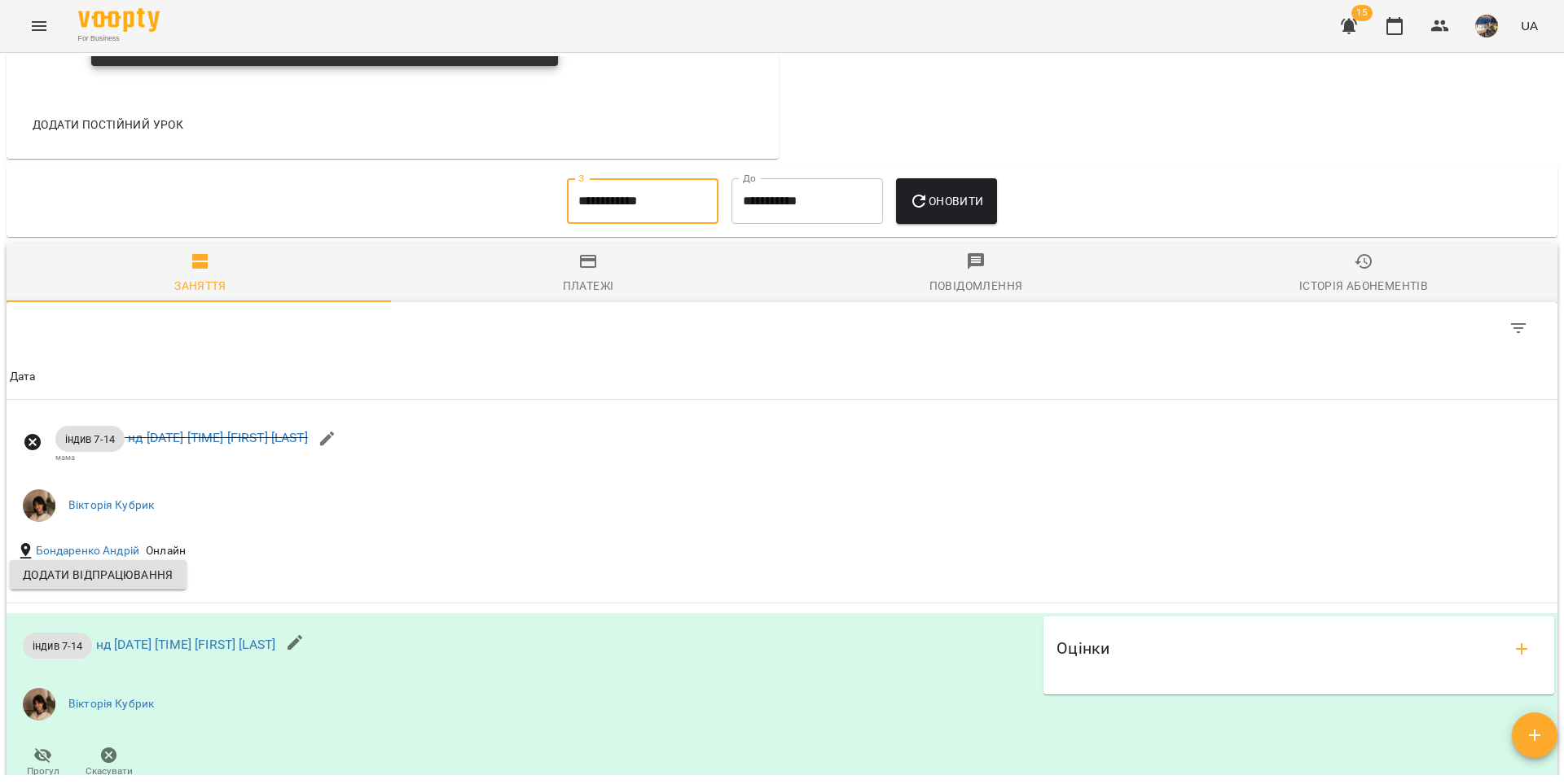 click on "**********" at bounding box center [643, 201] 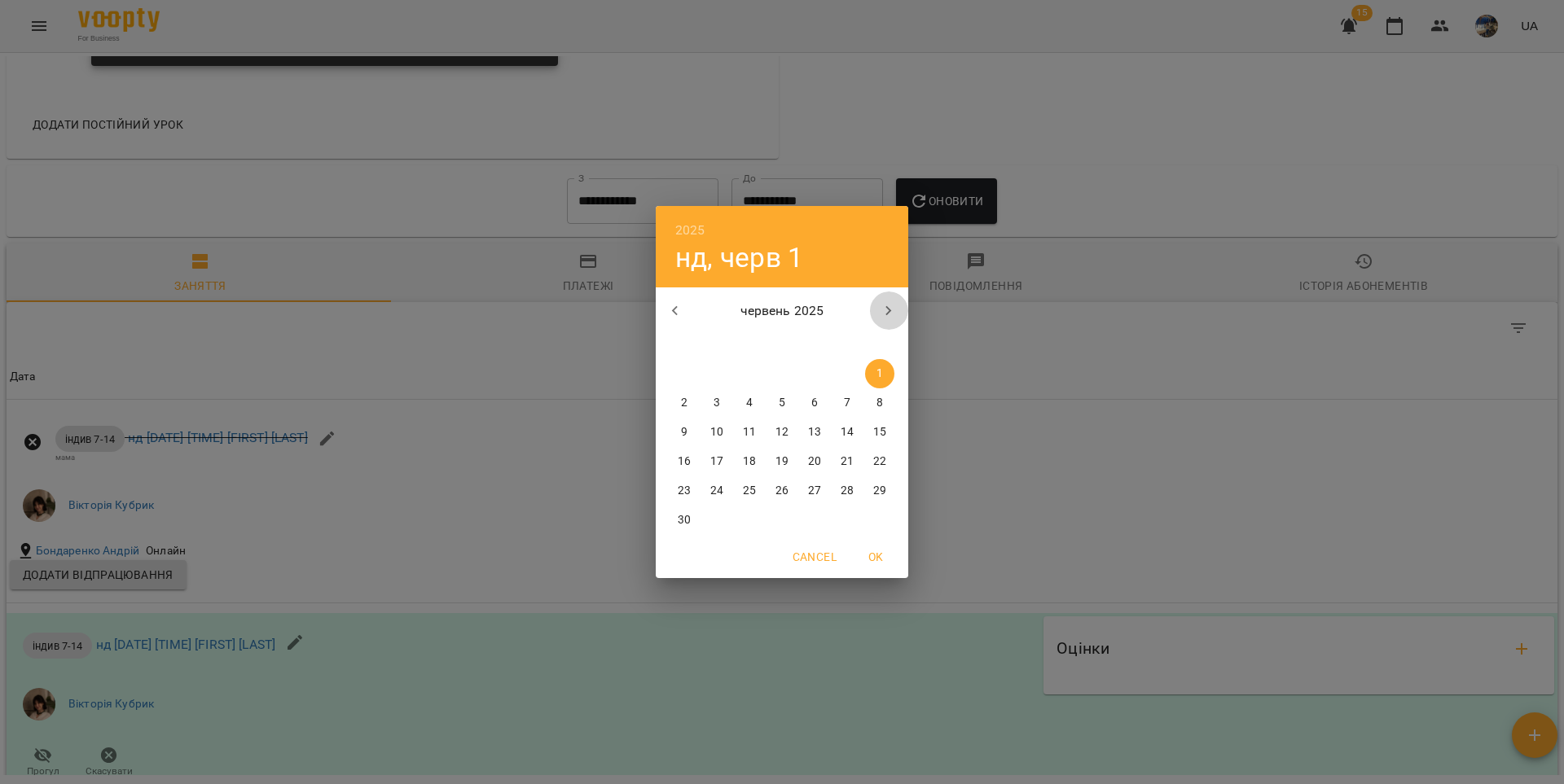 click 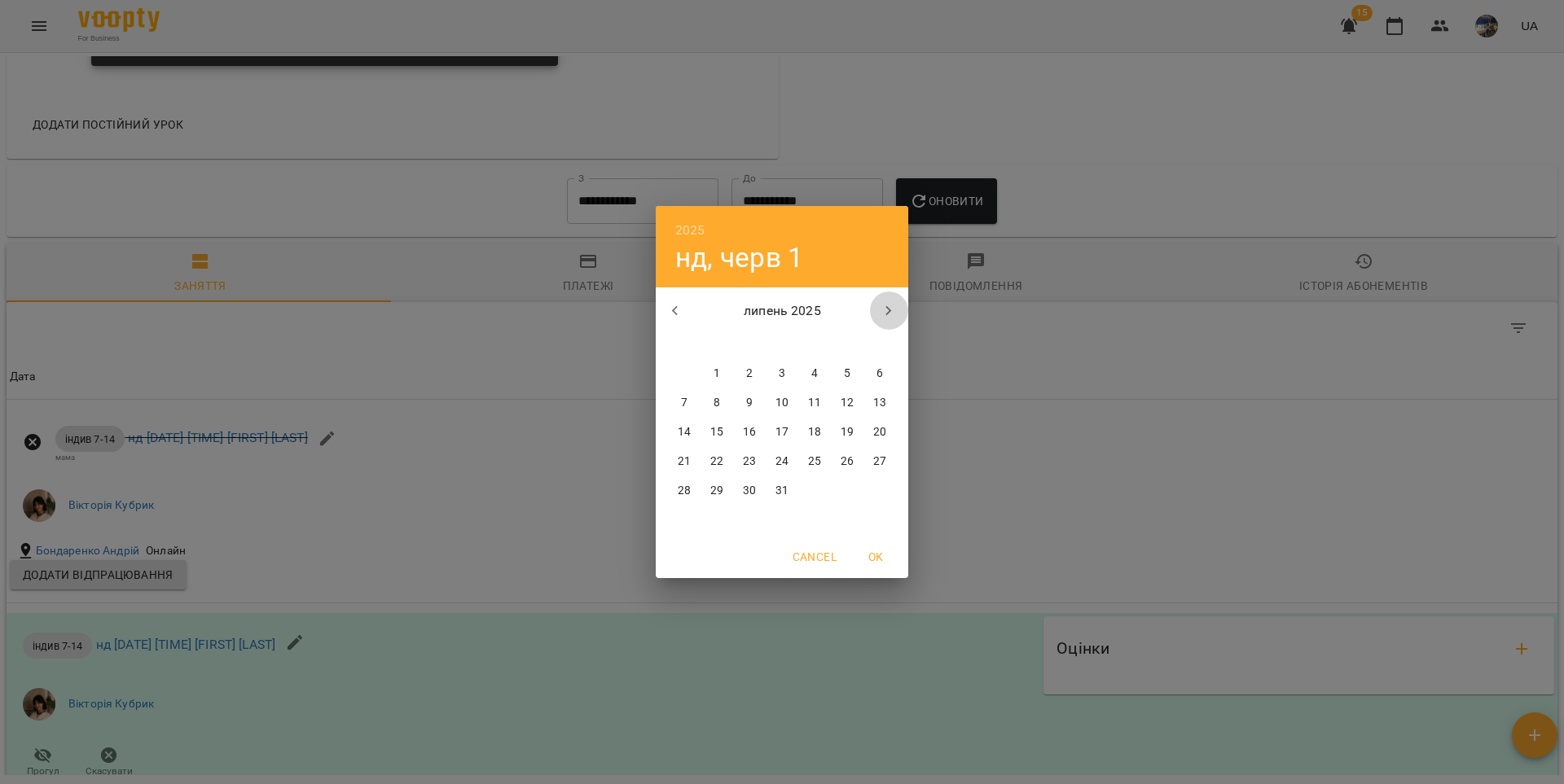 click 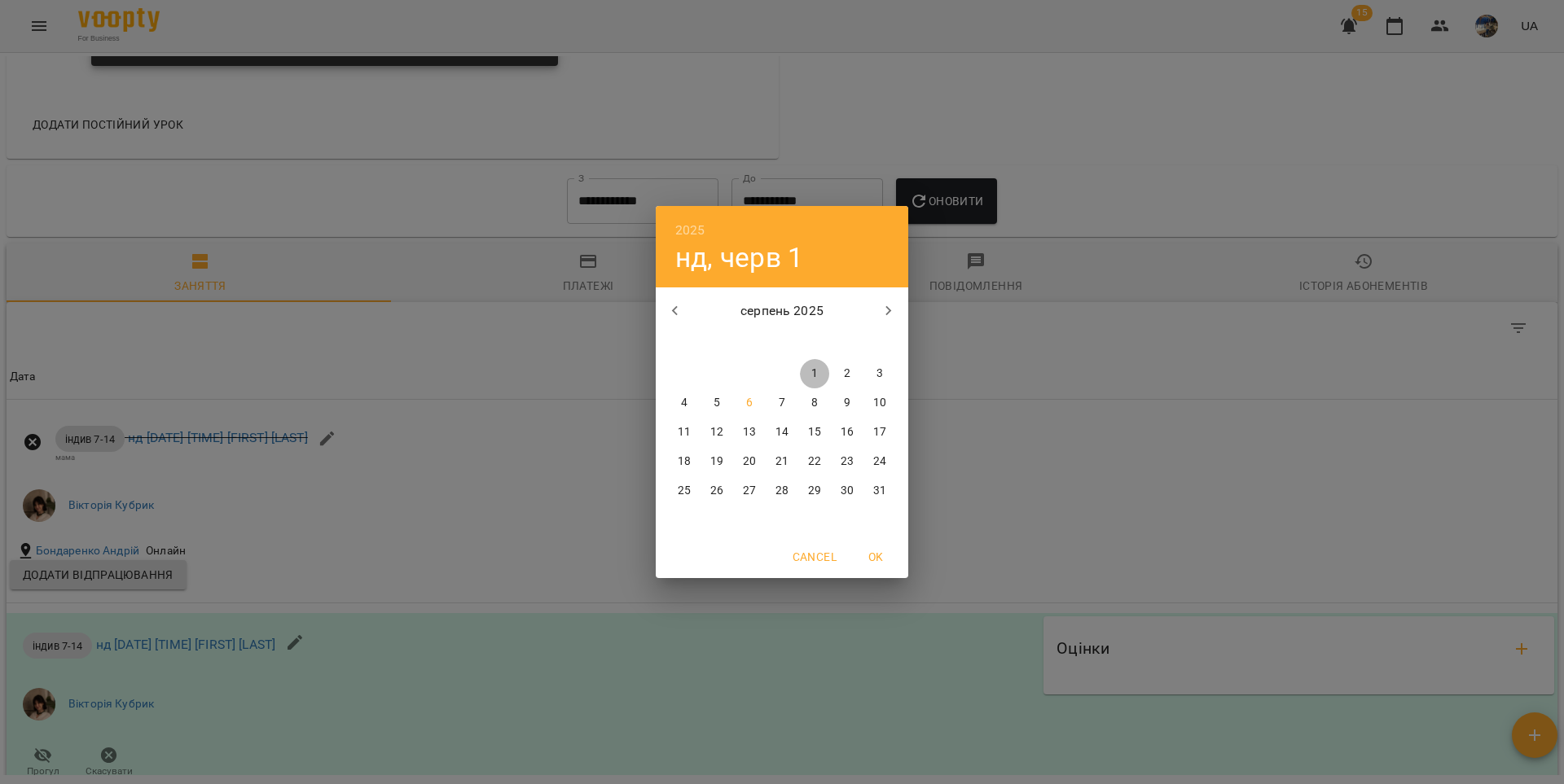 drag, startPoint x: 807, startPoint y: 371, endPoint x: 912, endPoint y: 269, distance: 146.38647 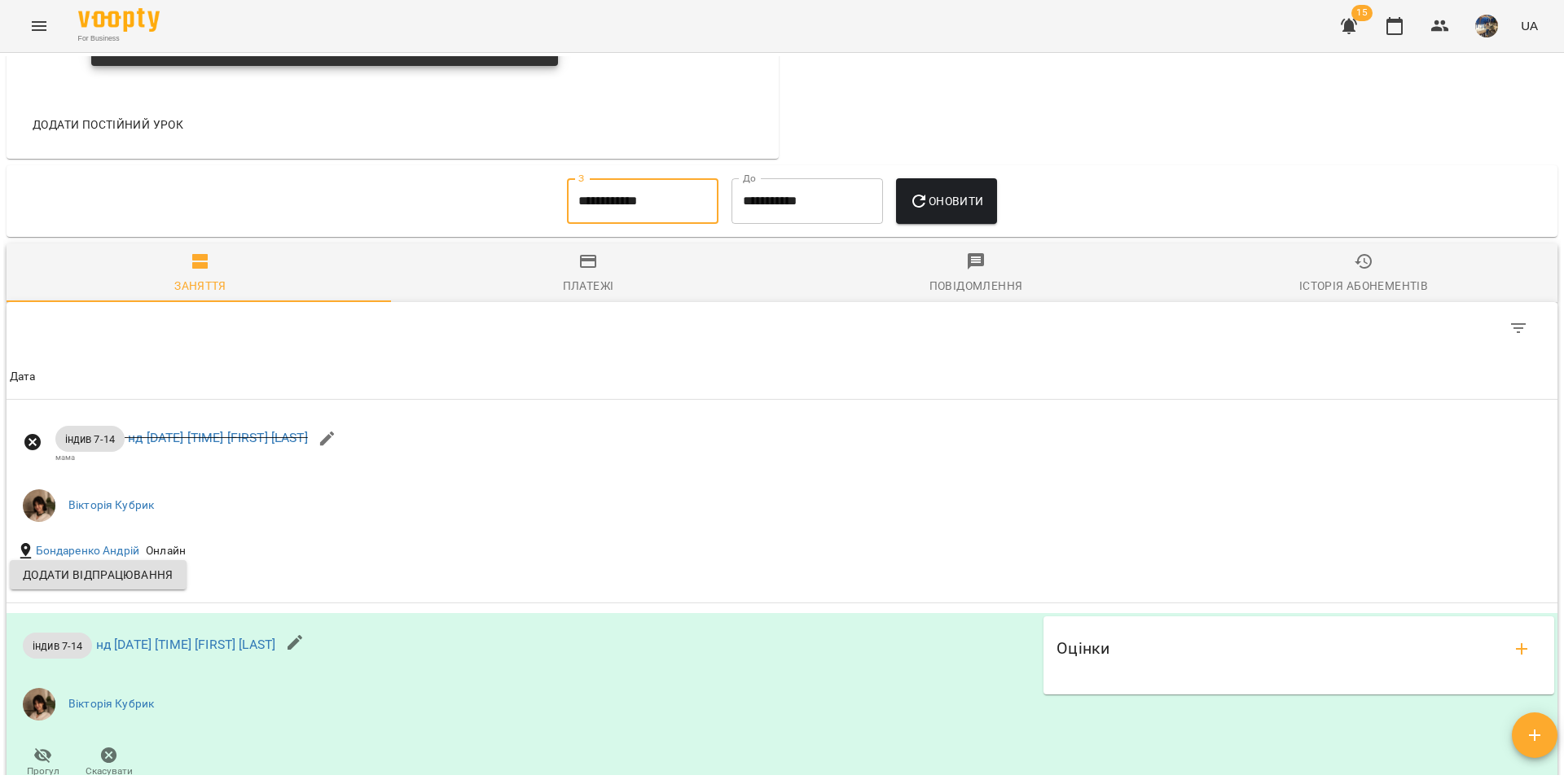 drag, startPoint x: 942, startPoint y: 213, endPoint x: 912, endPoint y: 223, distance: 31.62278 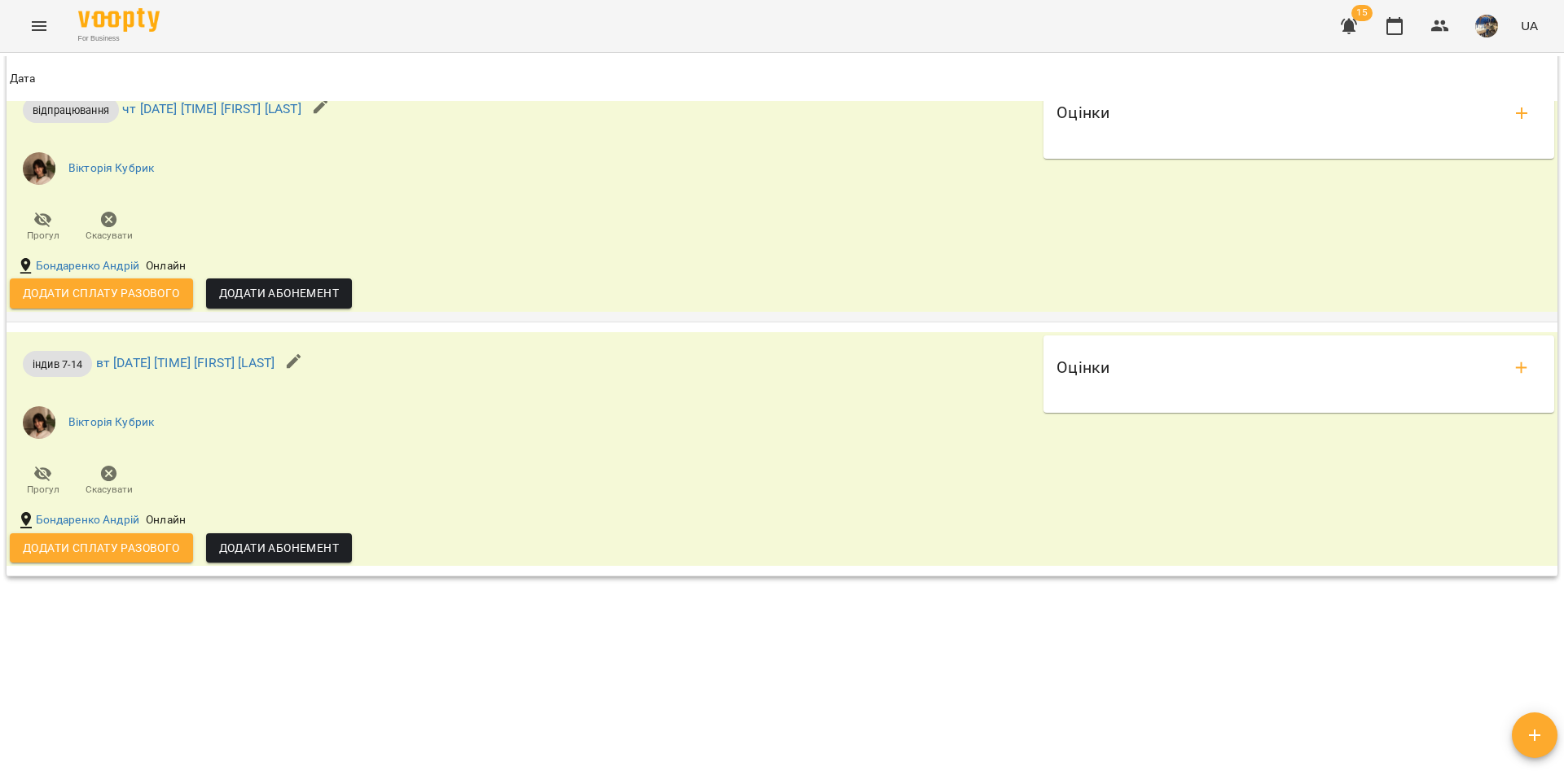 scroll, scrollTop: 0, scrollLeft: 0, axis: both 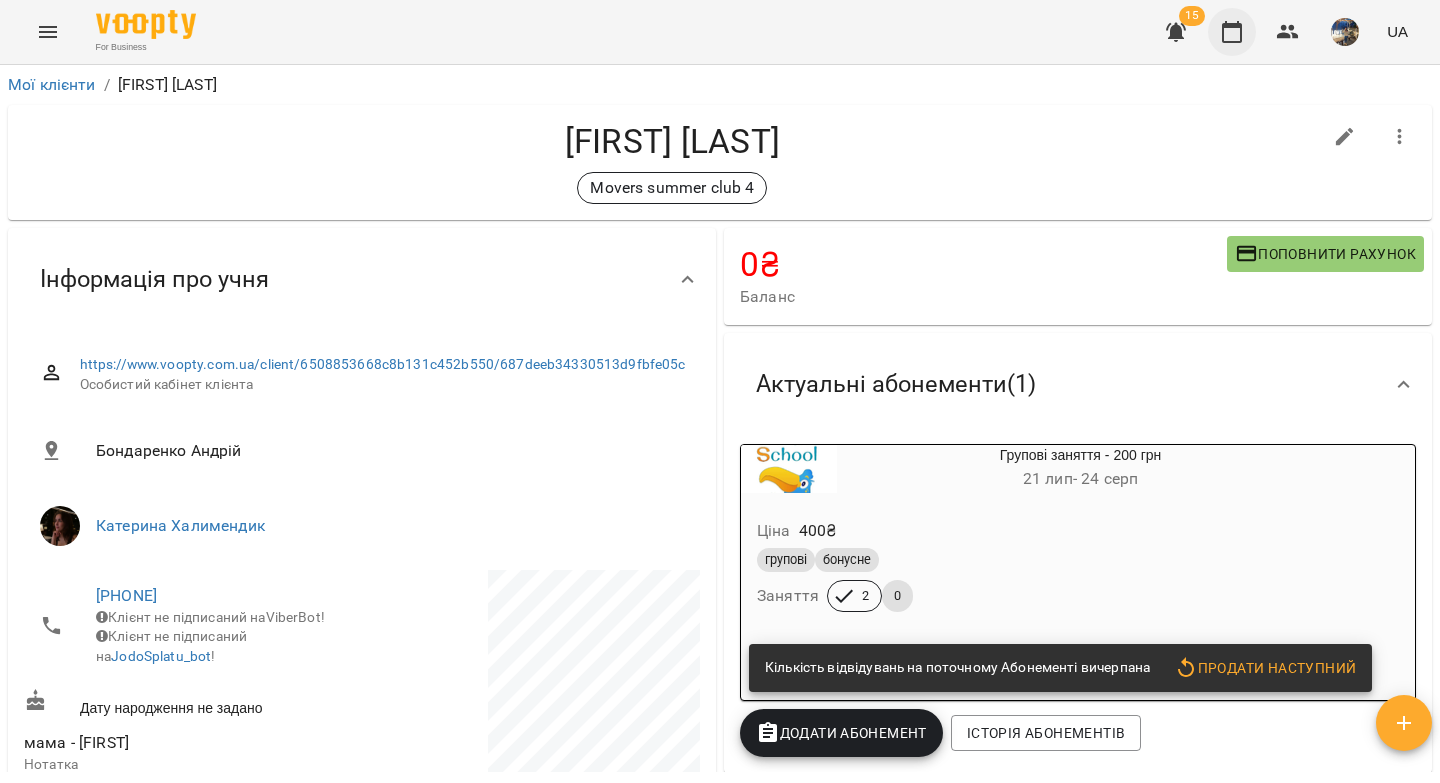 click 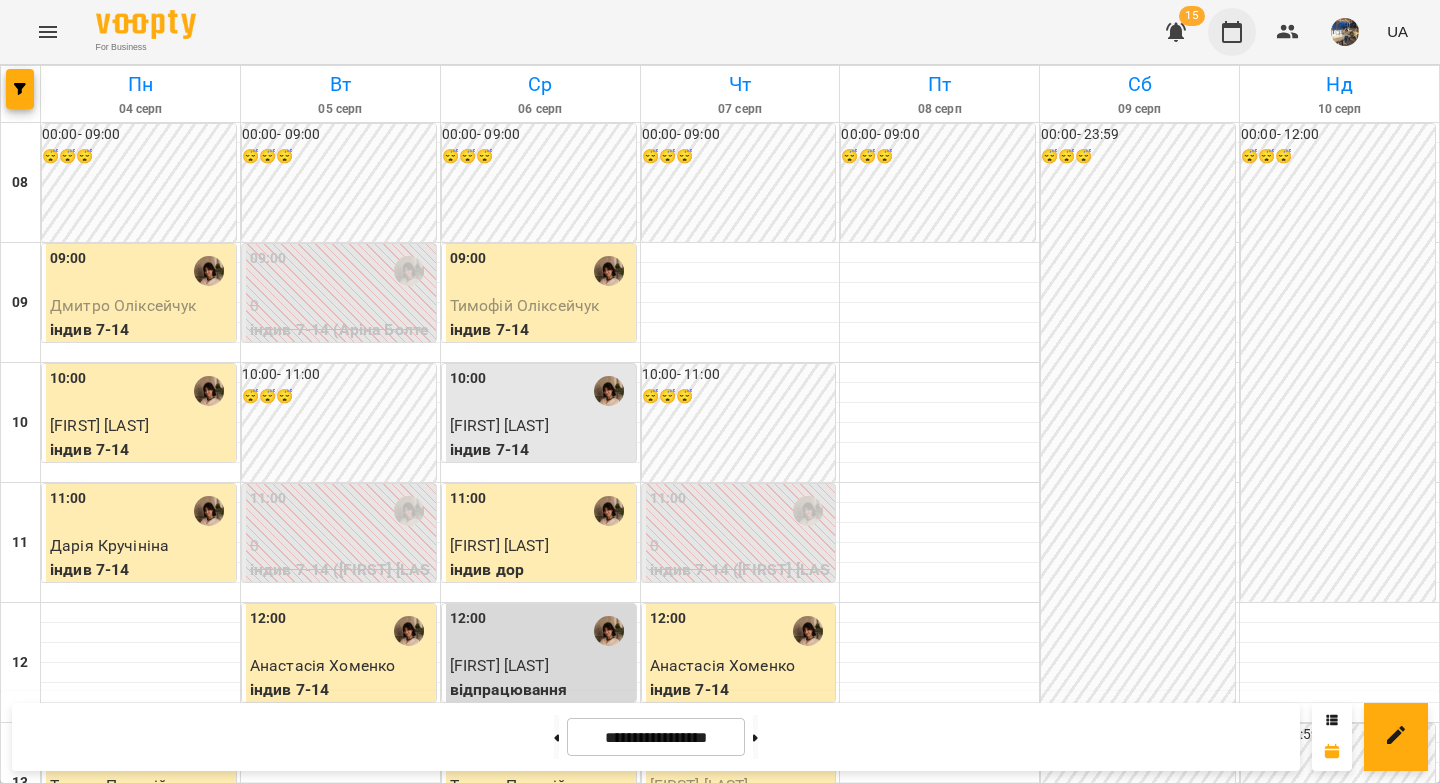click 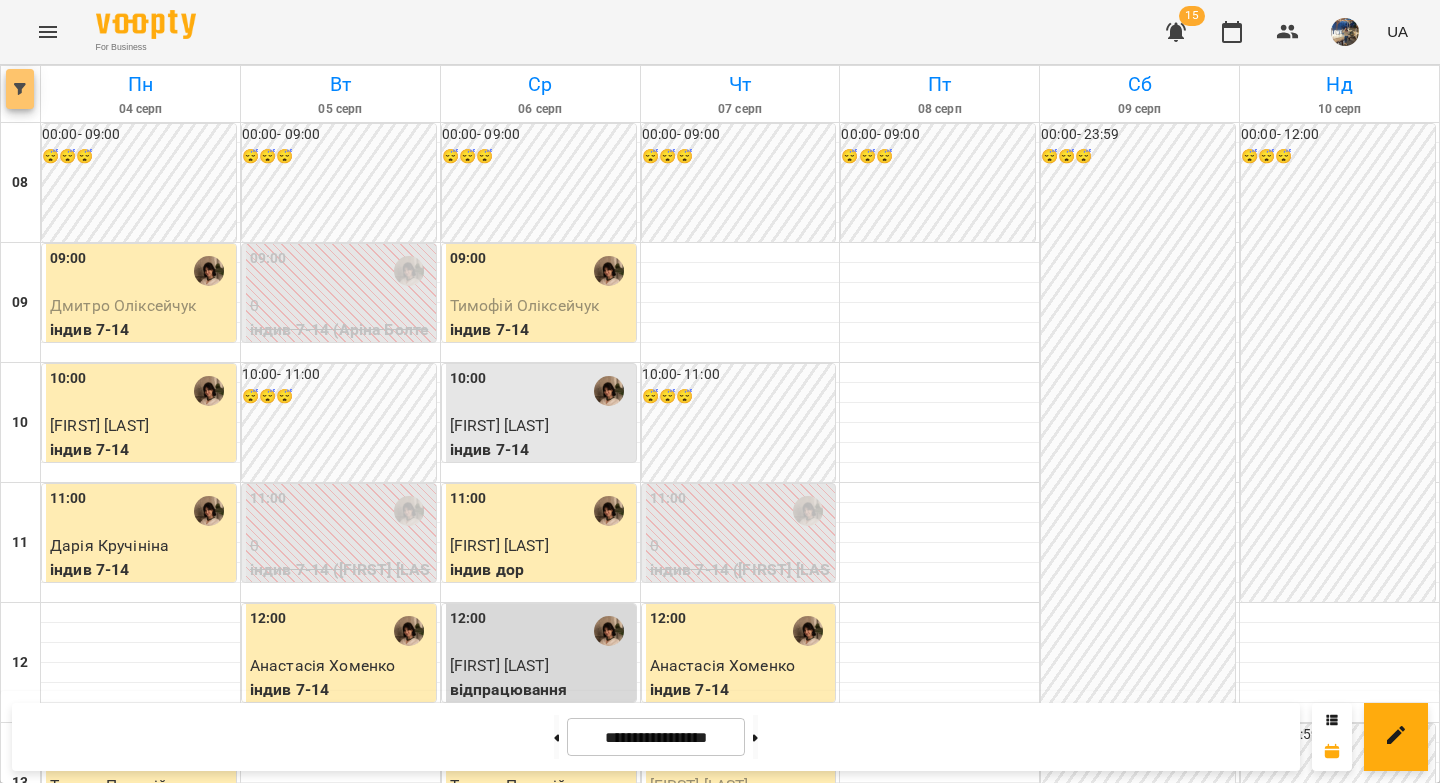 click 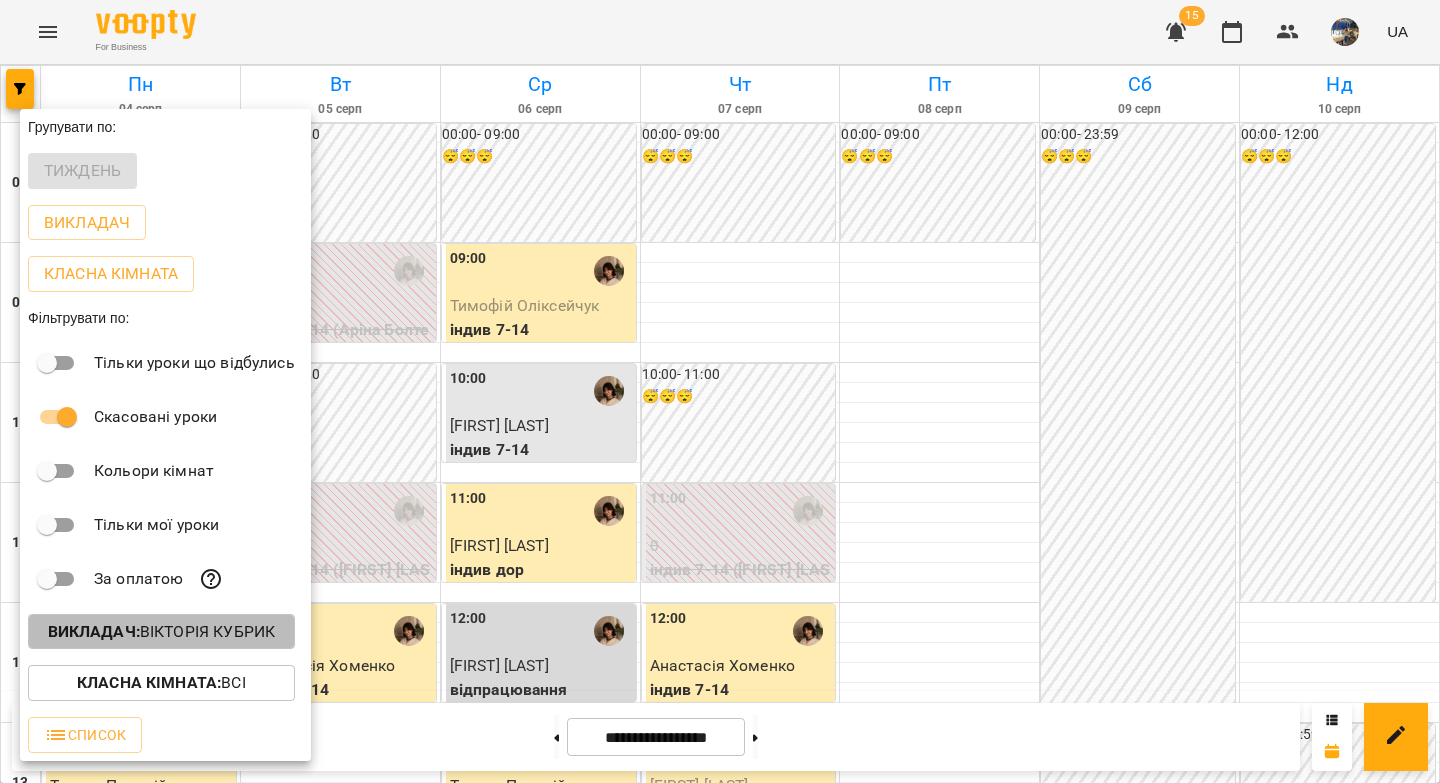 click on "Викладач :  Вікторія Кубрик" at bounding box center (162, 632) 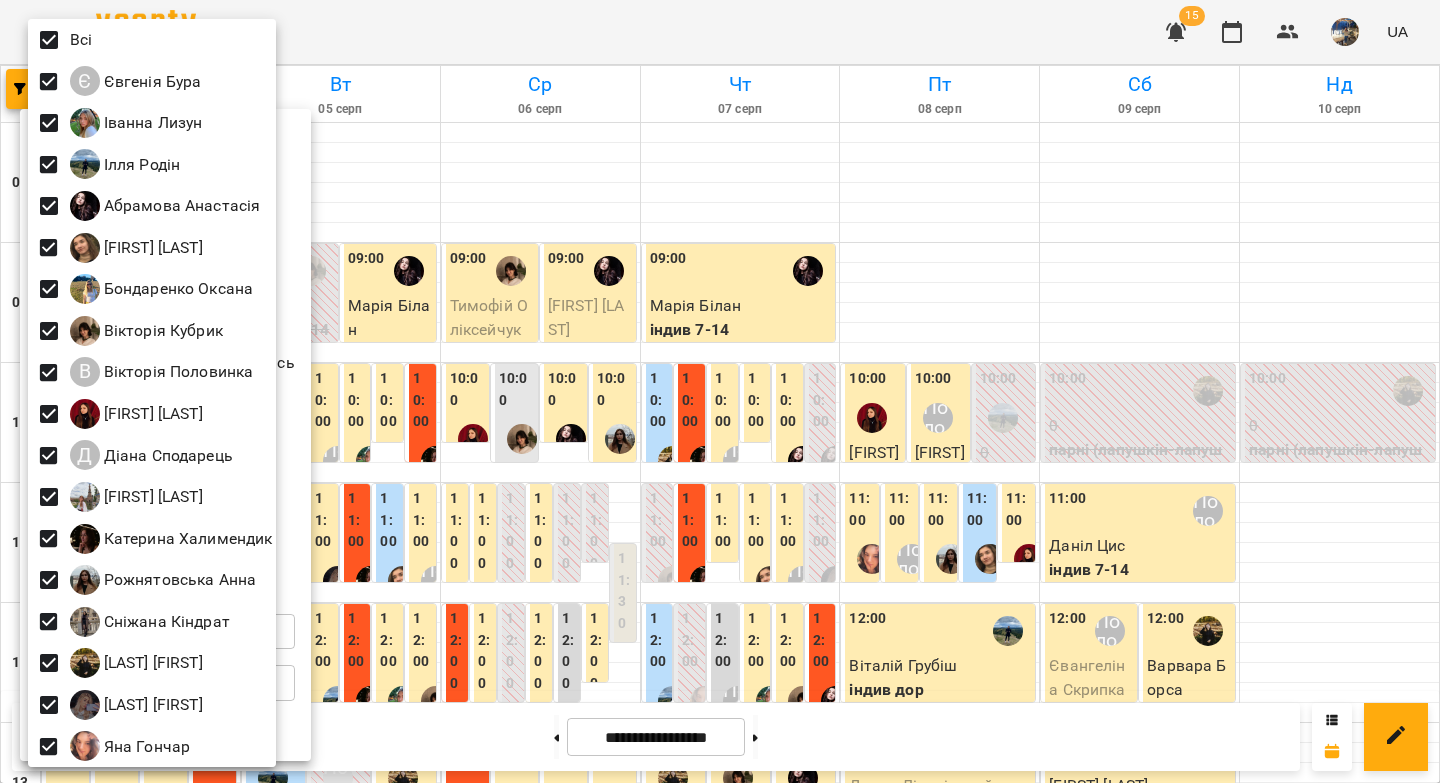 click at bounding box center [720, 391] 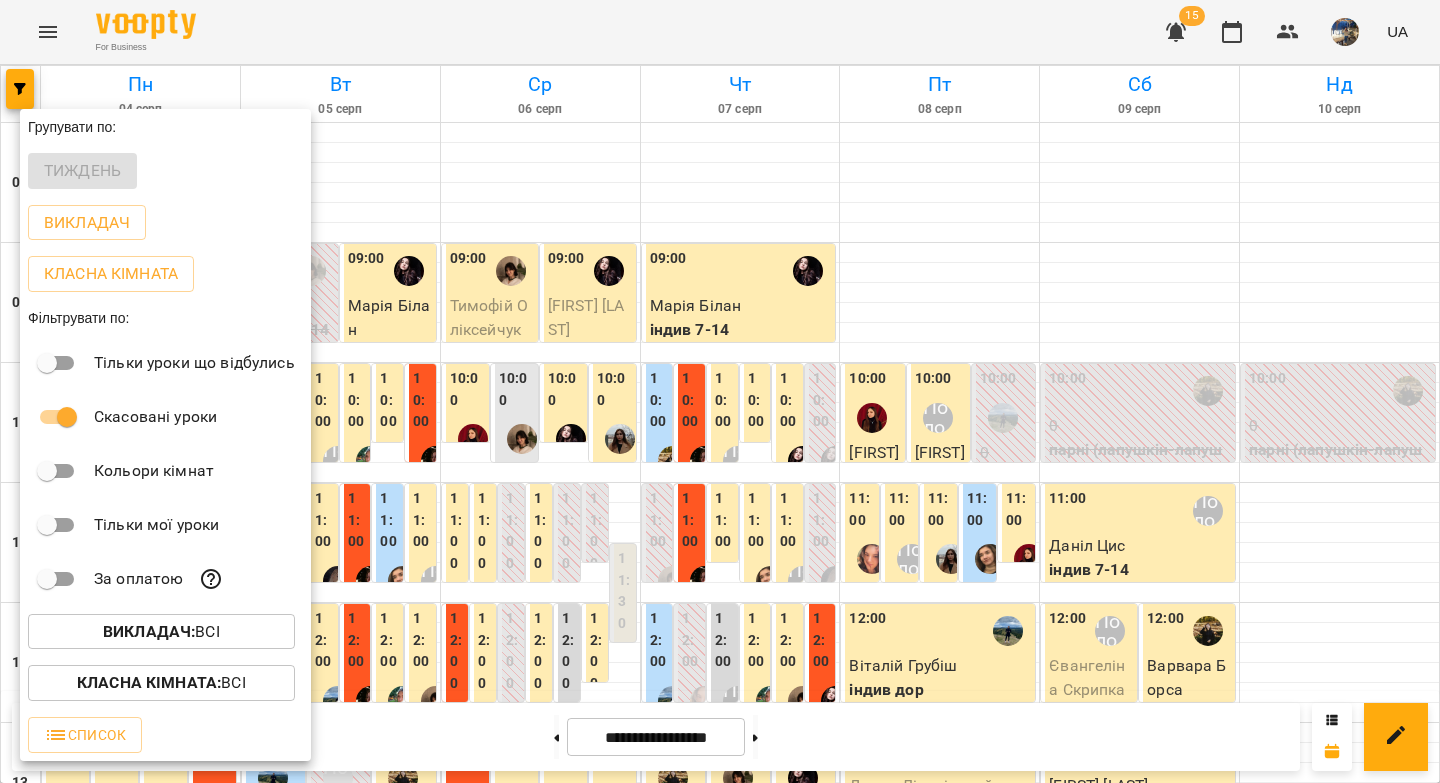 click at bounding box center (720, 391) 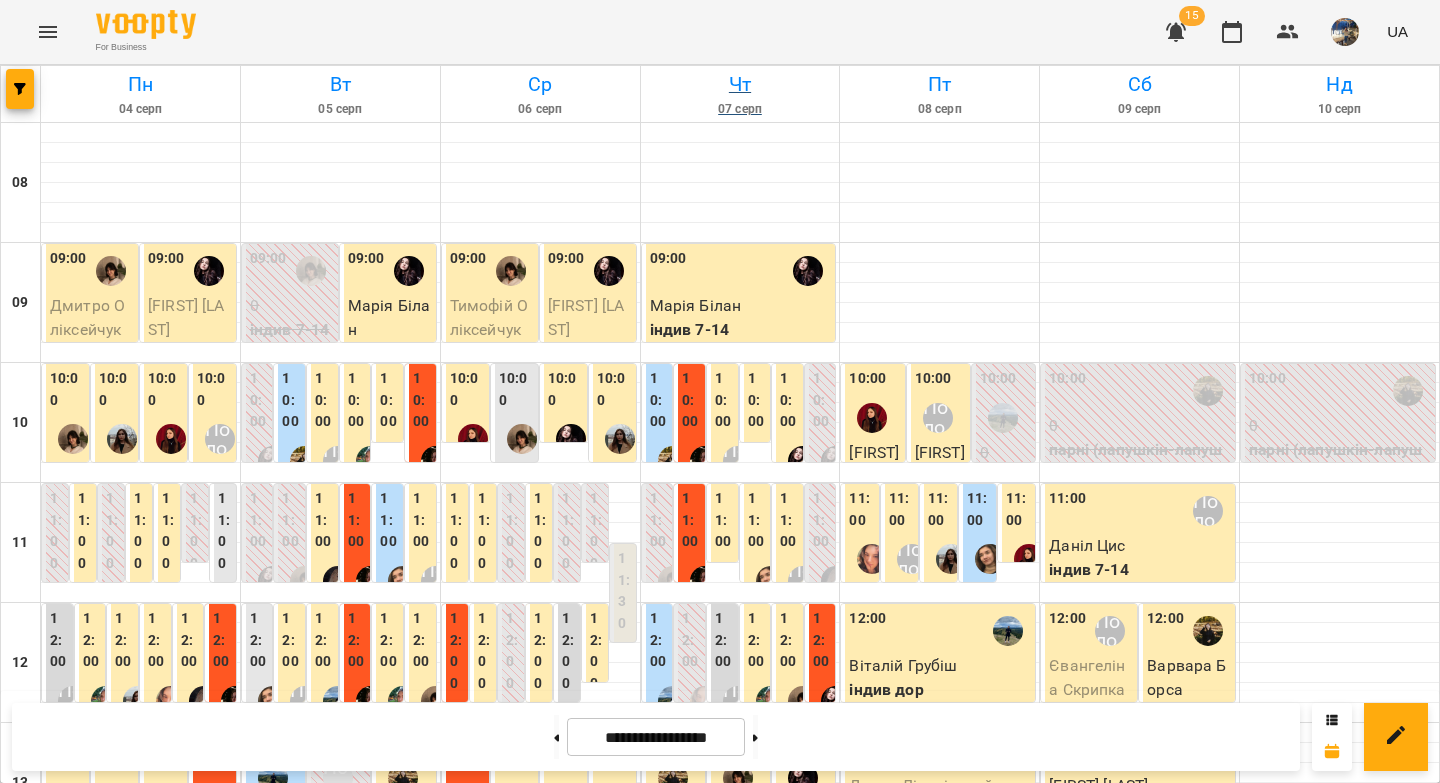 click on "Чт" at bounding box center (740, 84) 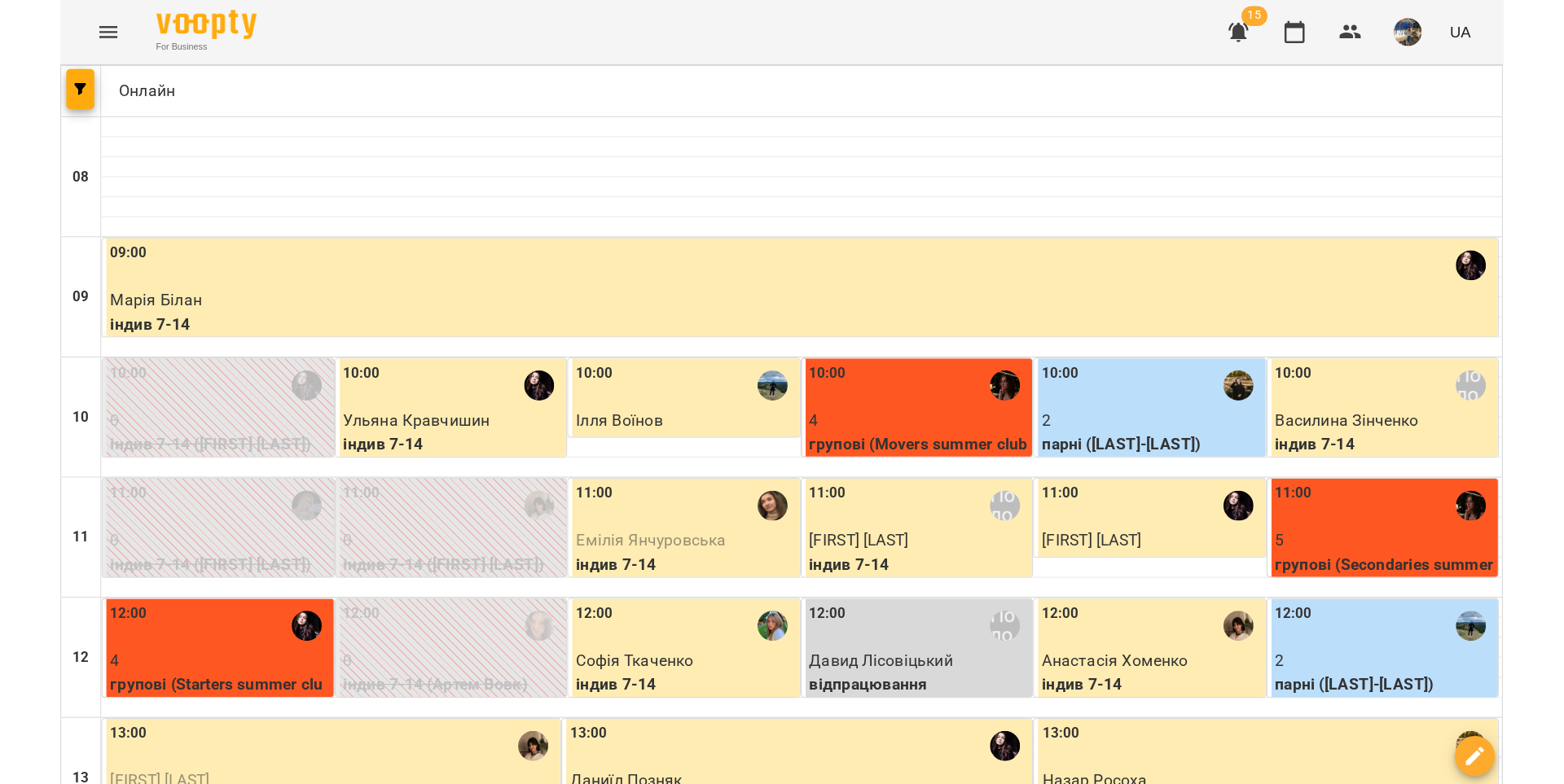 scroll, scrollTop: 0, scrollLeft: 0, axis: both 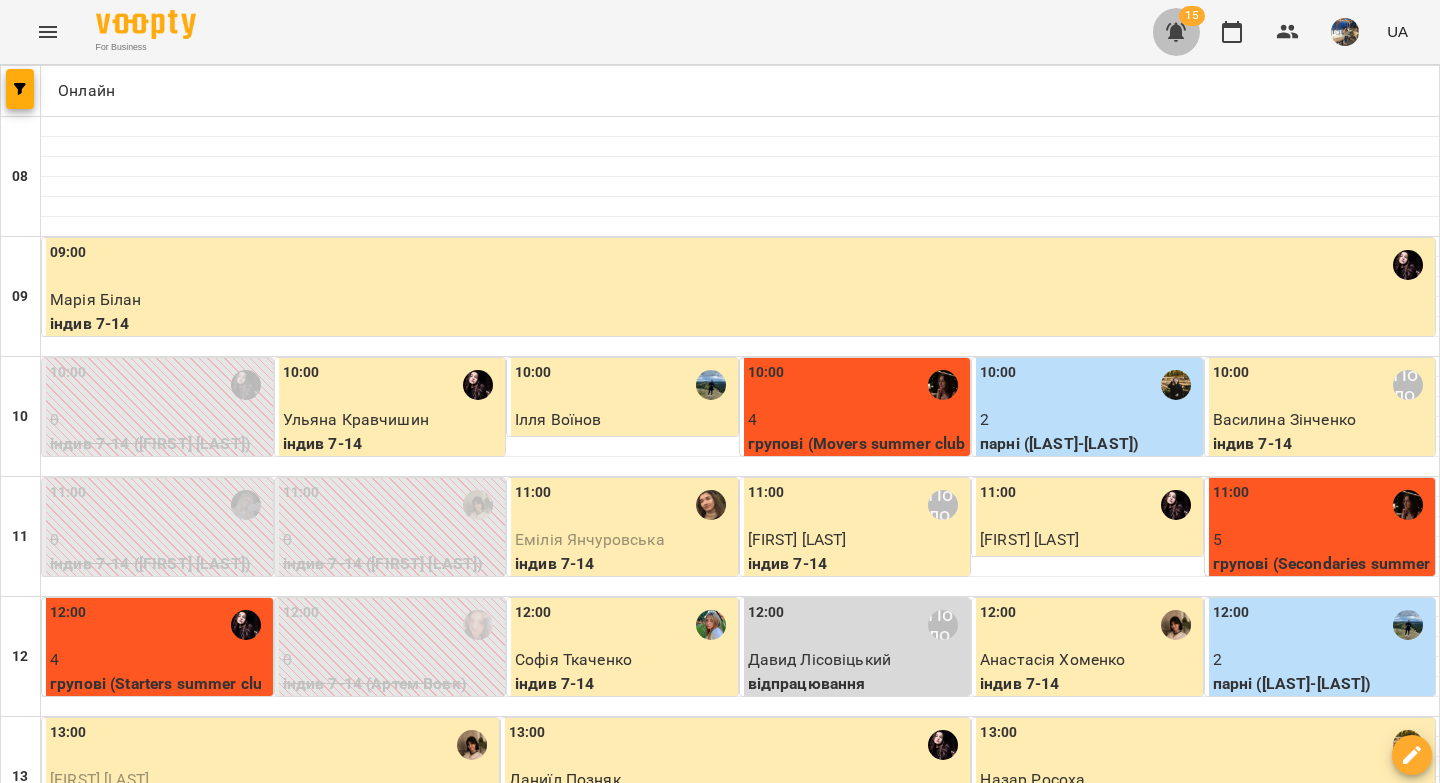 click 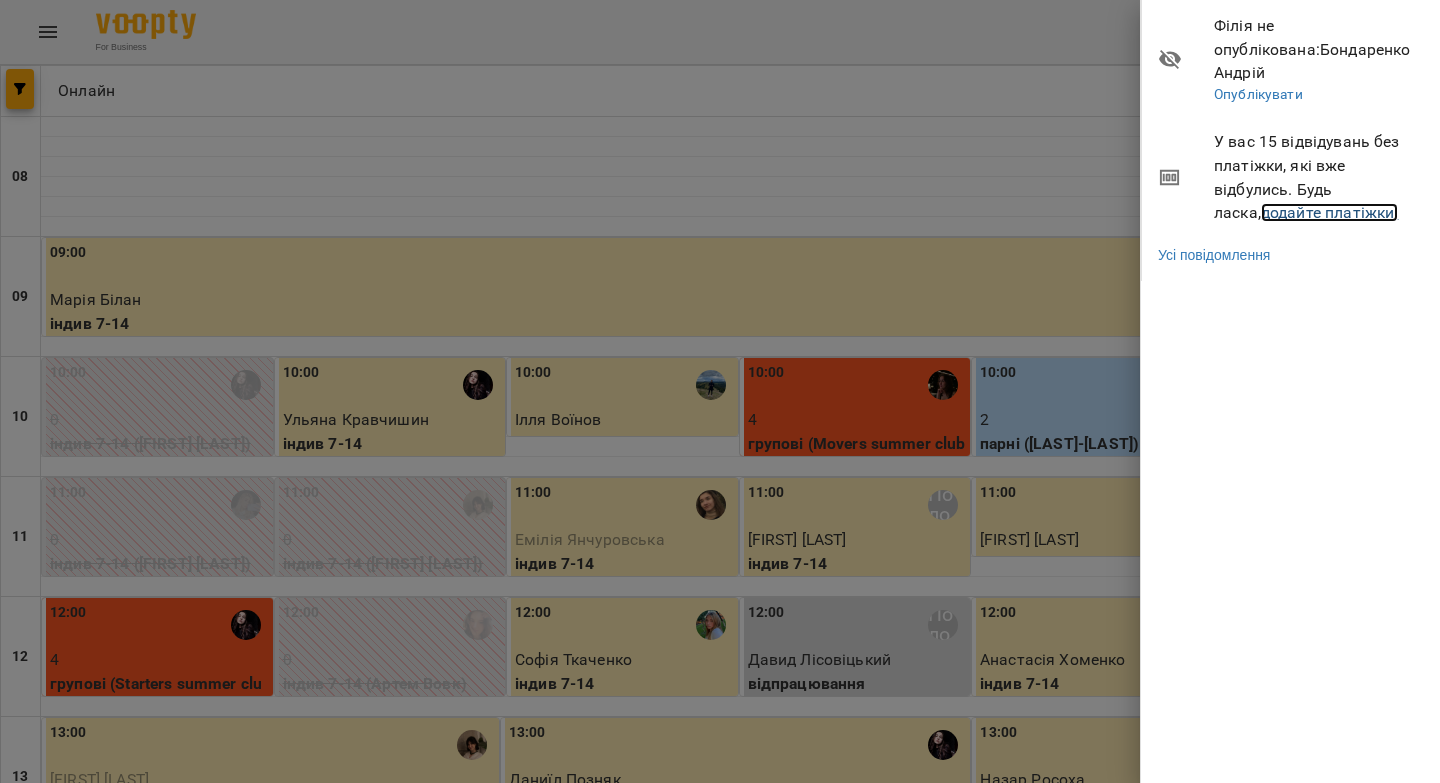 click on "додайте платіжки!" at bounding box center (1330, 212) 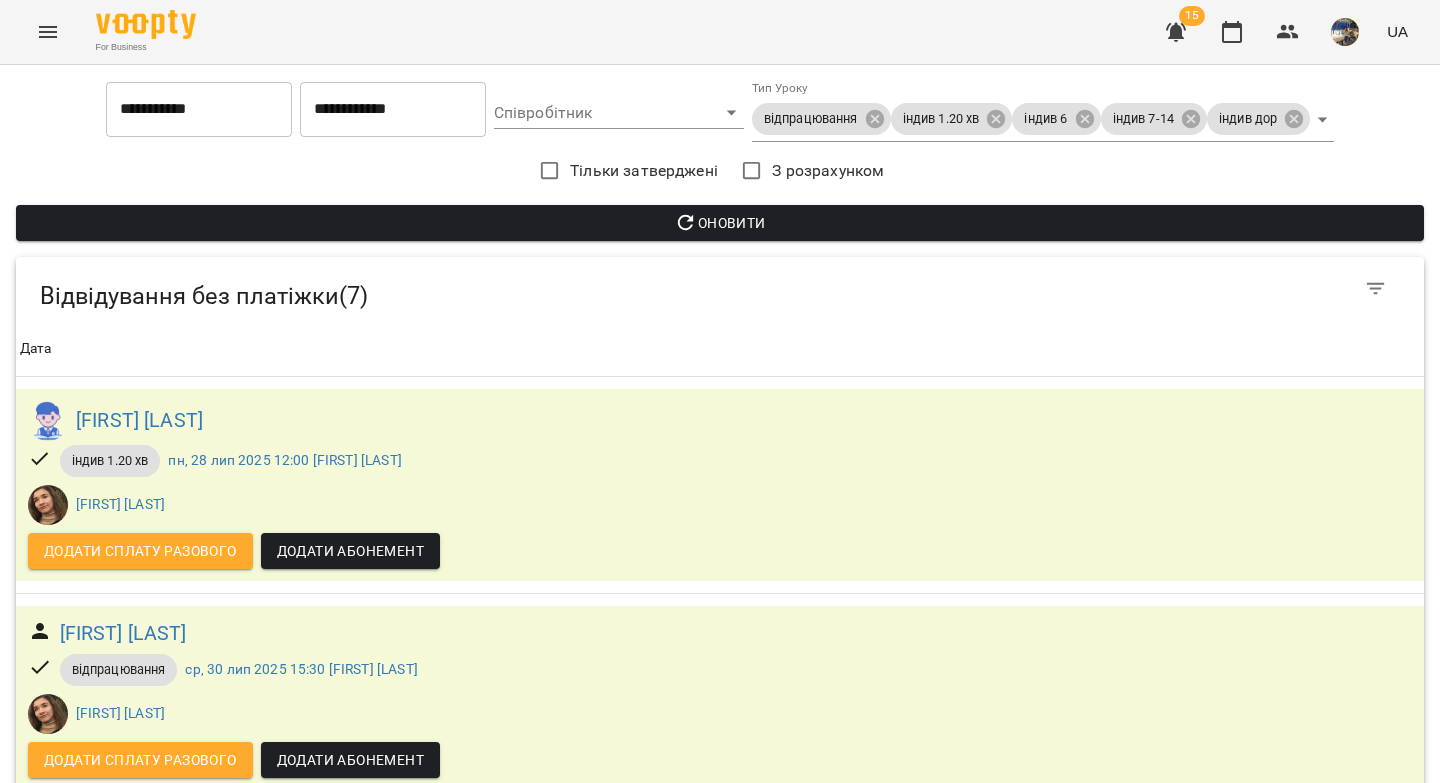 type 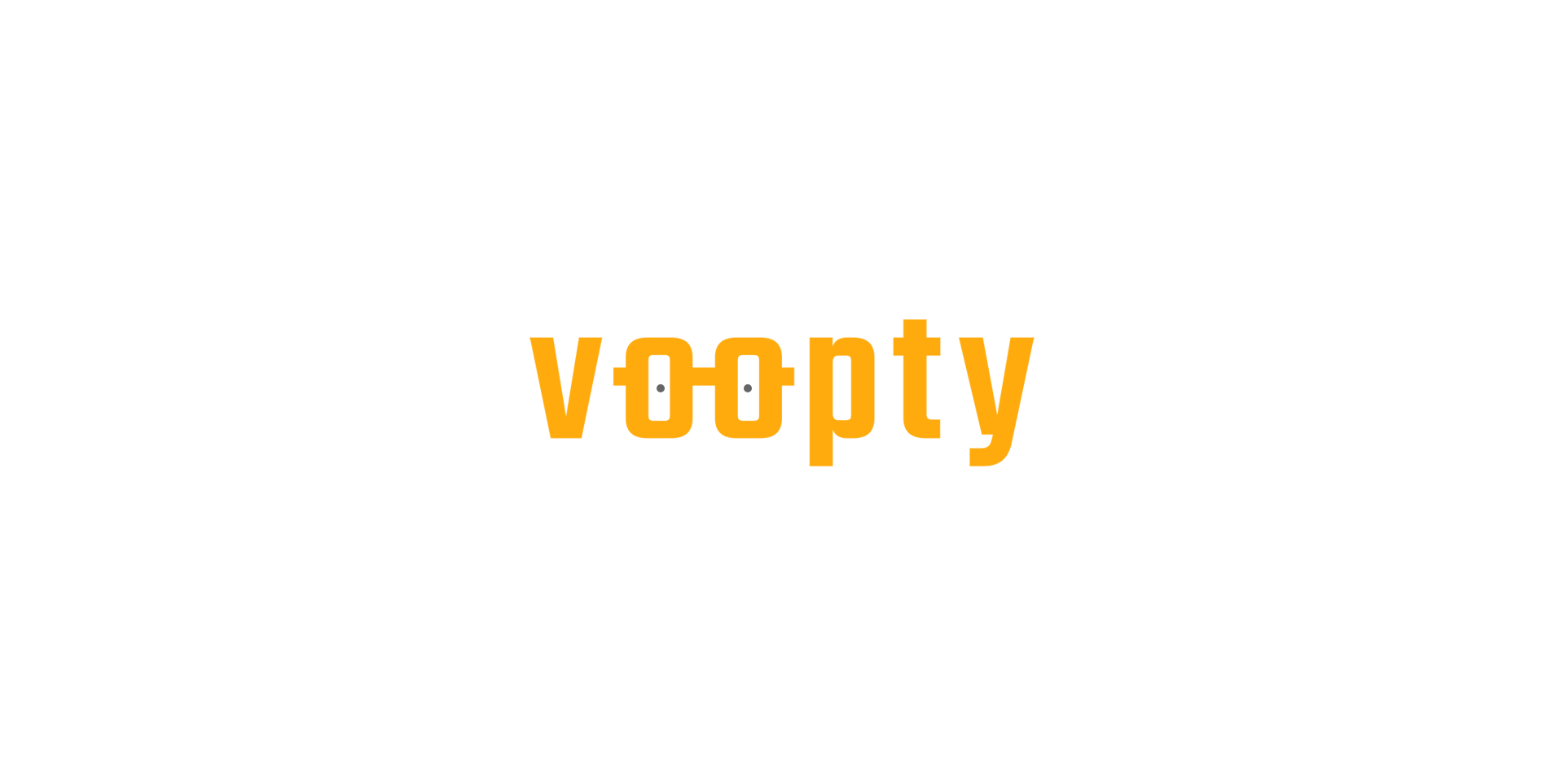 scroll, scrollTop: 0, scrollLeft: 0, axis: both 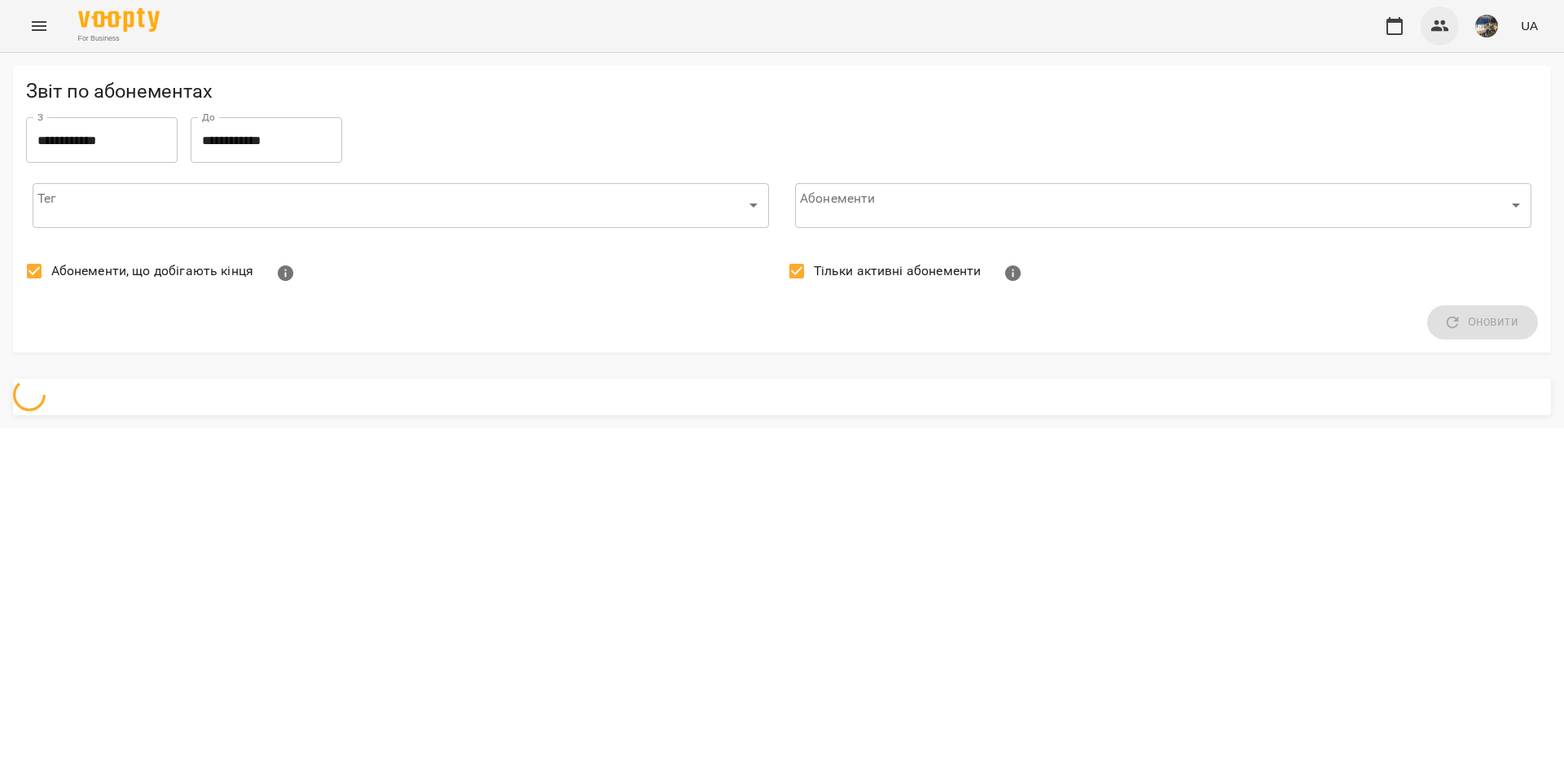 click 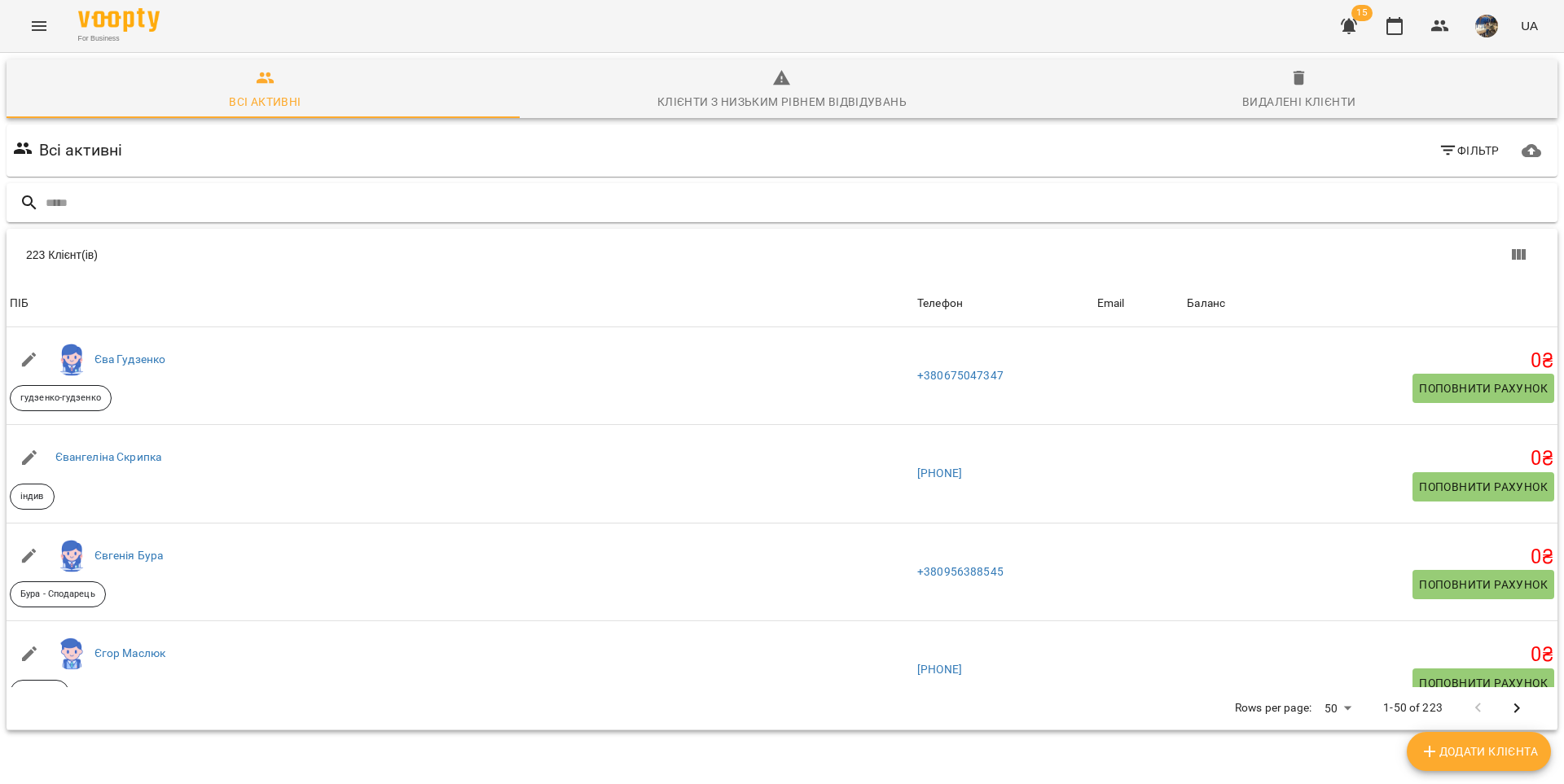 click at bounding box center [798, 203] 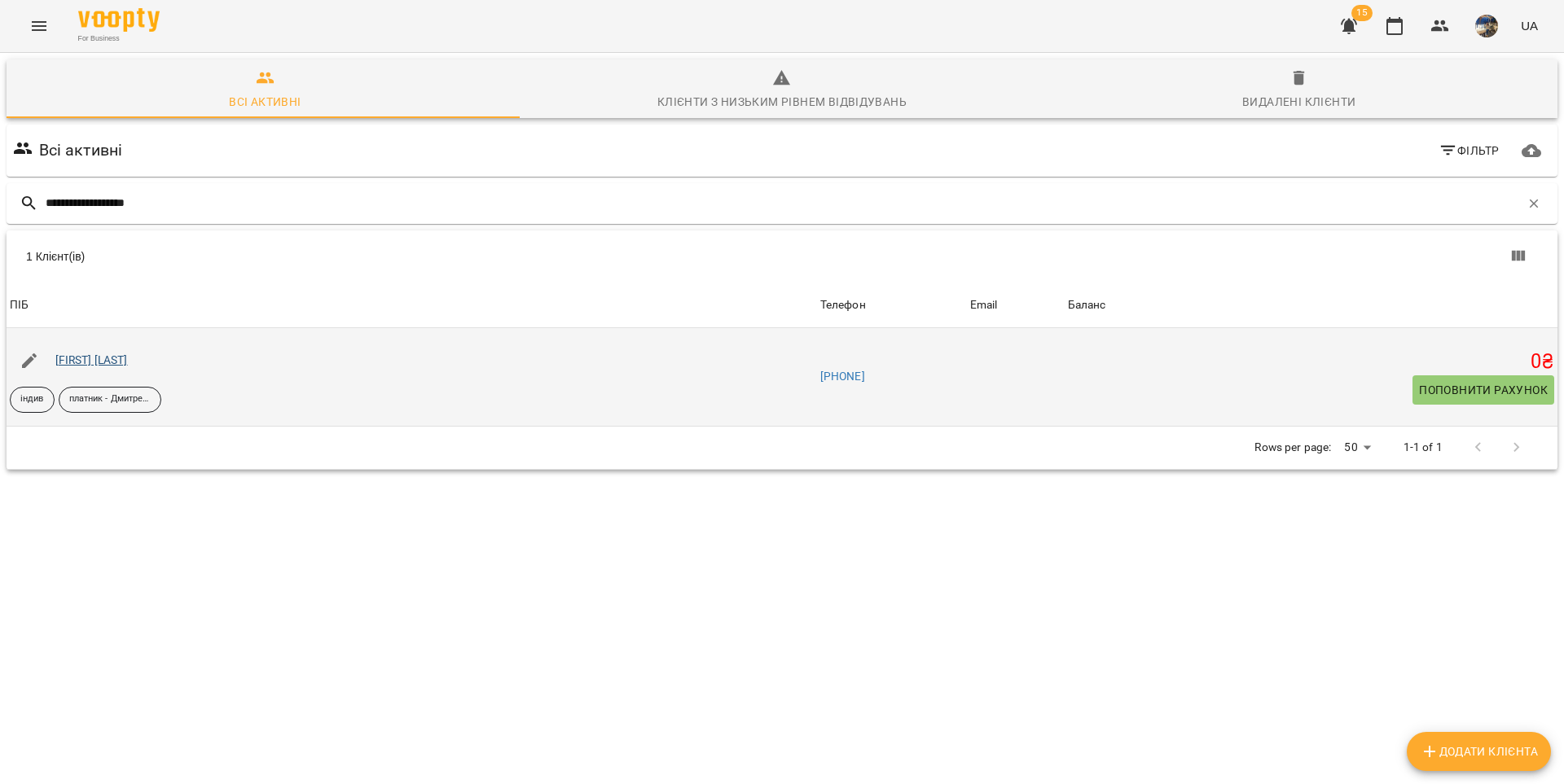 type on "**********" 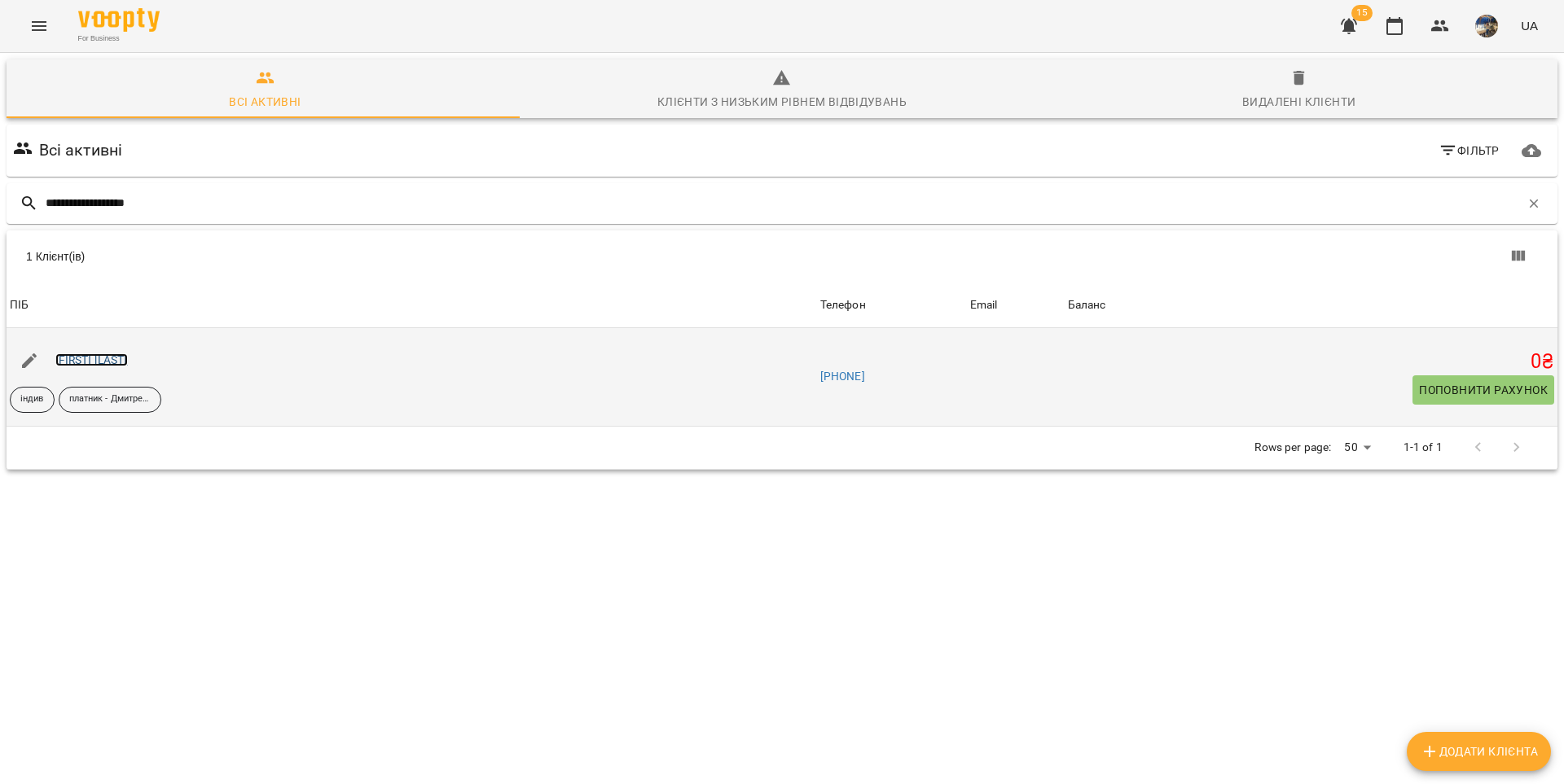click on "[FIRST] [LAST]" at bounding box center [91, 360] 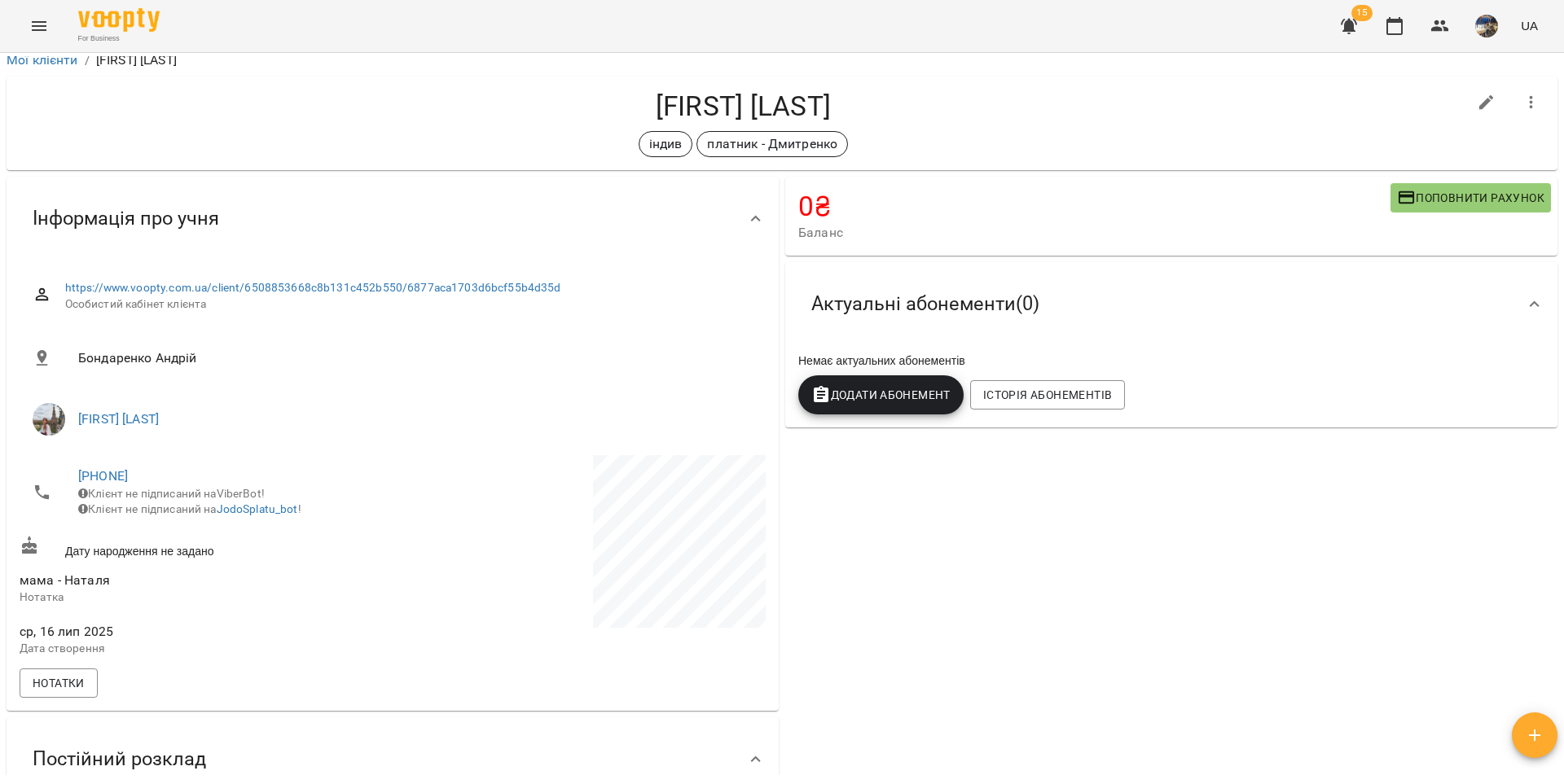 scroll, scrollTop: 0, scrollLeft: 0, axis: both 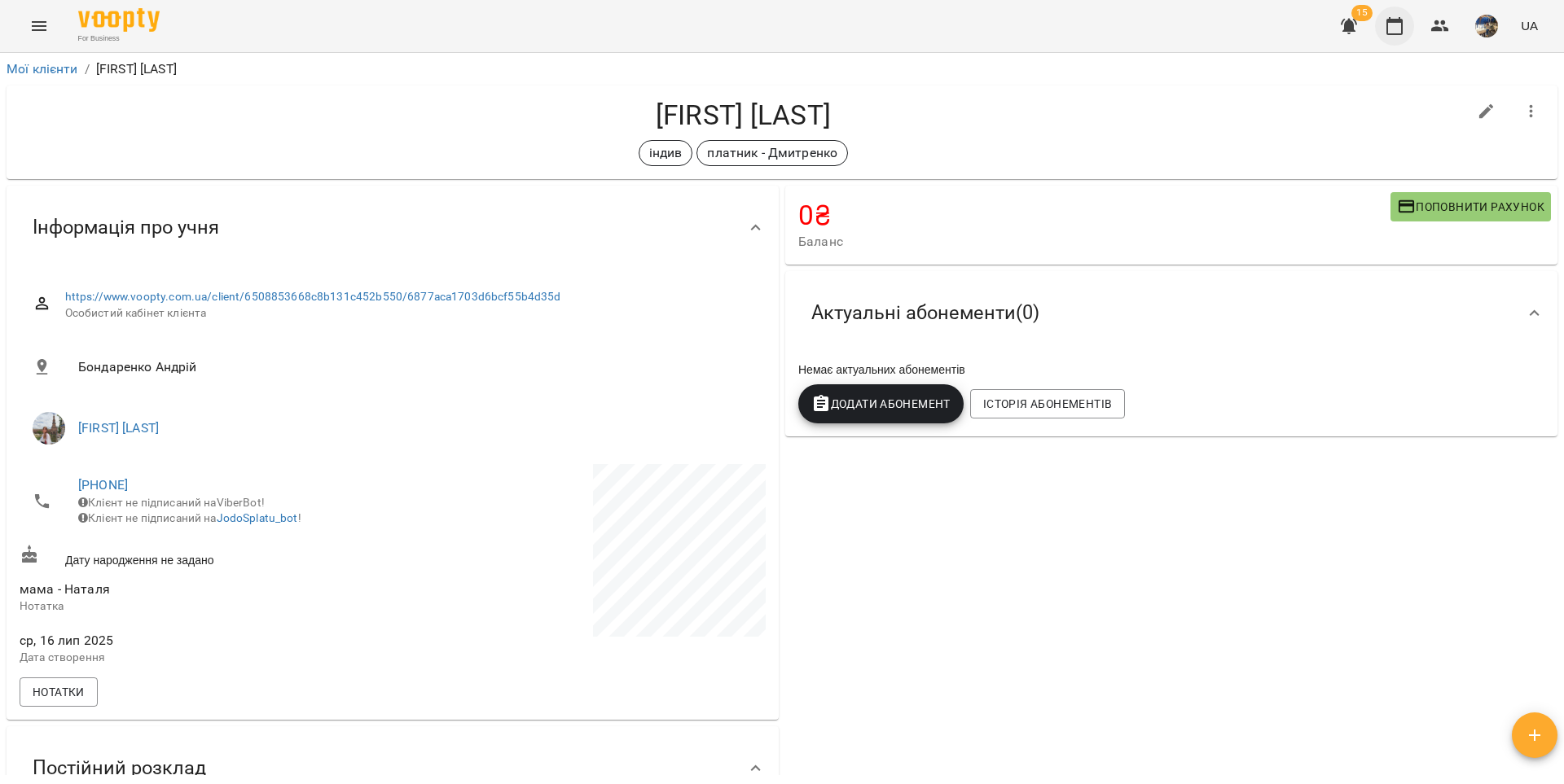 click 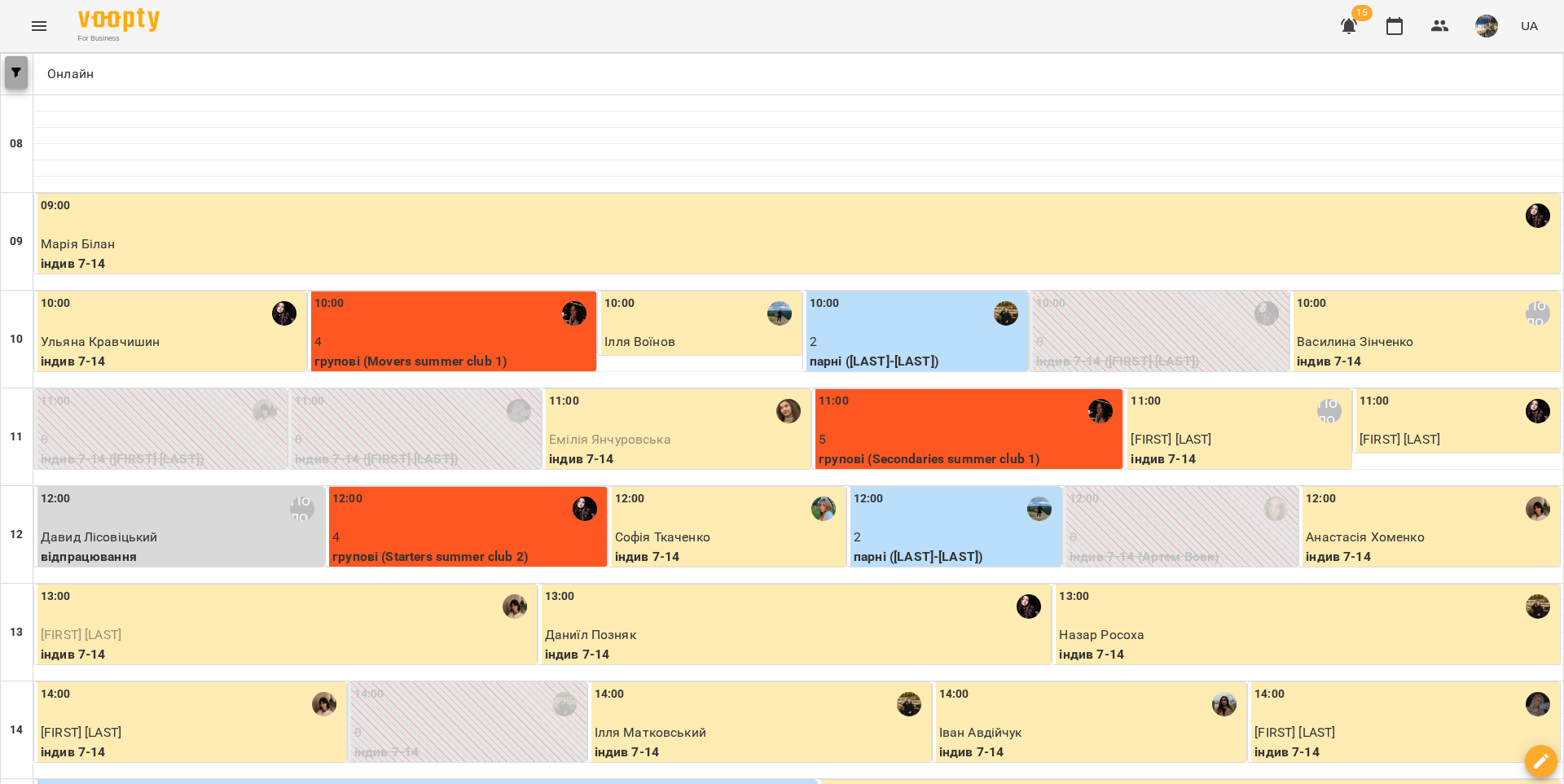 click at bounding box center [16, 72] 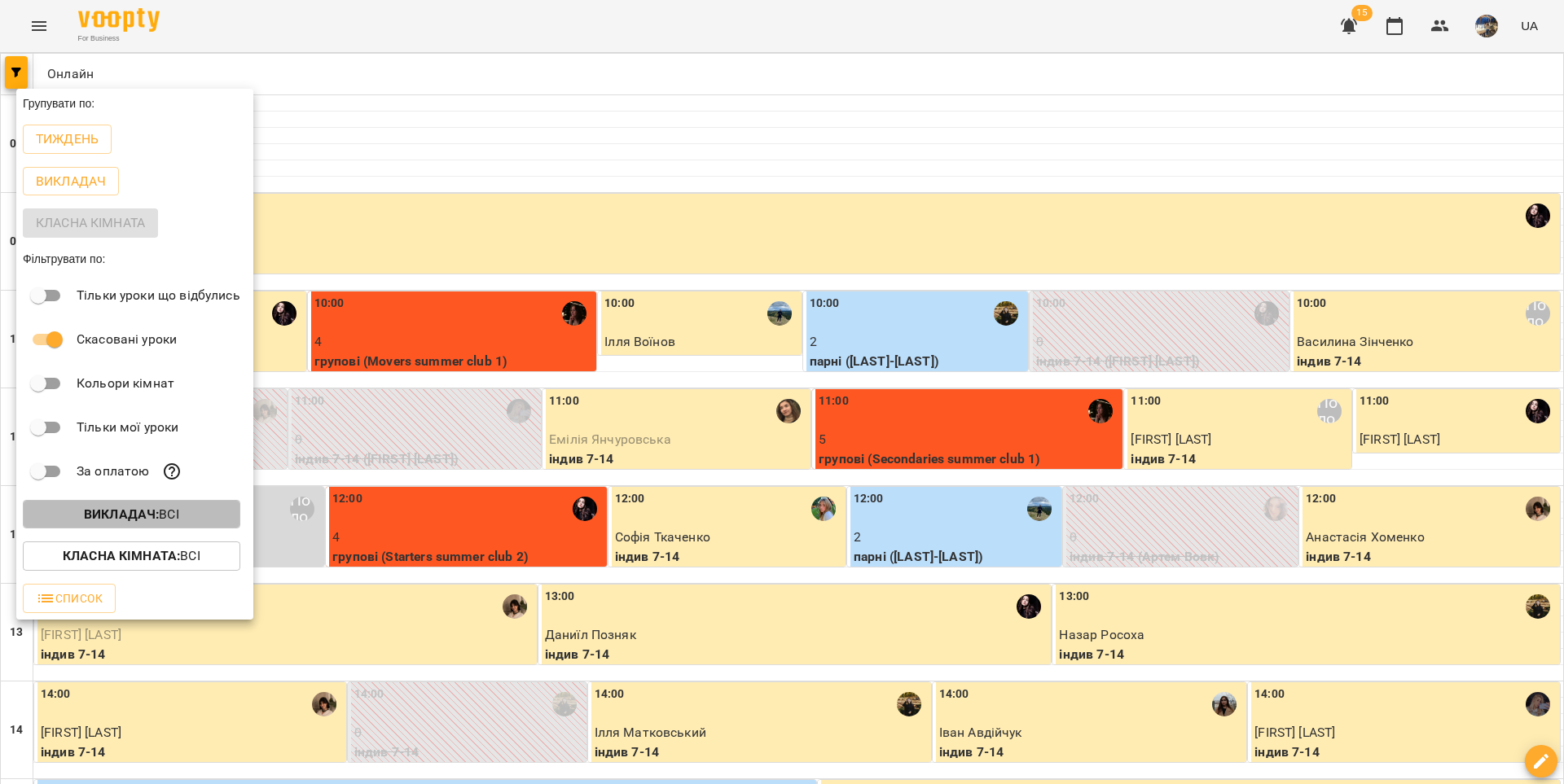 click on "Викладач :" at bounding box center (121, 514) 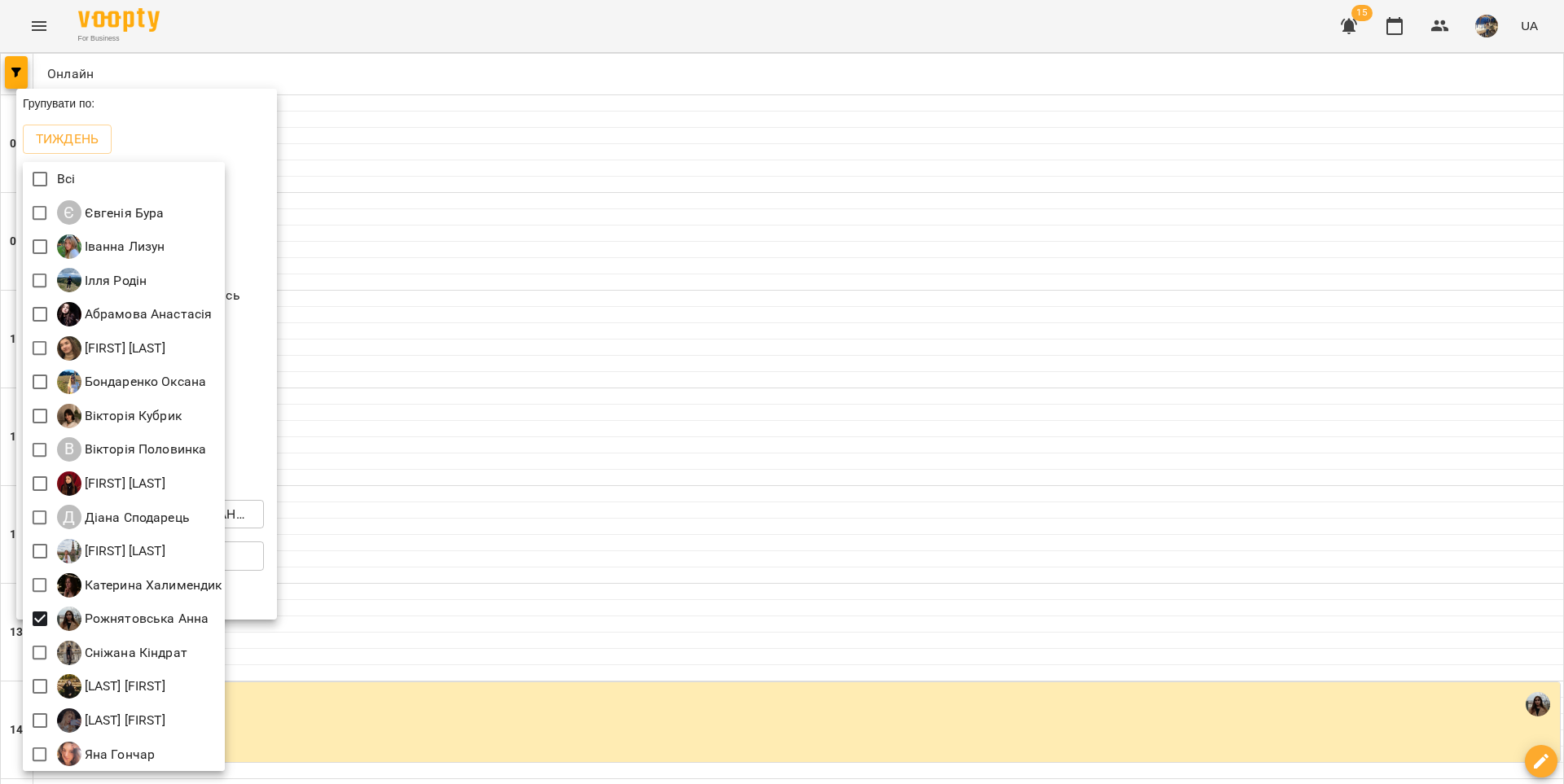 click at bounding box center (782, 392) 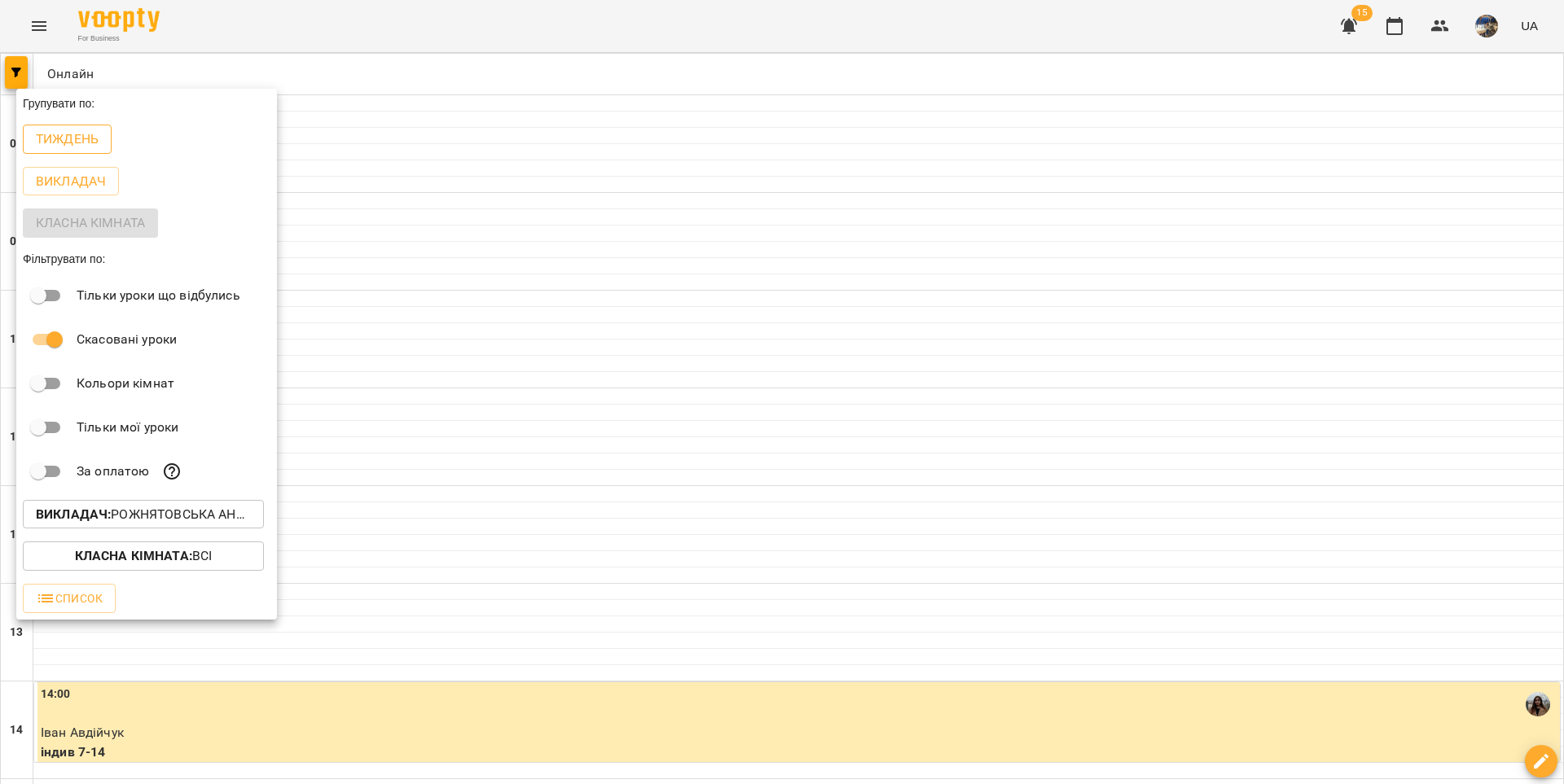 click on "Тиждень" at bounding box center (67, 139) 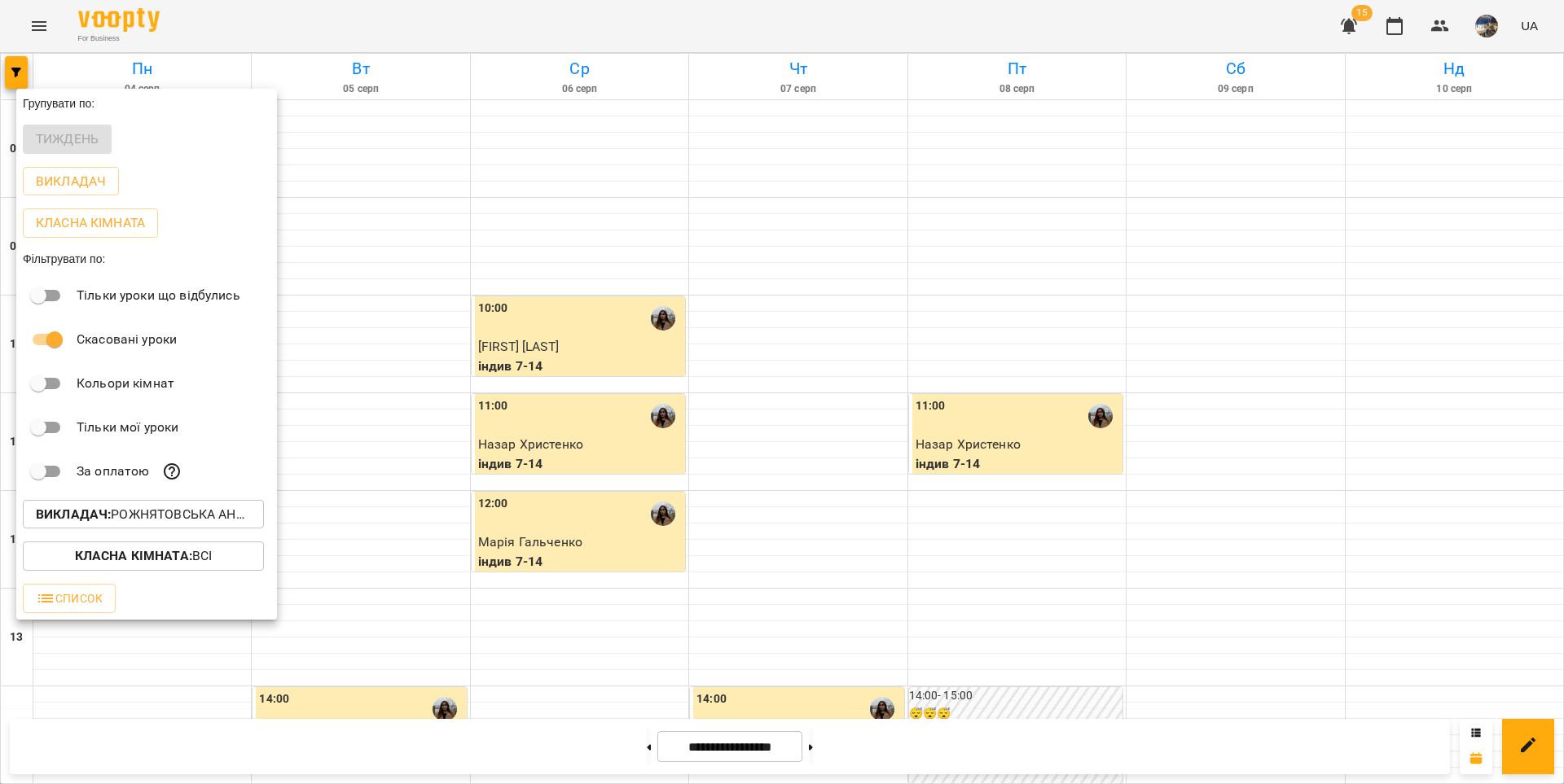click at bounding box center [782, 392] 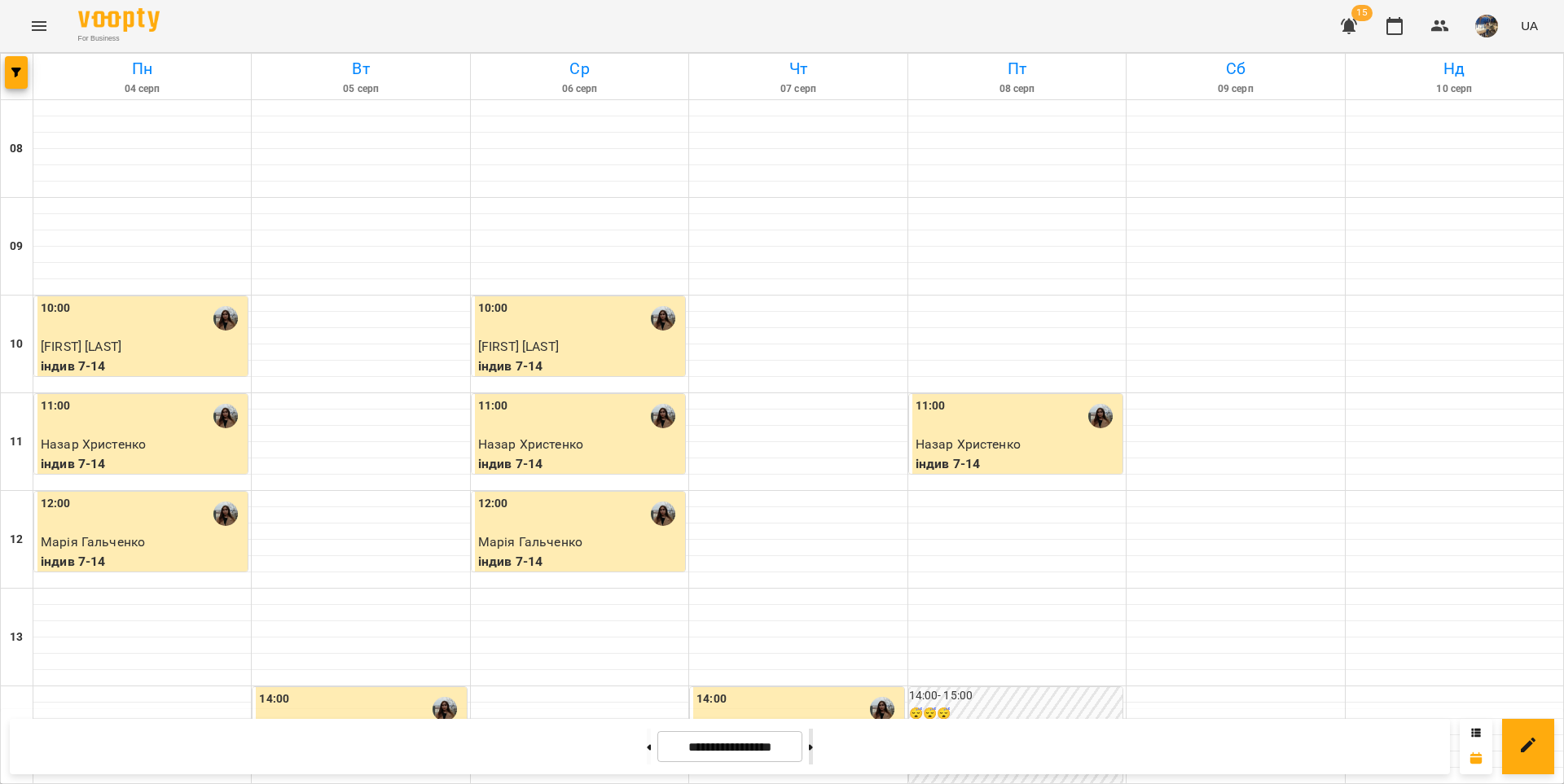 click at bounding box center [811, 747] 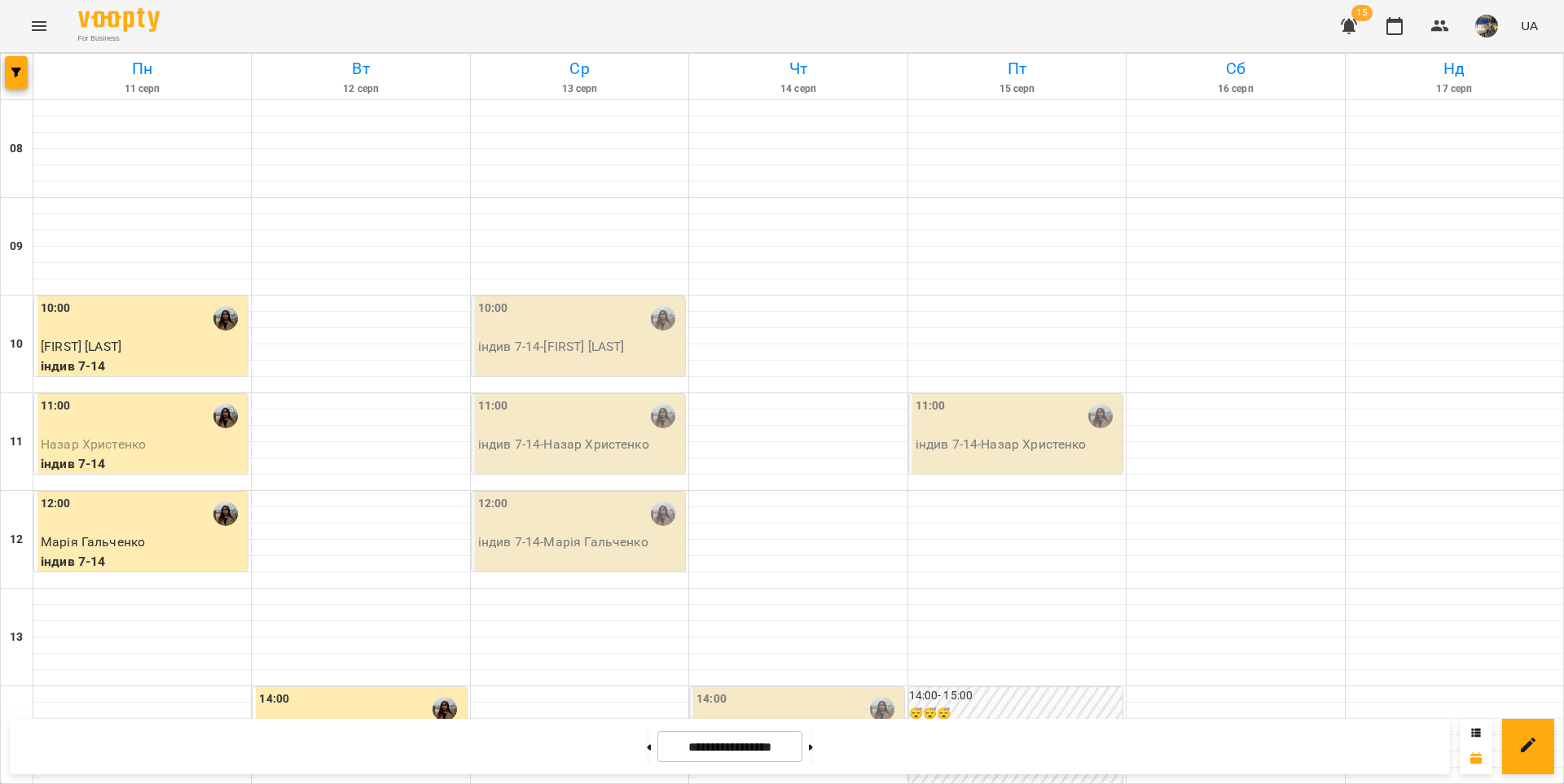 scroll, scrollTop: 629, scrollLeft: 0, axis: vertical 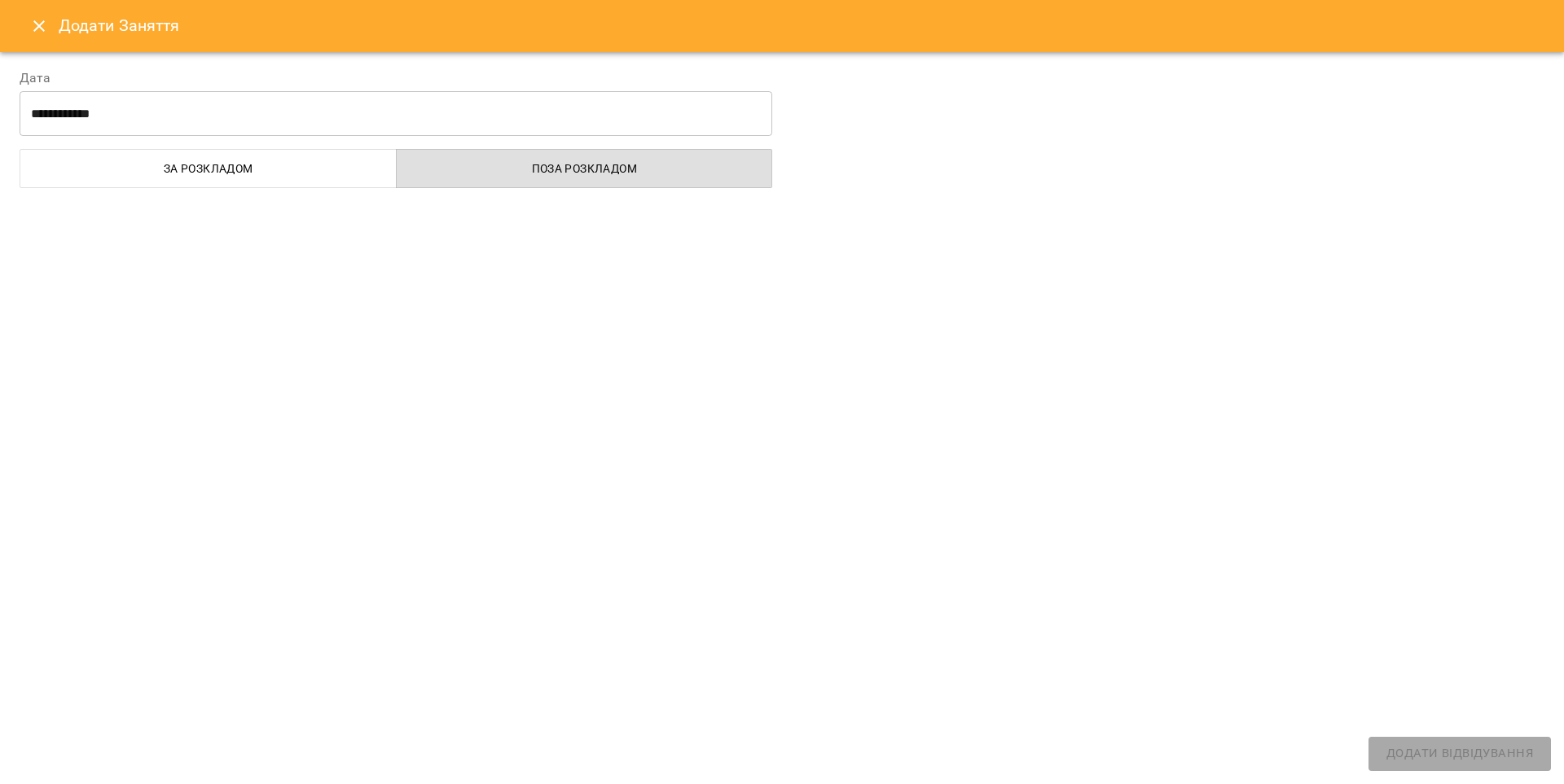select 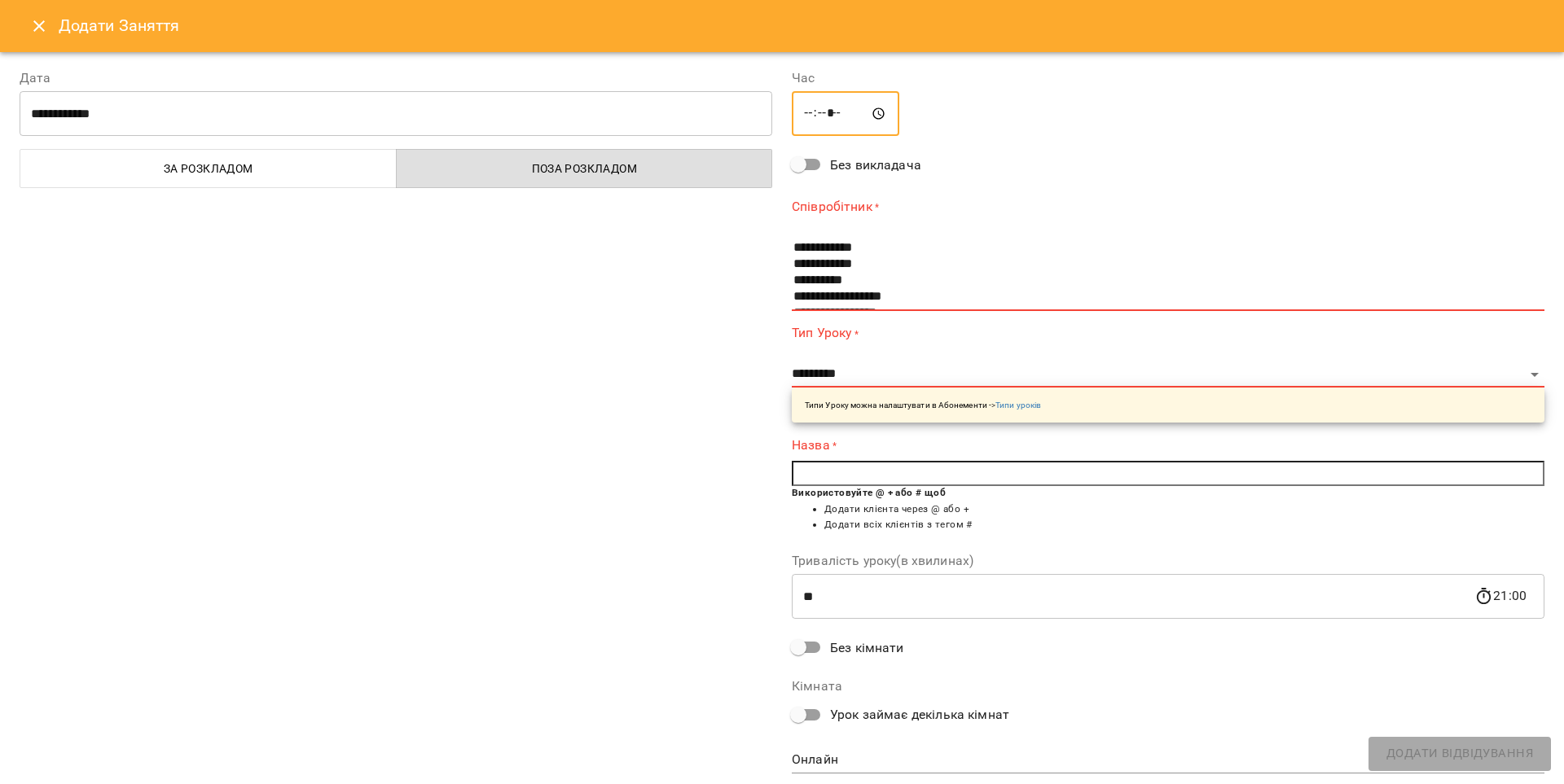 click on "*****" at bounding box center (846, 114) 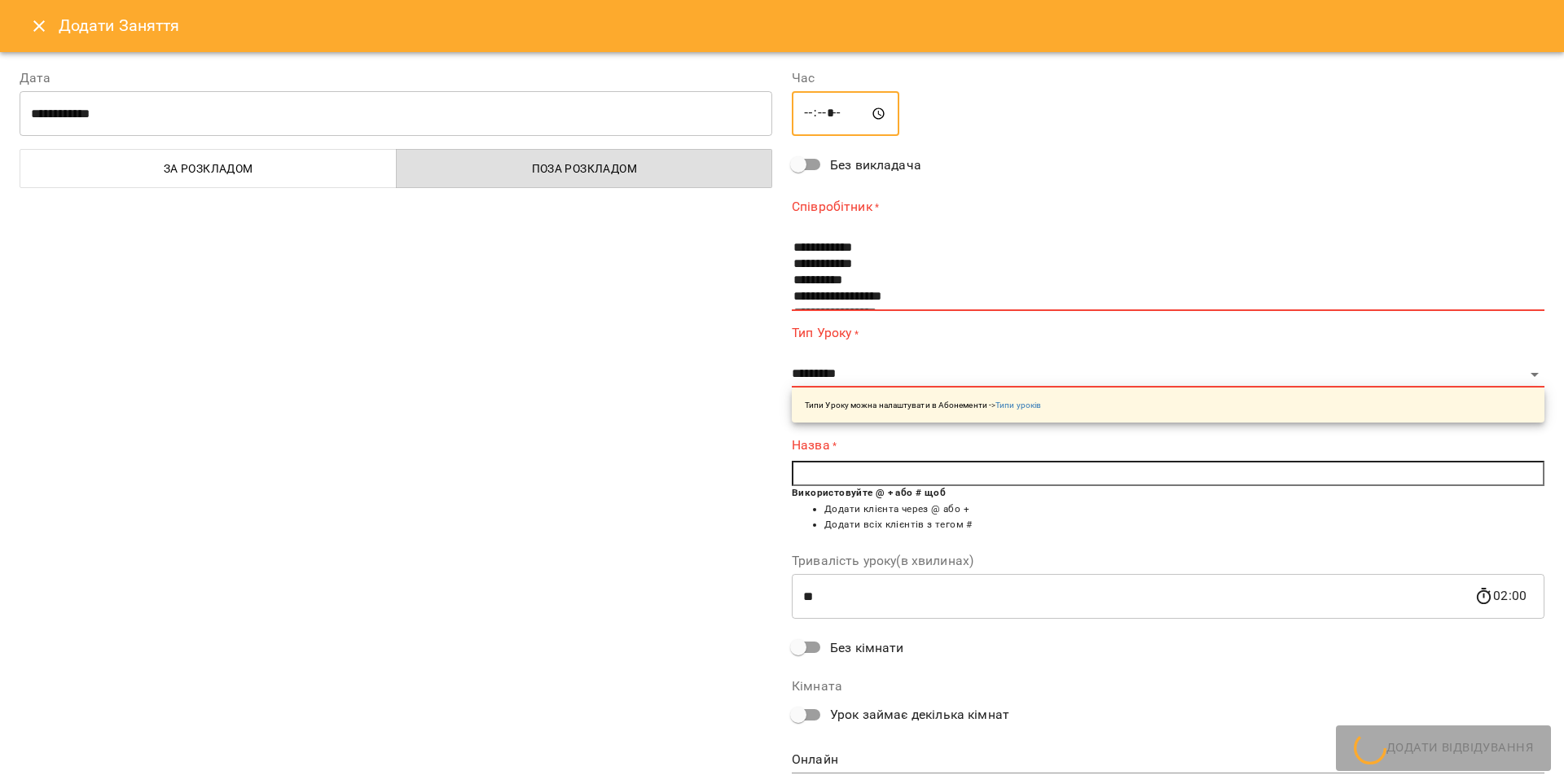 type on "*****" 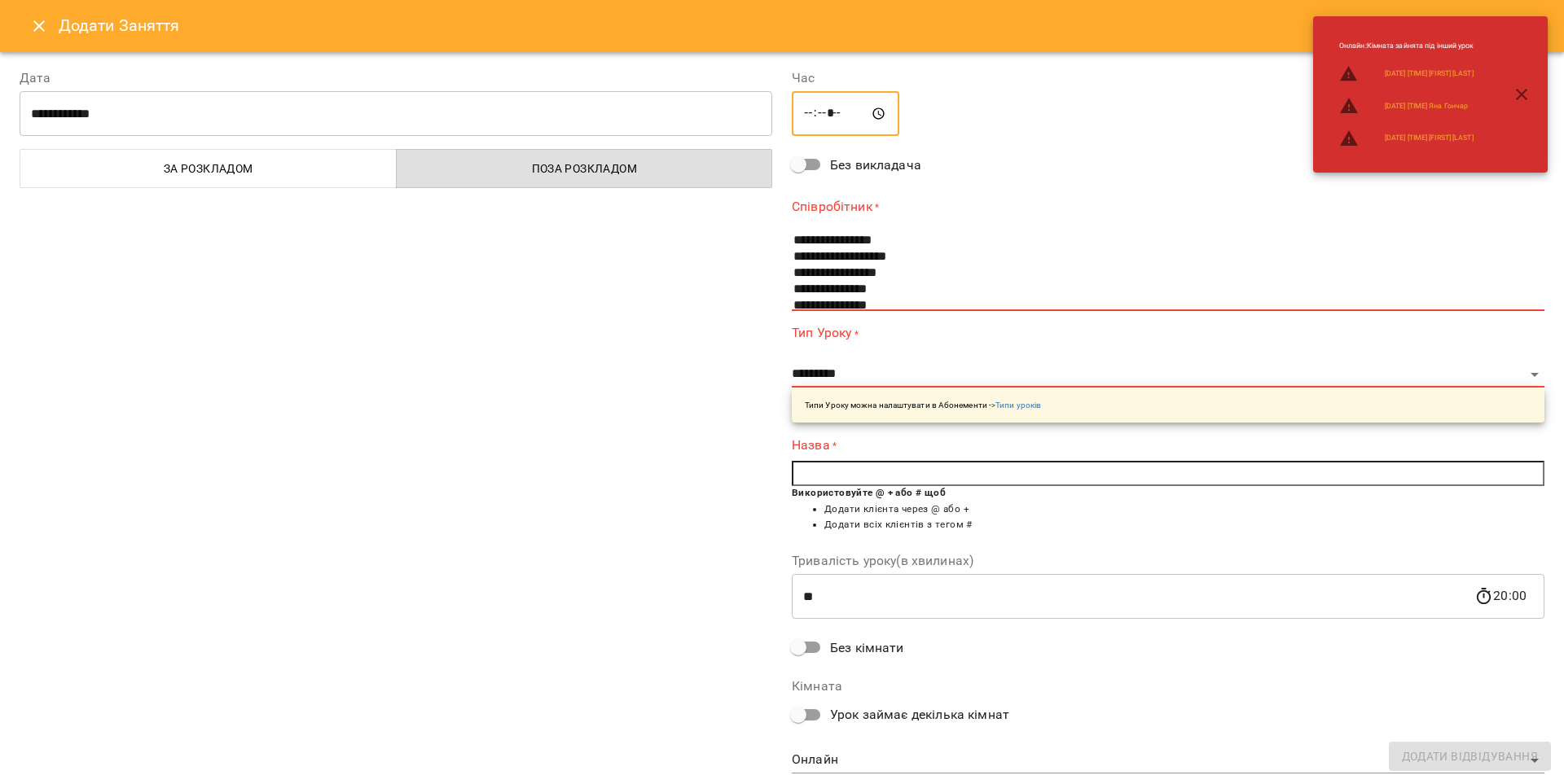 scroll, scrollTop: 177, scrollLeft: 0, axis: vertical 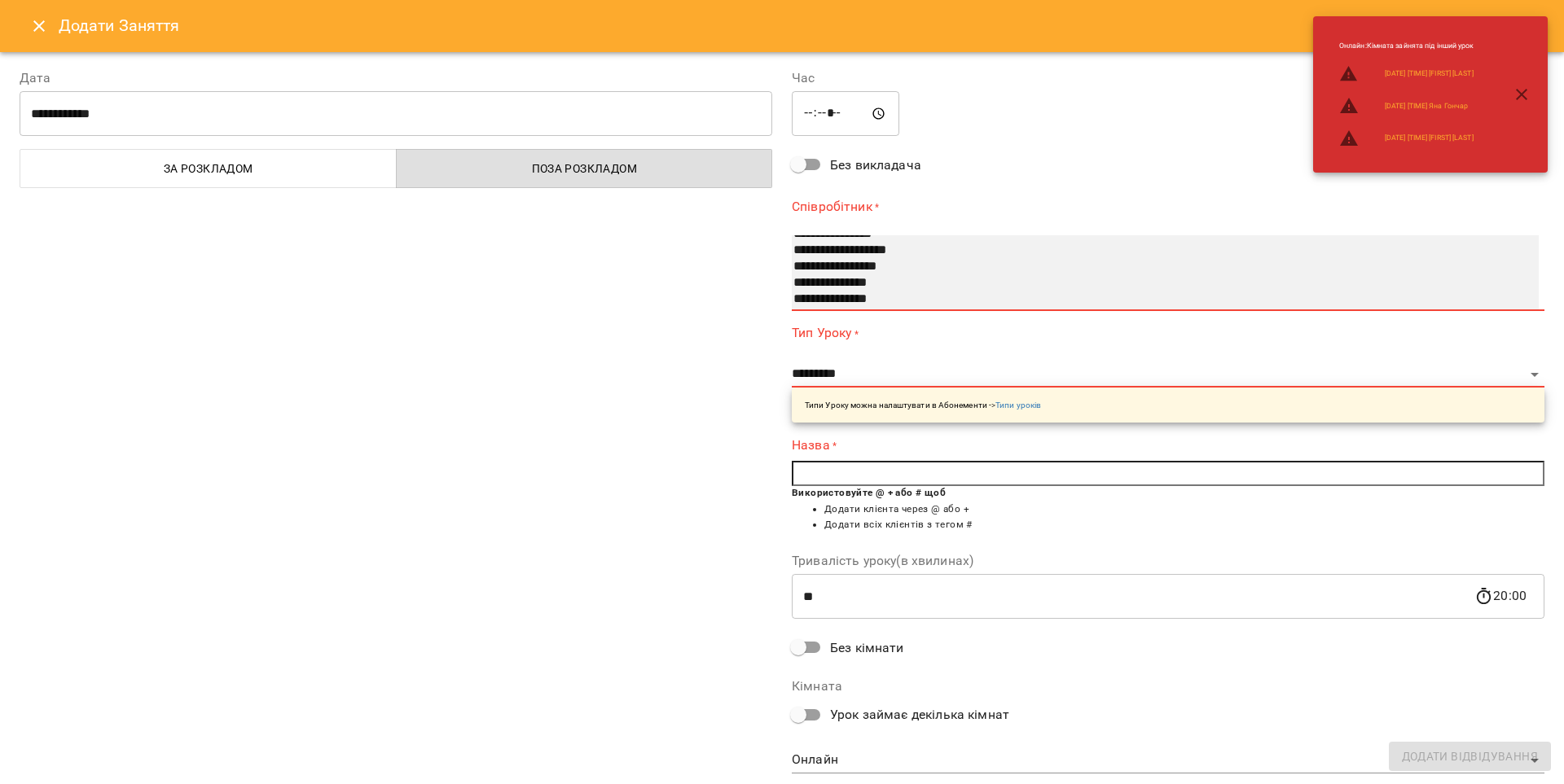 select on "**********" 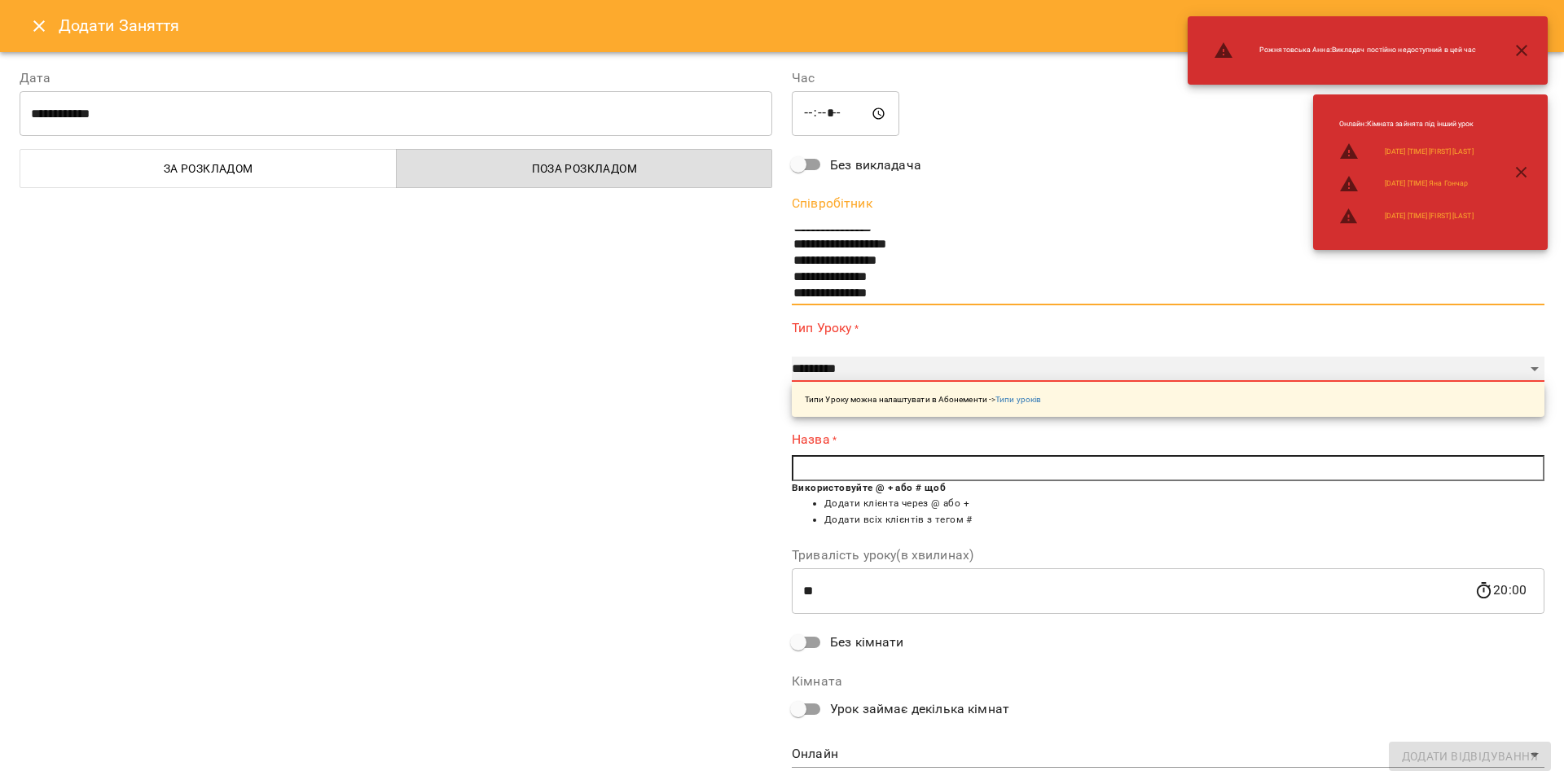 click on "**********" at bounding box center [1168, 370] 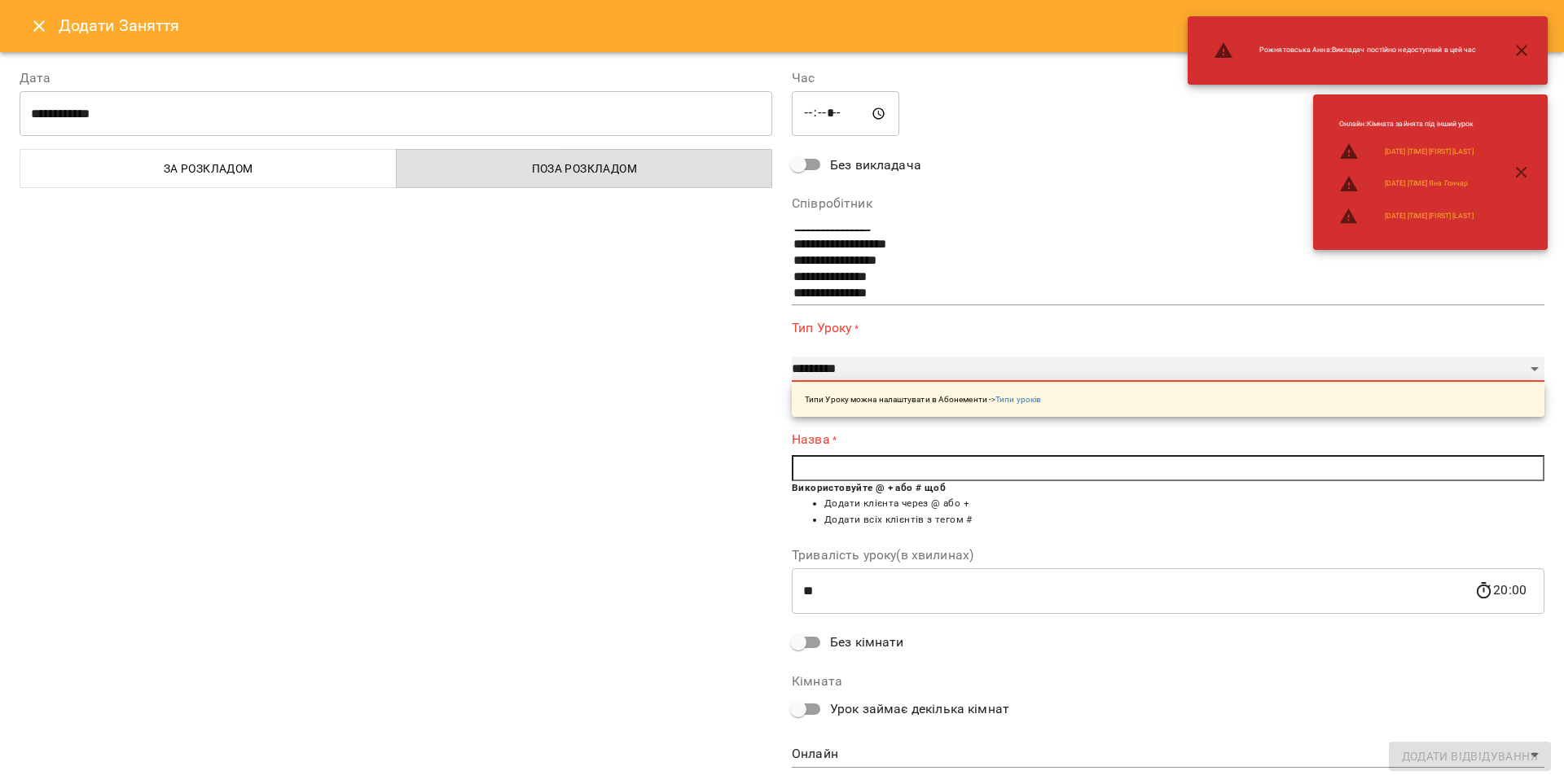 select on "**********" 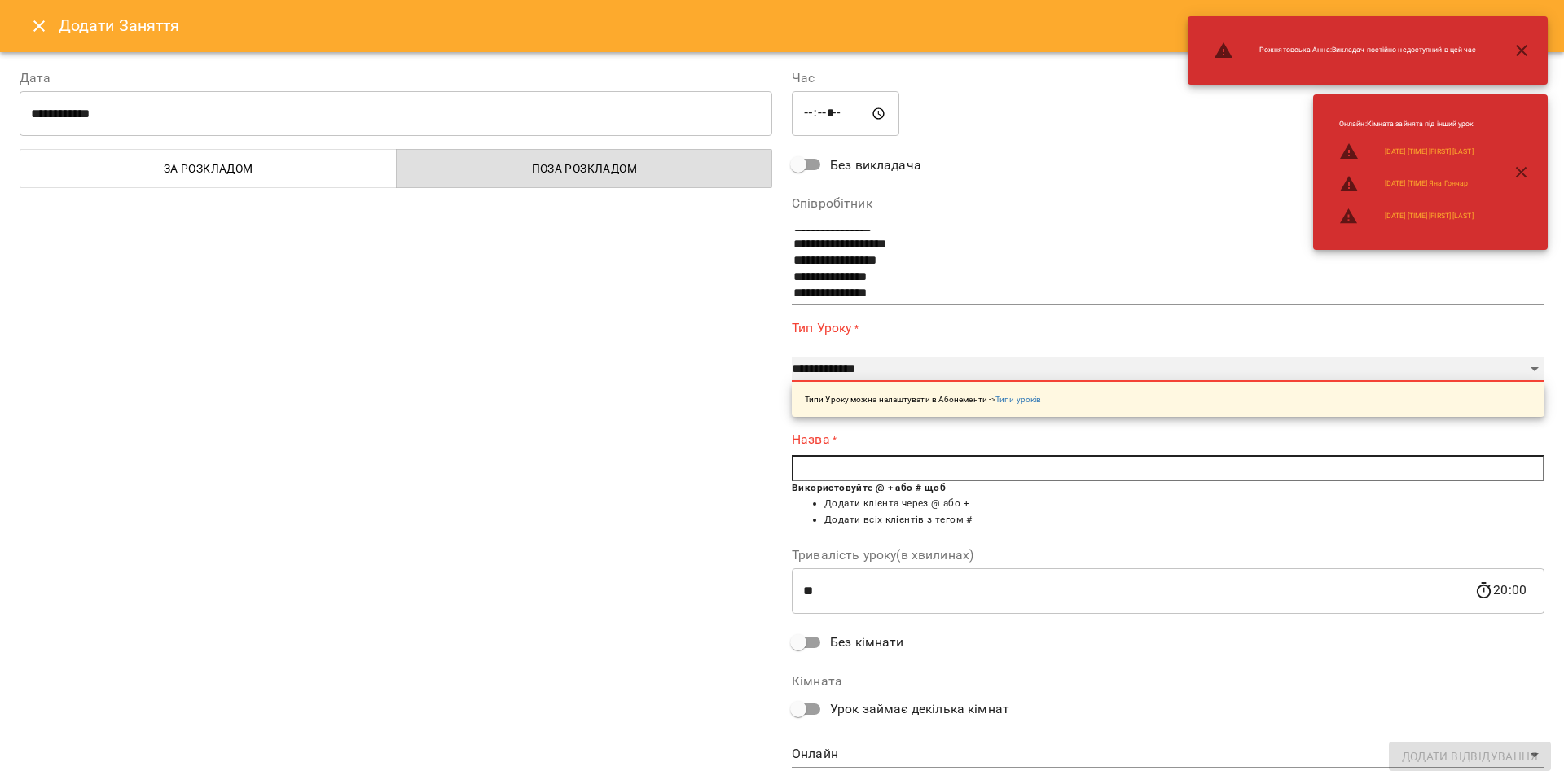type on "**" 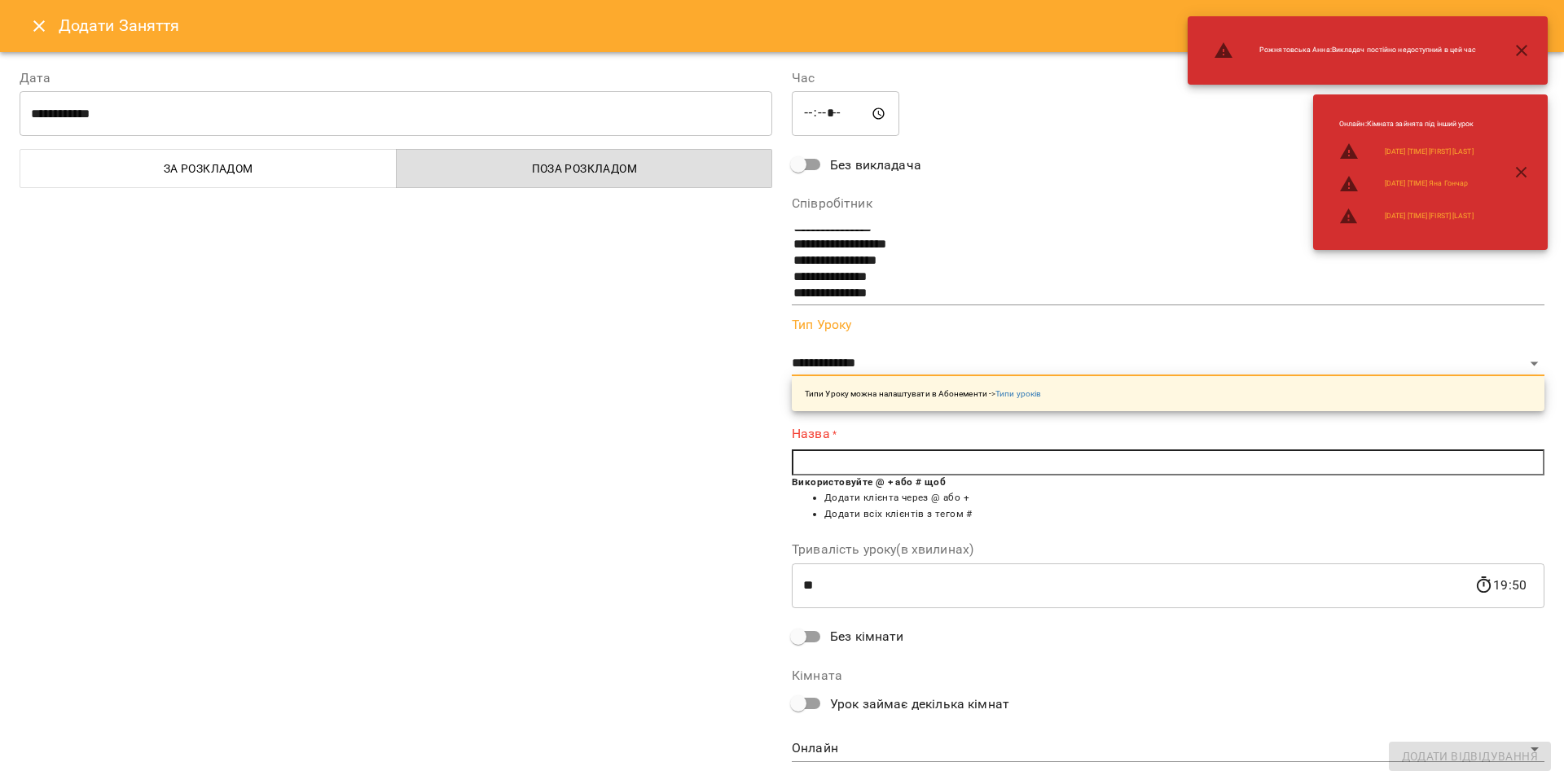 click at bounding box center [1168, 462] 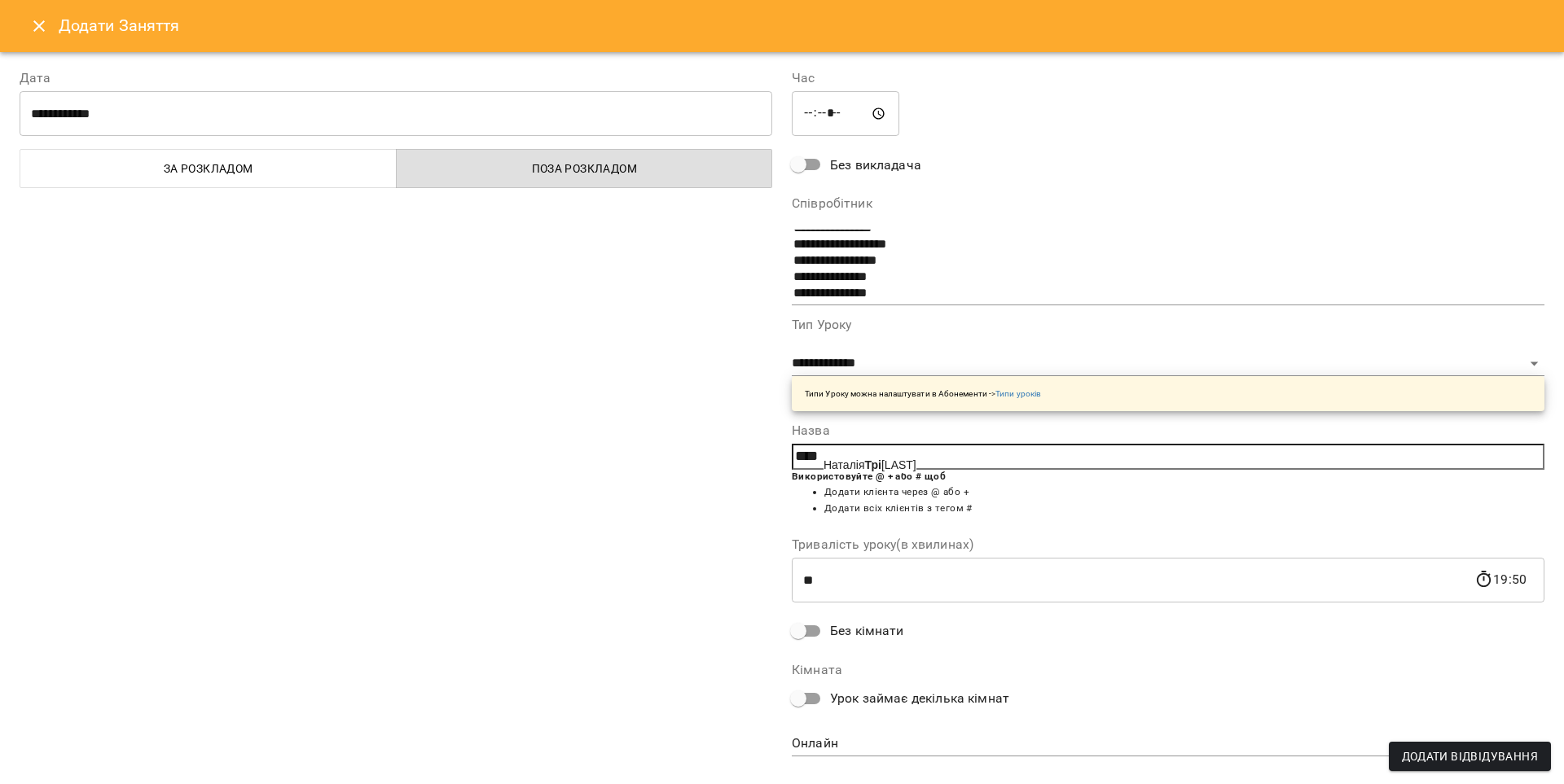 click on "Наталія  Трі фанкіна" at bounding box center (870, 465) 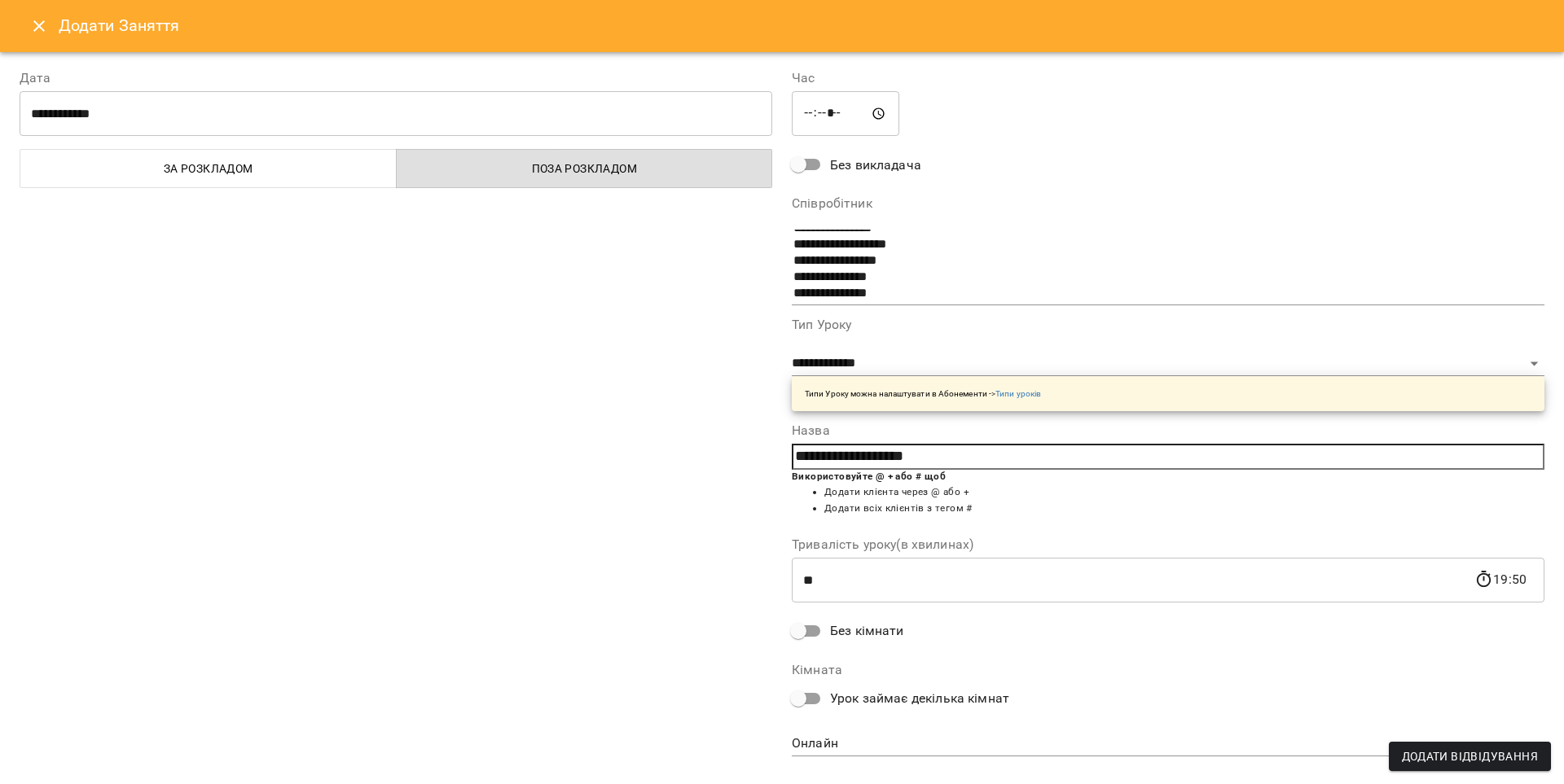 click on "Додати Відвідування" at bounding box center [1470, 756] 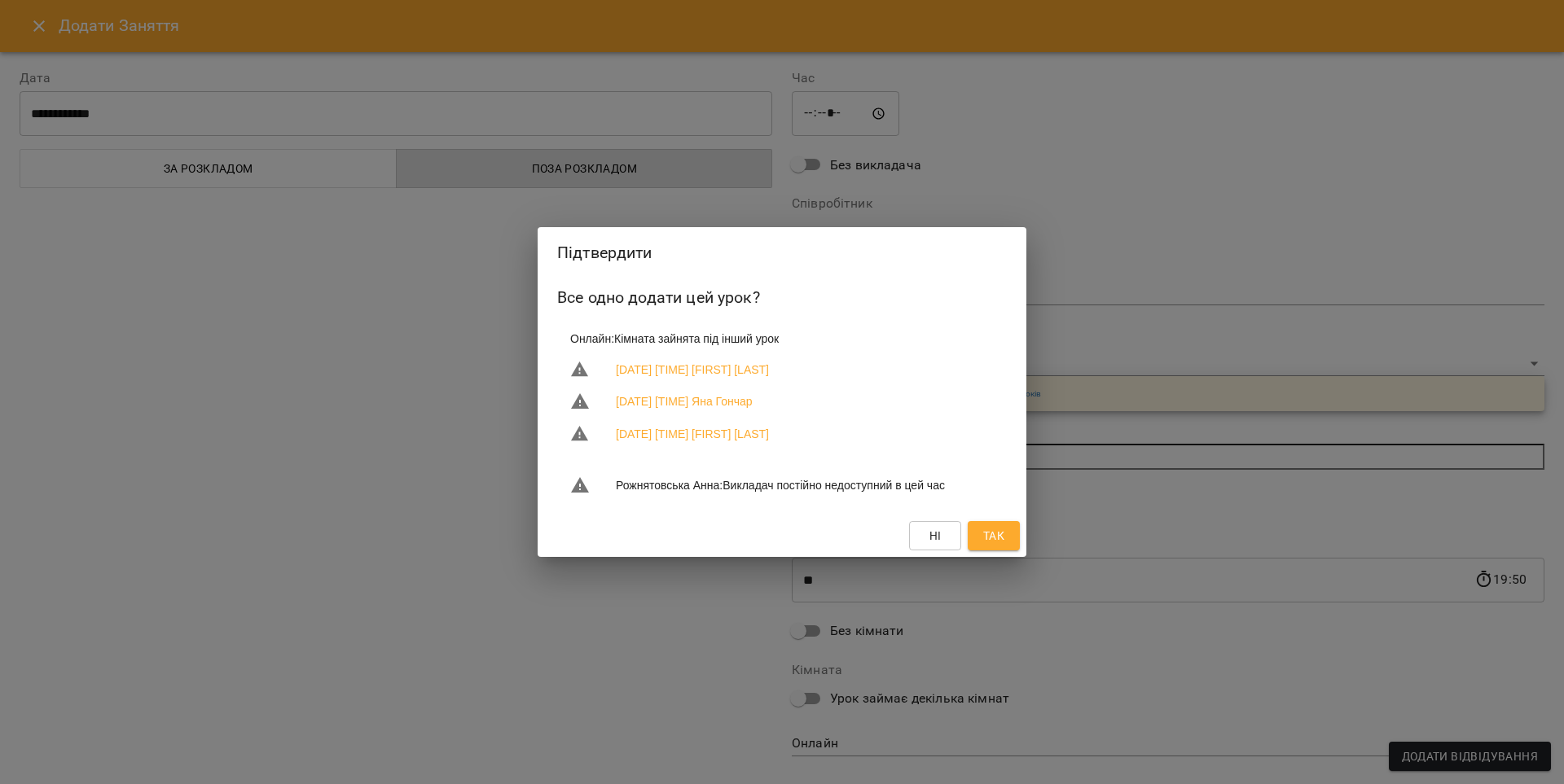 click on "Так" at bounding box center [994, 536] 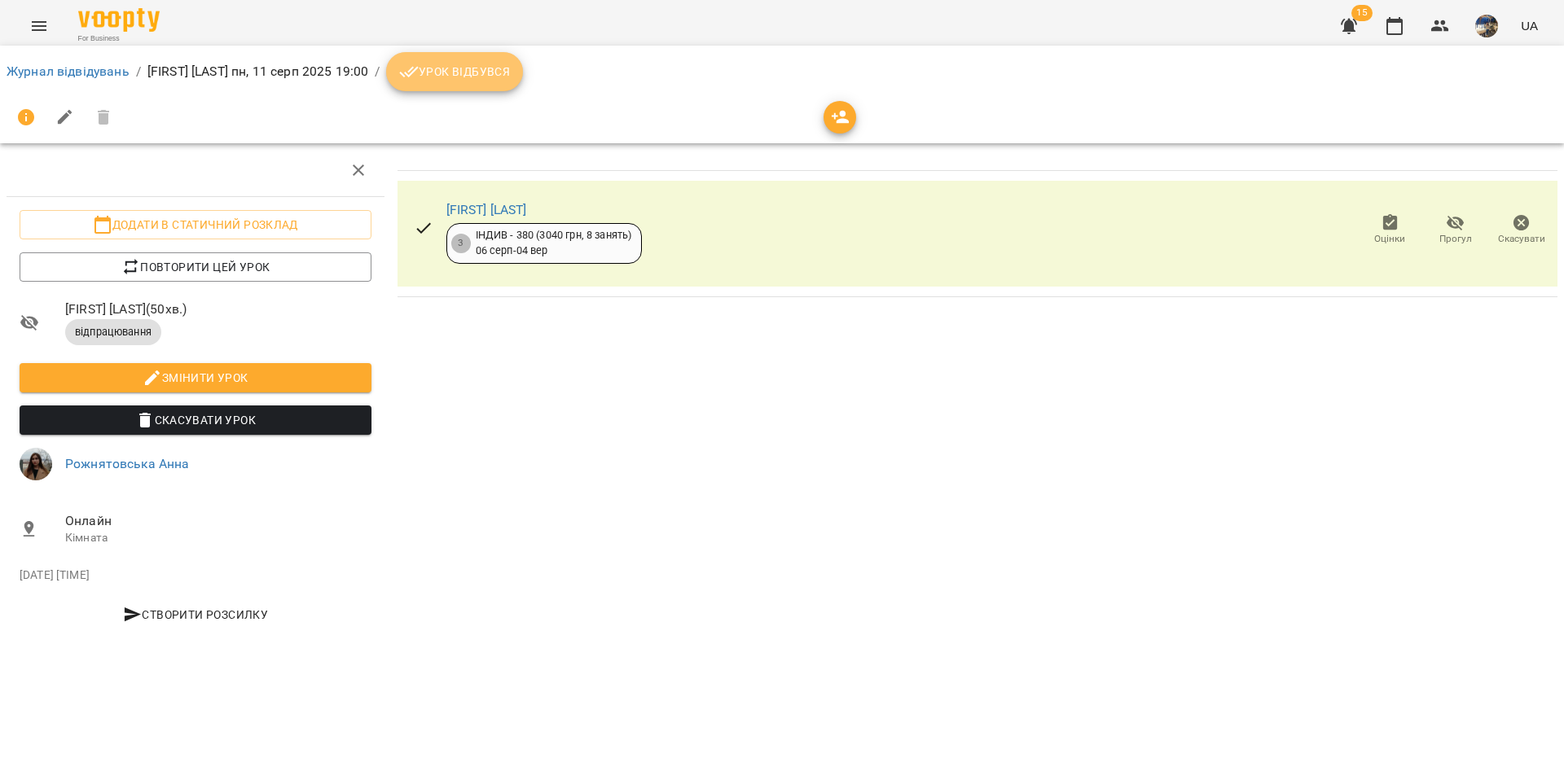 click on "Урок відбувся" at bounding box center (455, 72) 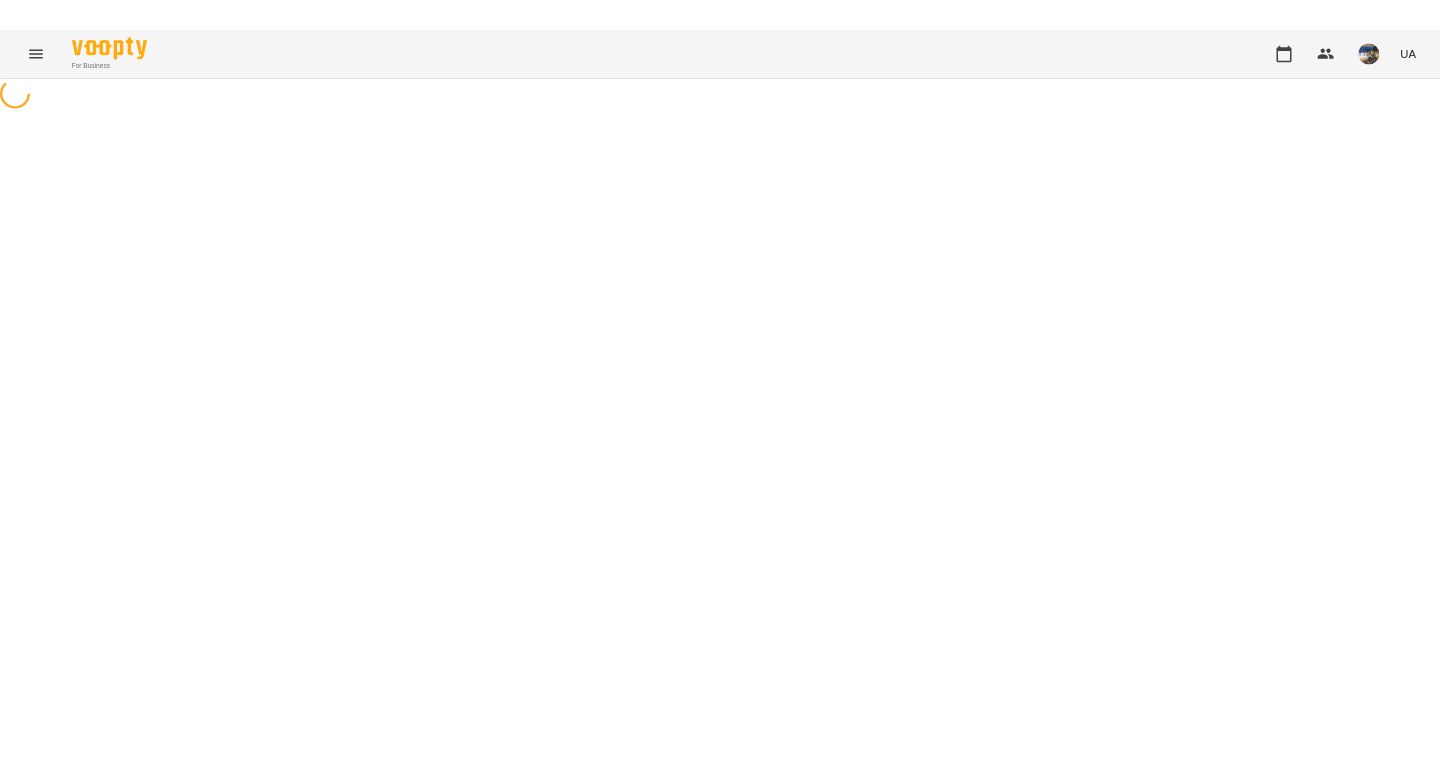 scroll, scrollTop: 0, scrollLeft: 0, axis: both 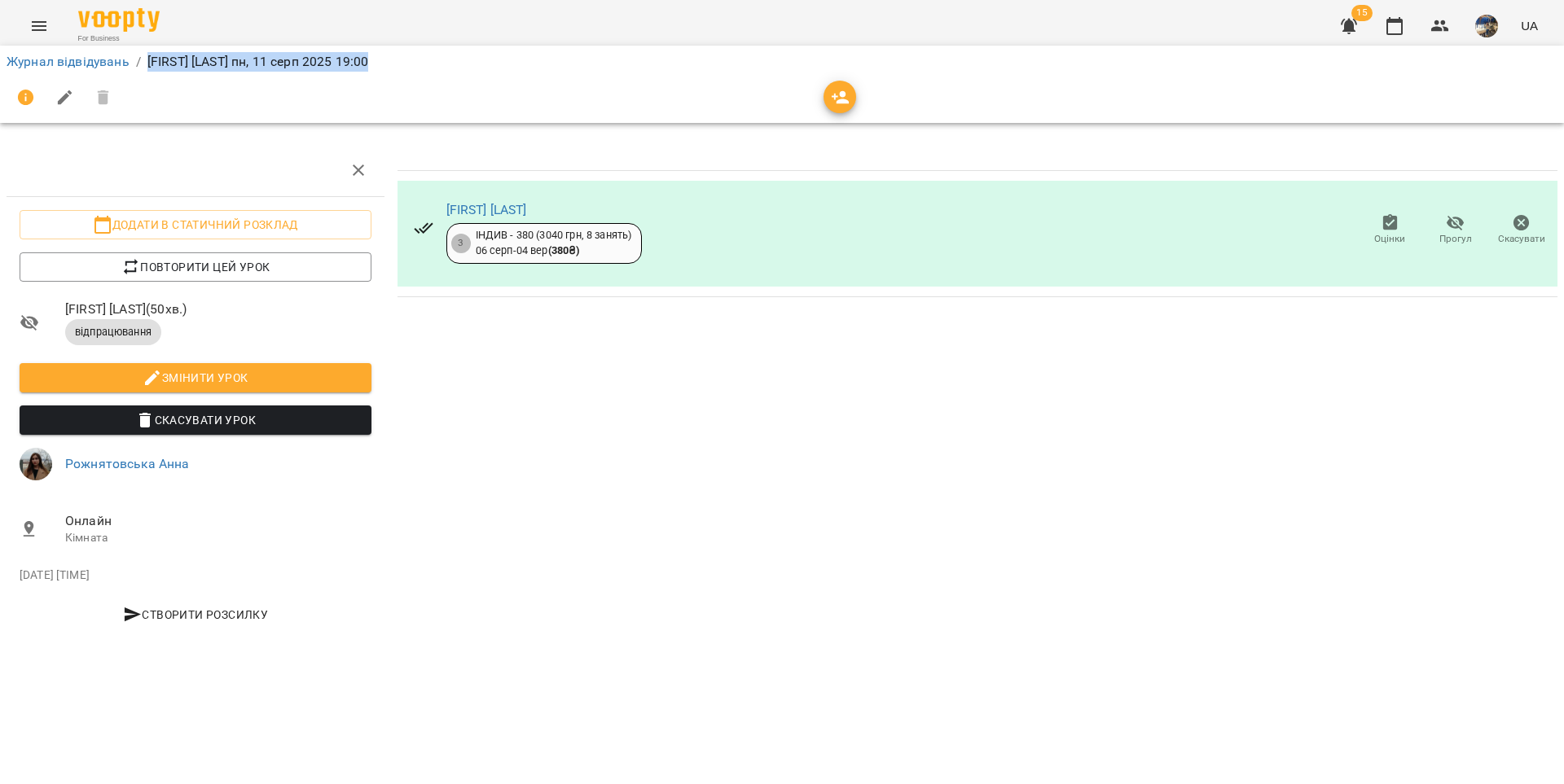 drag, startPoint x: 434, startPoint y: 60, endPoint x: 149, endPoint y: 64, distance: 285.02807 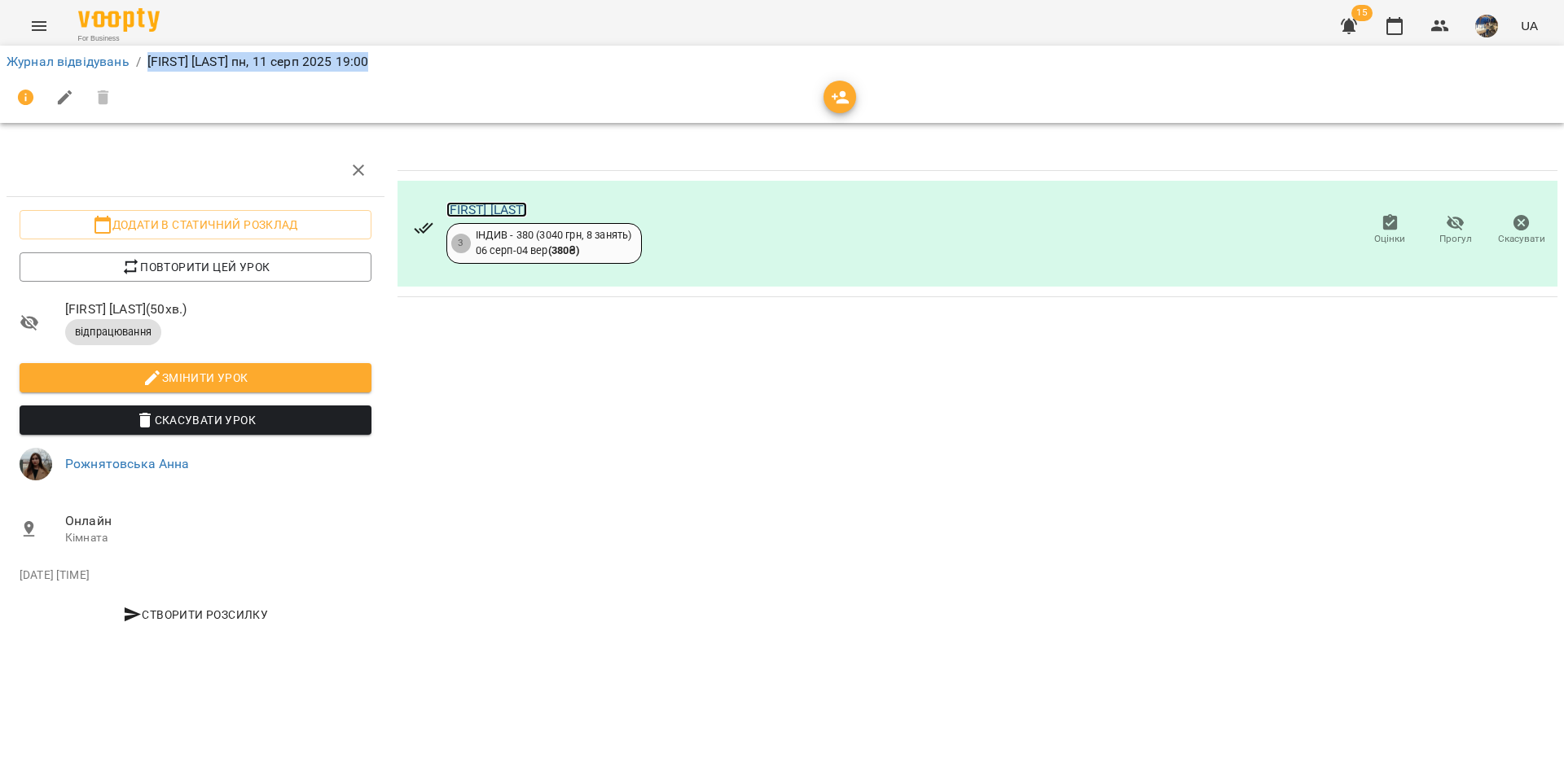 click on "[FIRST] [LAST]" at bounding box center [486, 209] 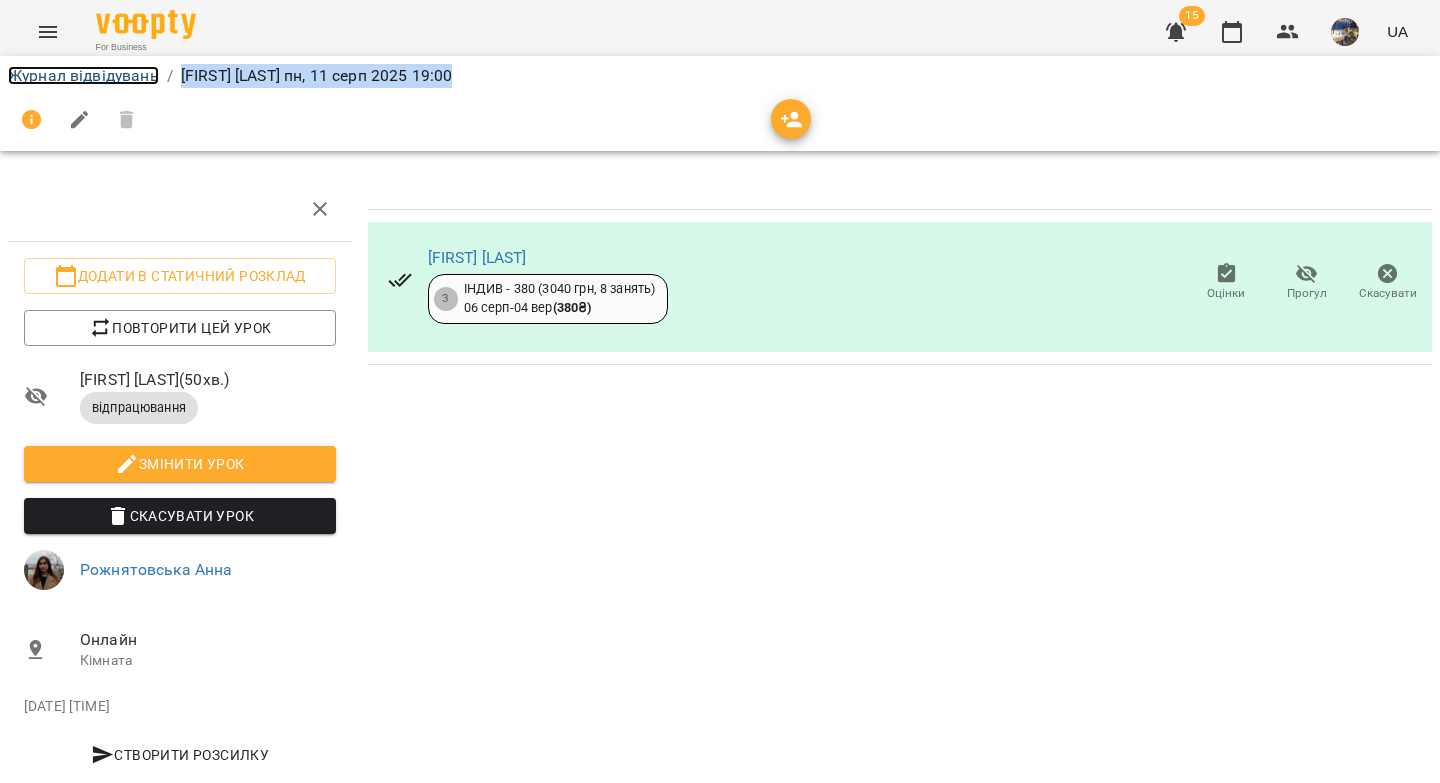 drag, startPoint x: 74, startPoint y: 77, endPoint x: 780, endPoint y: 109, distance: 706.72485 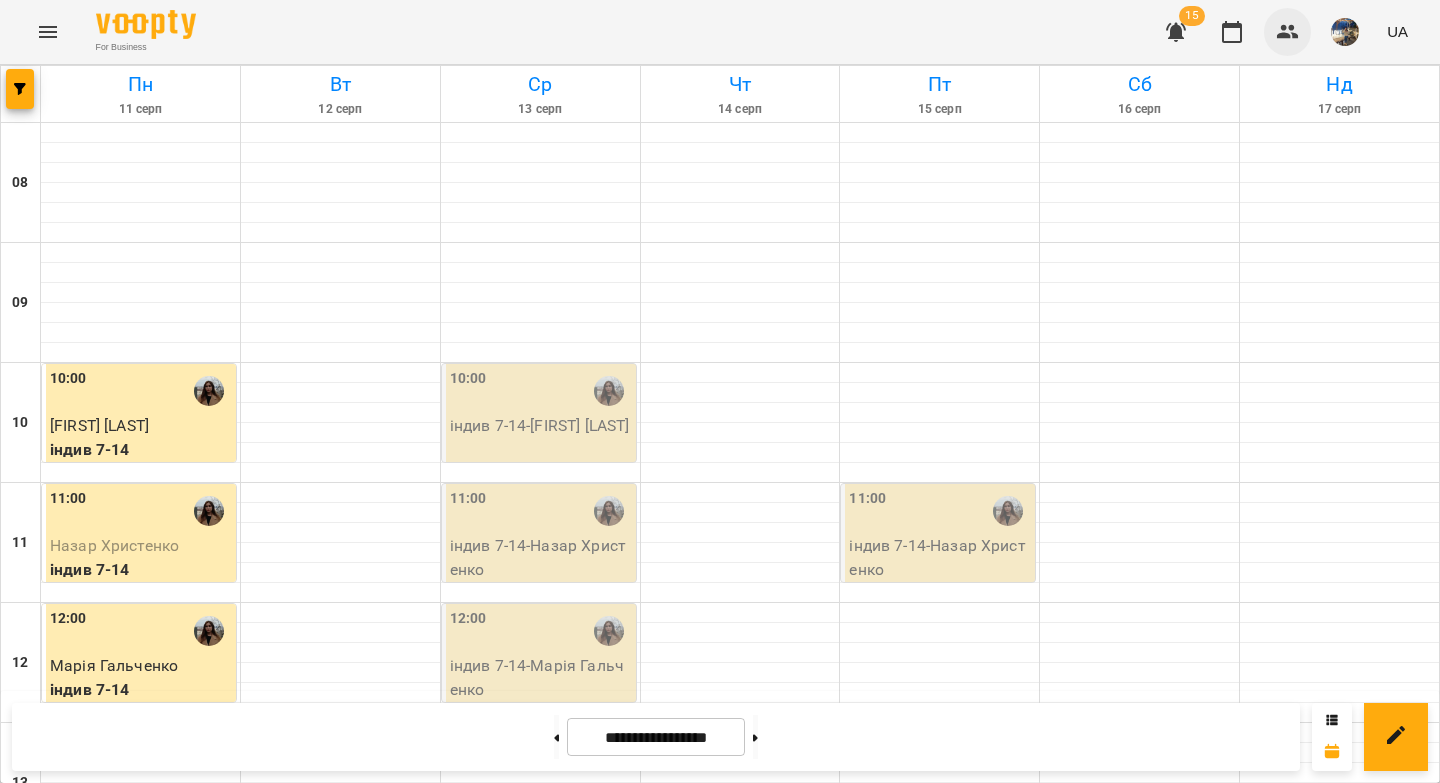 click 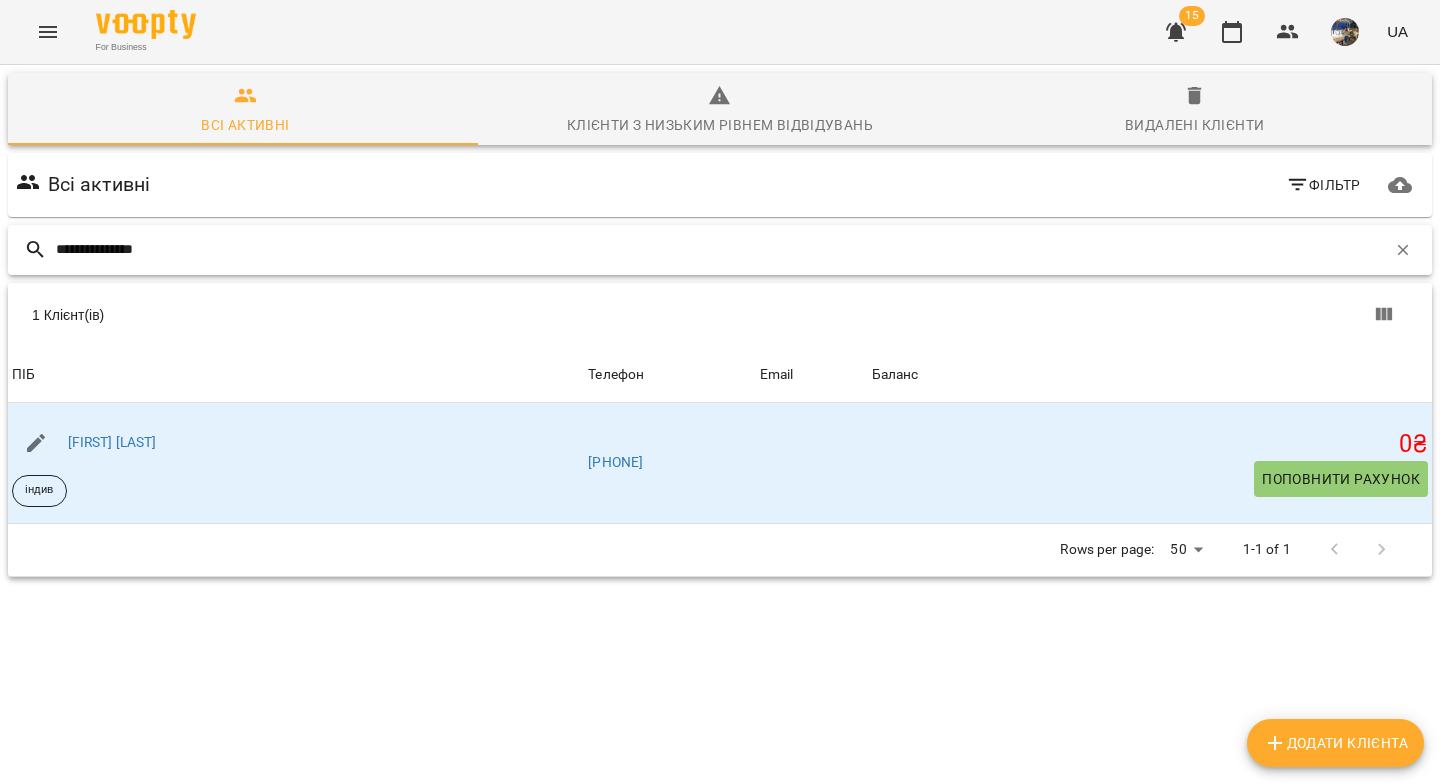 drag, startPoint x: 99, startPoint y: 249, endPoint x: 0, endPoint y: 247, distance: 99.0202 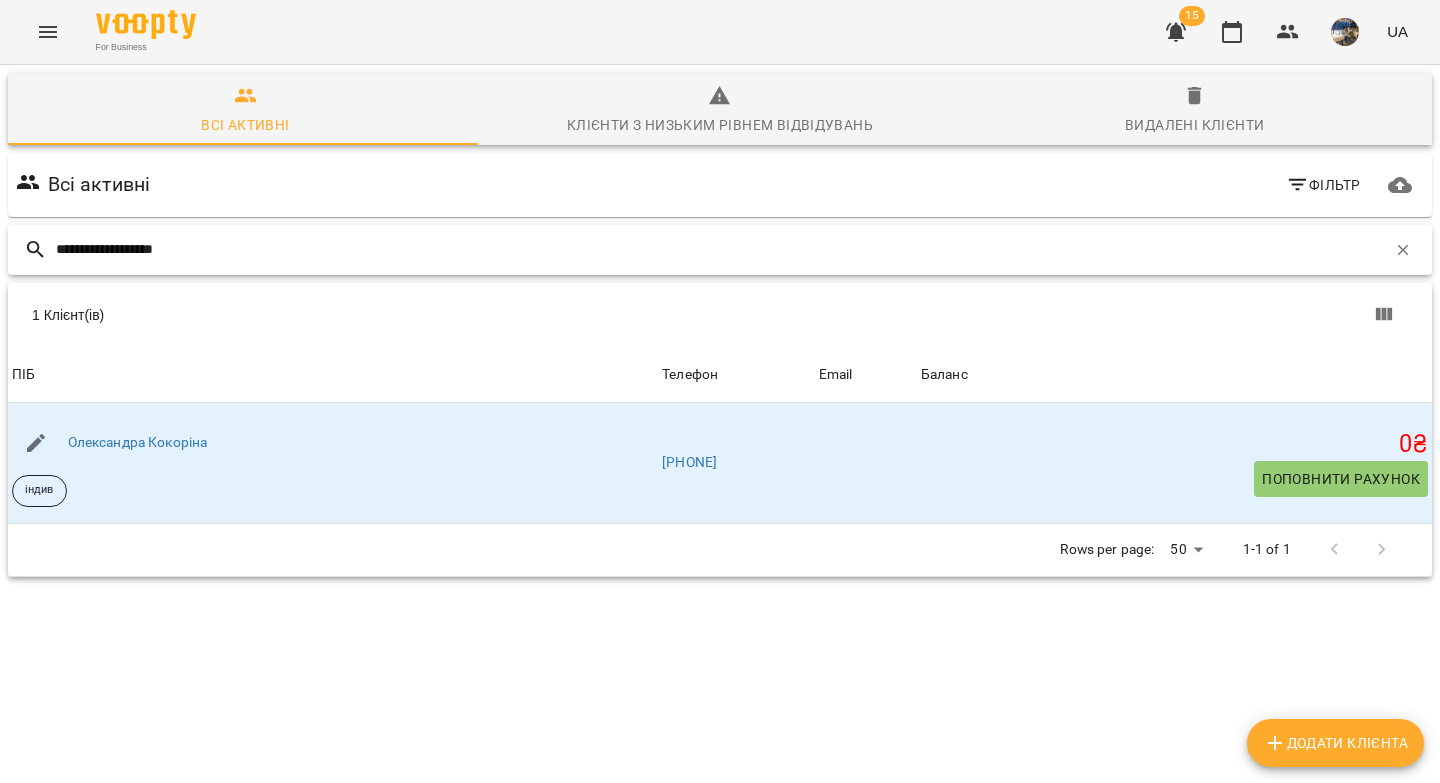 drag, startPoint x: 150, startPoint y: 244, endPoint x: 15, endPoint y: 235, distance: 135.29967 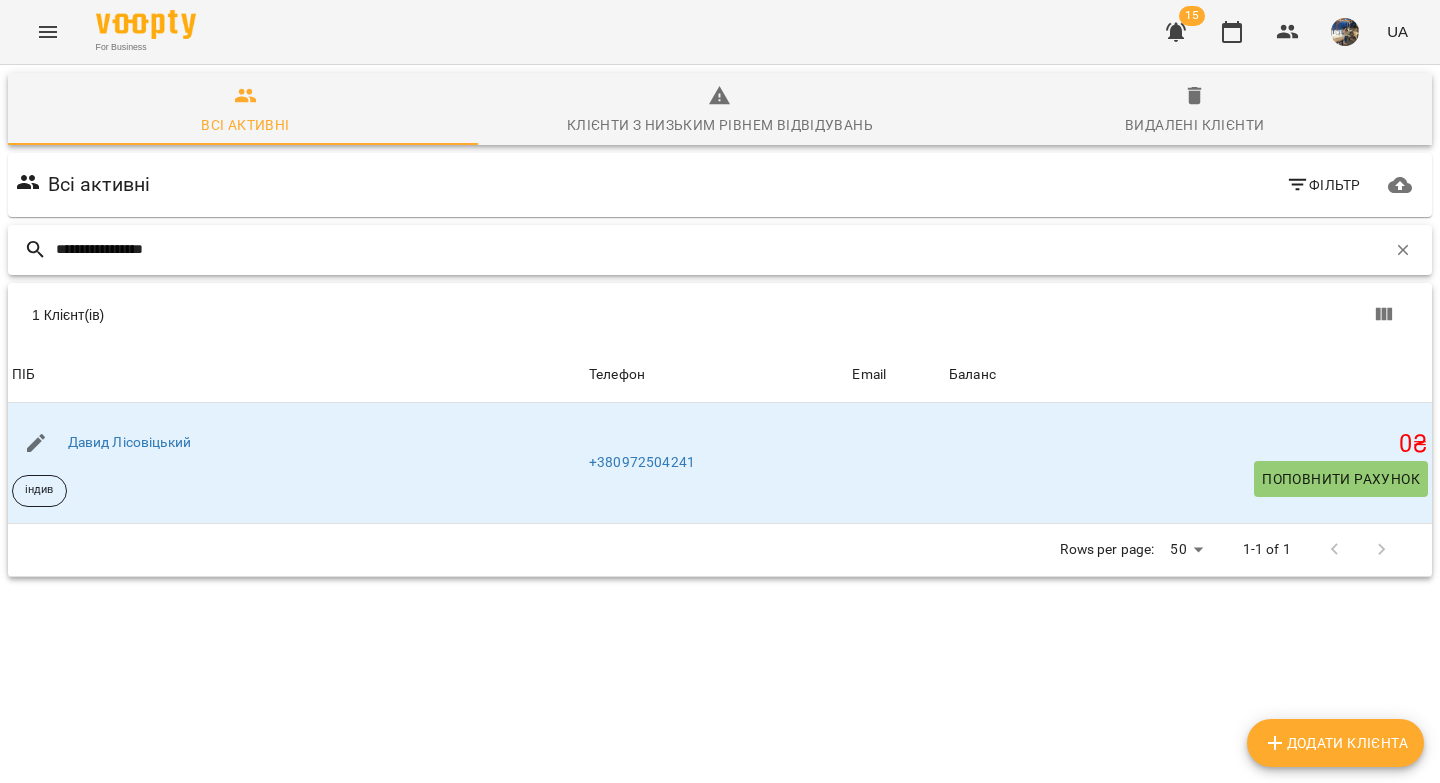 drag, startPoint x: 172, startPoint y: 249, endPoint x: 35, endPoint y: 257, distance: 137.23338 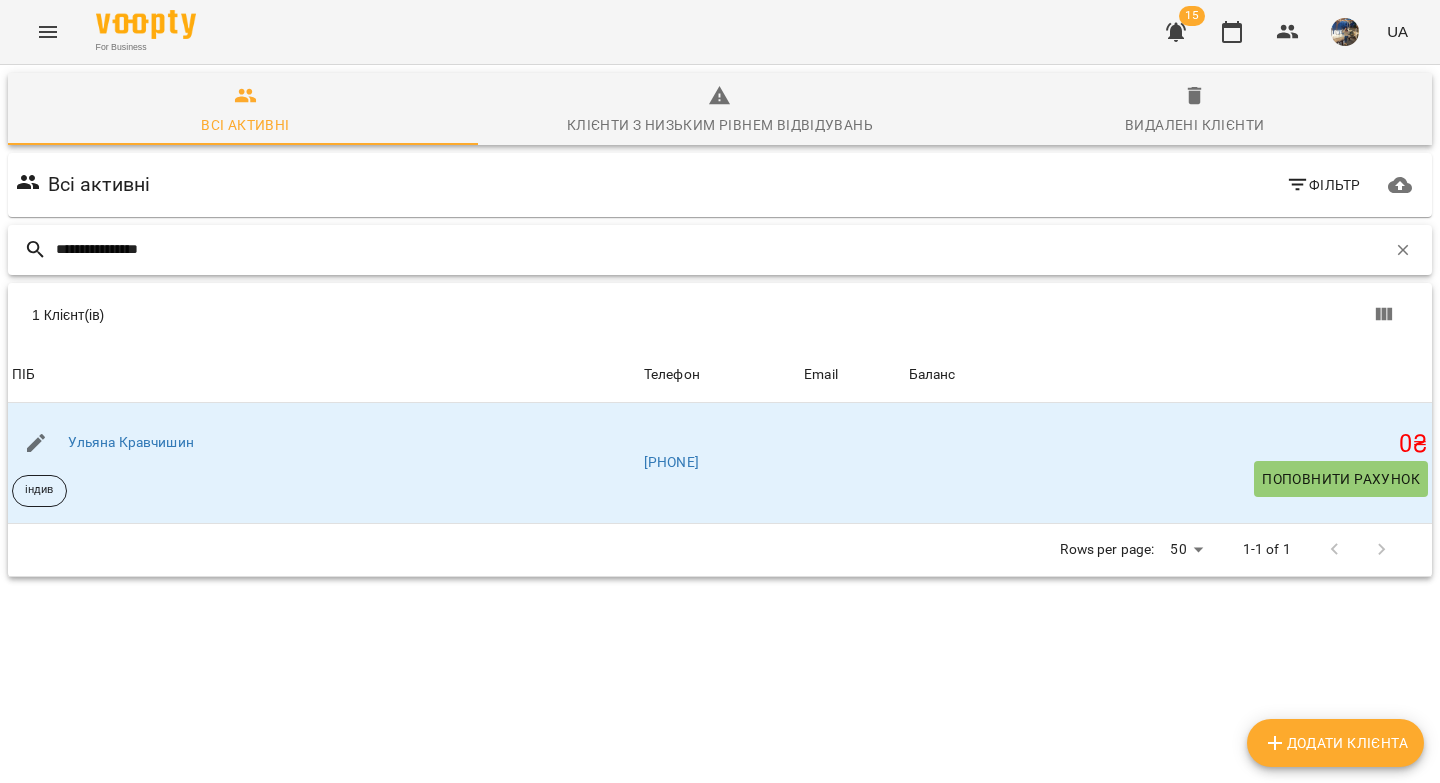 drag, startPoint x: 208, startPoint y: 251, endPoint x: 55, endPoint y: 244, distance: 153.16005 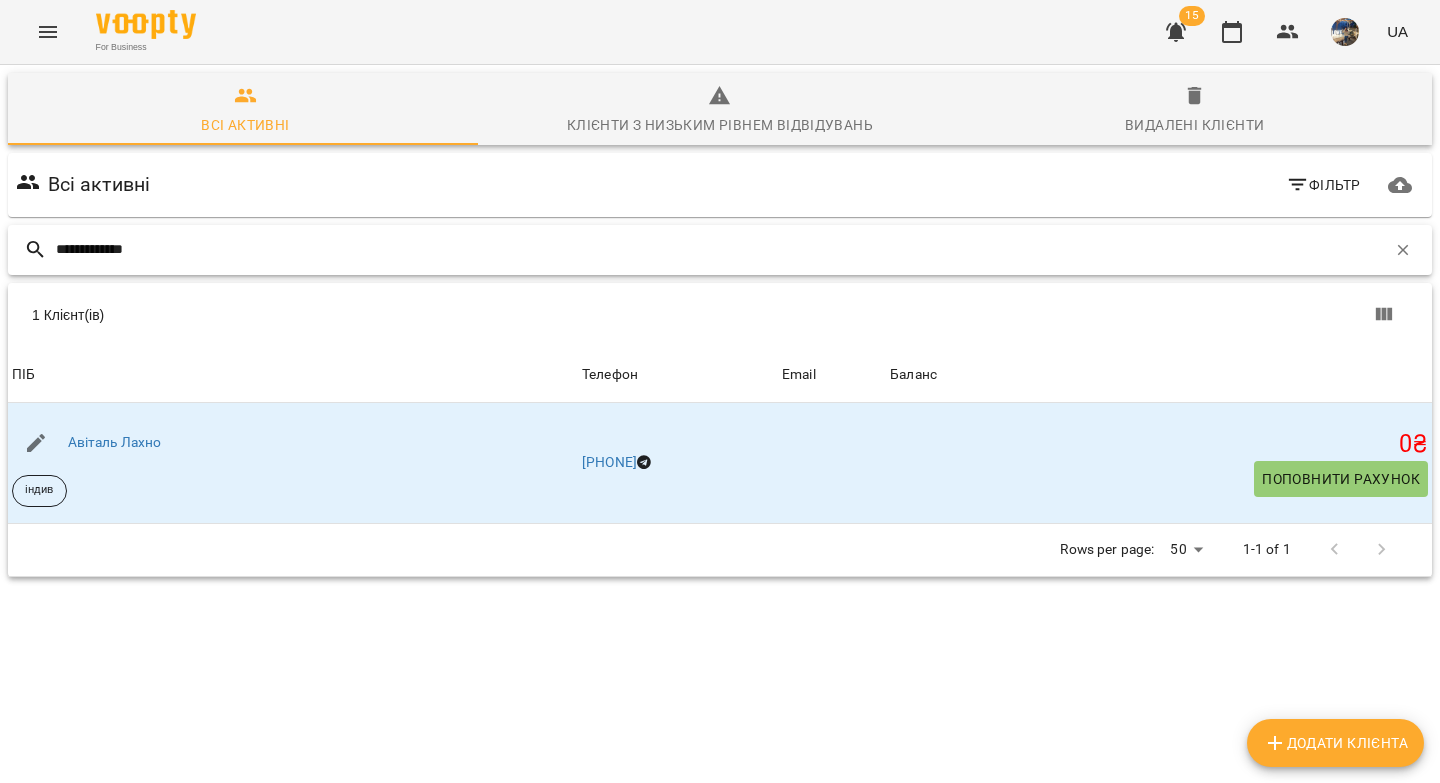 drag, startPoint x: 144, startPoint y: 245, endPoint x: 43, endPoint y: 244, distance: 101.00495 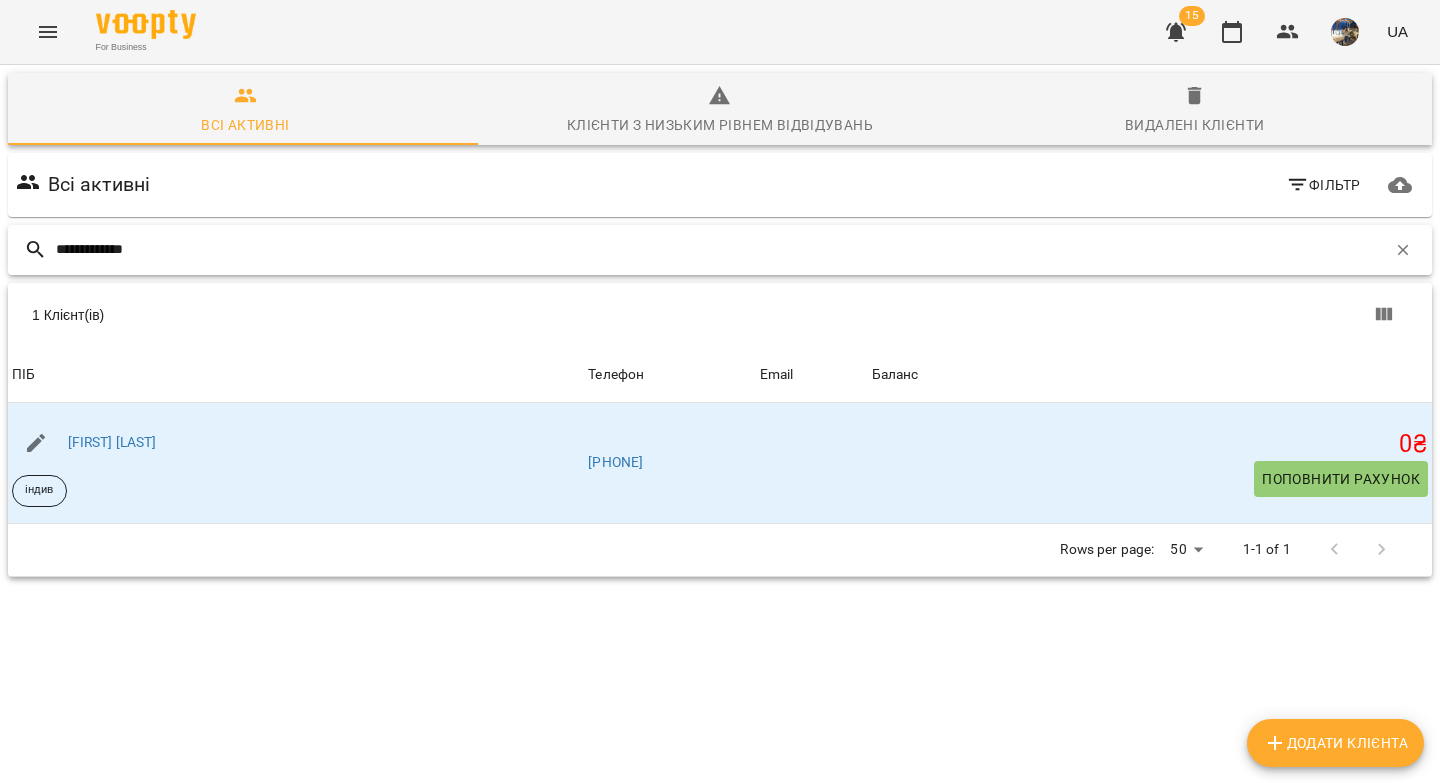 drag, startPoint x: 173, startPoint y: 250, endPoint x: 50, endPoint y: 244, distance: 123.146255 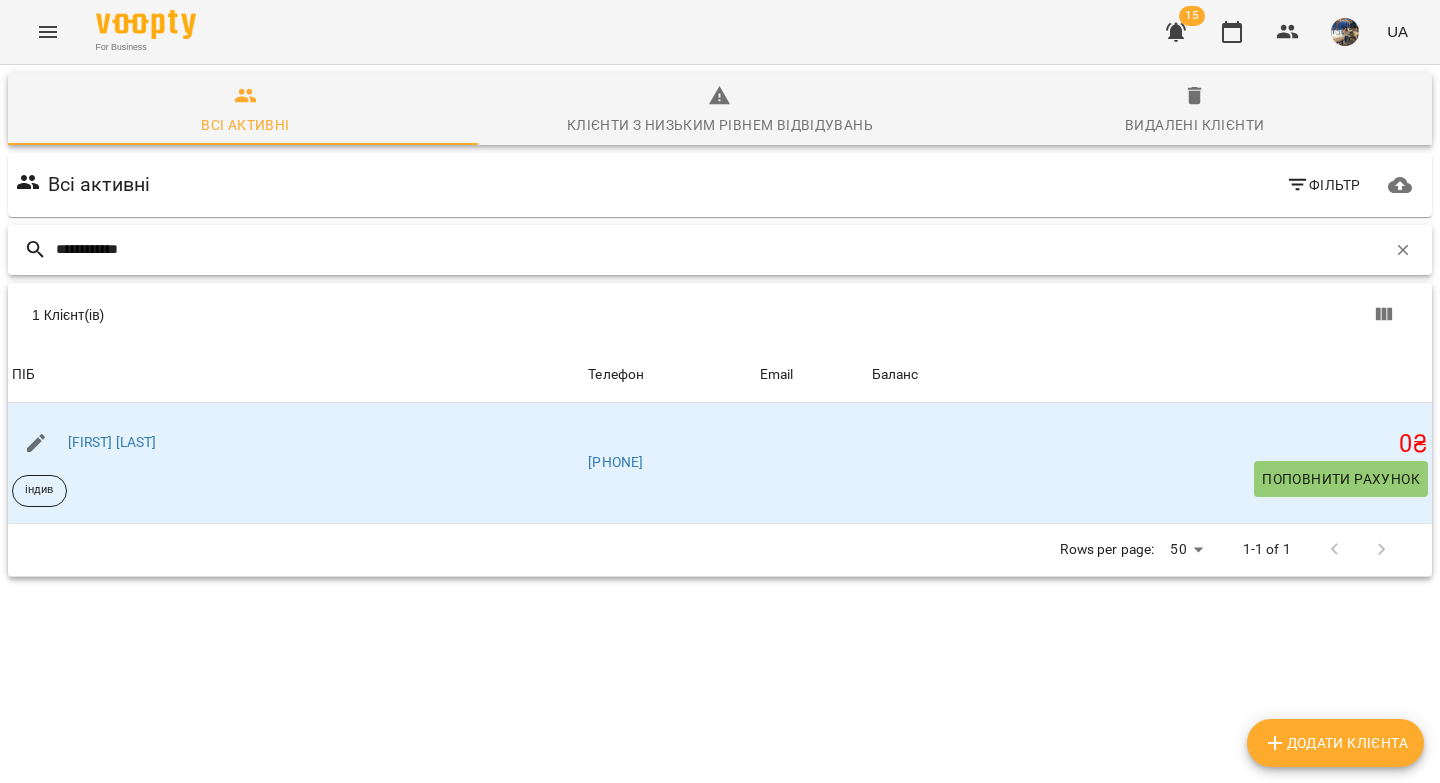drag, startPoint x: 161, startPoint y: 255, endPoint x: 35, endPoint y: 249, distance: 126.14278 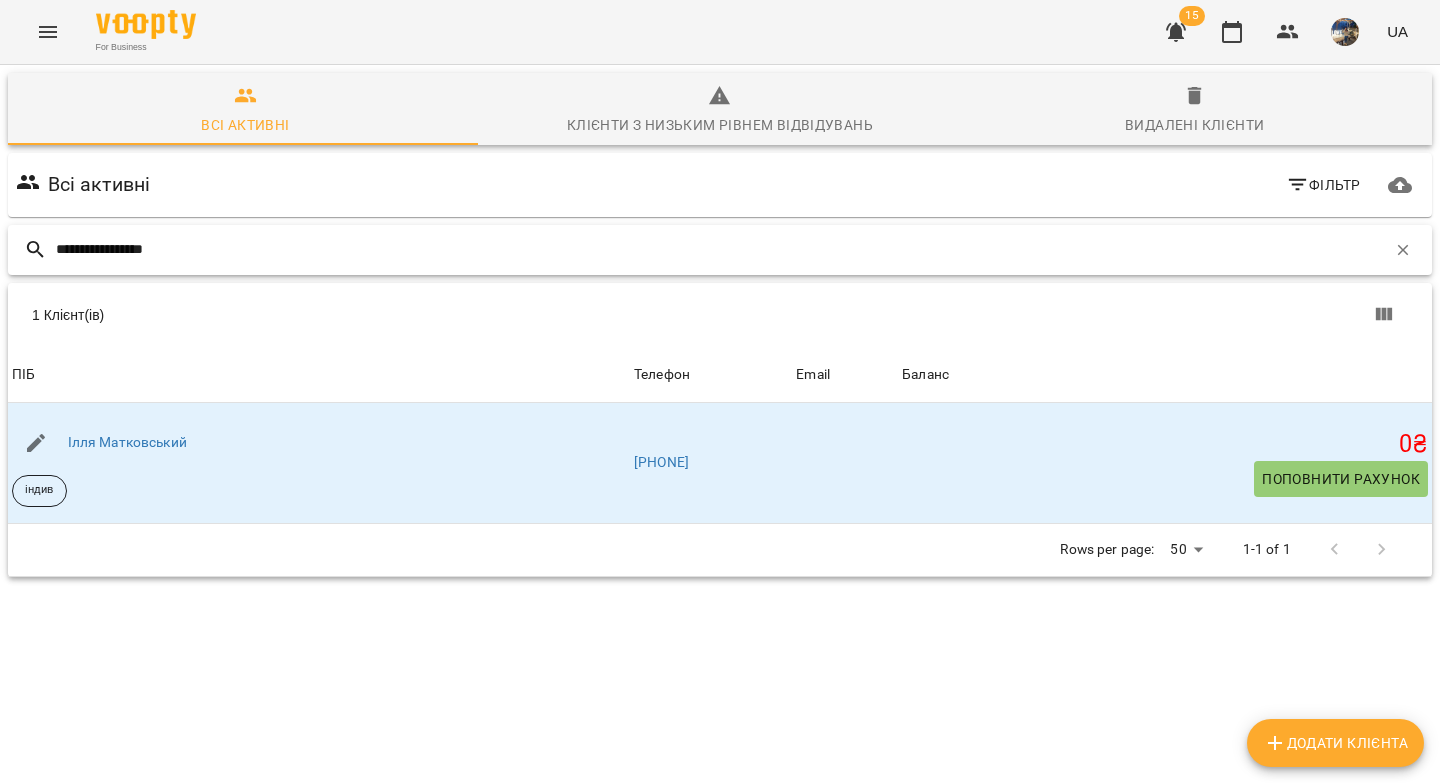 drag, startPoint x: 178, startPoint y: 252, endPoint x: 39, endPoint y: 242, distance: 139.35925 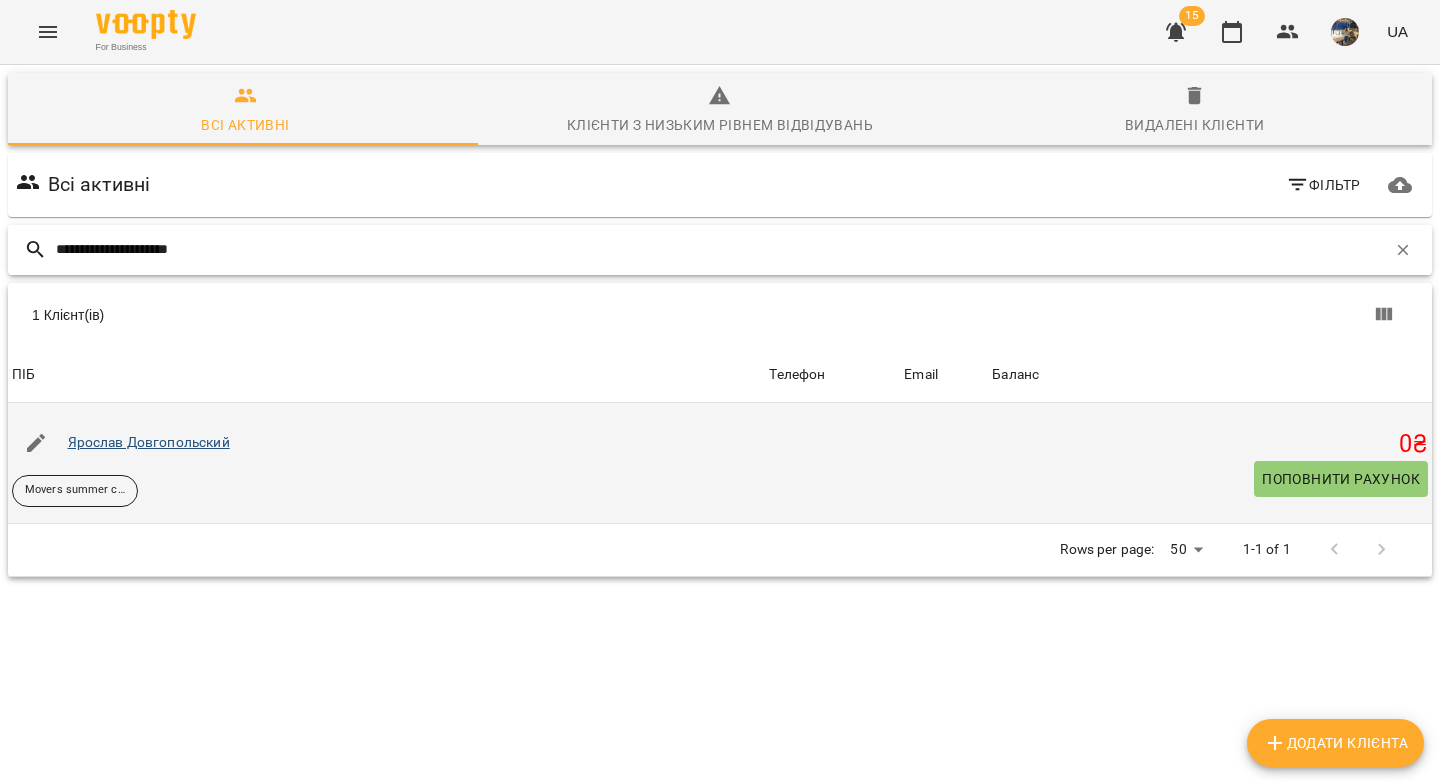 type on "**********" 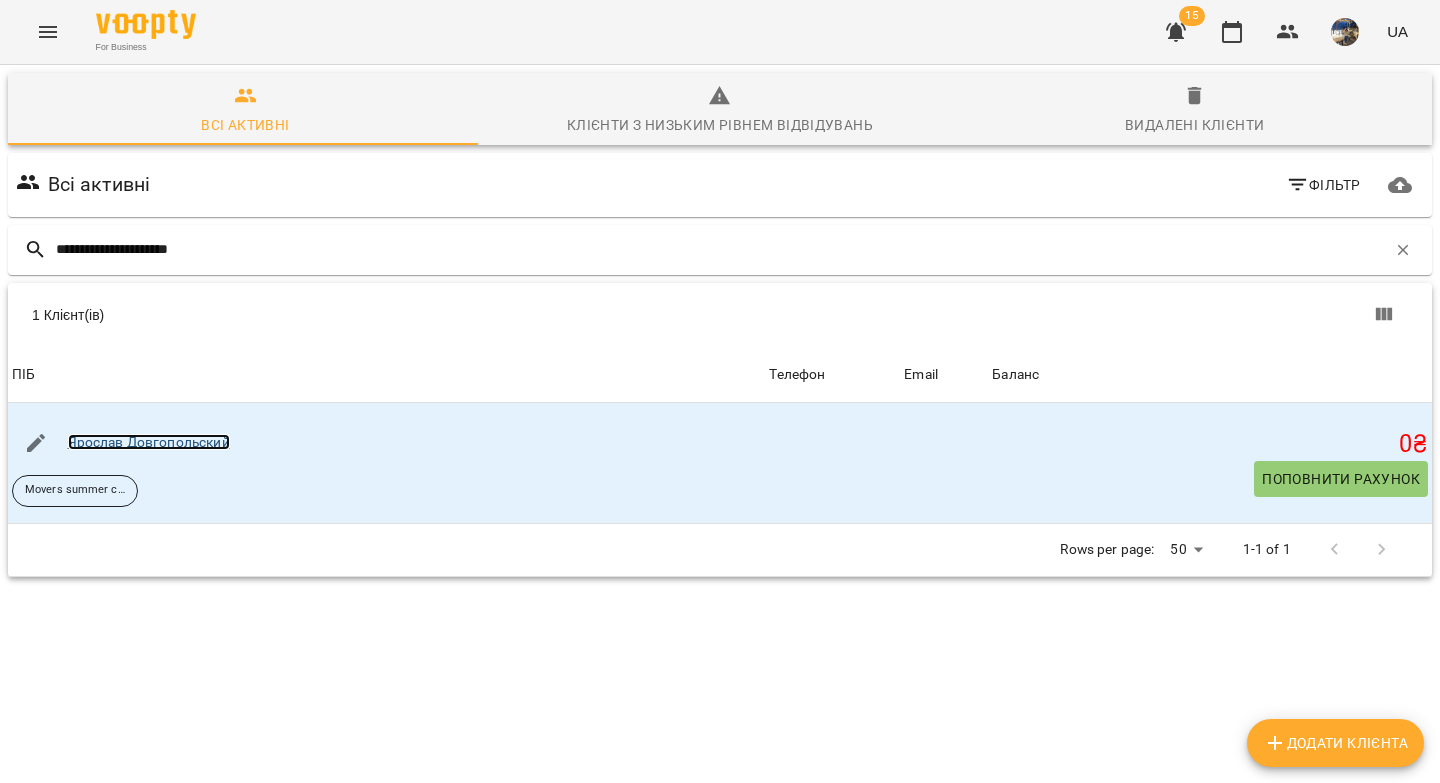 drag, startPoint x: 143, startPoint y: 444, endPoint x: 228, endPoint y: 3, distance: 449.1169 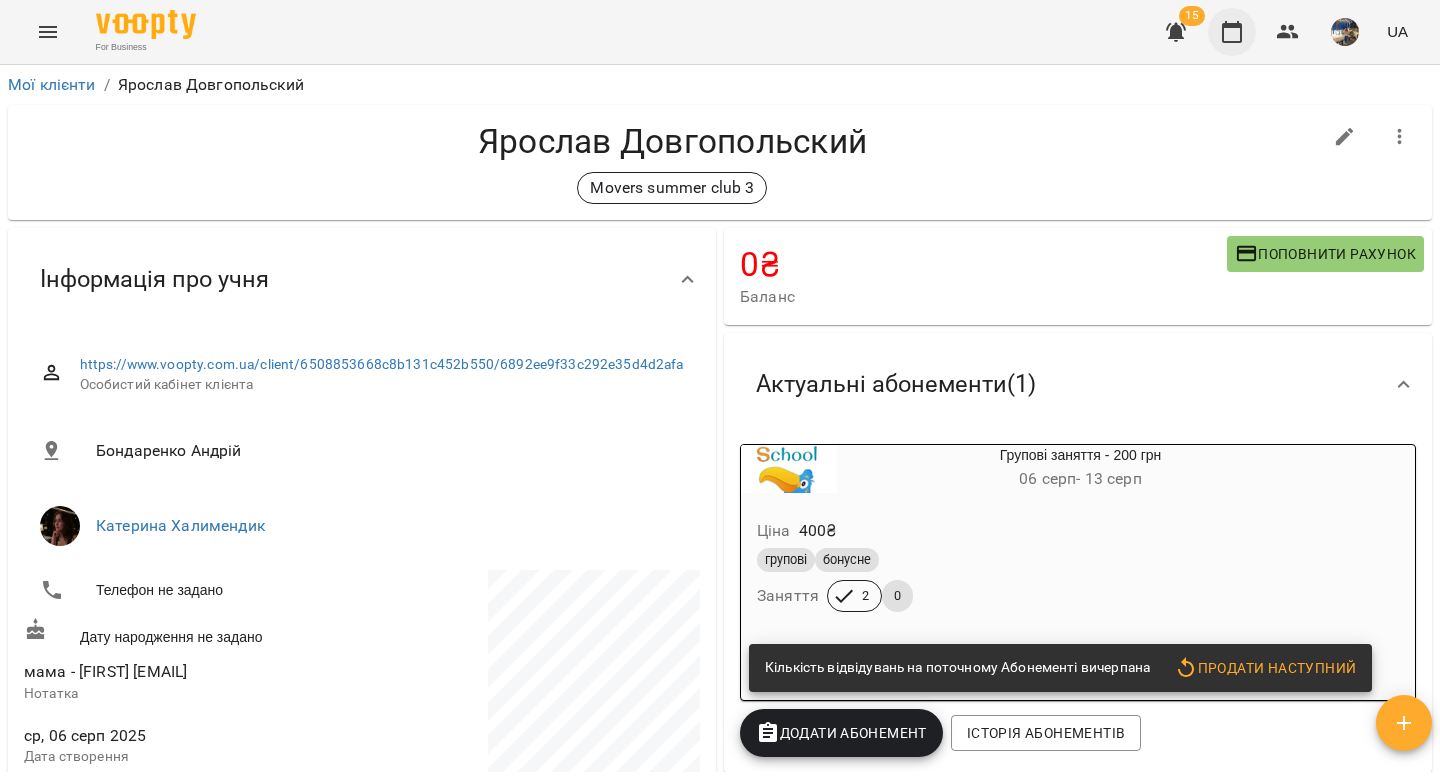 click 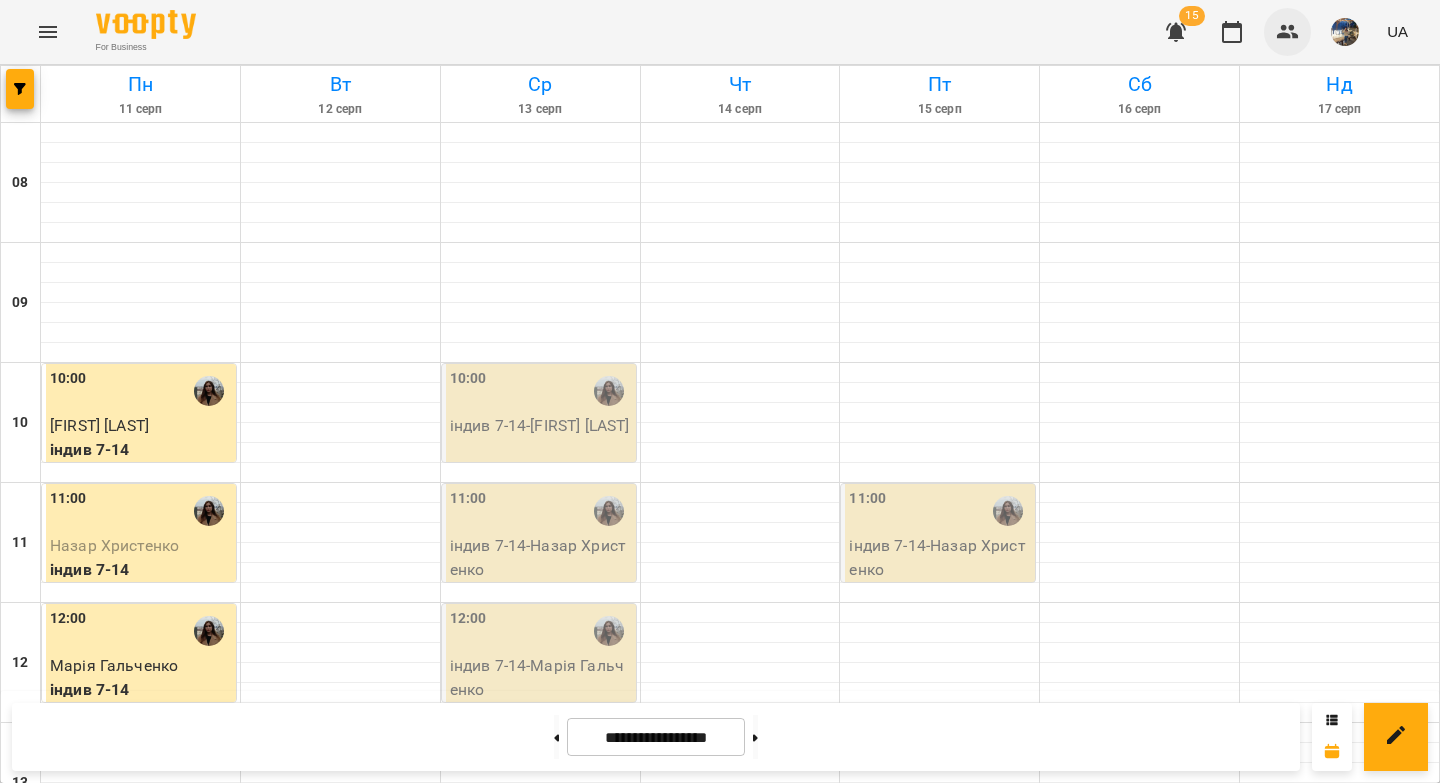 click 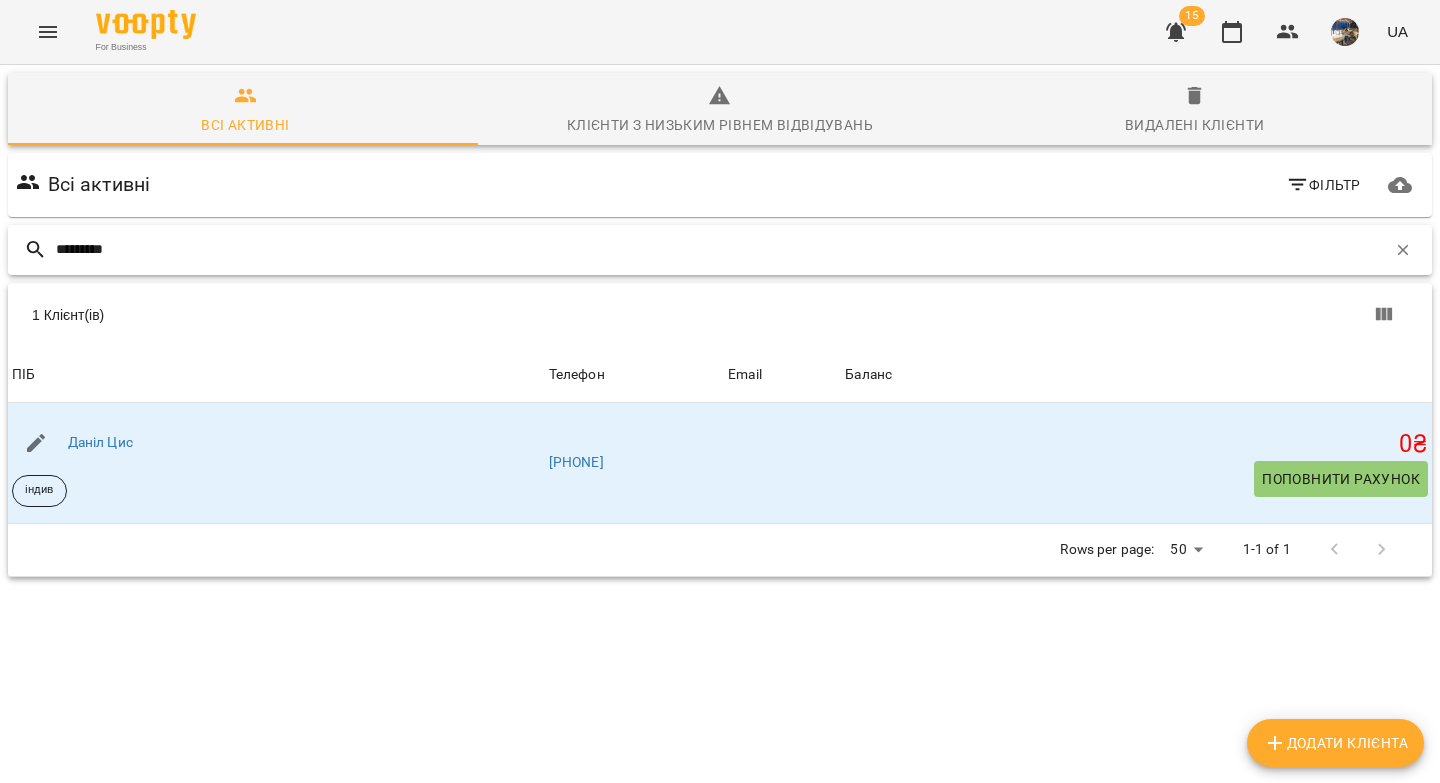 drag, startPoint x: 92, startPoint y: 248, endPoint x: 58, endPoint y: 246, distance: 34.058773 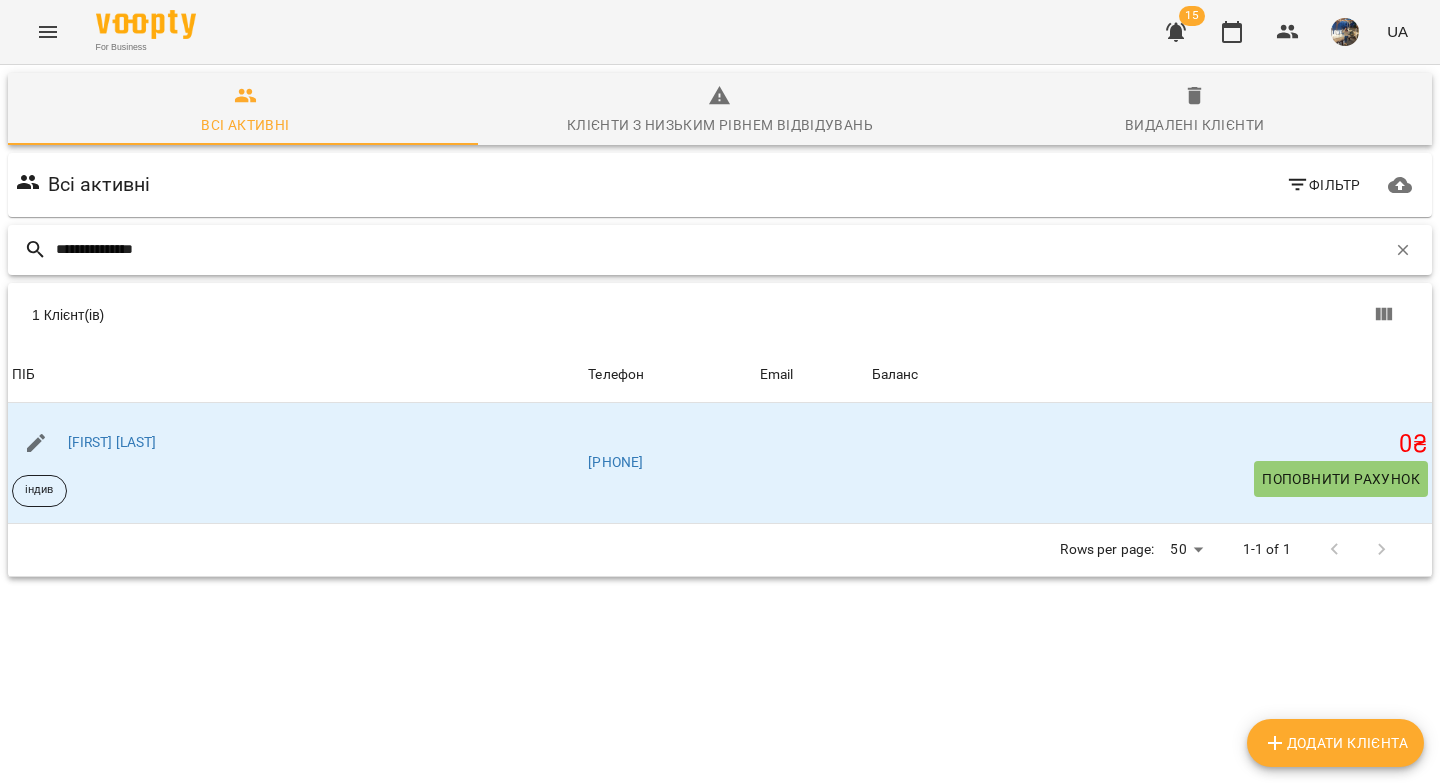 drag, startPoint x: 199, startPoint y: 247, endPoint x: 39, endPoint y: 246, distance: 160.00313 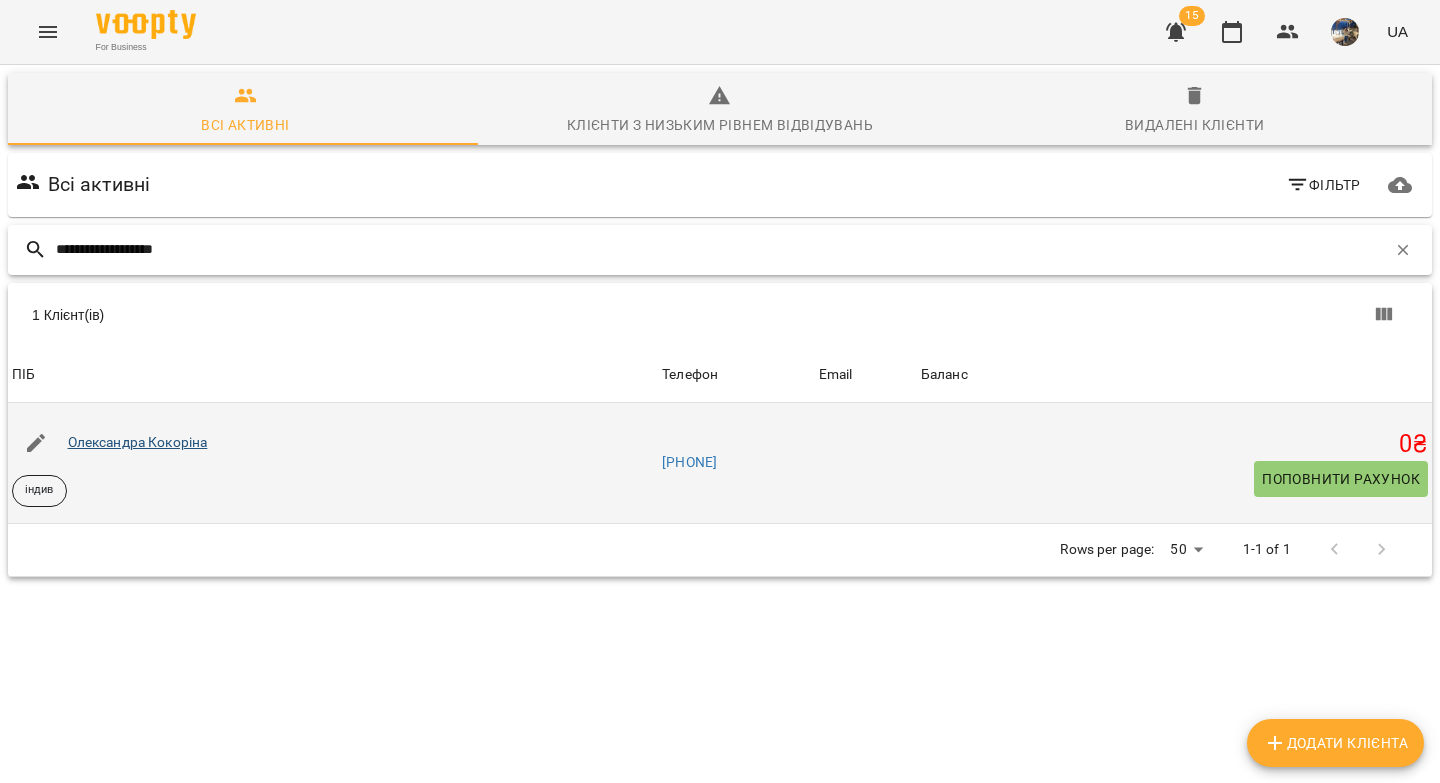 type on "**********" 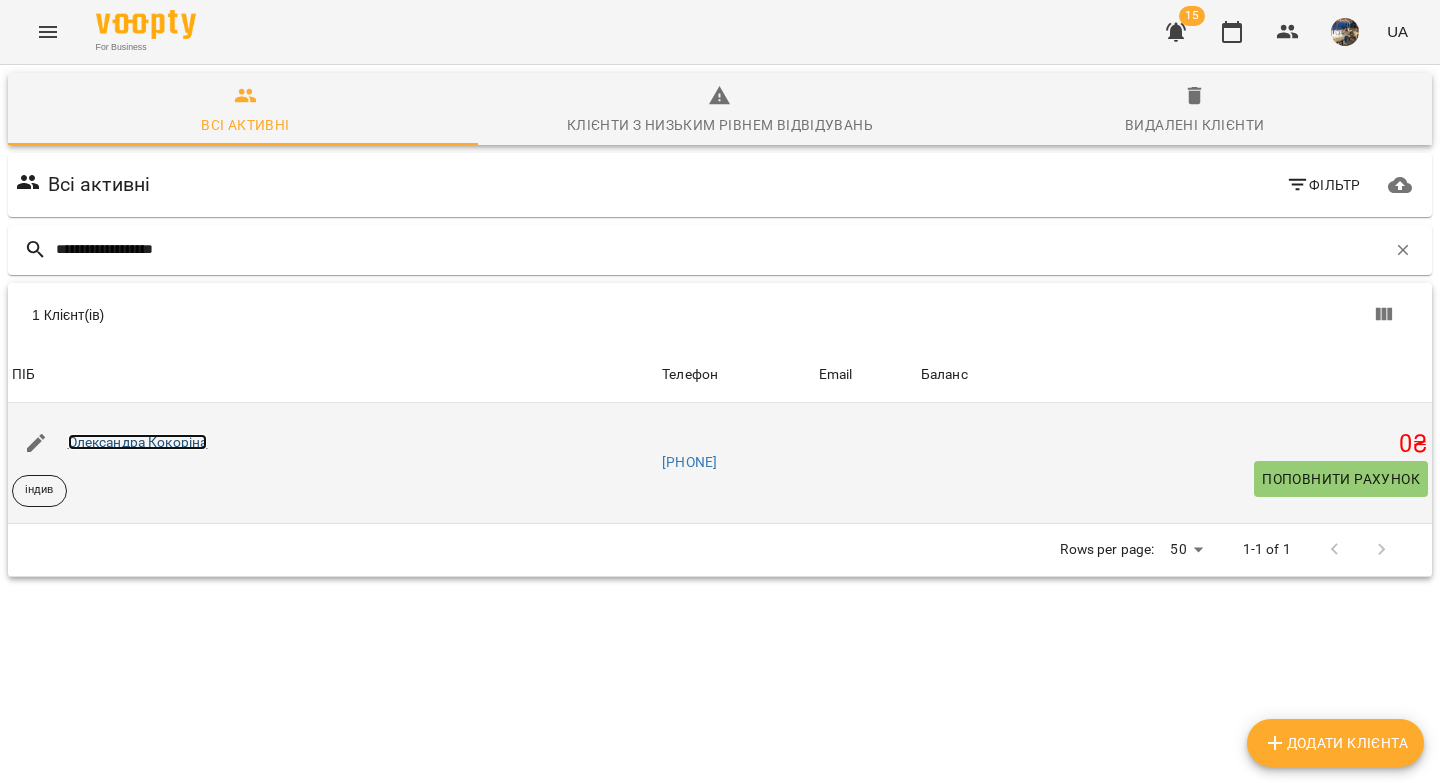 click on "Олександра Кокоріна" at bounding box center [138, 442] 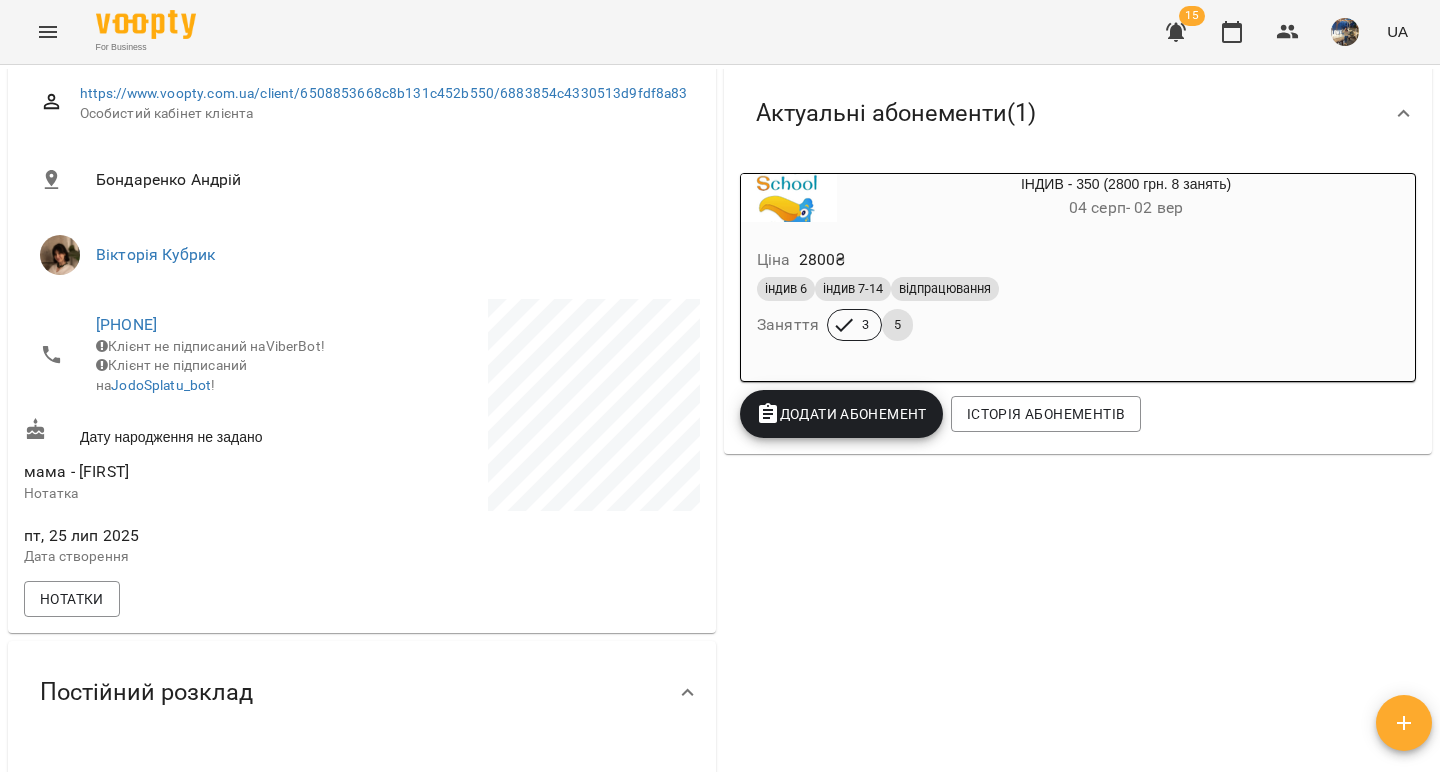 scroll, scrollTop: 546, scrollLeft: 0, axis: vertical 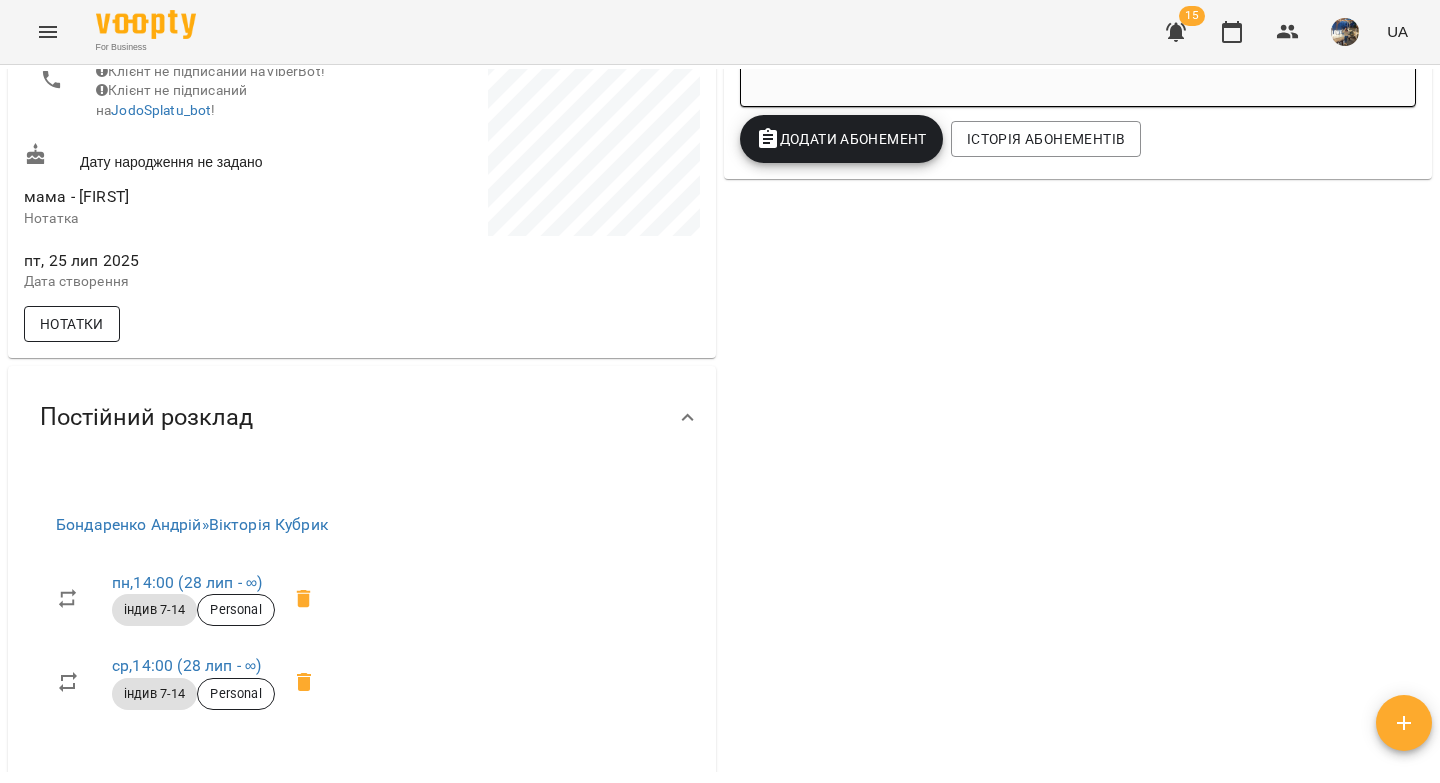 drag, startPoint x: 79, startPoint y: 340, endPoint x: 89, endPoint y: 342, distance: 10.198039 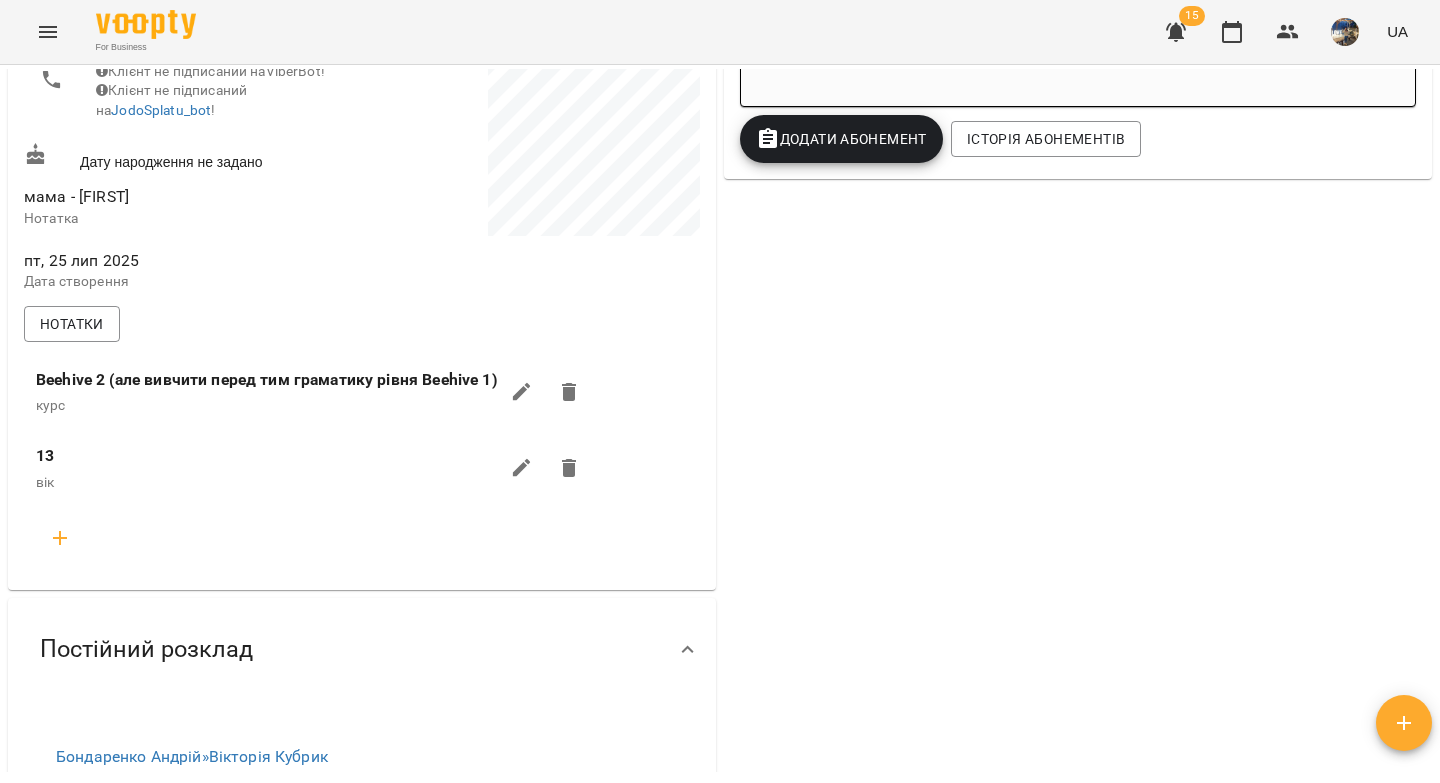 scroll, scrollTop: 0, scrollLeft: 0, axis: both 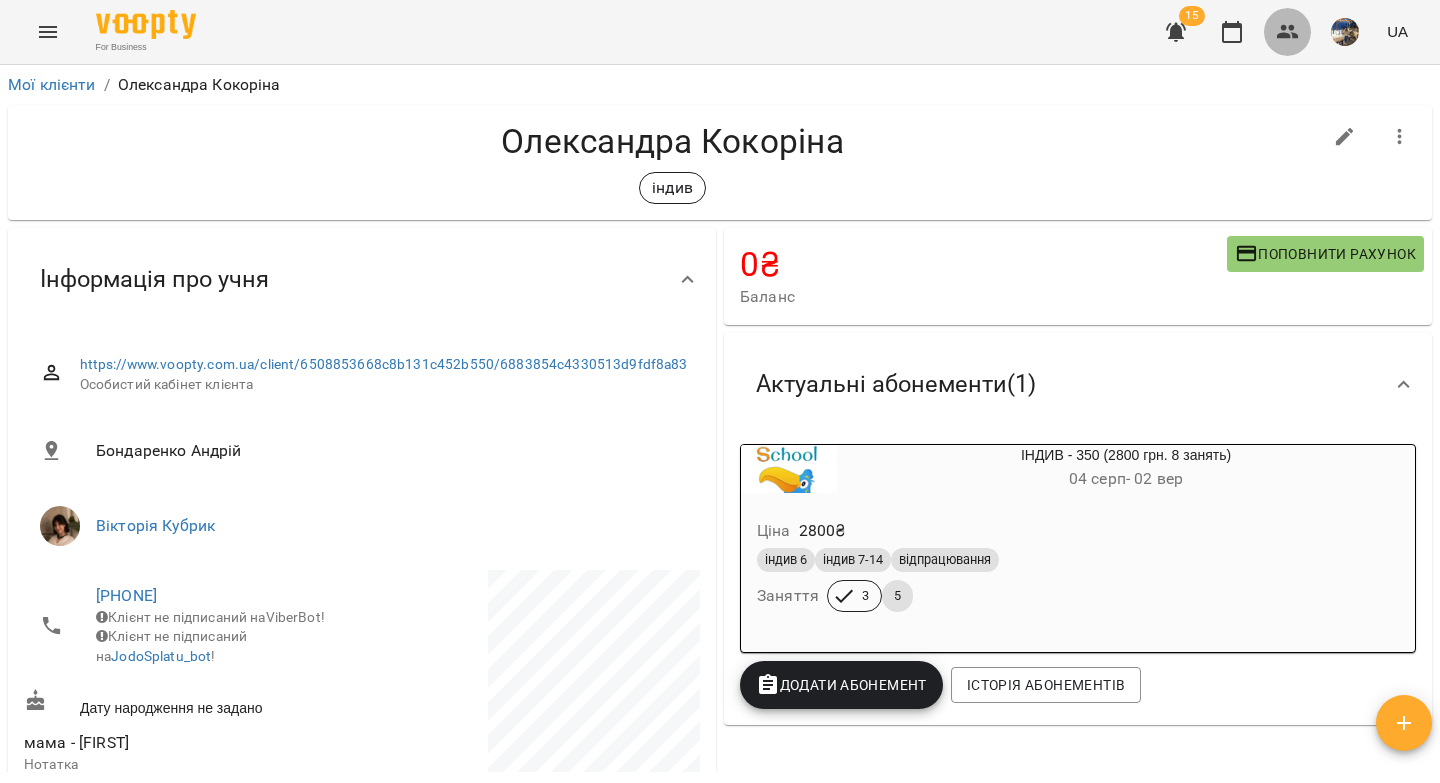 click 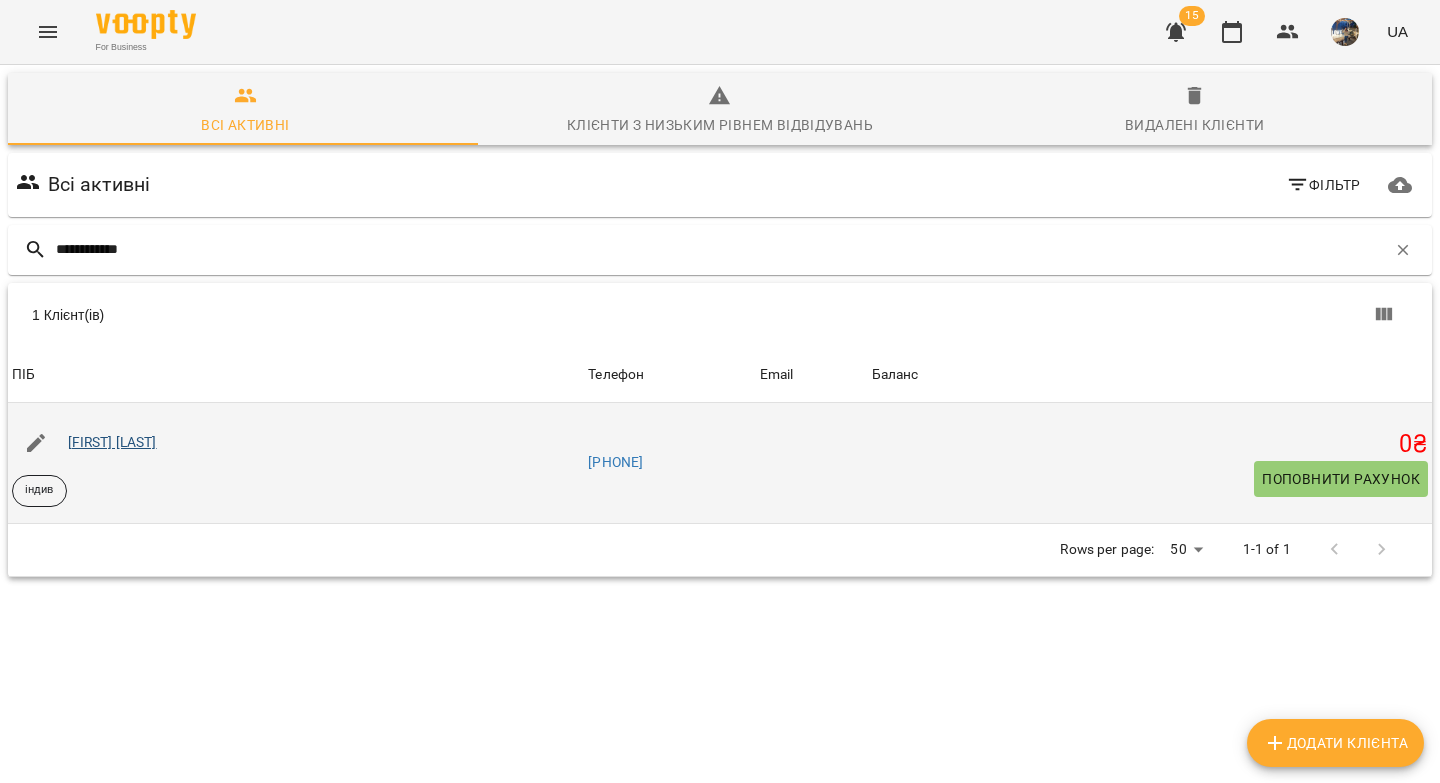 type on "**********" 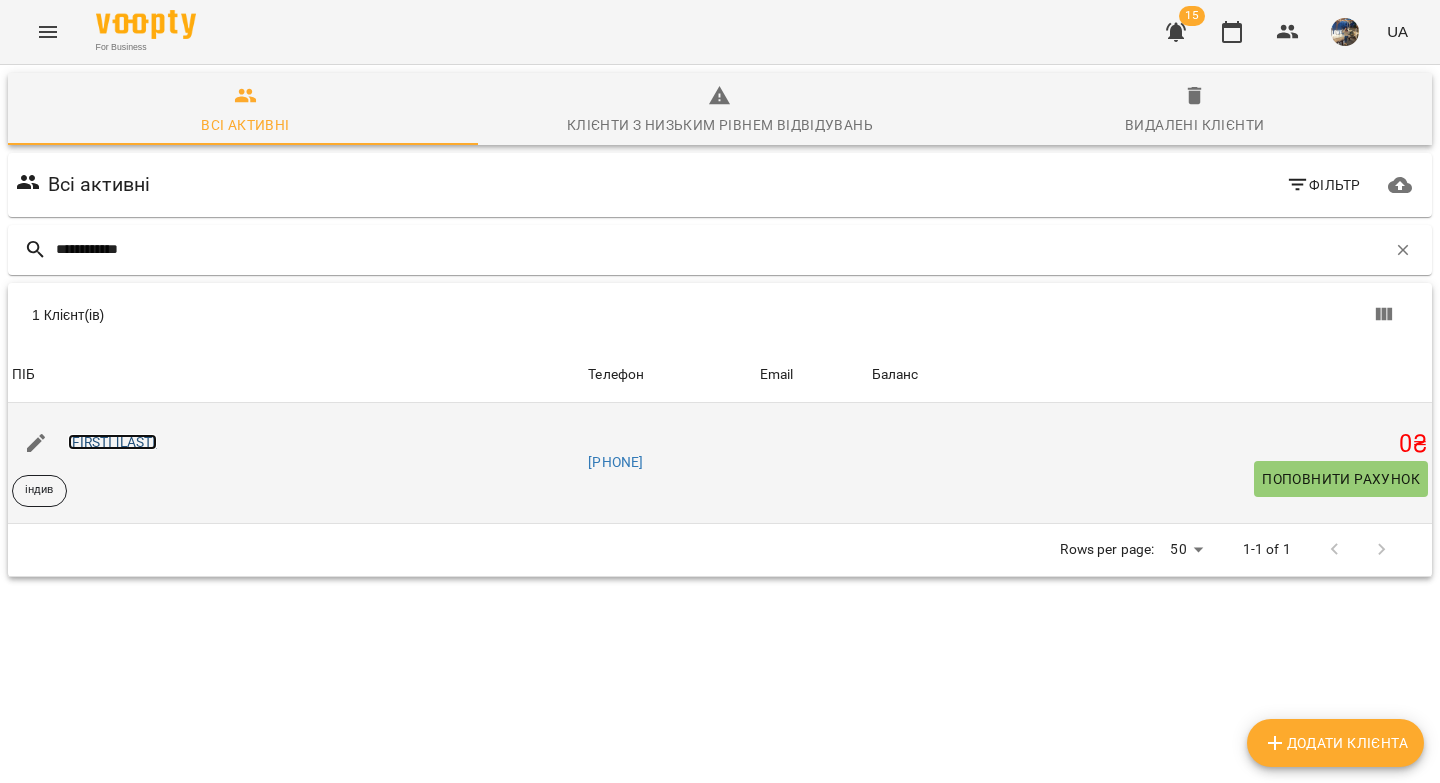 click on "Ліза Куценко" at bounding box center [112, 442] 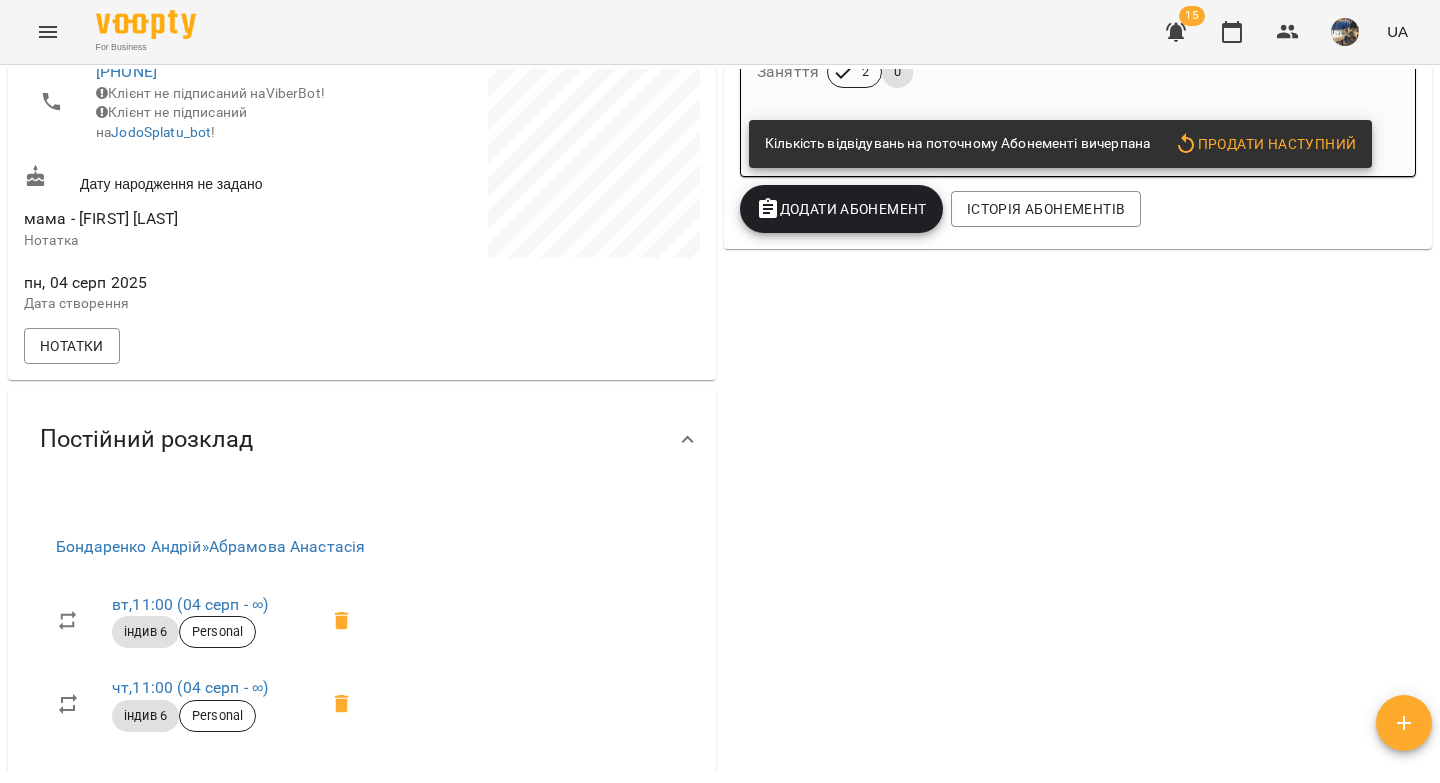 scroll, scrollTop: 0, scrollLeft: 0, axis: both 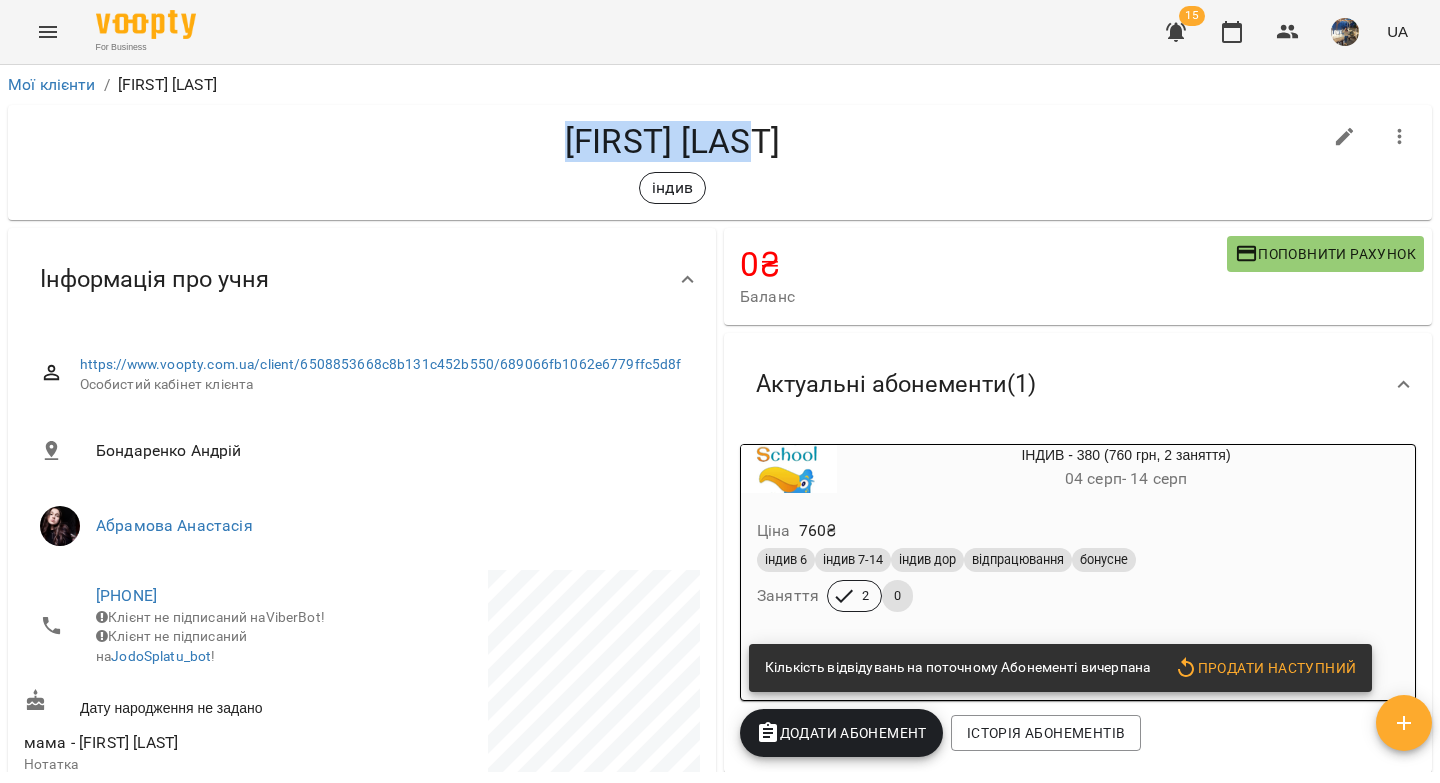 drag, startPoint x: 744, startPoint y: 138, endPoint x: 563, endPoint y: 138, distance: 181 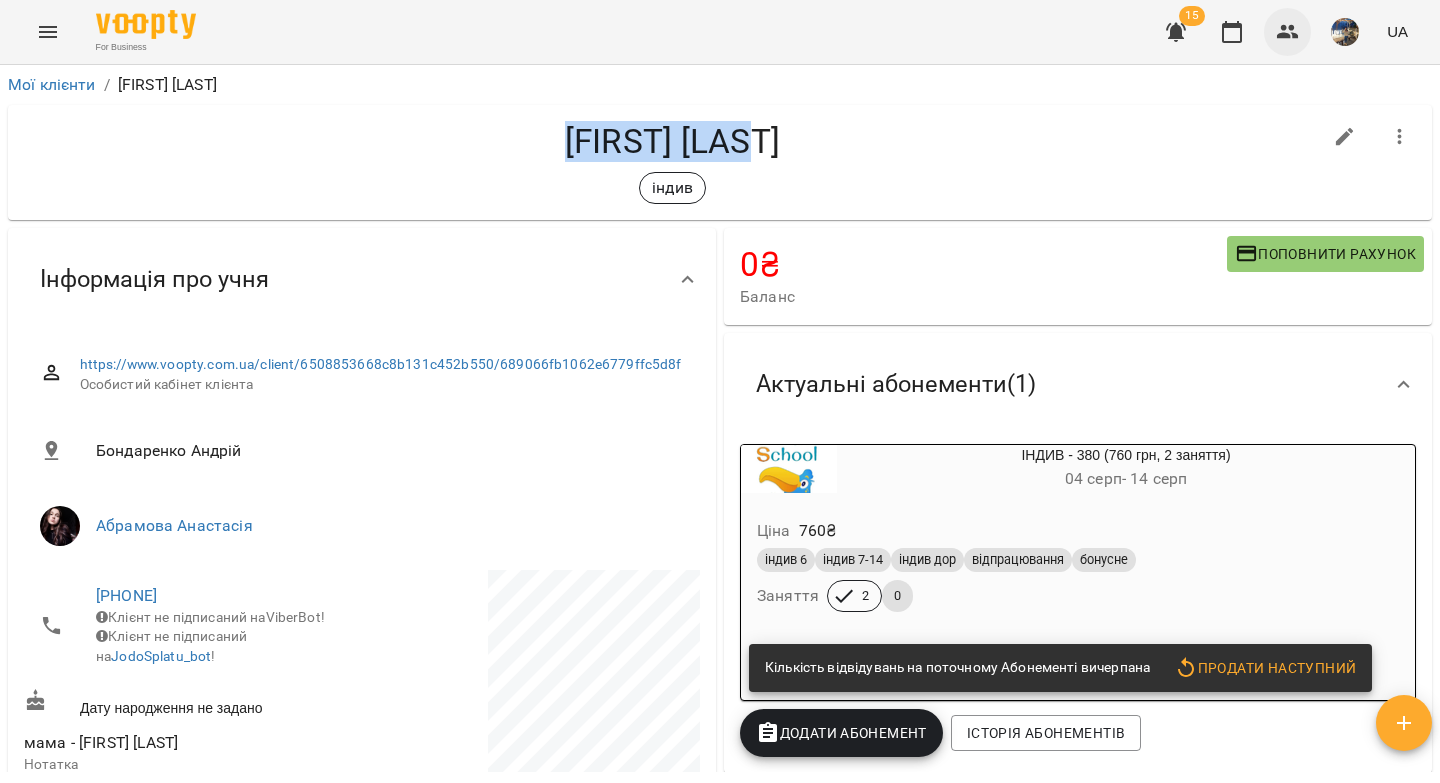 click 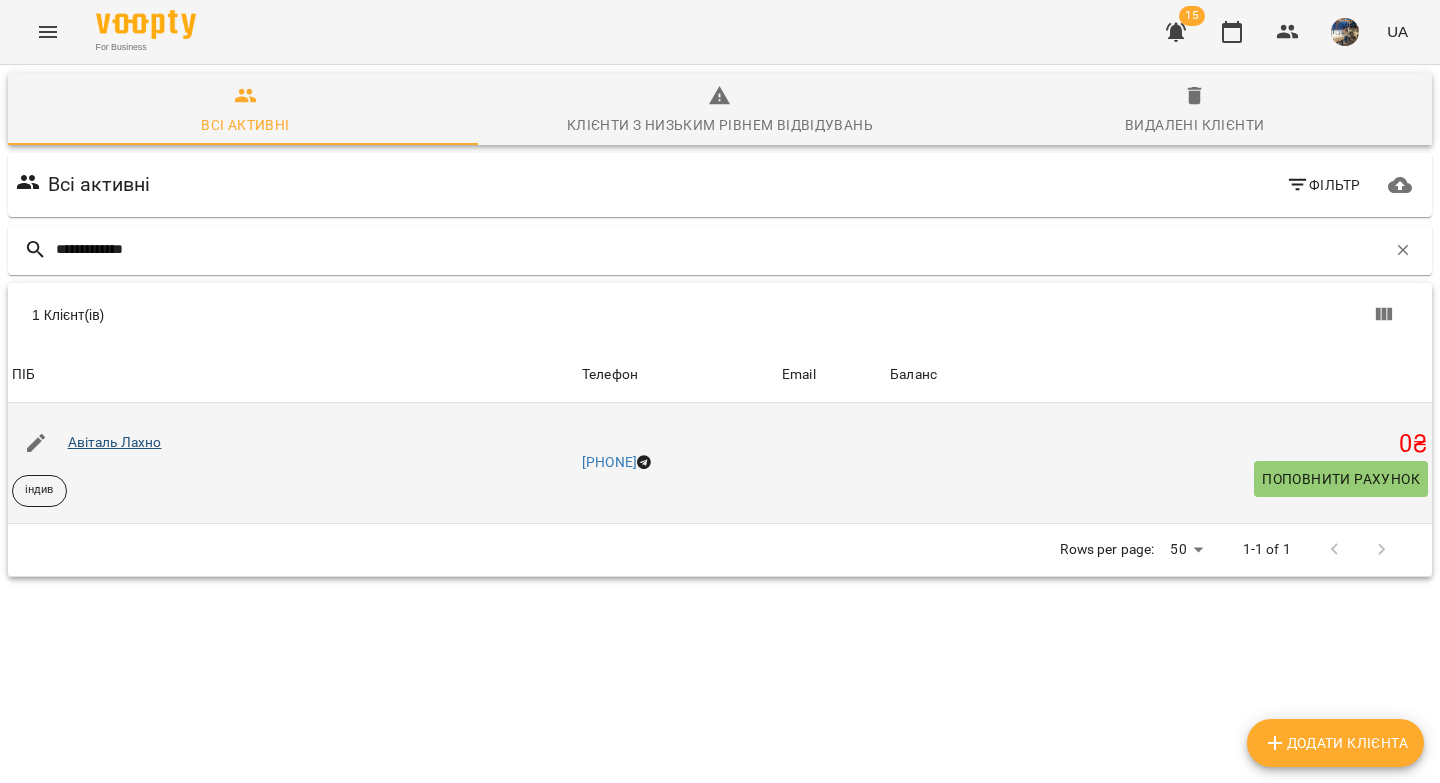 type on "**********" 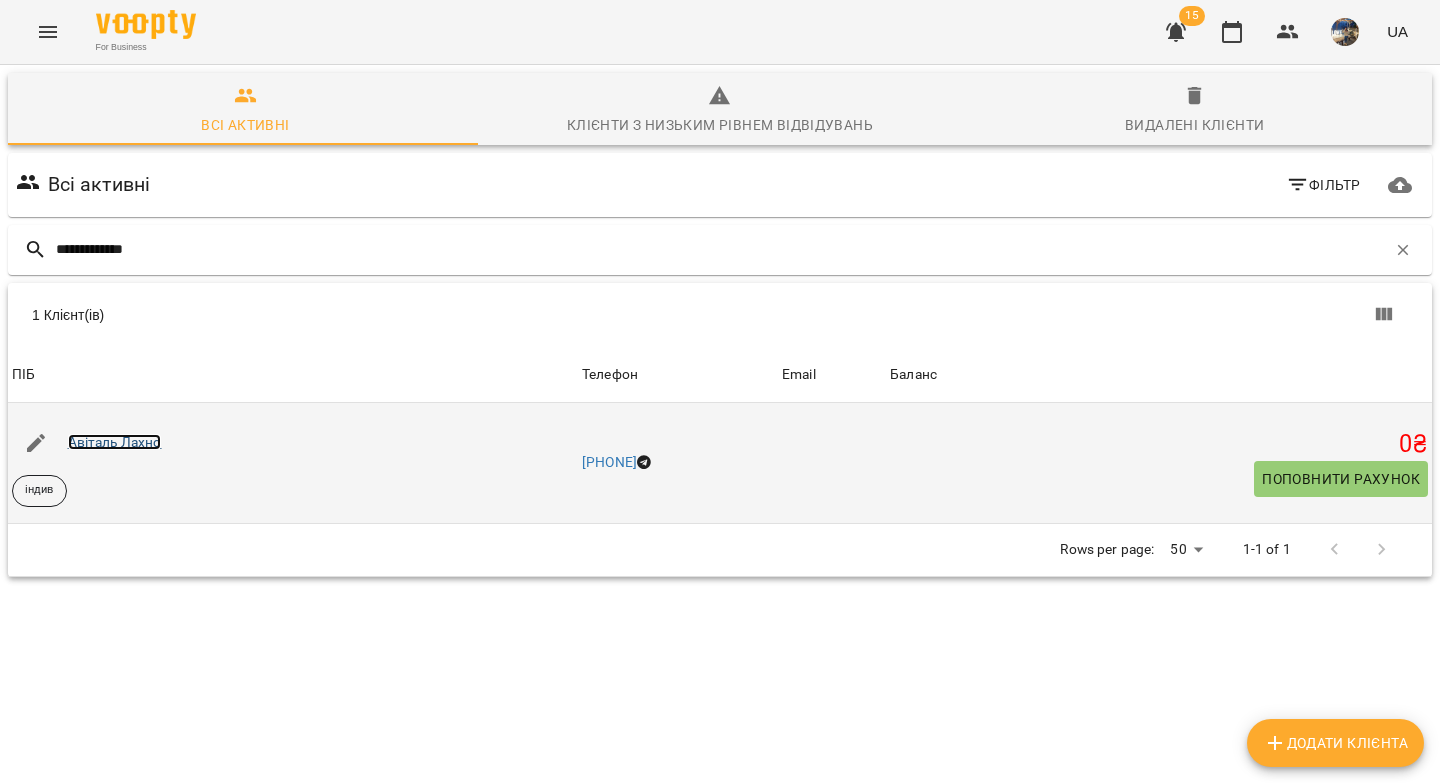 click on "Авіталь Лахно" at bounding box center [115, 442] 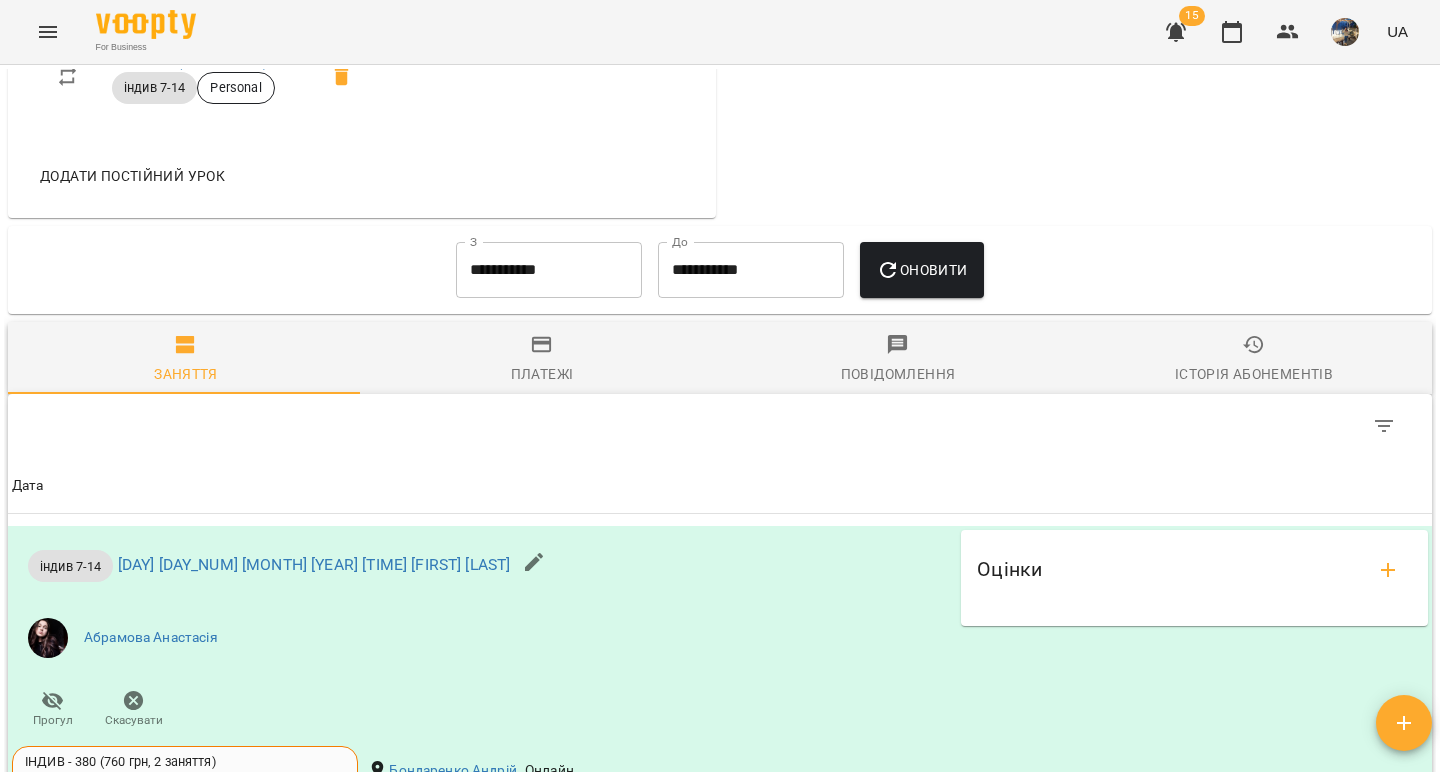 scroll, scrollTop: 1077, scrollLeft: 0, axis: vertical 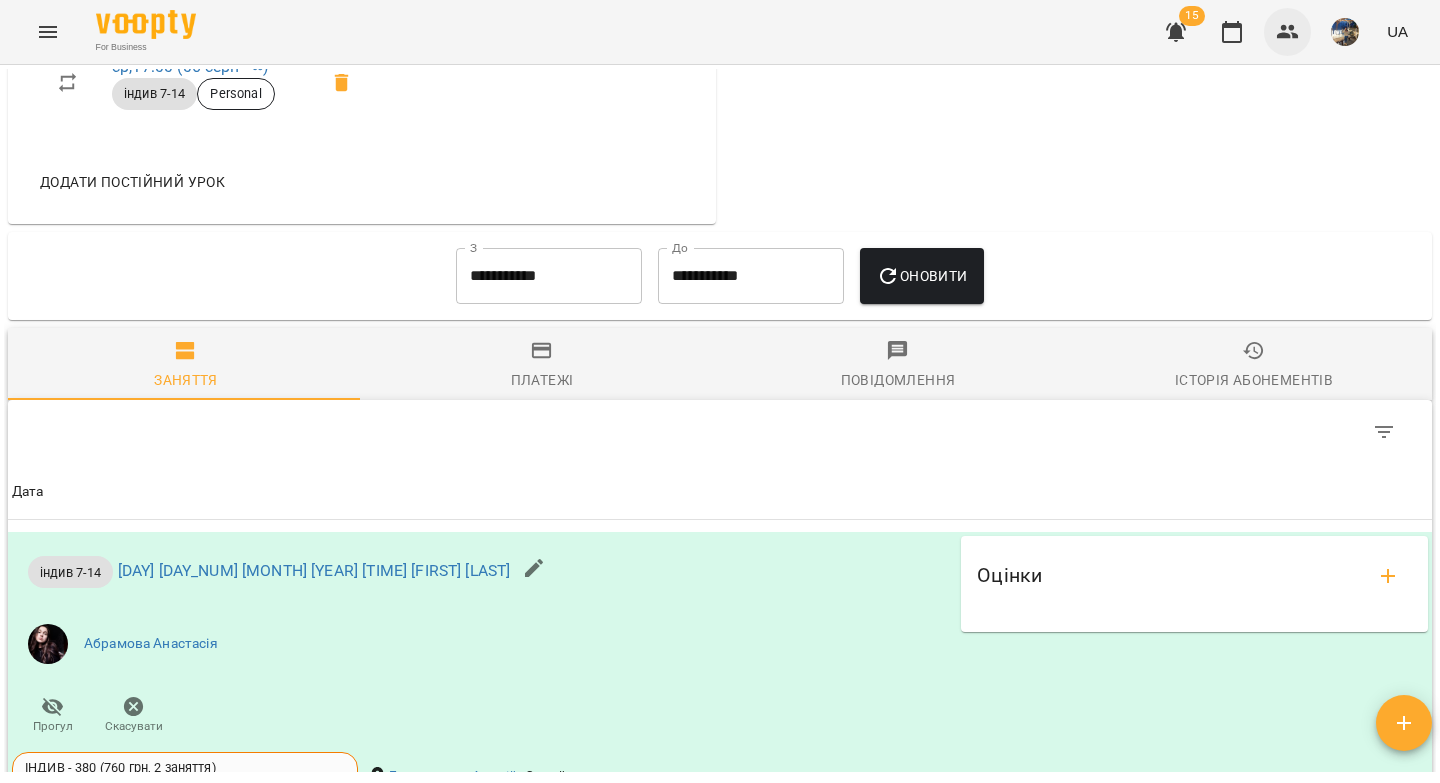drag, startPoint x: 1289, startPoint y: 30, endPoint x: 1280, endPoint y: 46, distance: 18.35756 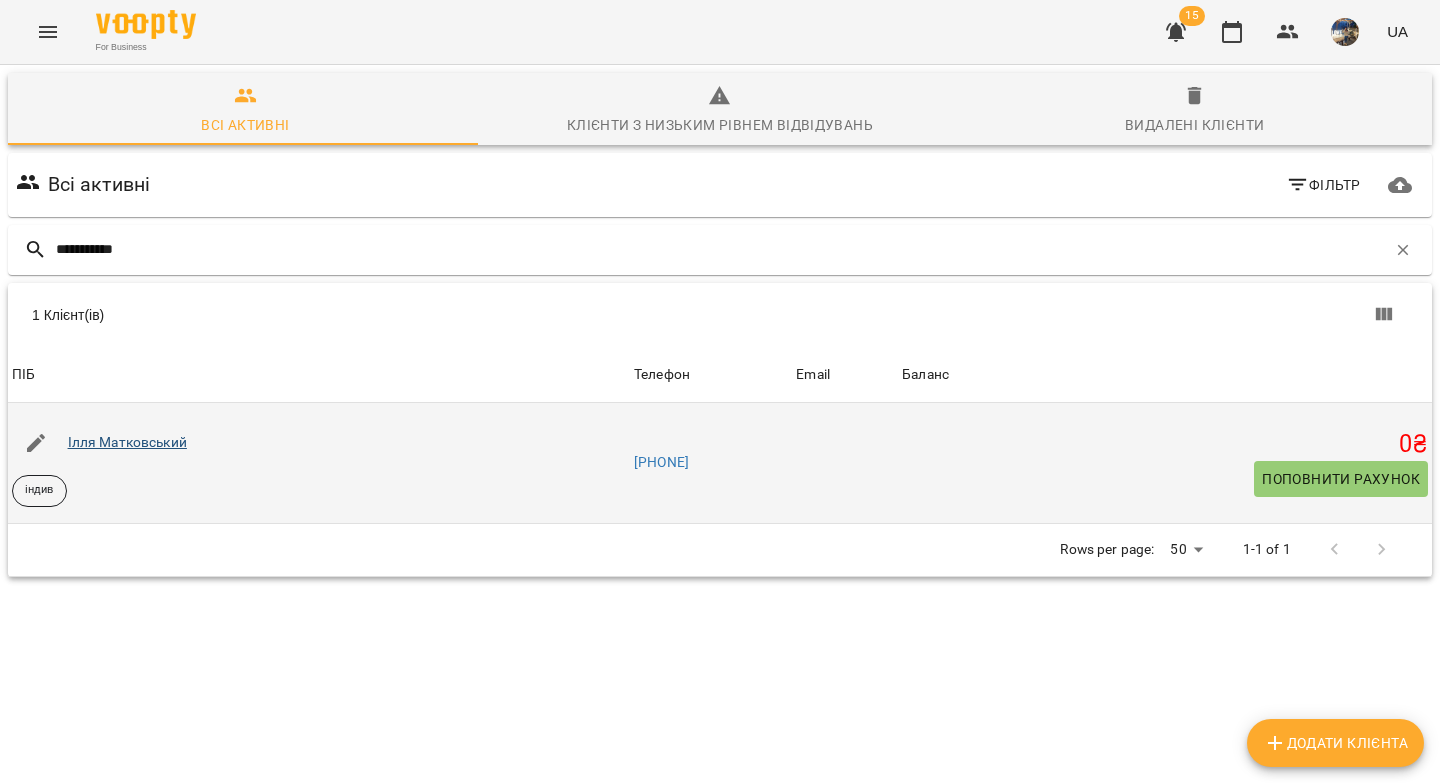 type on "**********" 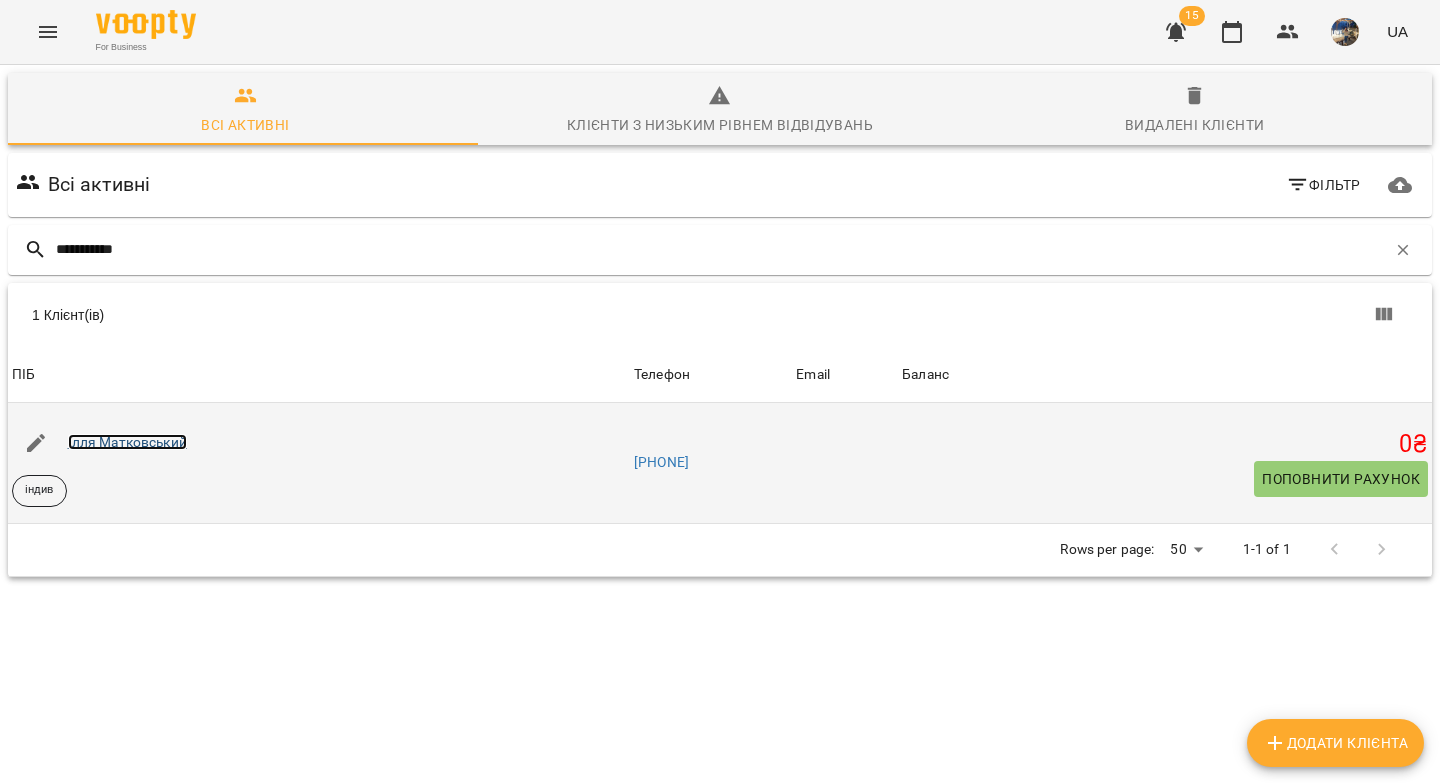 click on "Ілля Матковський" at bounding box center [127, 442] 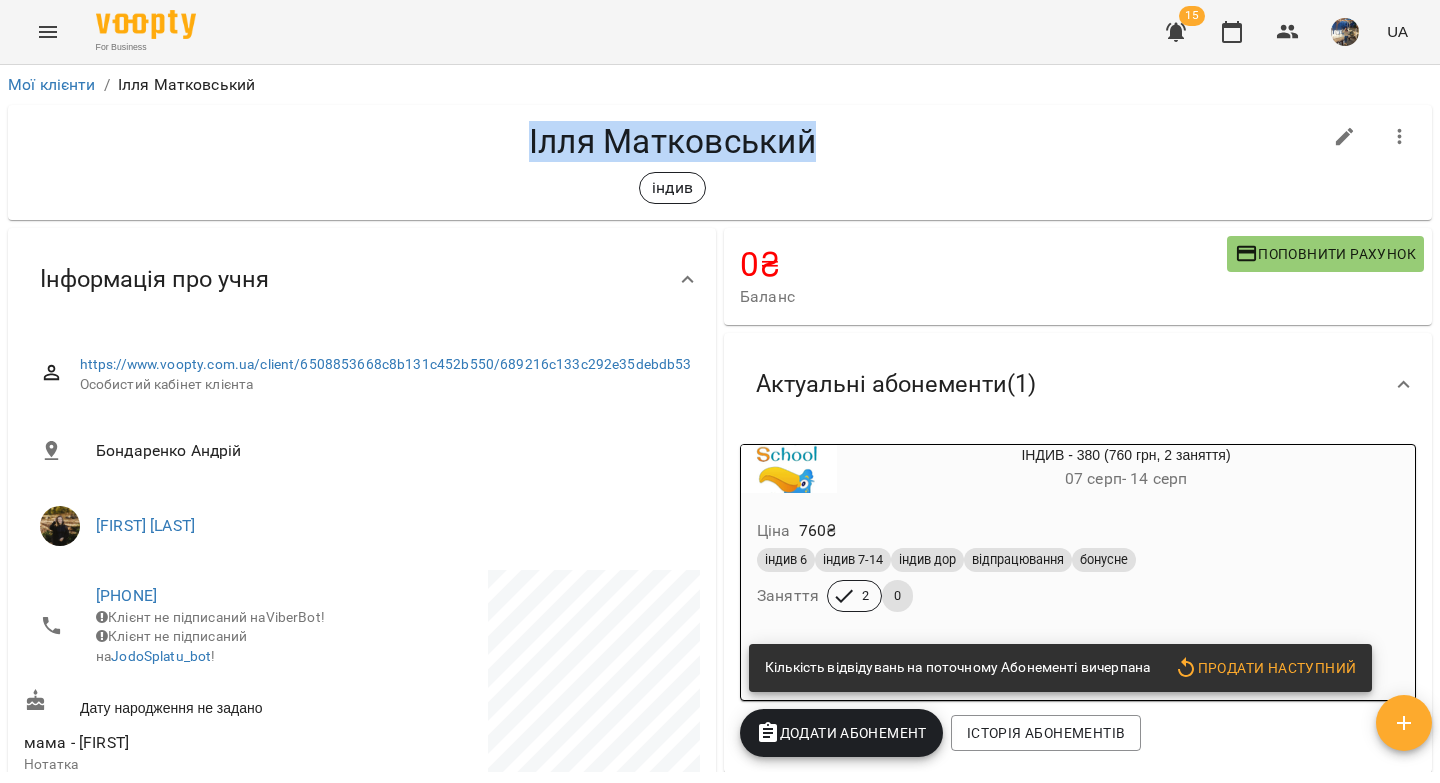 drag, startPoint x: 808, startPoint y: 140, endPoint x: 478, endPoint y: 144, distance: 330.02423 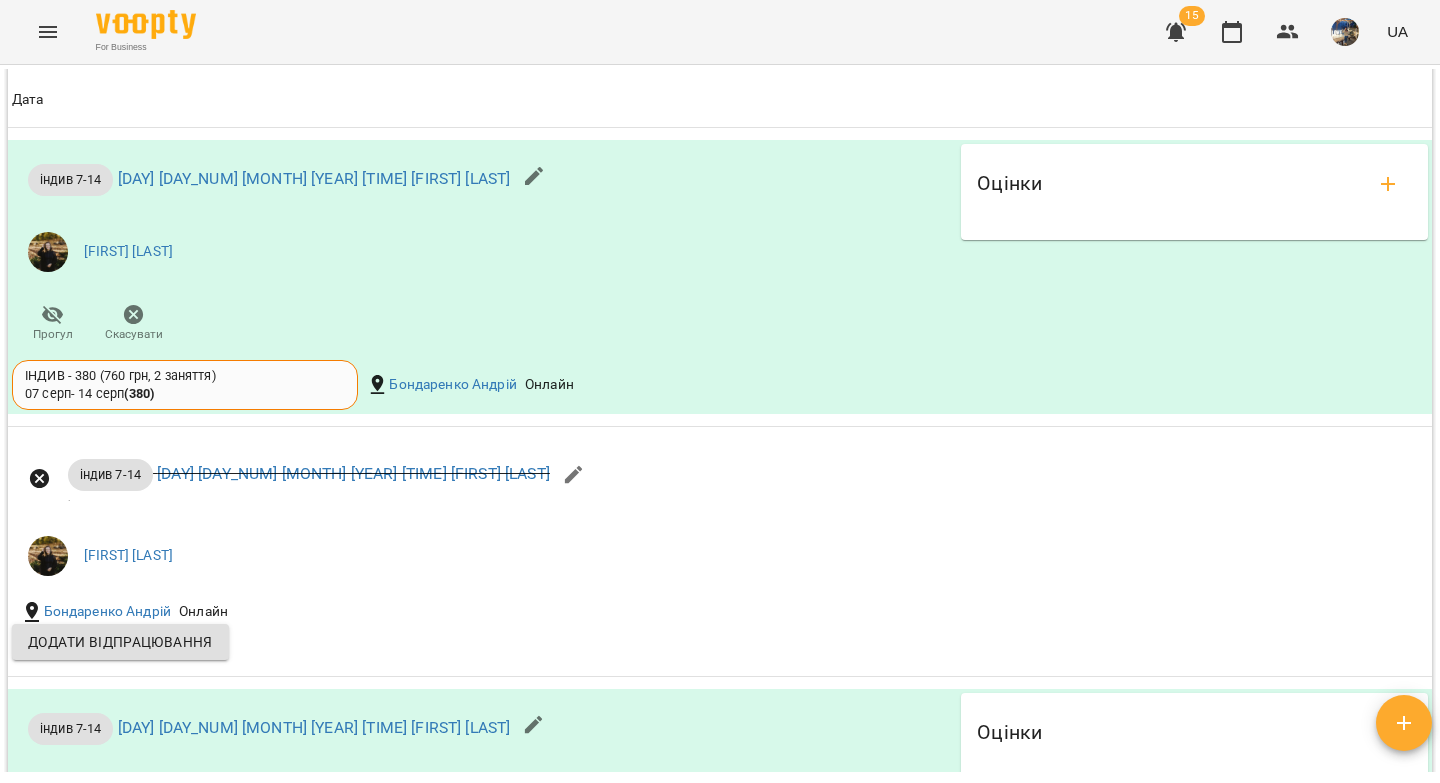 scroll, scrollTop: 1570, scrollLeft: 0, axis: vertical 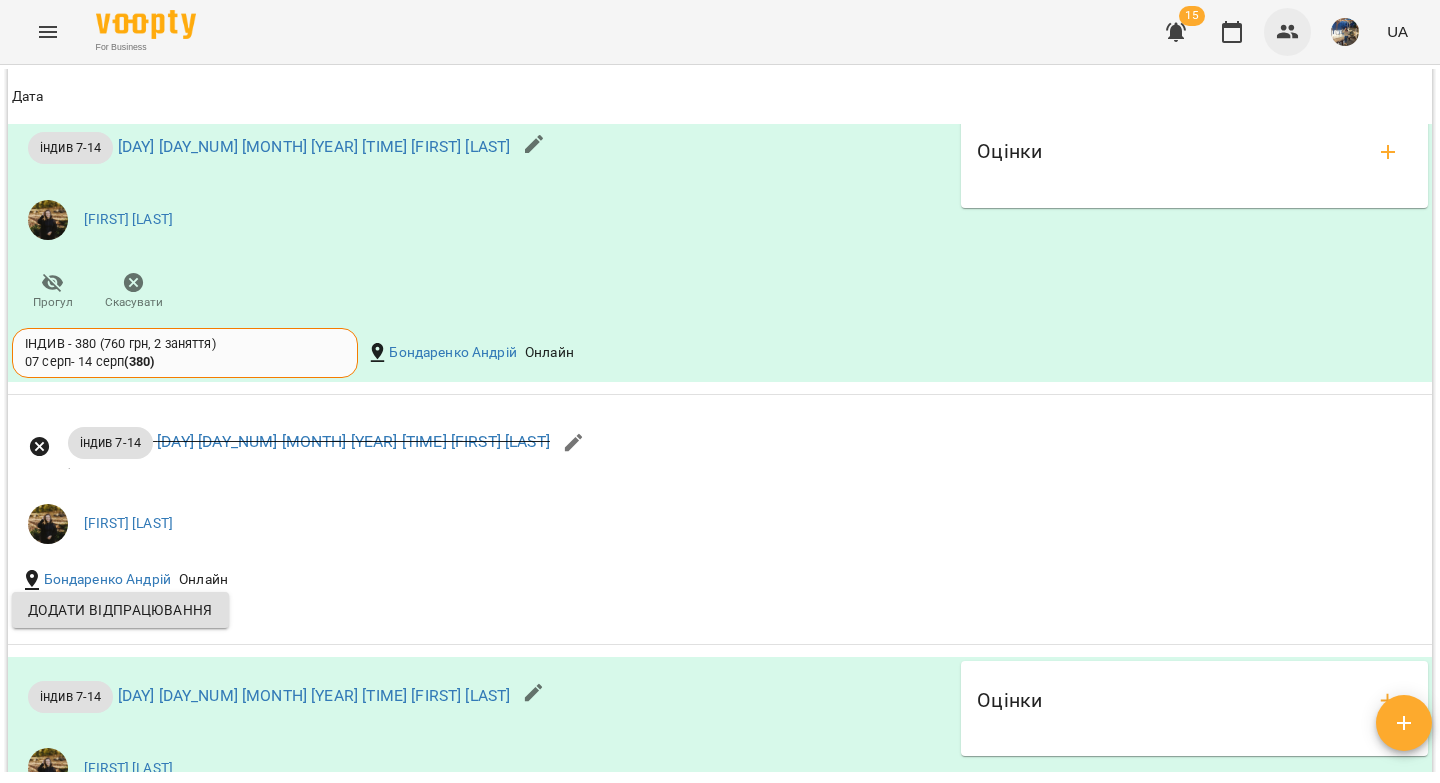 click 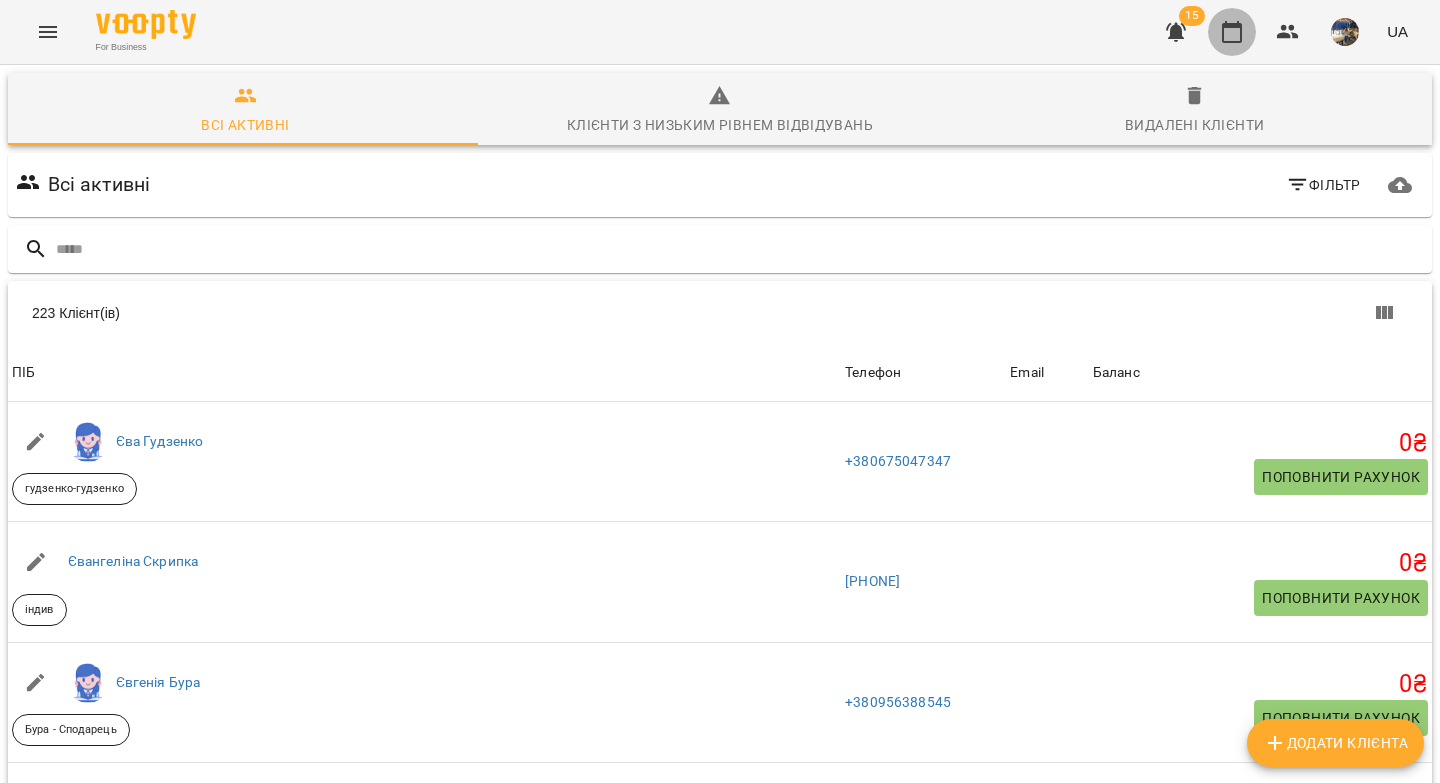 click 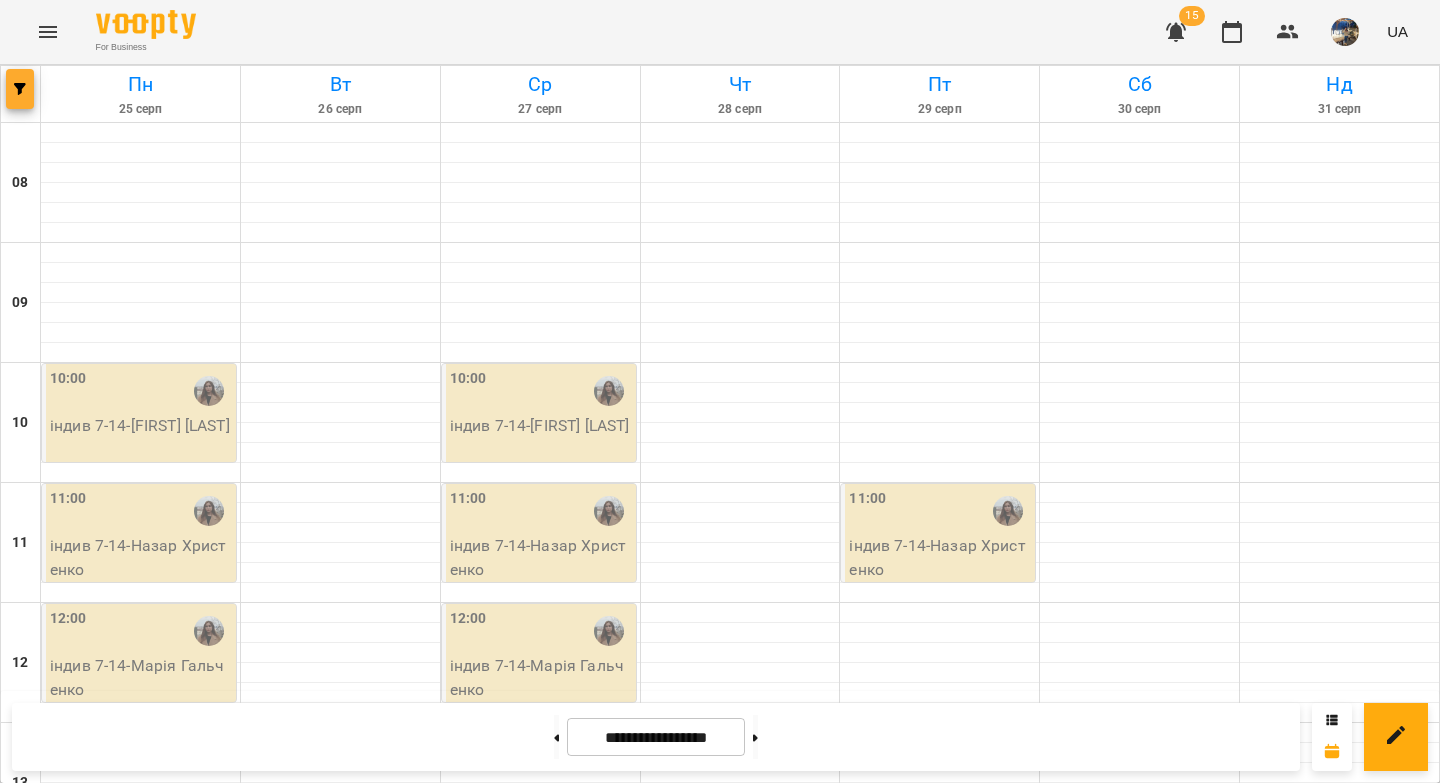 click at bounding box center [20, 89] 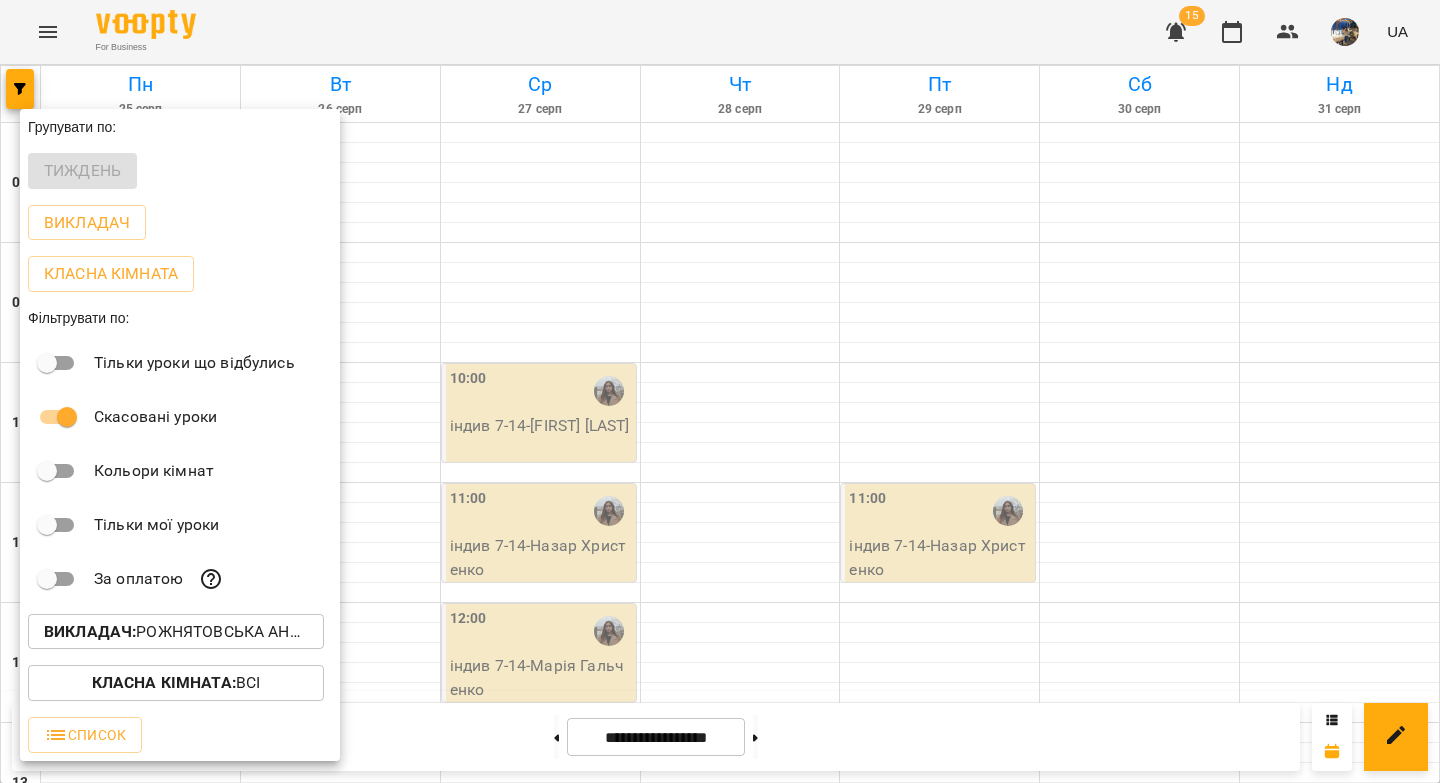 click on "Викладач :" at bounding box center [90, 631] 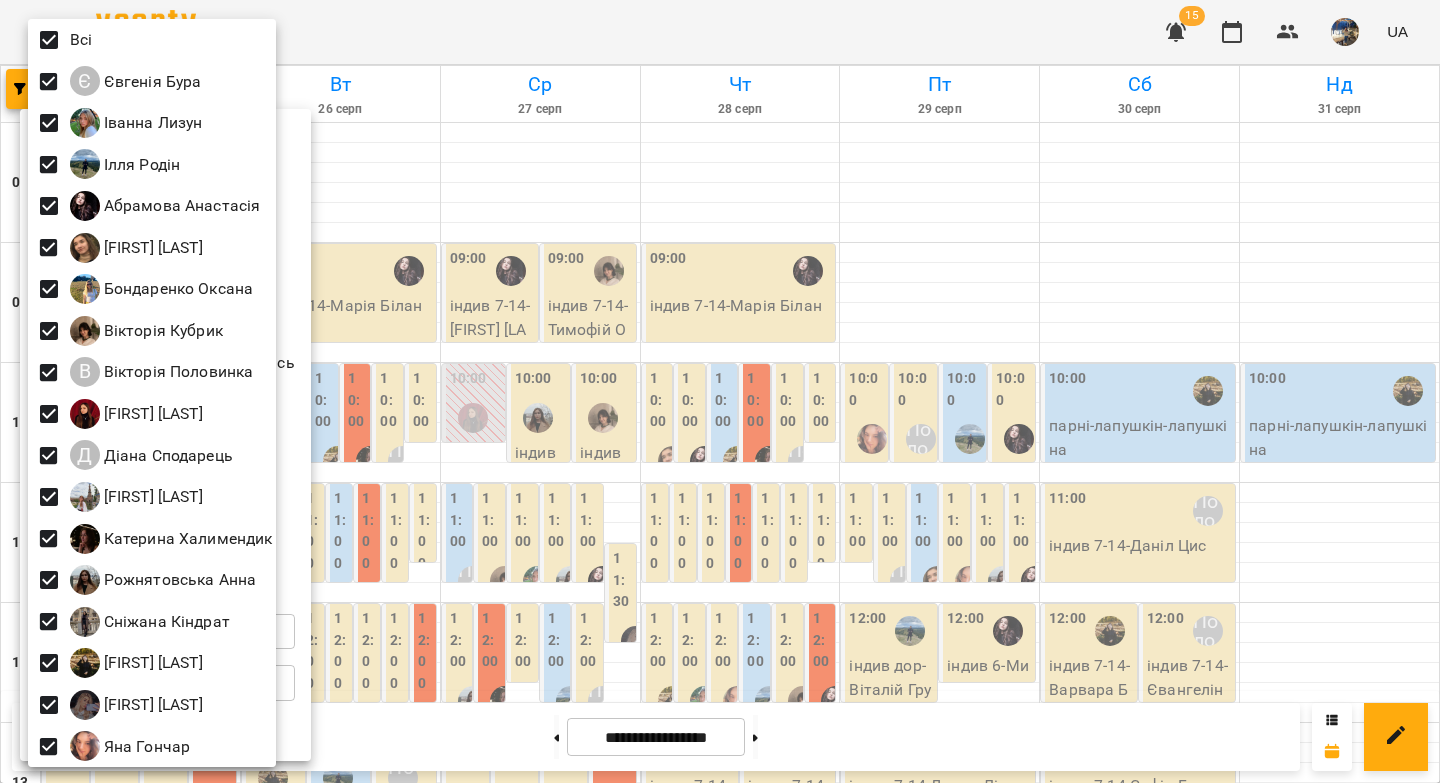 click at bounding box center [720, 391] 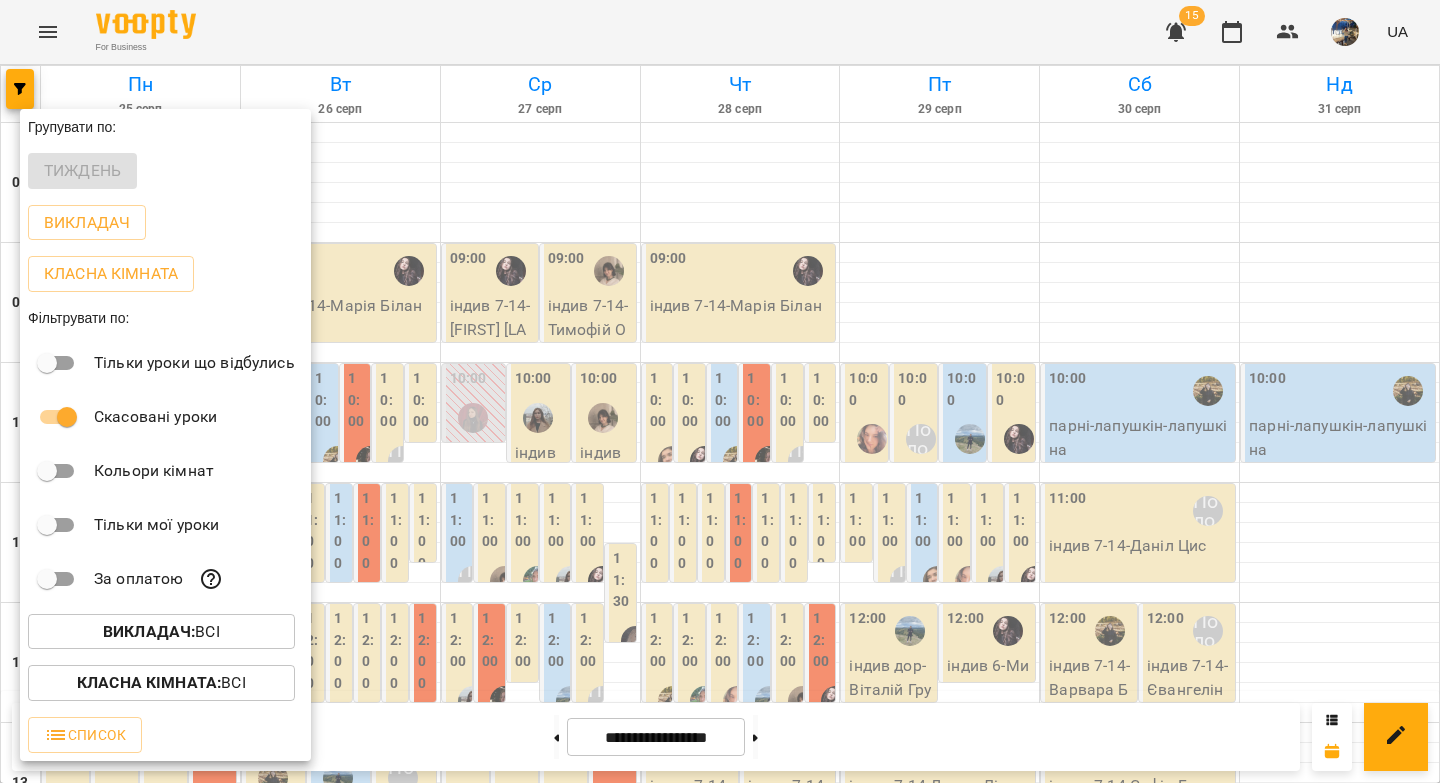 click at bounding box center [720, 391] 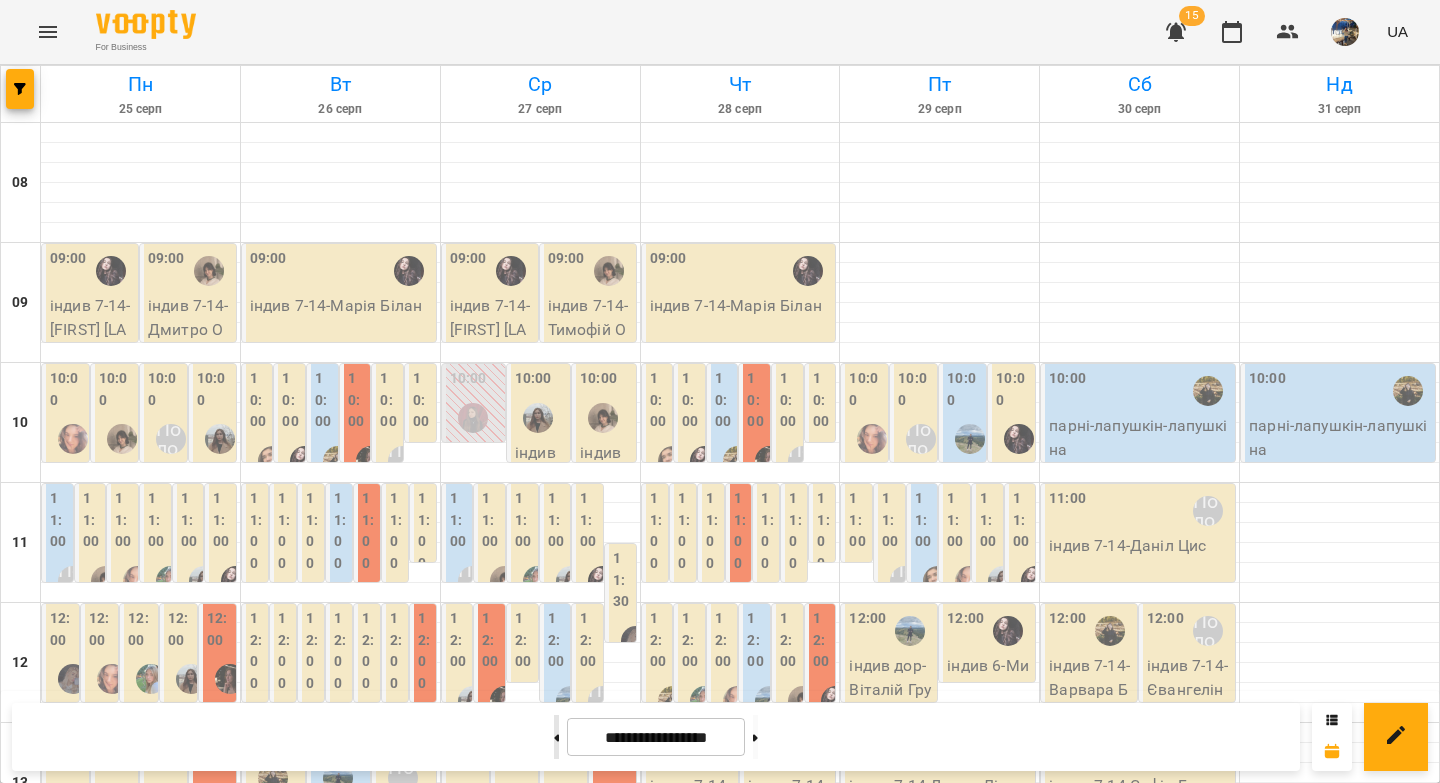 click at bounding box center (556, 737) 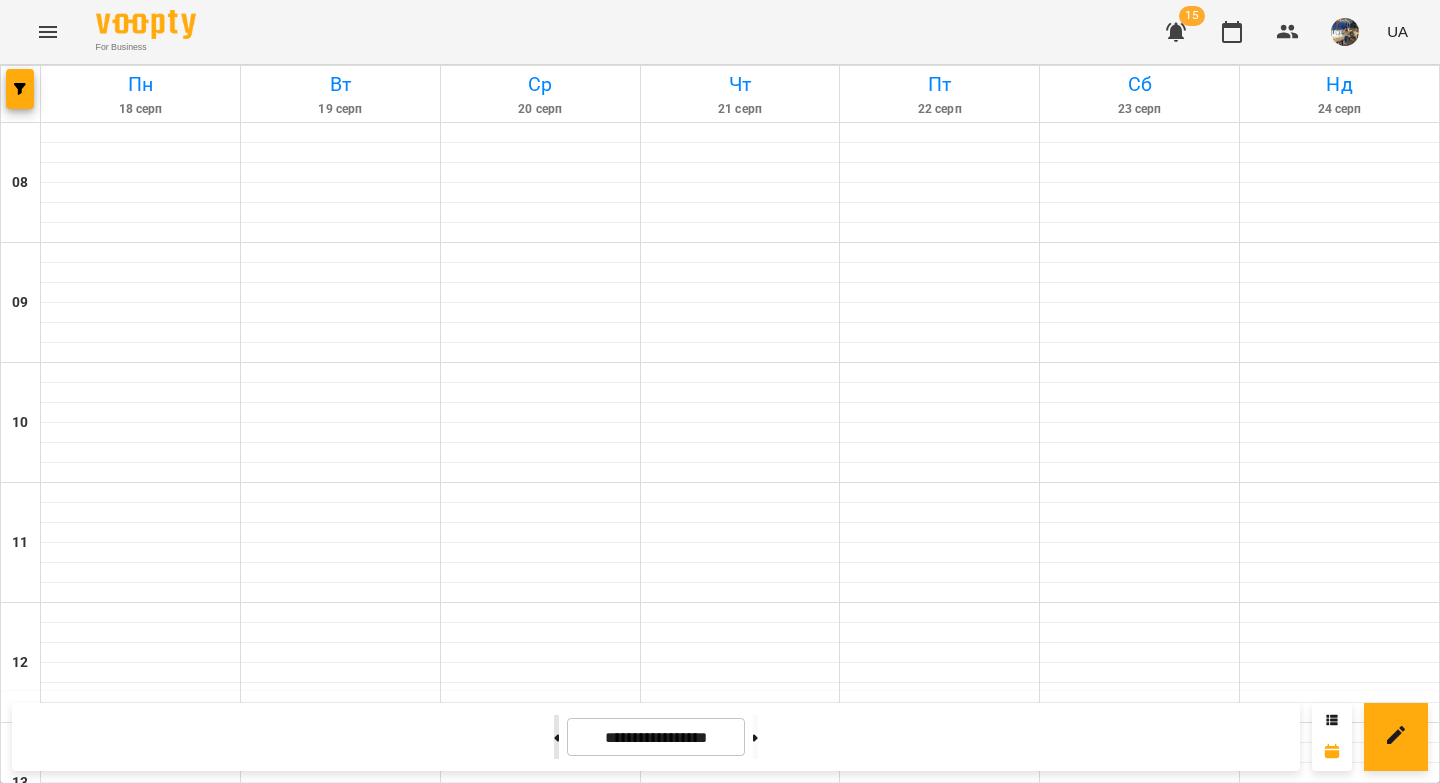 click at bounding box center [556, 737] 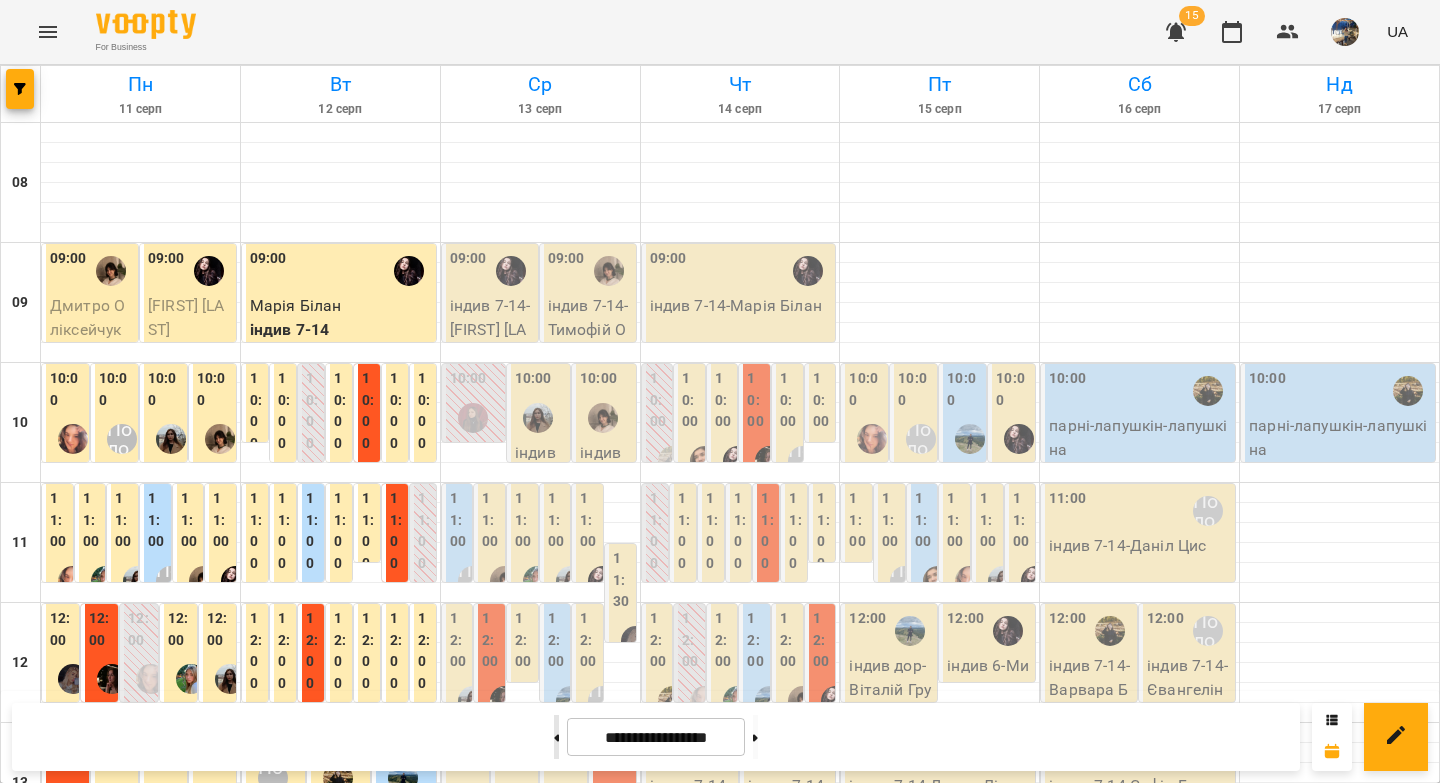 click at bounding box center (556, 737) 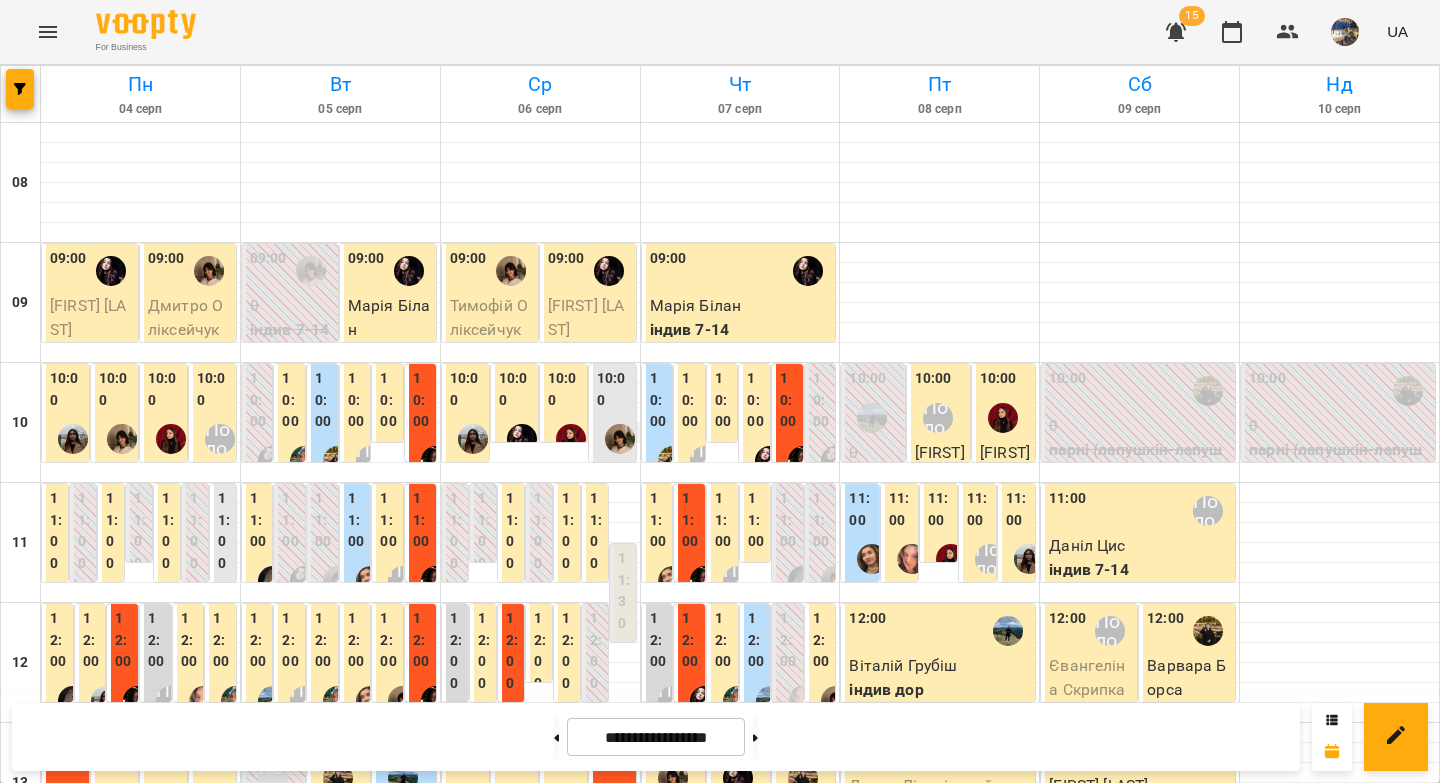 scroll, scrollTop: 0, scrollLeft: 0, axis: both 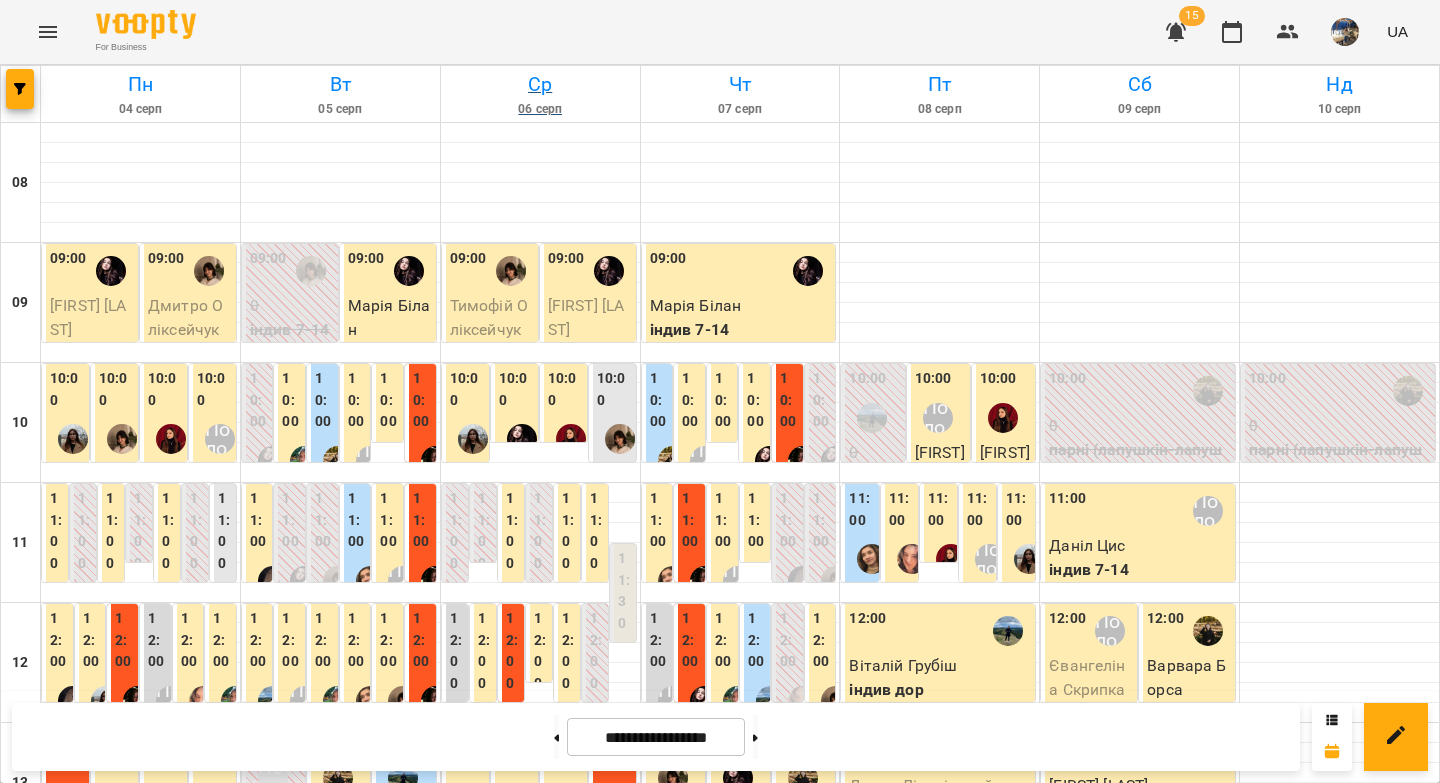 click on "Ср" at bounding box center [540, 84] 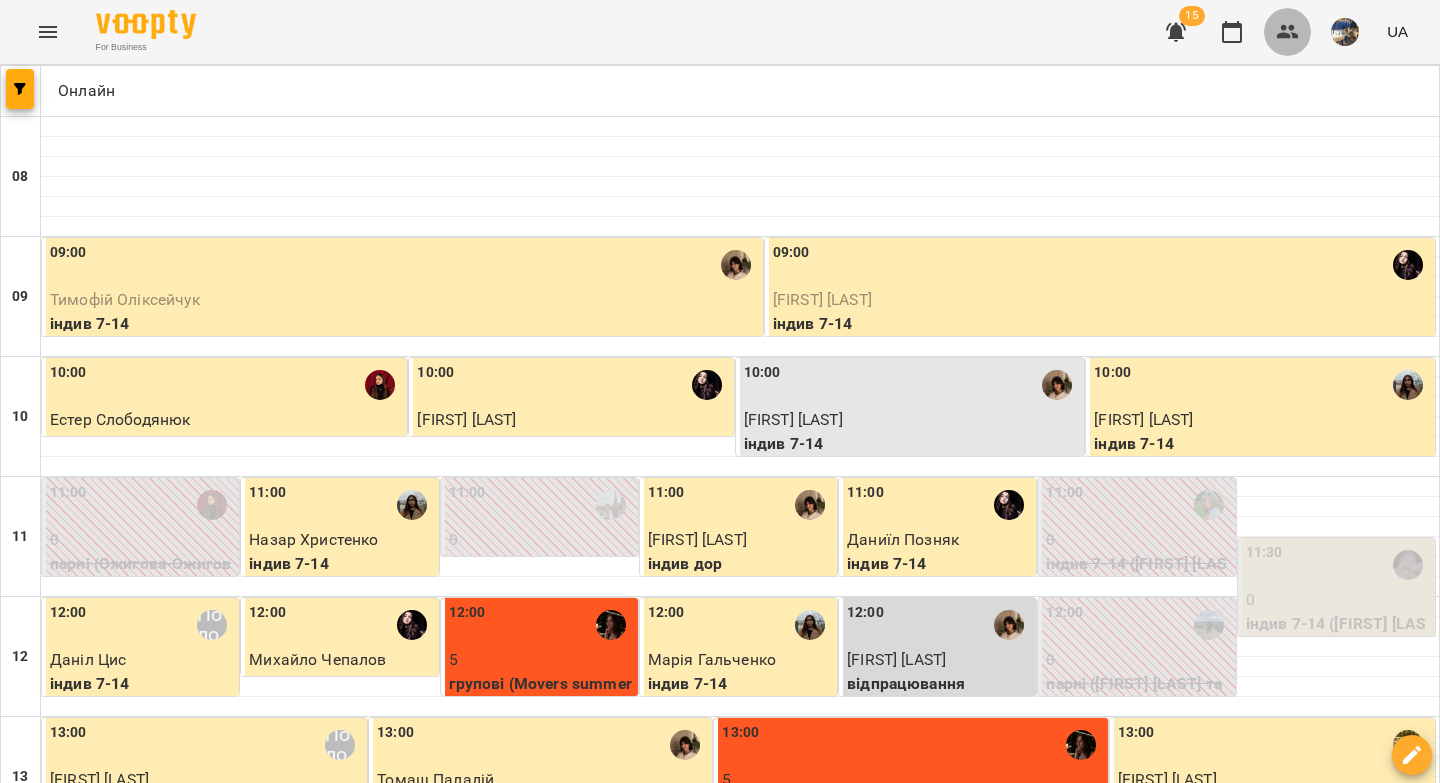 click 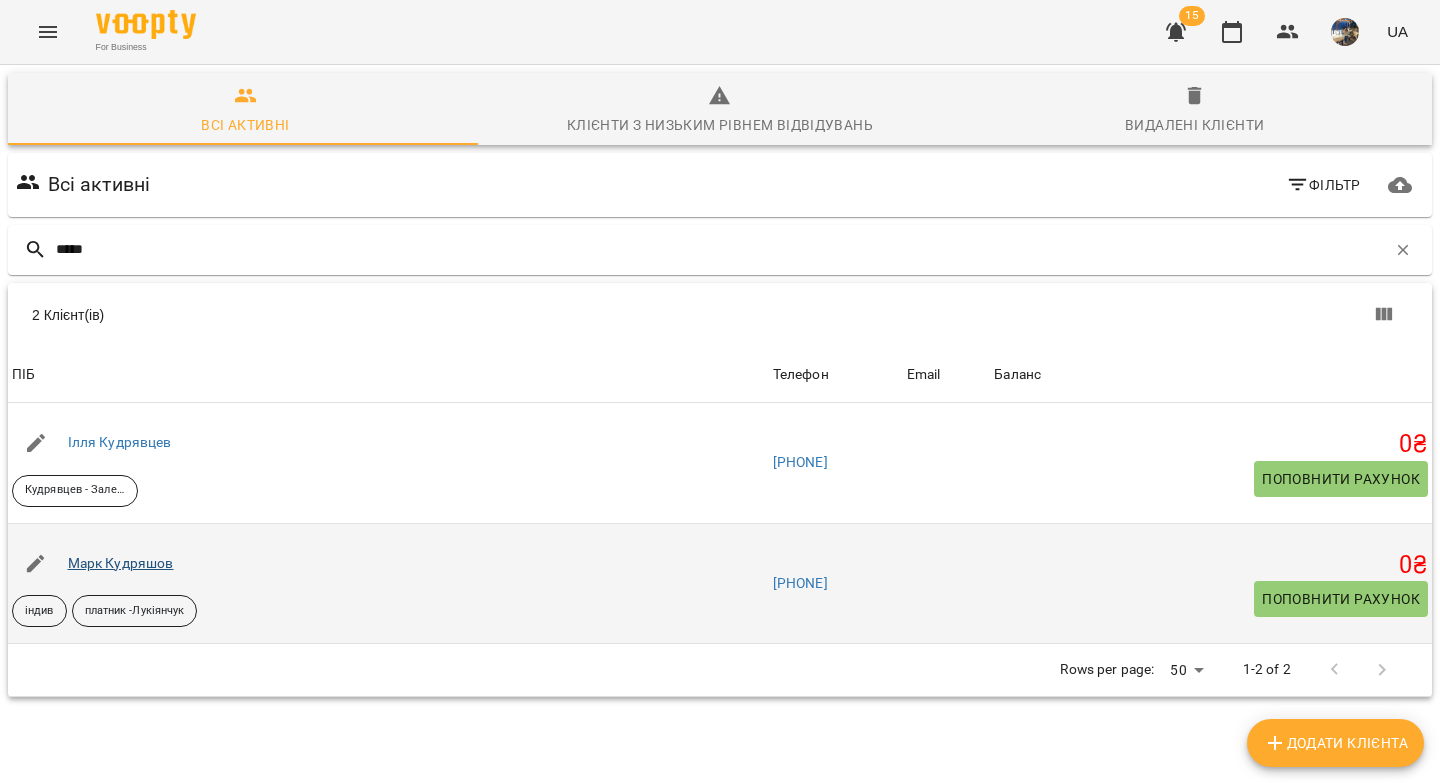 type on "*****" 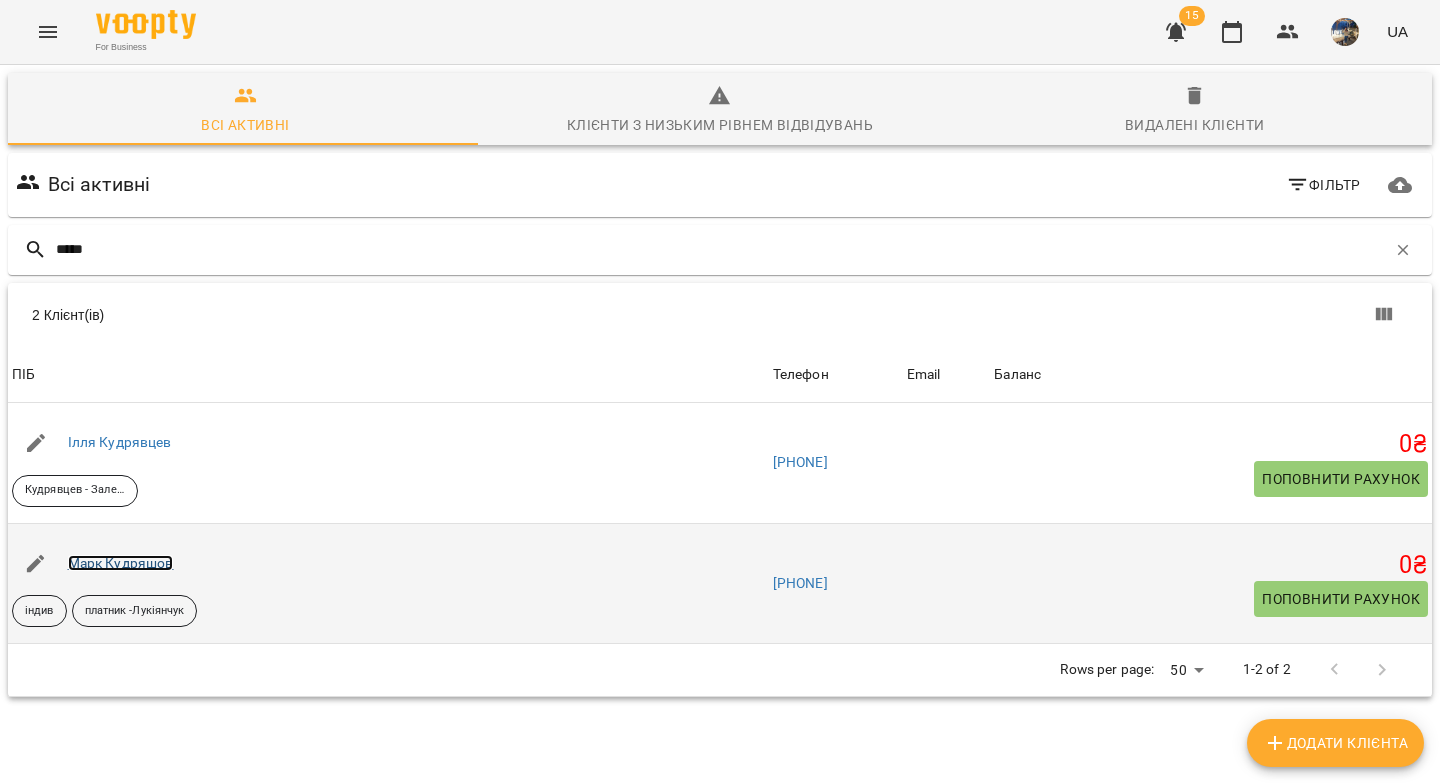 click on "Марк Кудряшов" at bounding box center [121, 563] 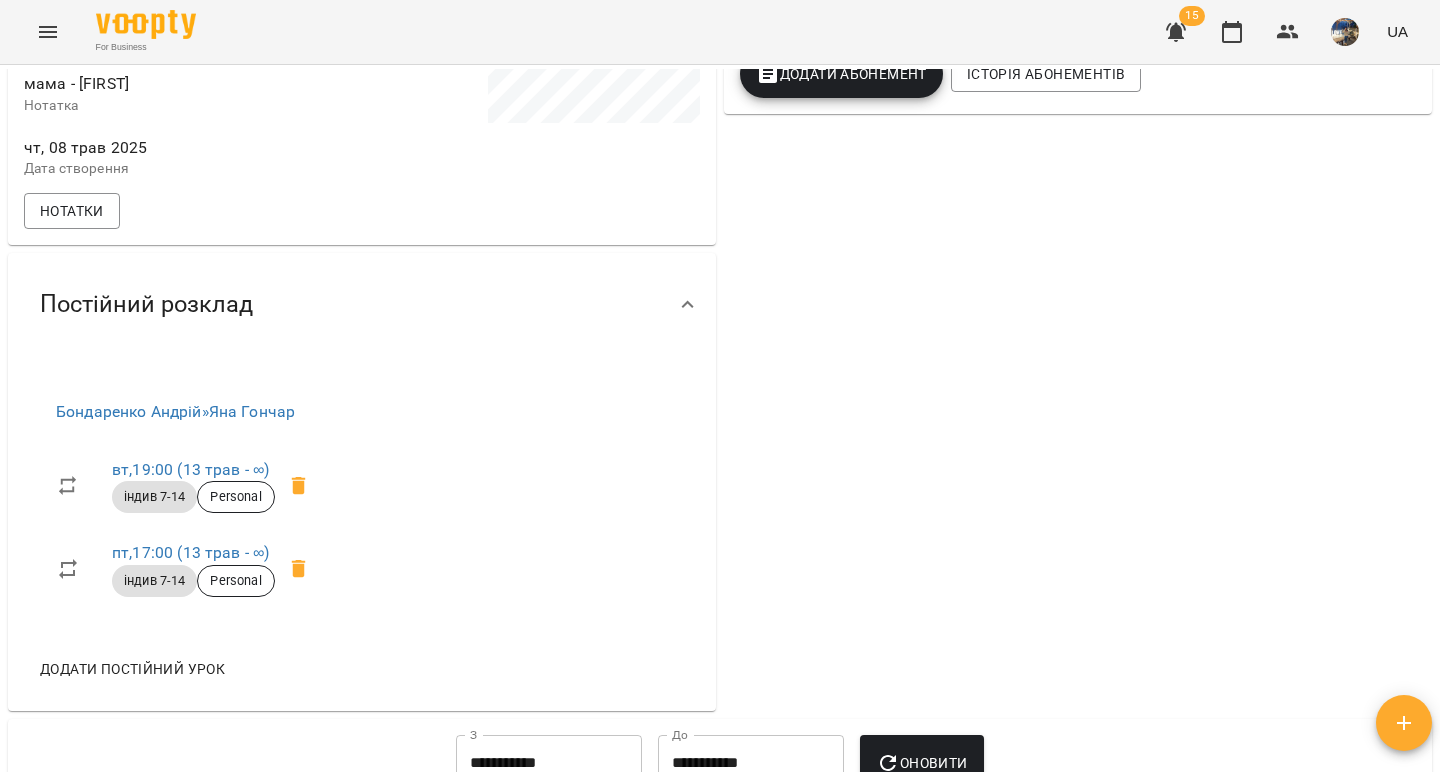 scroll, scrollTop: 0, scrollLeft: 0, axis: both 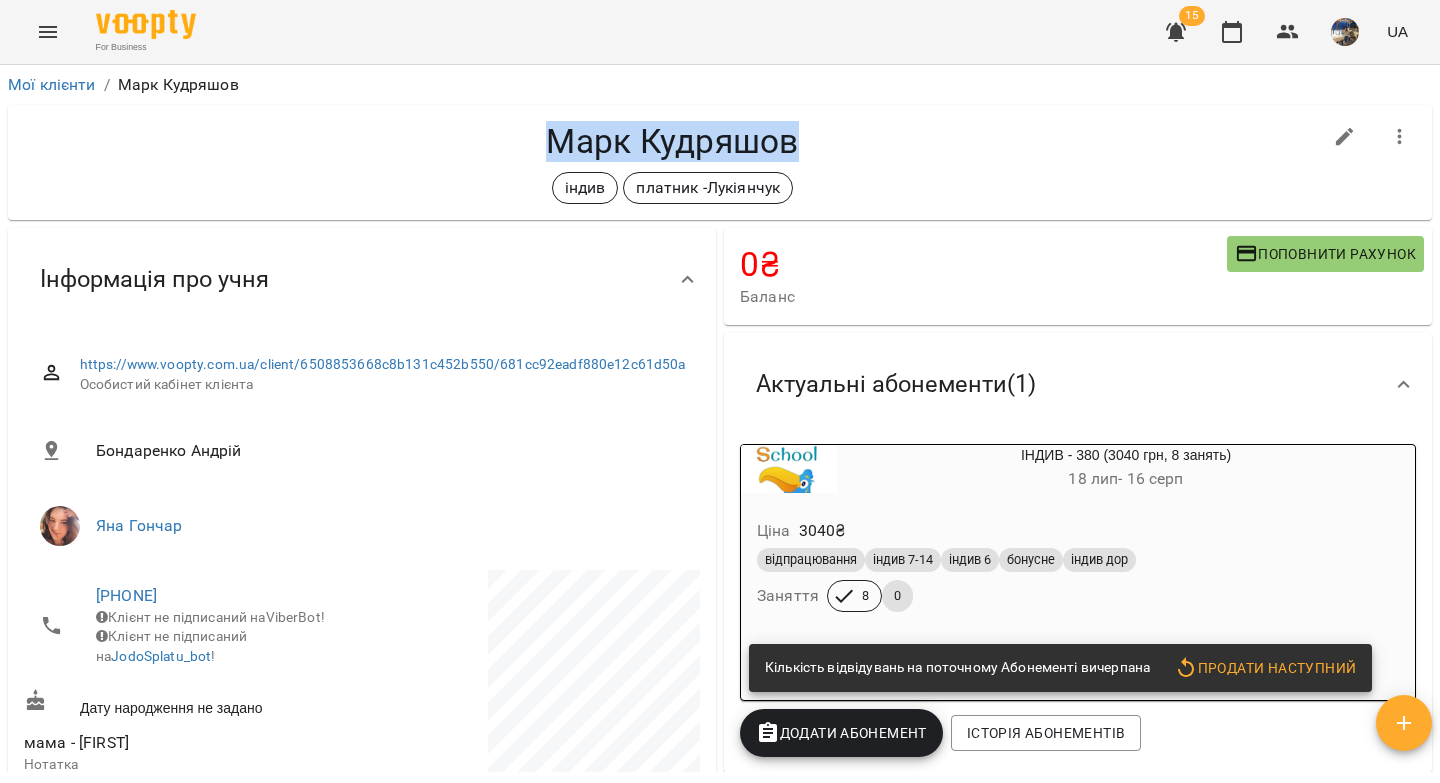 drag, startPoint x: 810, startPoint y: 141, endPoint x: 550, endPoint y: 147, distance: 260.0692 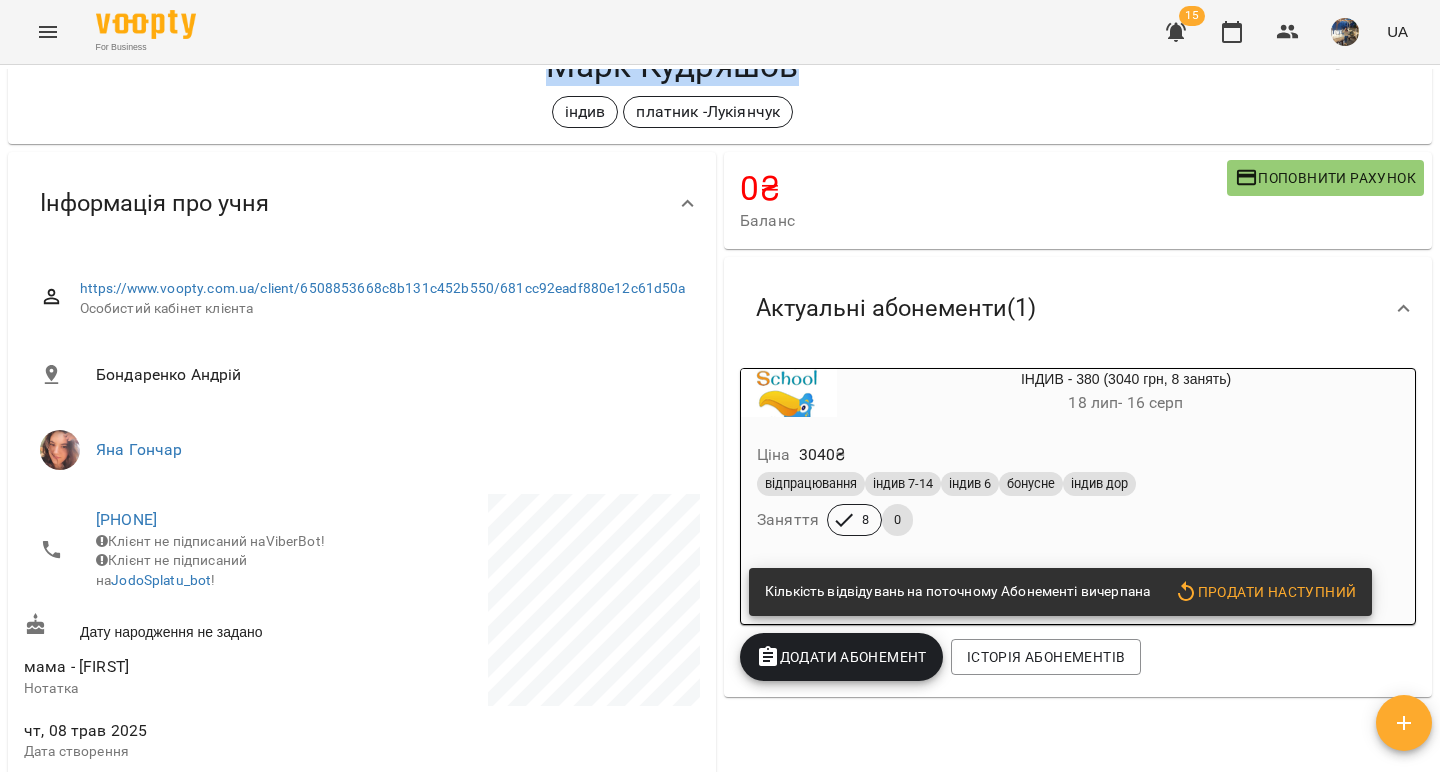 scroll, scrollTop: 336, scrollLeft: 0, axis: vertical 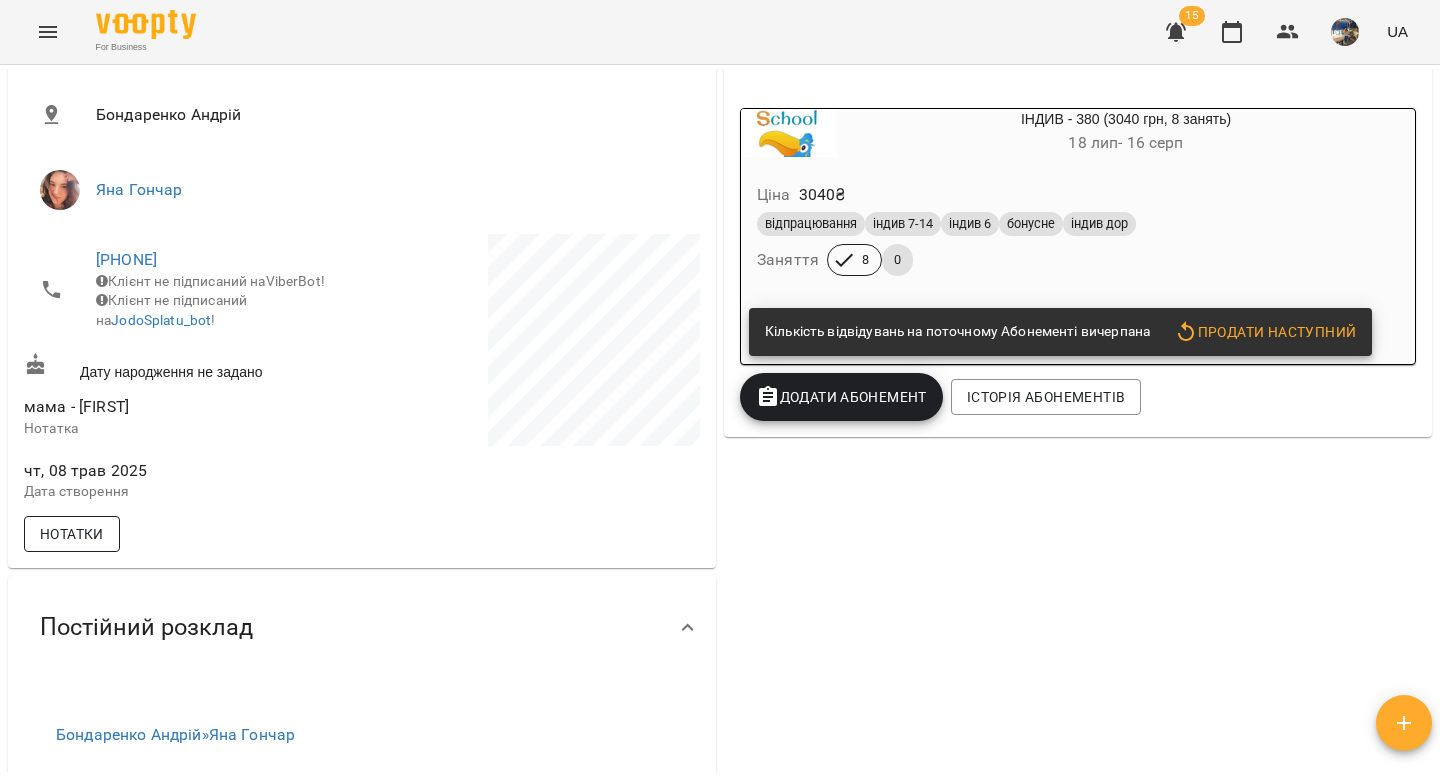 click on "Нотатки" at bounding box center (72, 534) 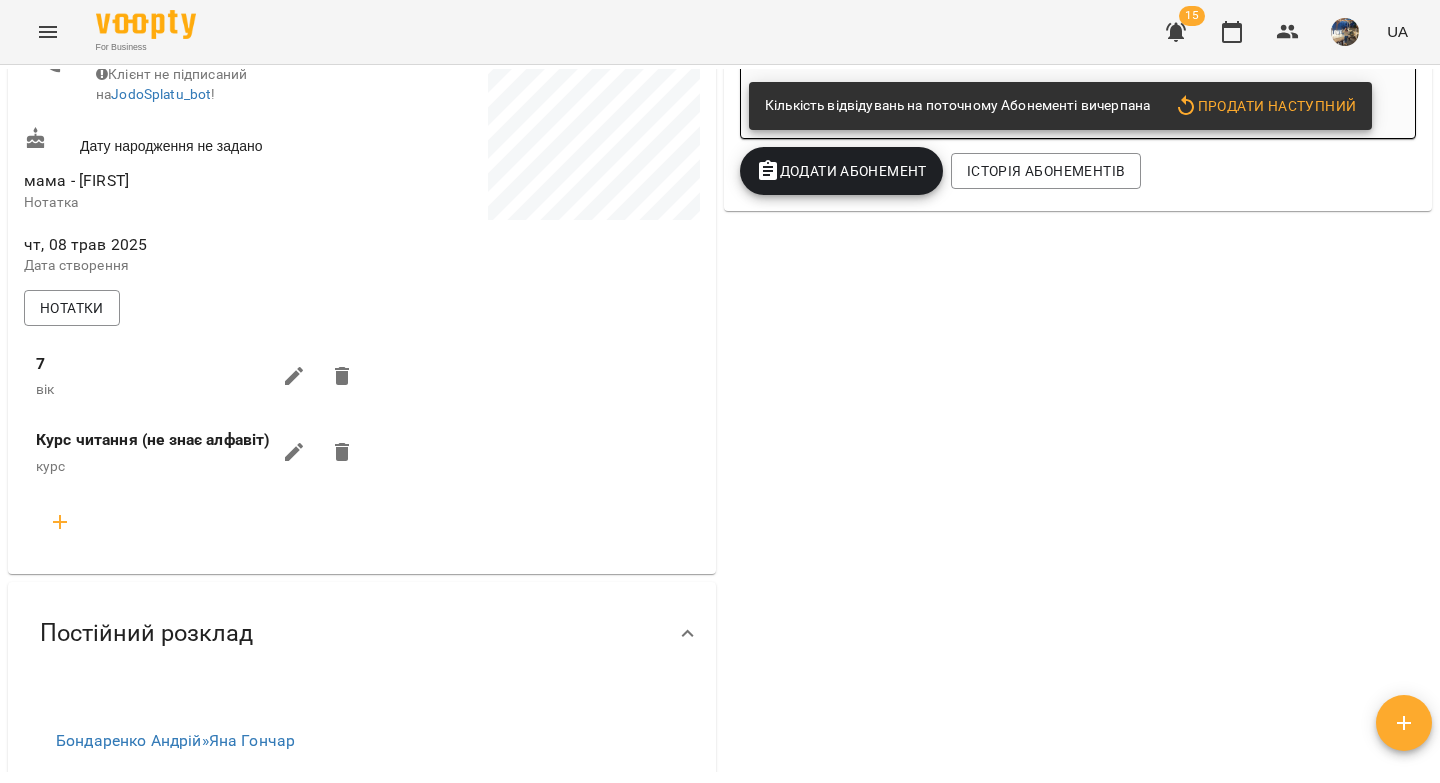 scroll, scrollTop: 593, scrollLeft: 0, axis: vertical 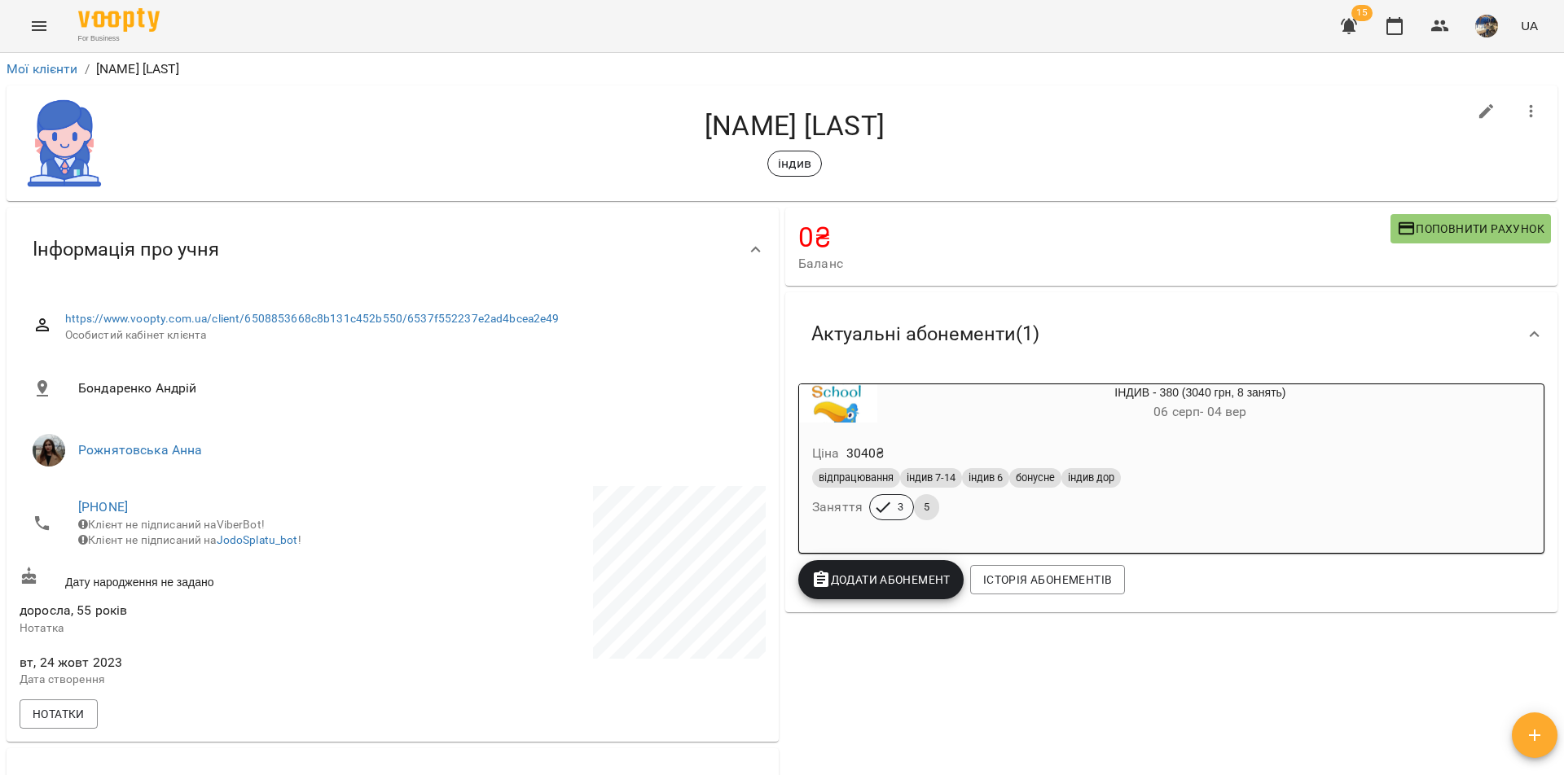 click on "Ціна 3040 ₴ відпрацювання індив 7-14 індив 6 бонусне індив дор Заняття 3 5" at bounding box center [1161, 484] 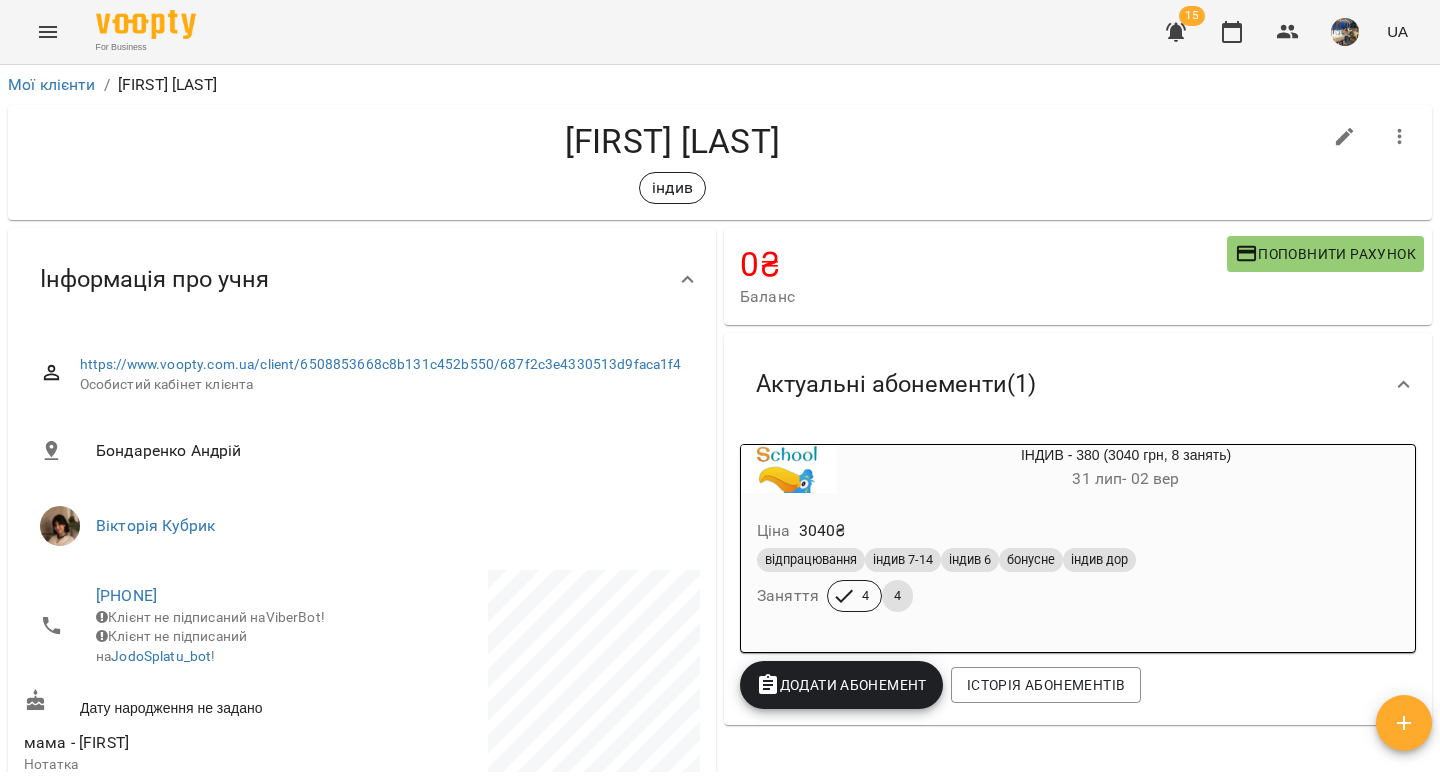 scroll, scrollTop: 0, scrollLeft: 0, axis: both 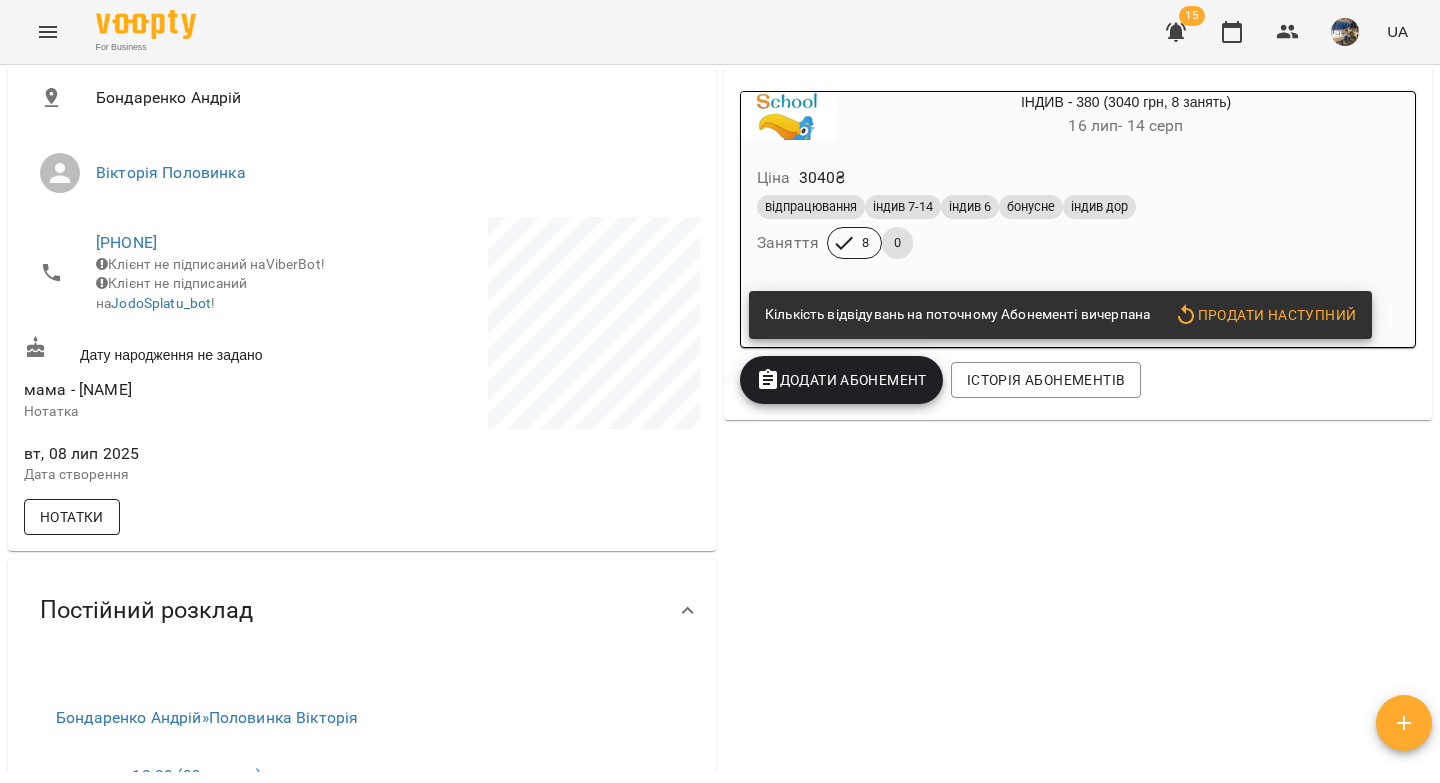 drag, startPoint x: 76, startPoint y: 521, endPoint x: 85, endPoint y: 514, distance: 11.401754 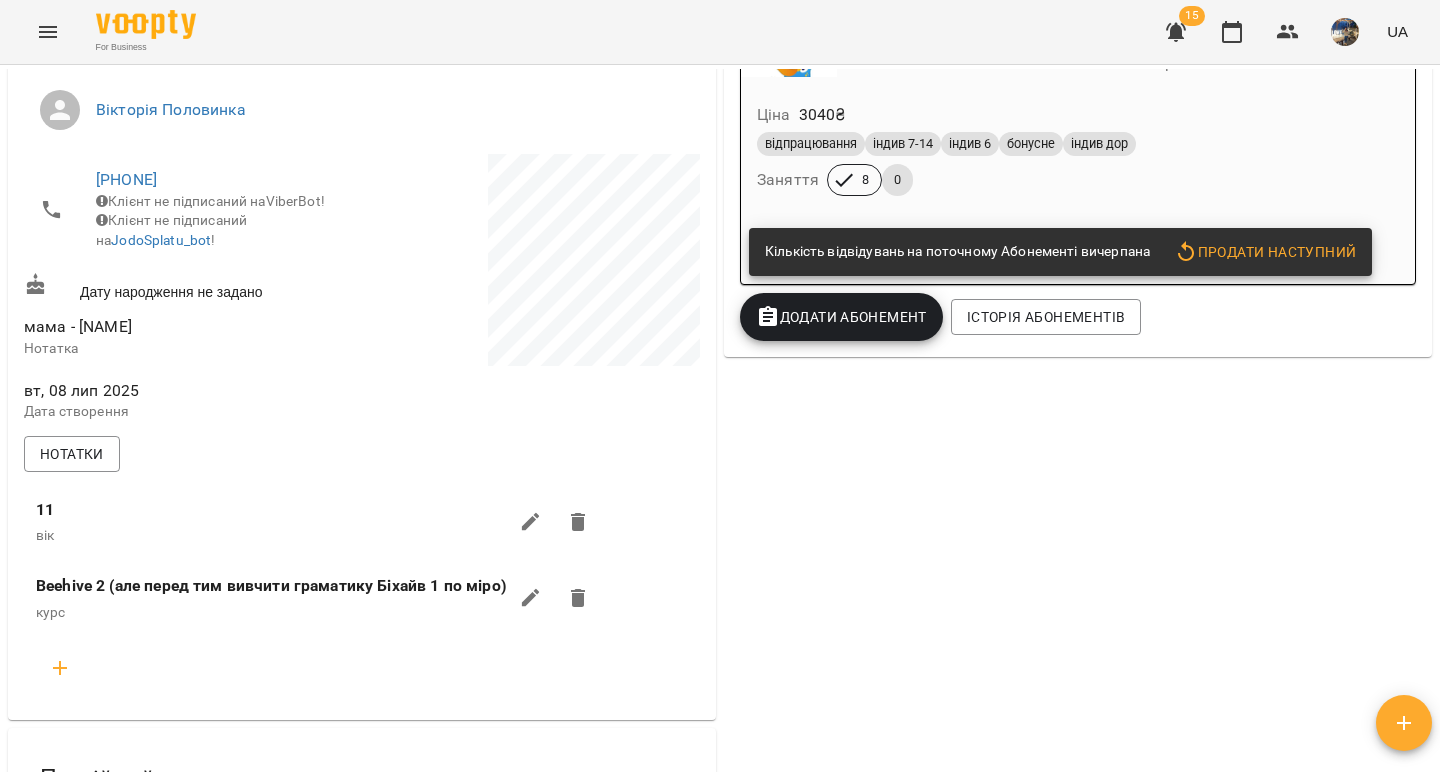 scroll, scrollTop: 0, scrollLeft: 0, axis: both 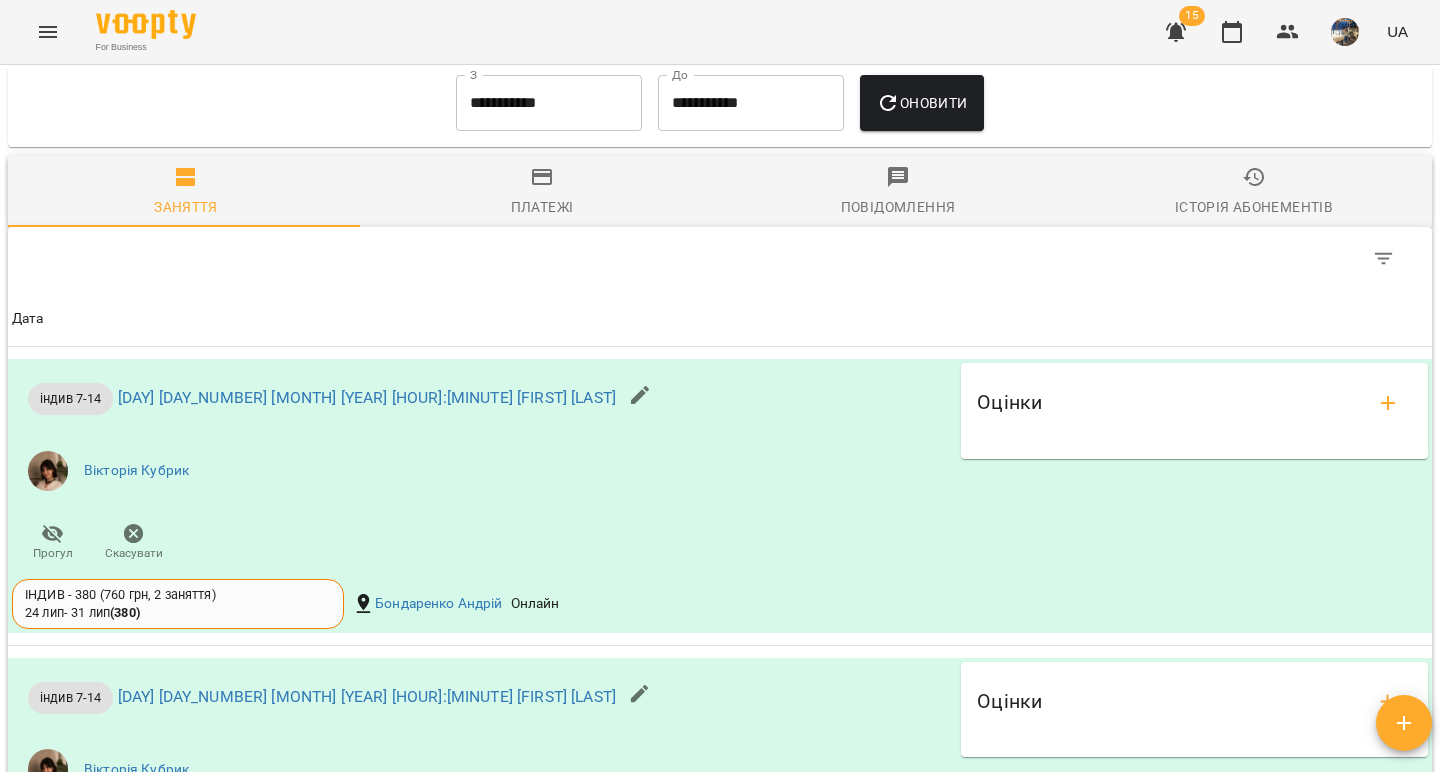 click on "**********" at bounding box center [549, 103] 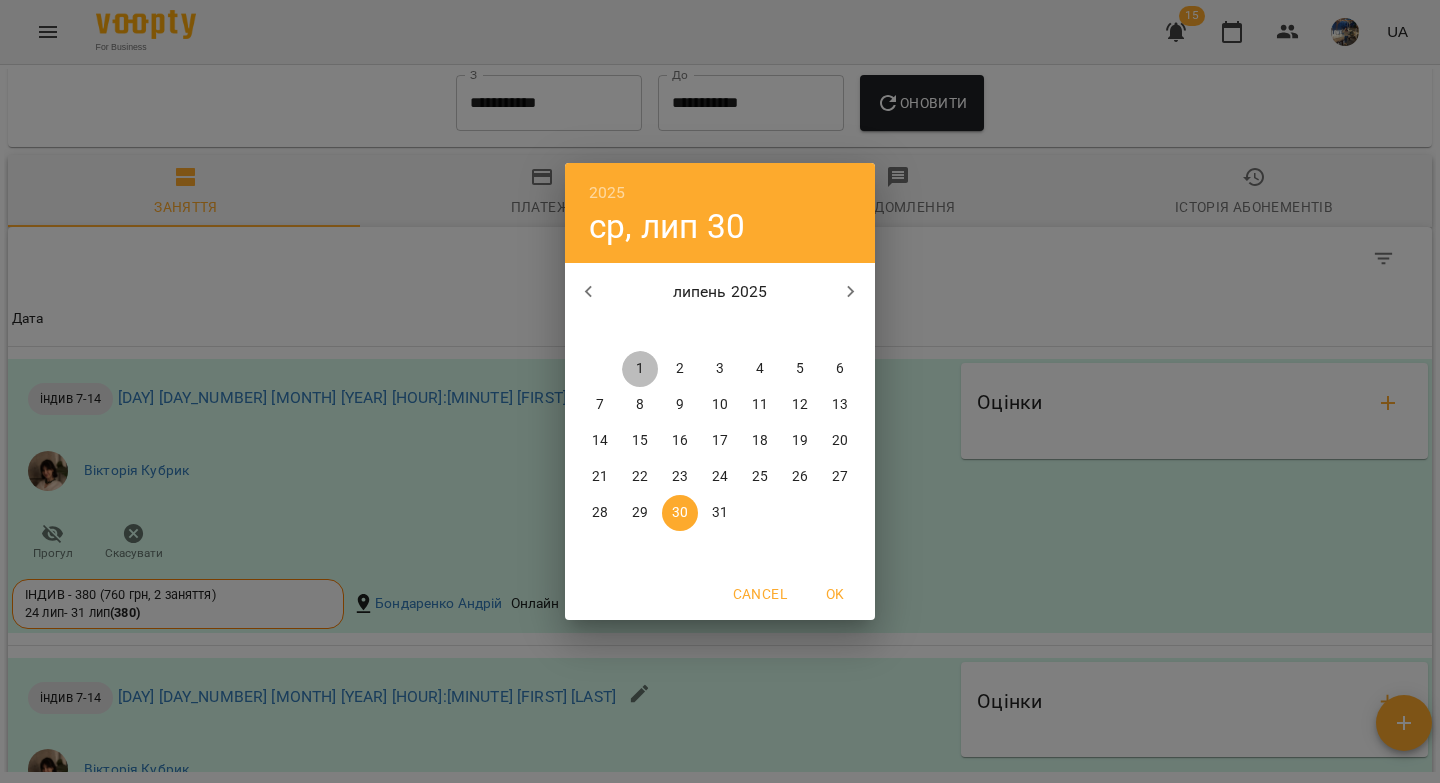 click on "1" at bounding box center (640, 369) 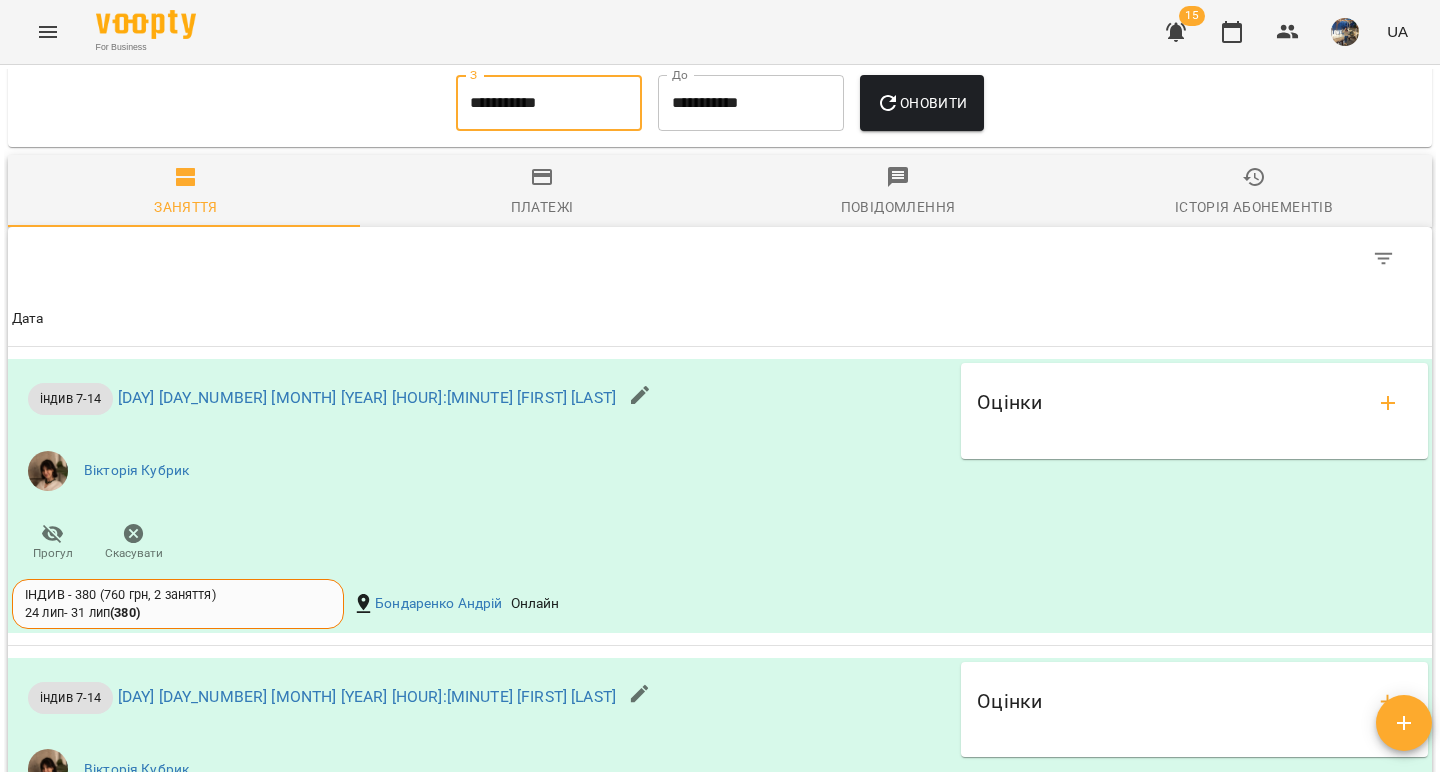 click 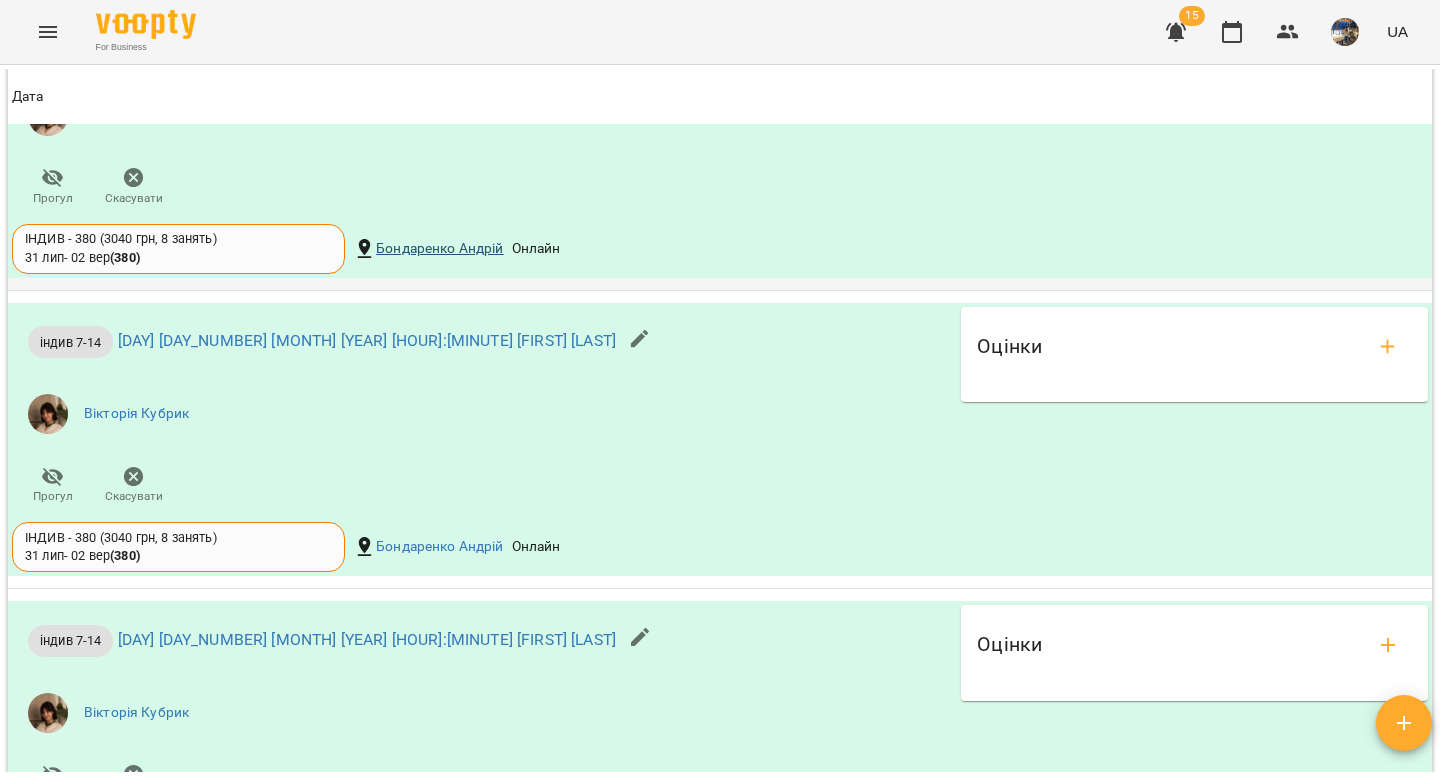 scroll, scrollTop: 2737, scrollLeft: 0, axis: vertical 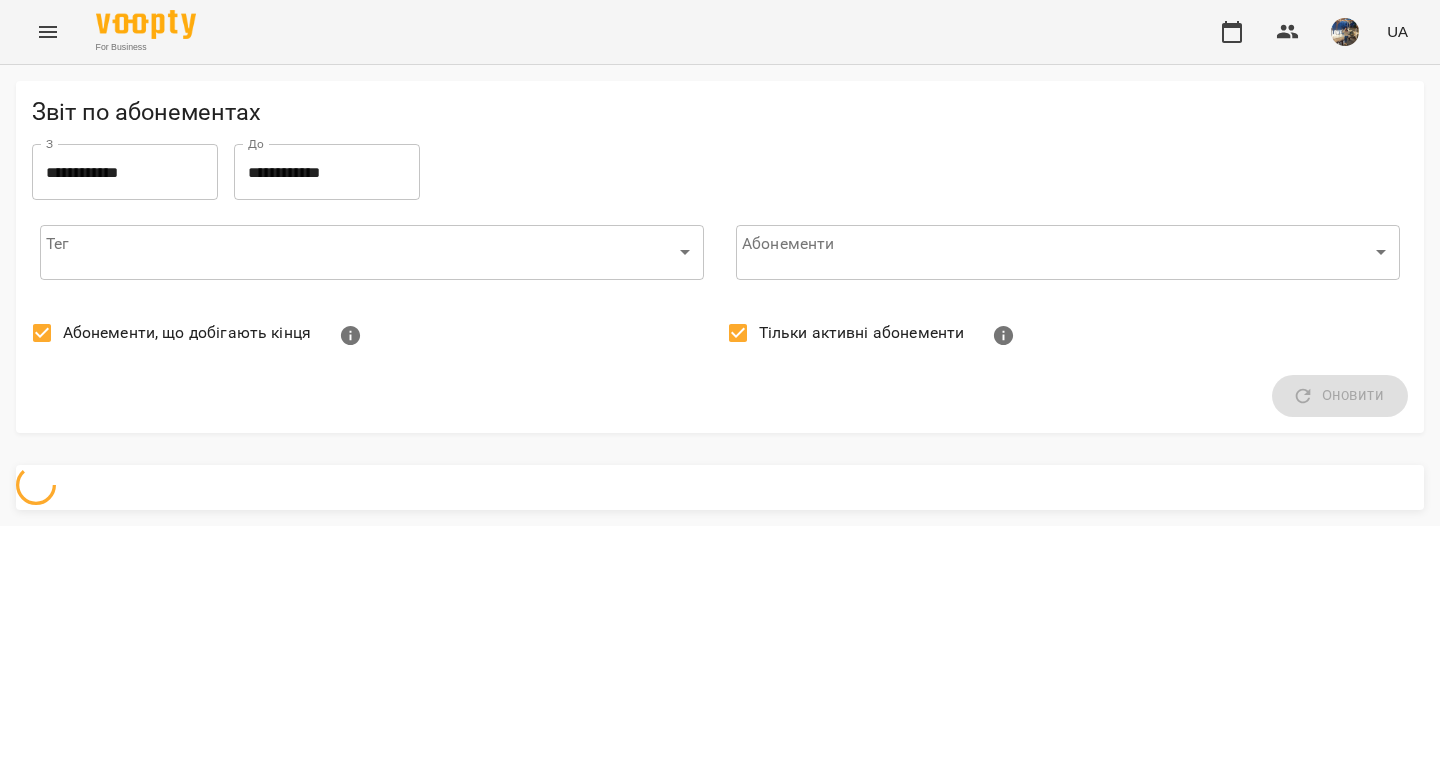 click 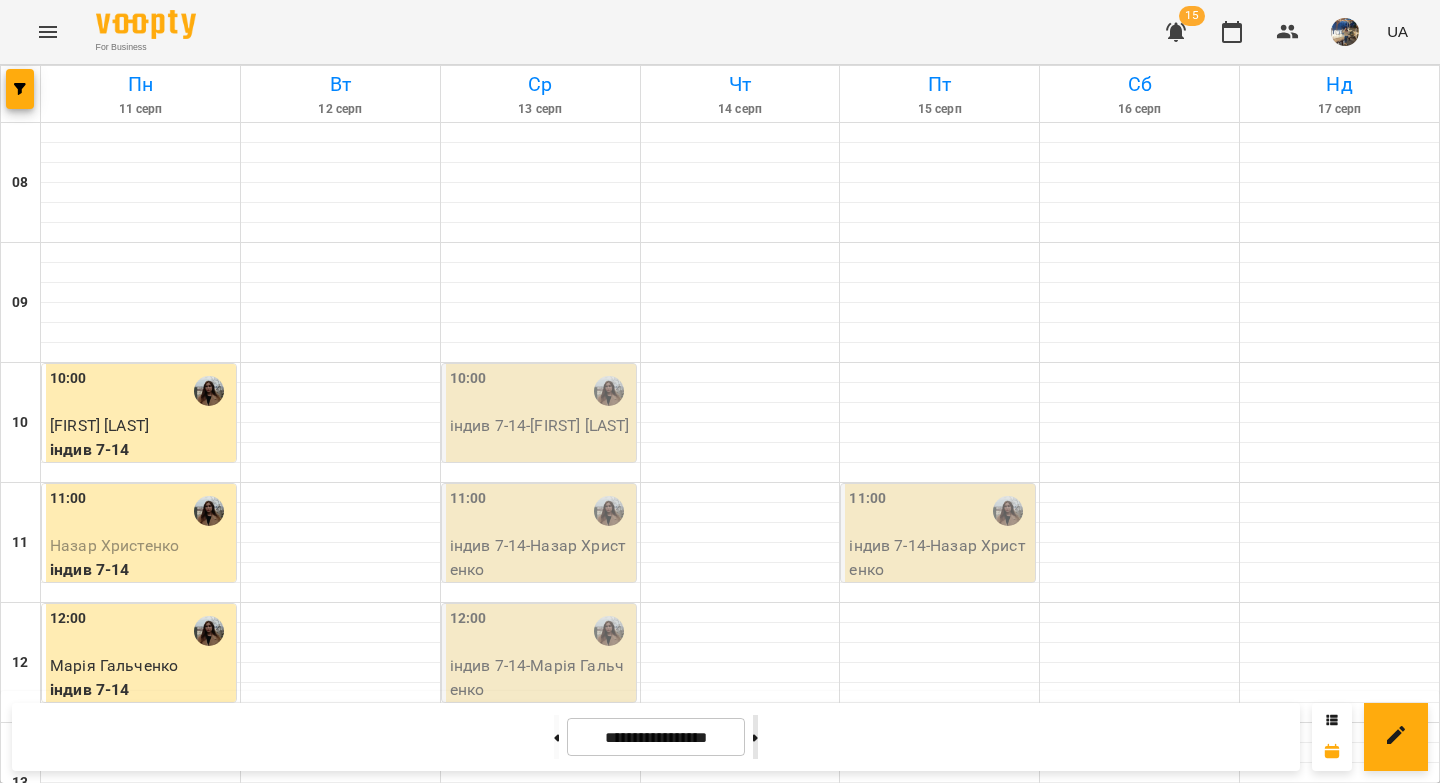 click 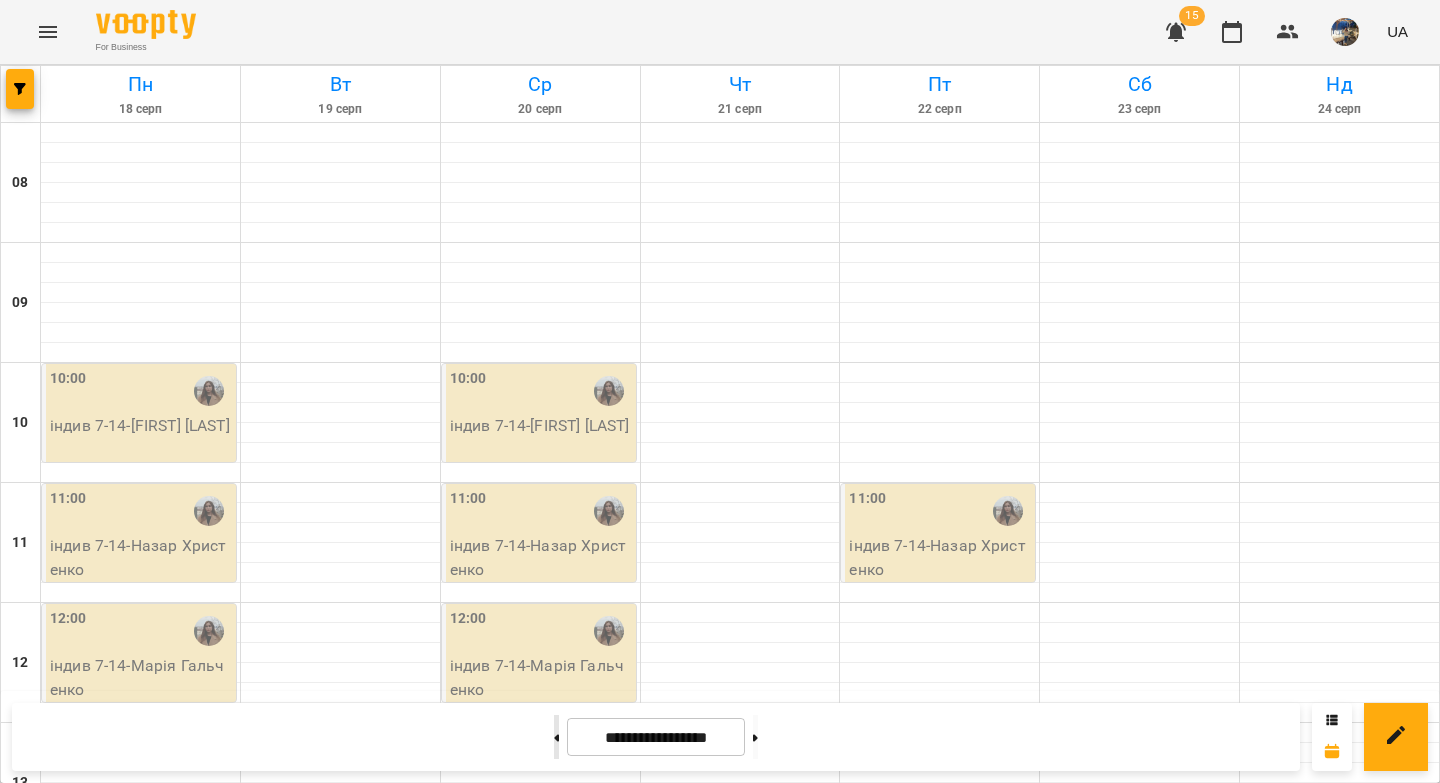 click 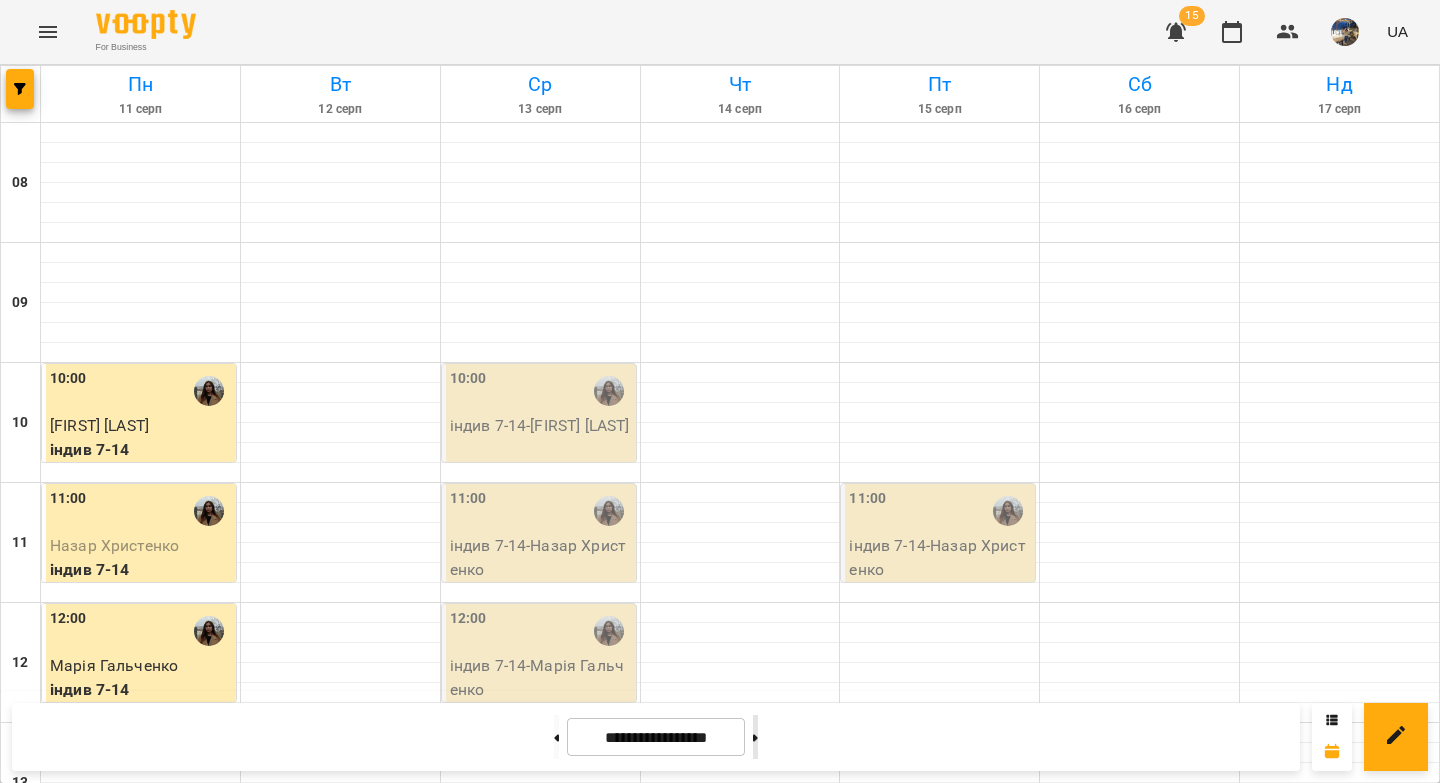 click at bounding box center [755, 737] 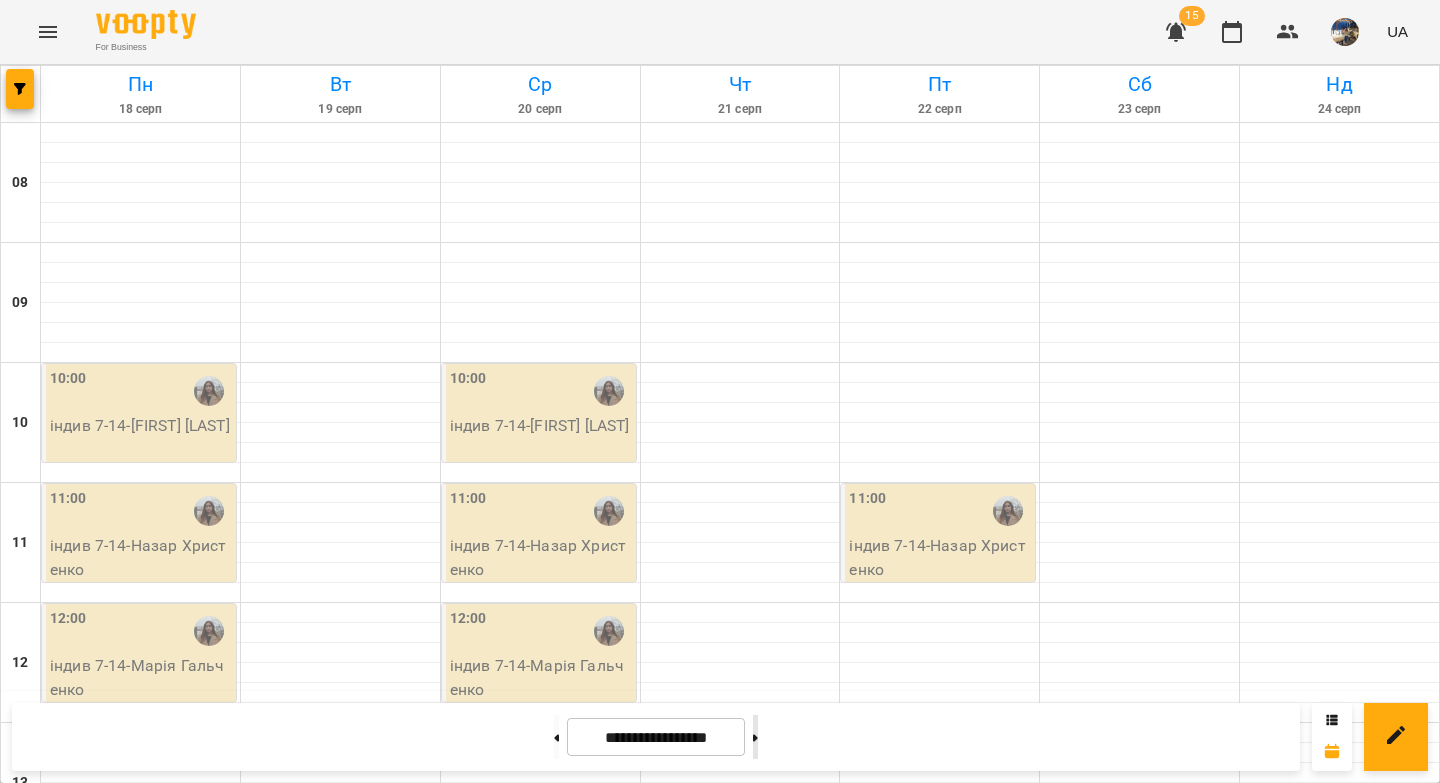 click at bounding box center (755, 737) 